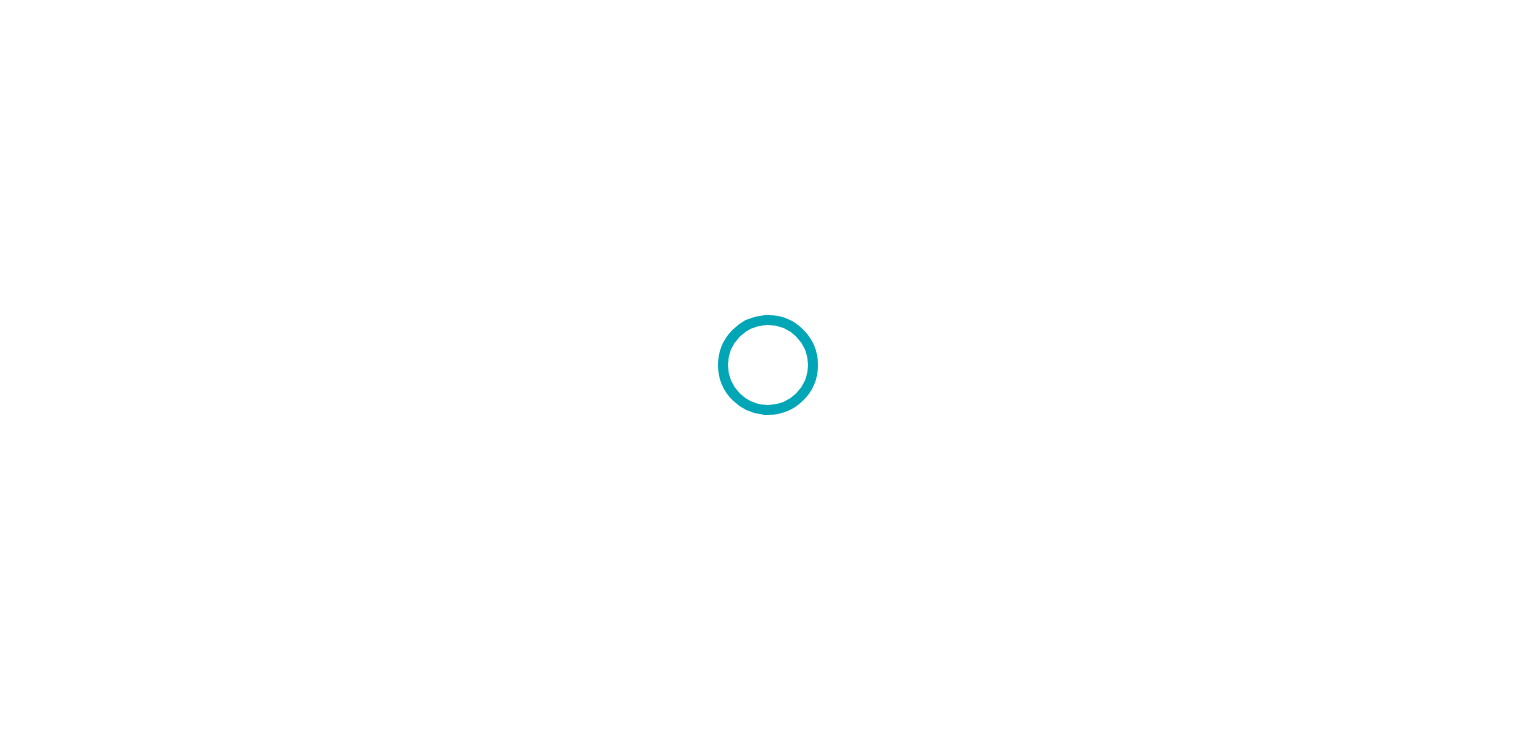 scroll, scrollTop: 0, scrollLeft: 0, axis: both 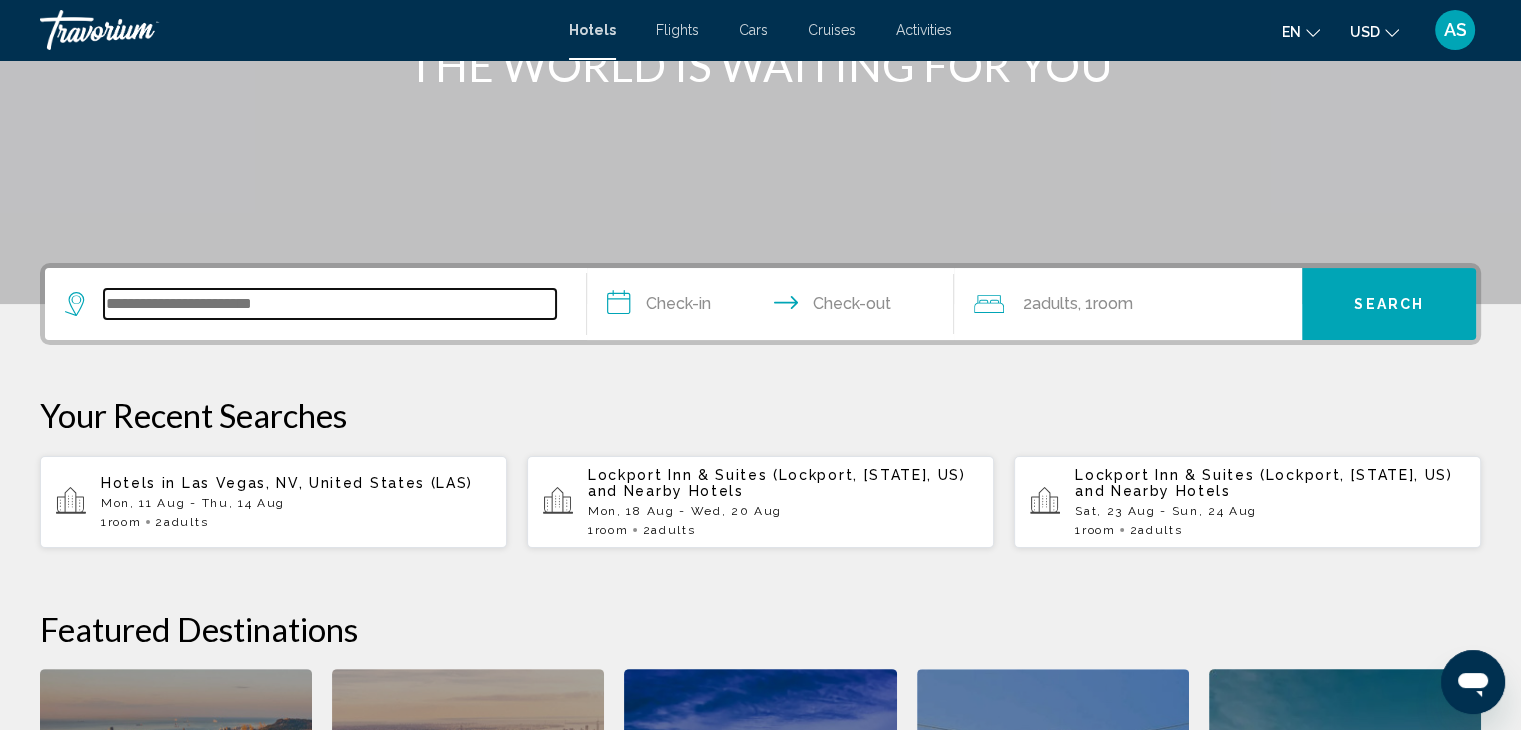 click at bounding box center (330, 304) 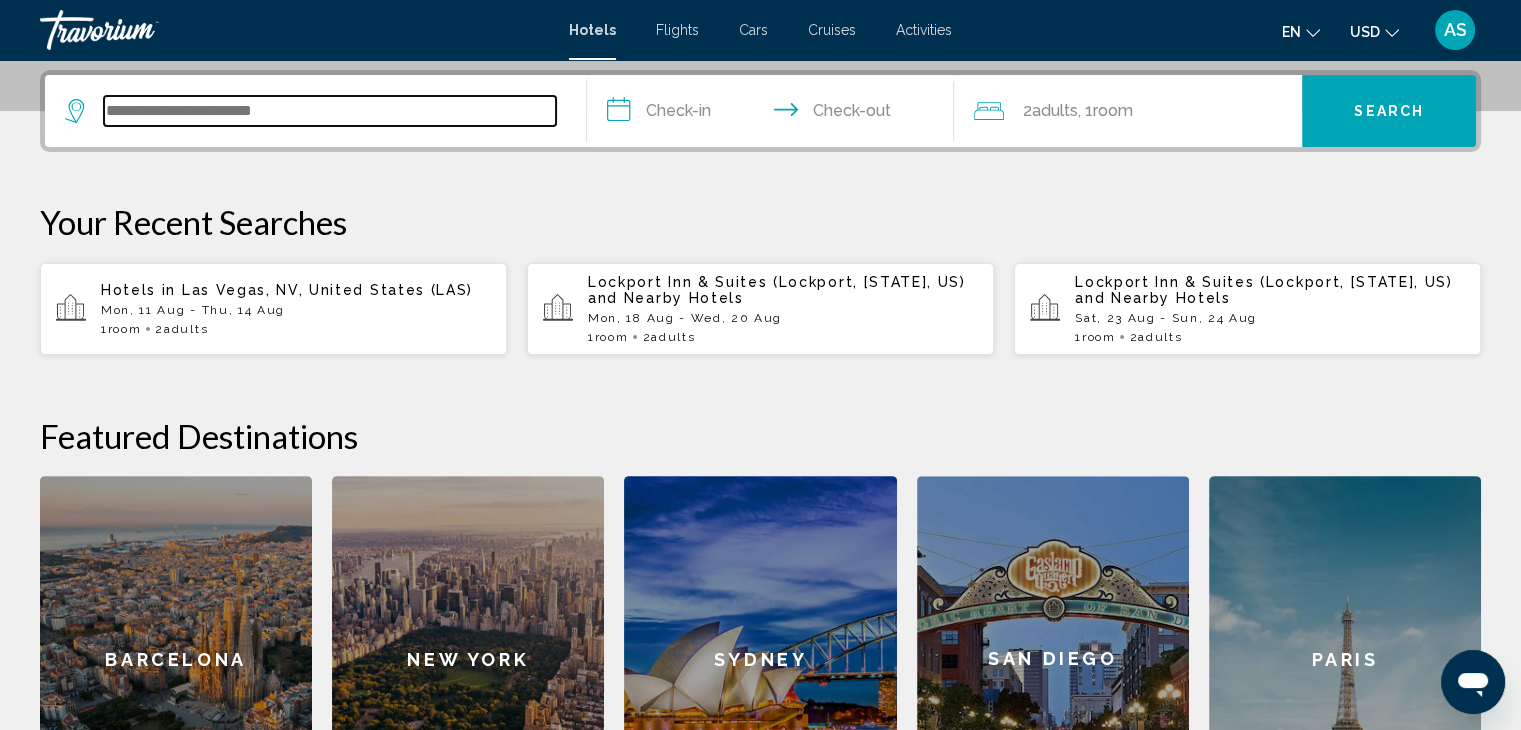 scroll, scrollTop: 493, scrollLeft: 0, axis: vertical 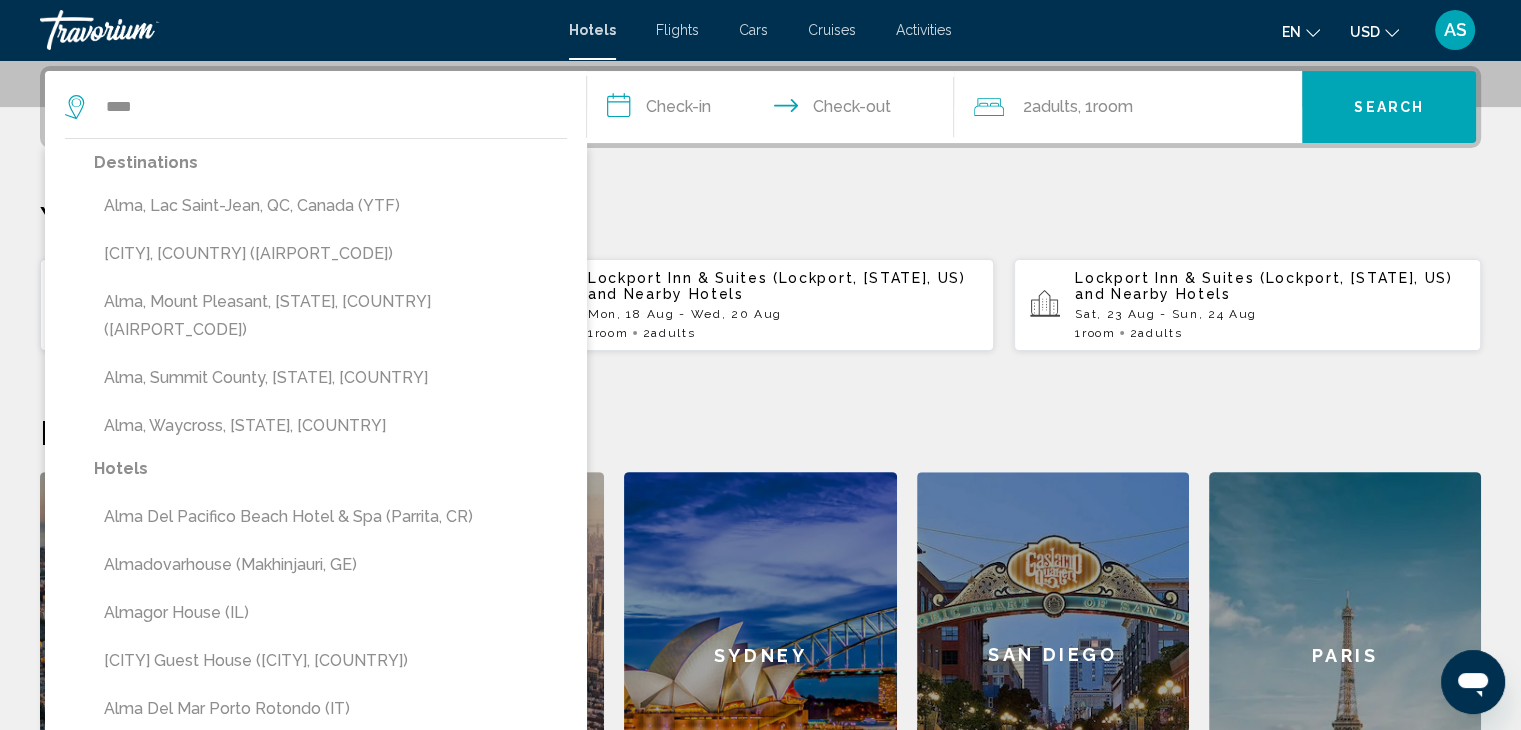 click on "[CITY], [COUNTRY] ([AIRPORT_CODE])" at bounding box center [330, 254] 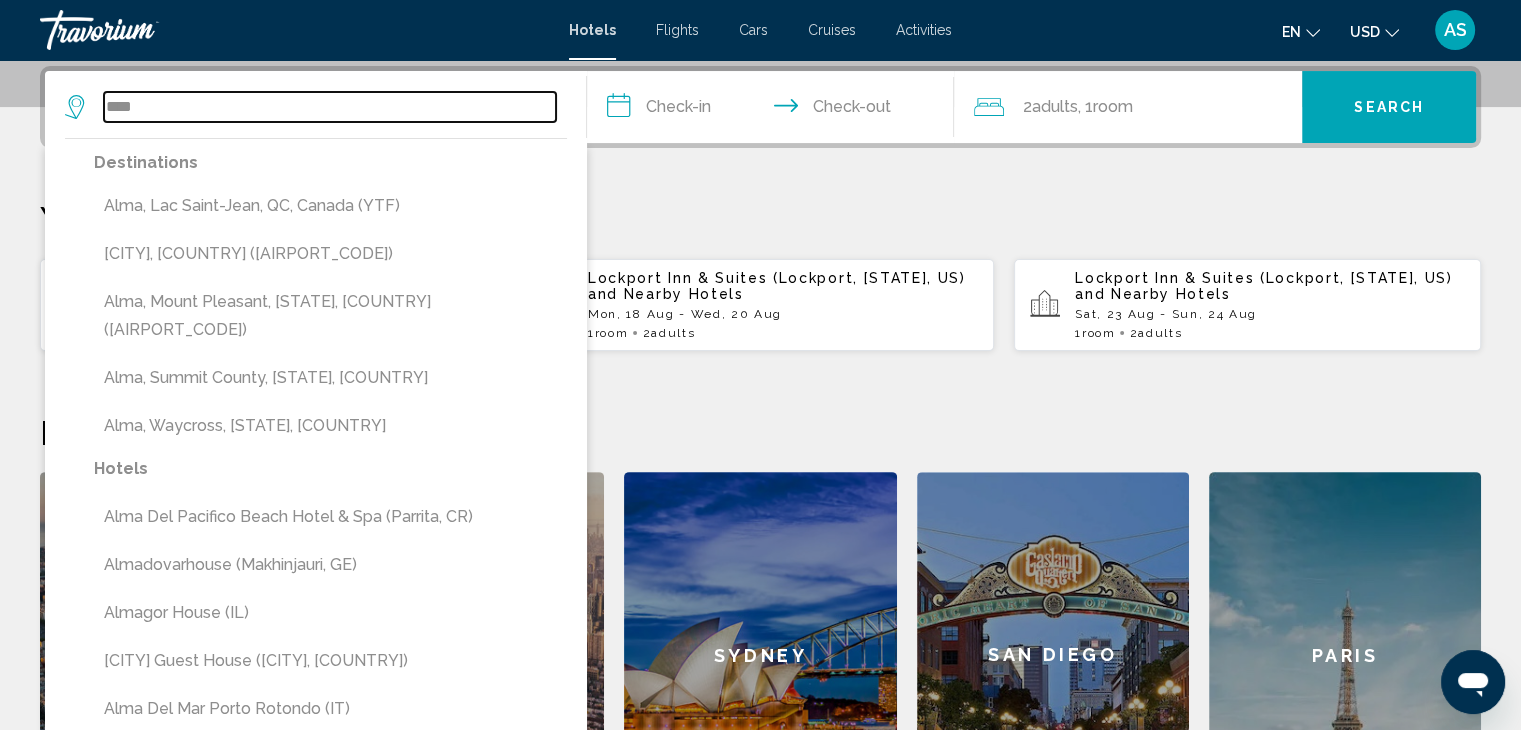 type on "**********" 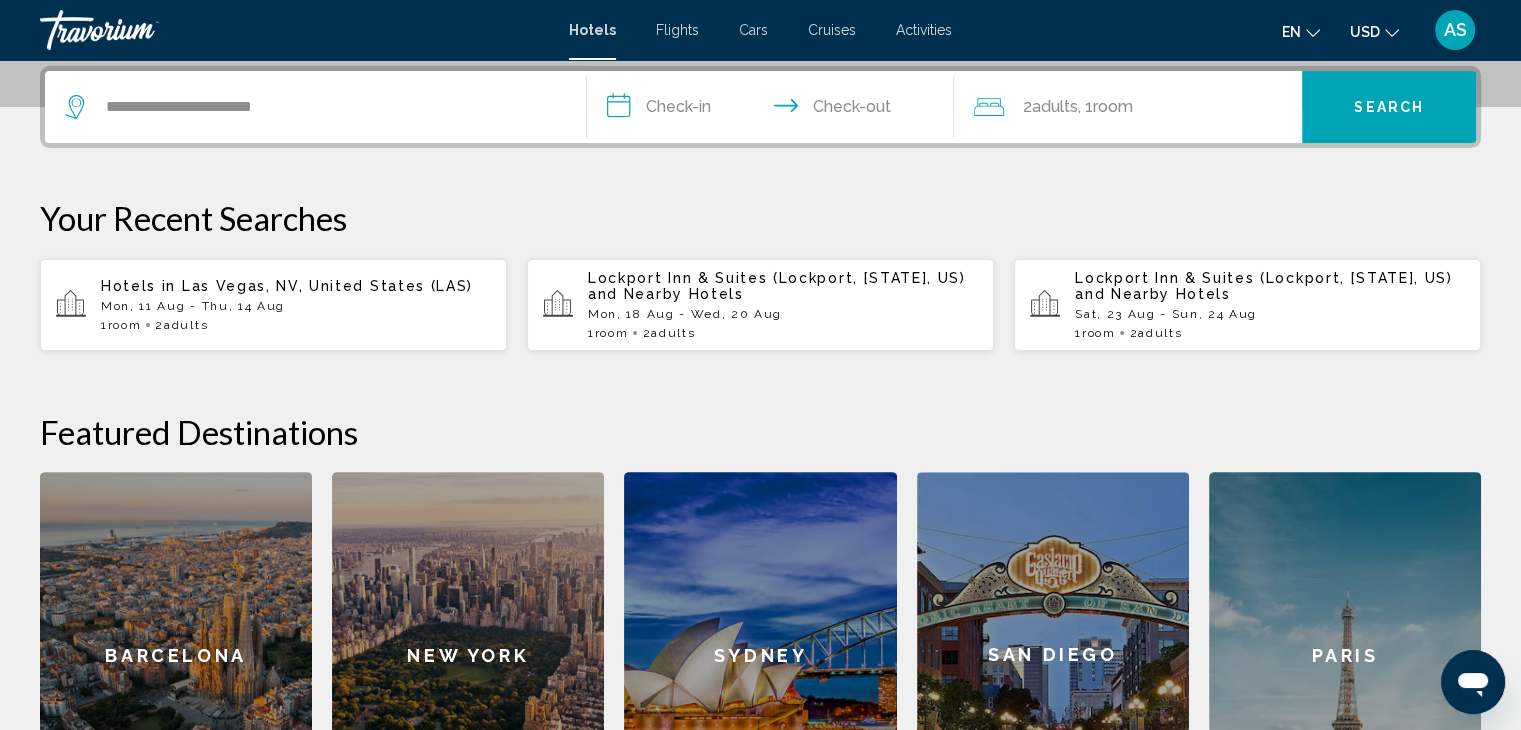 click on "**********" at bounding box center [775, 110] 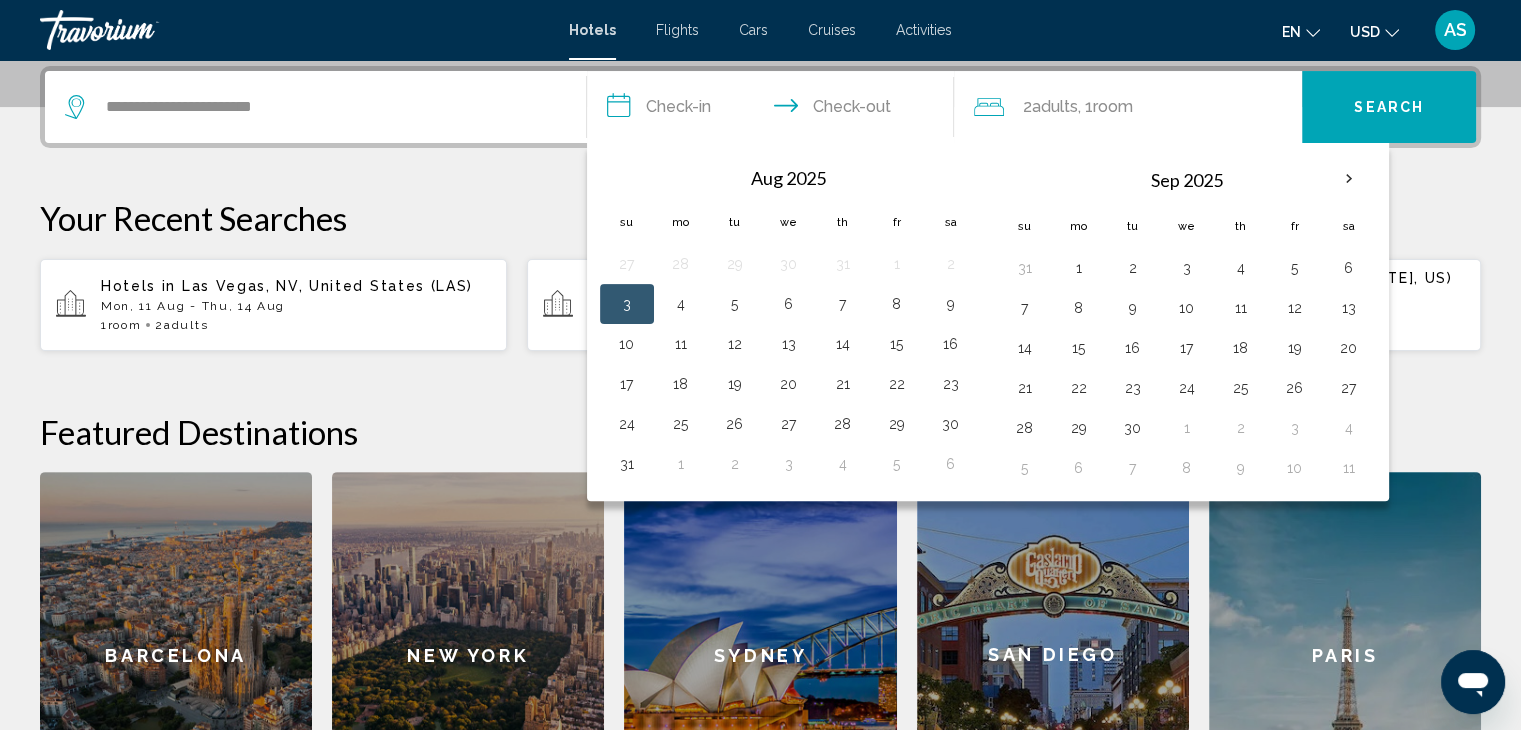 click on "4" at bounding box center (681, 304) 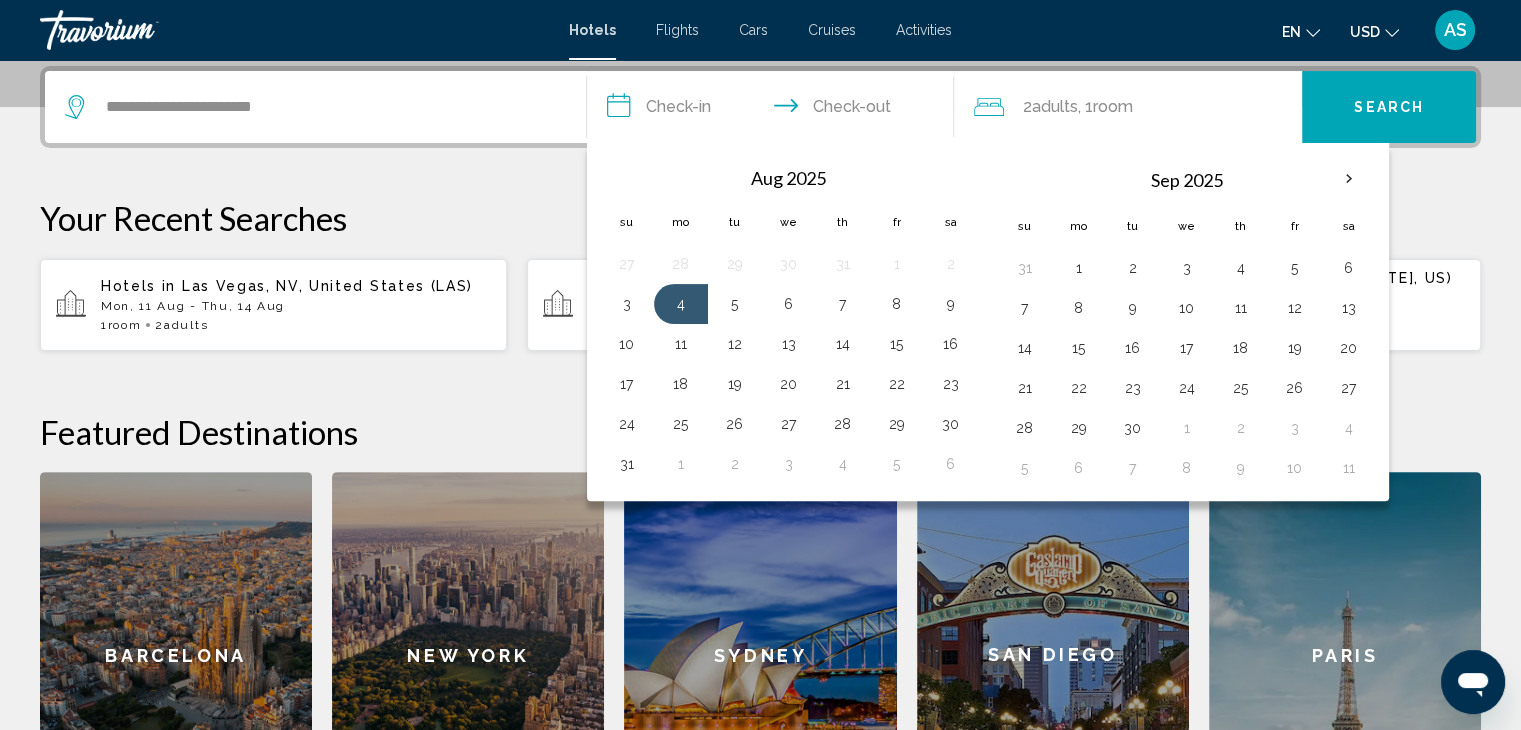 click on "5" at bounding box center [735, 304] 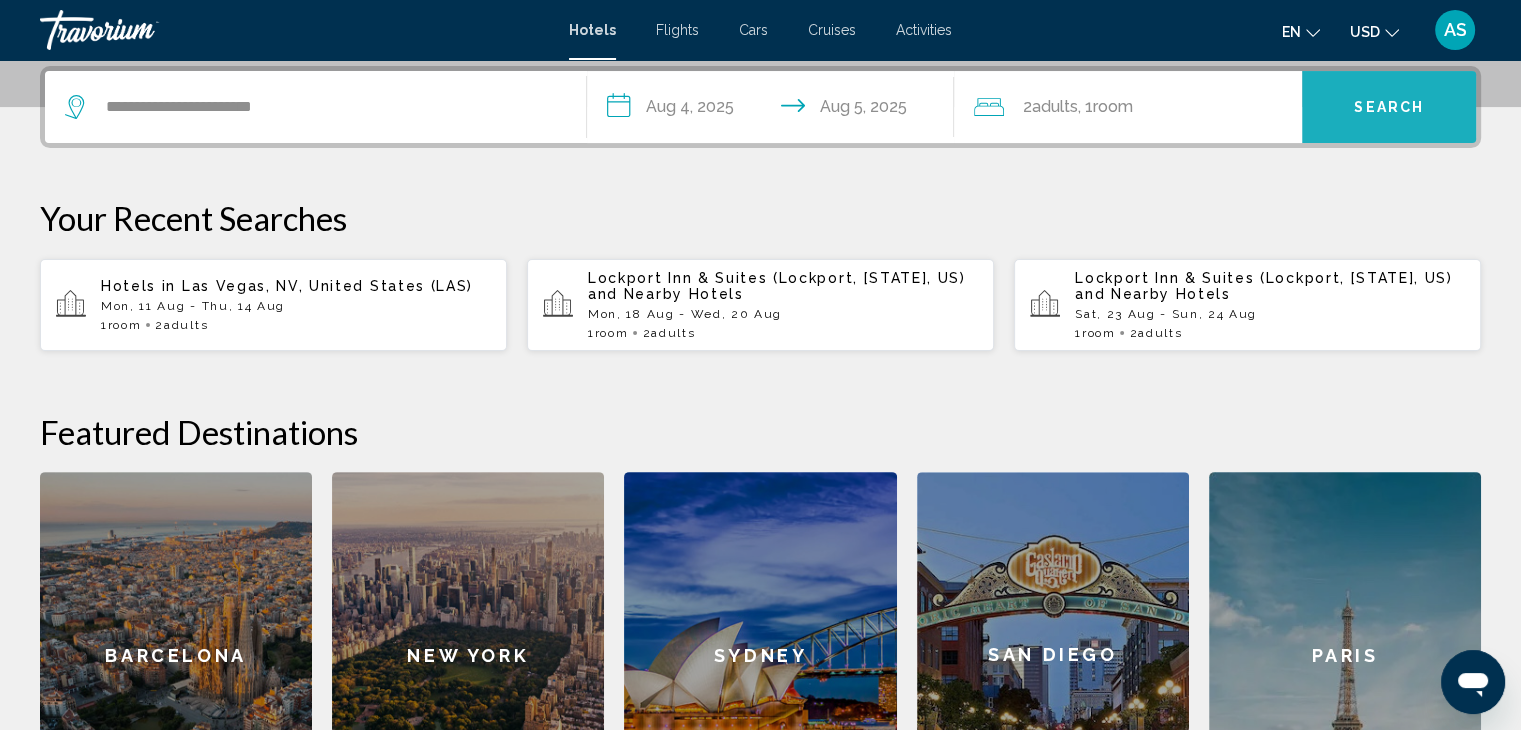 click on "Search" at bounding box center [1389, 108] 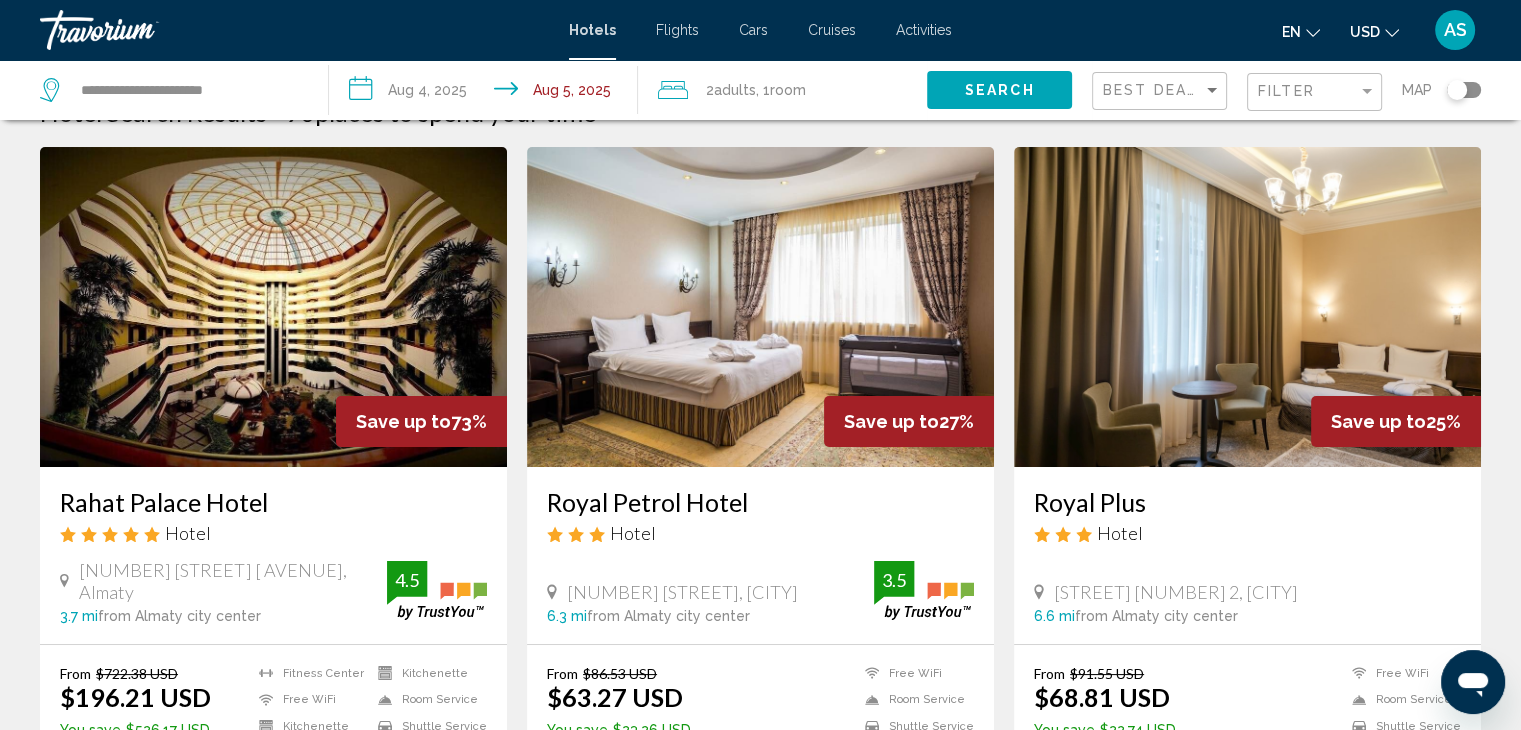 scroll, scrollTop: 44, scrollLeft: 0, axis: vertical 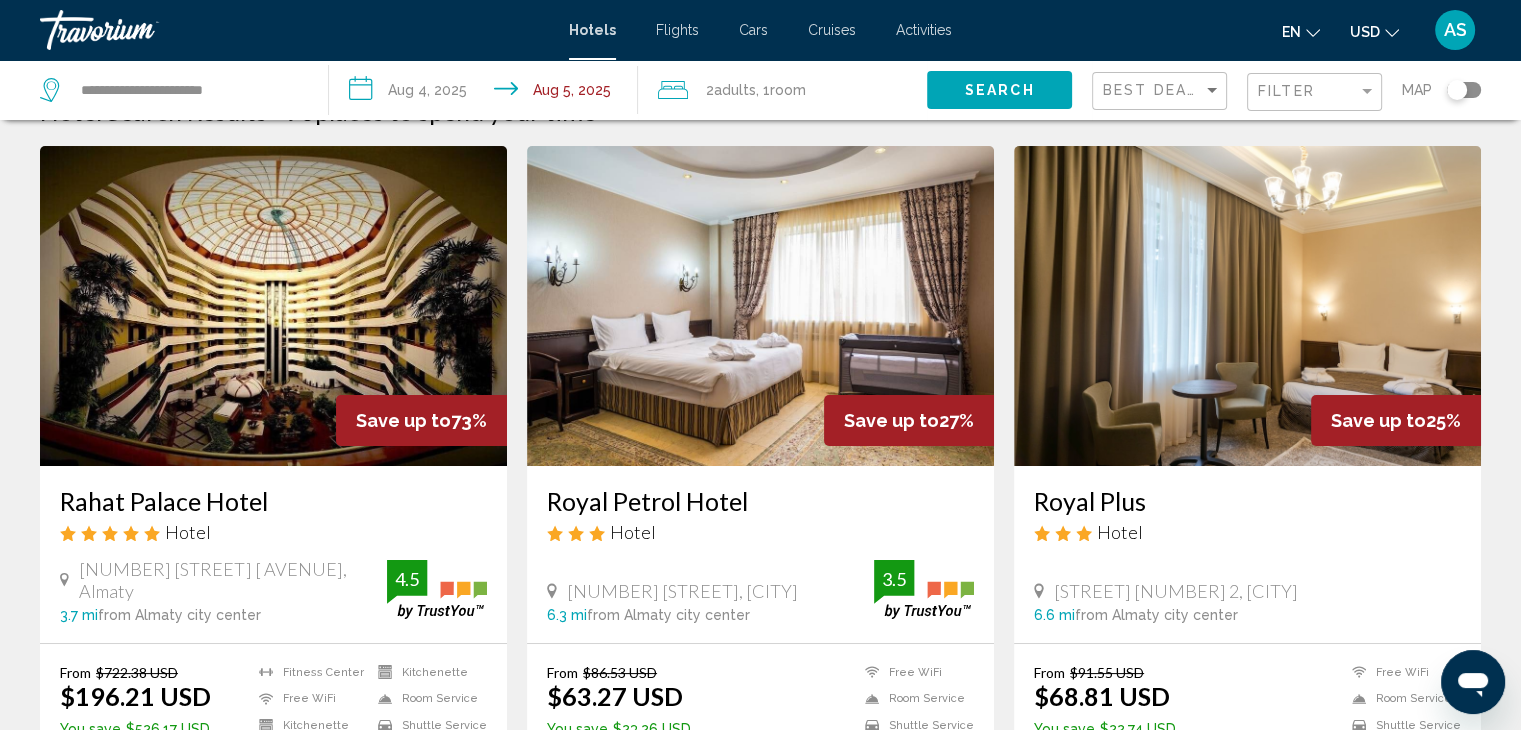 click on "Filter" 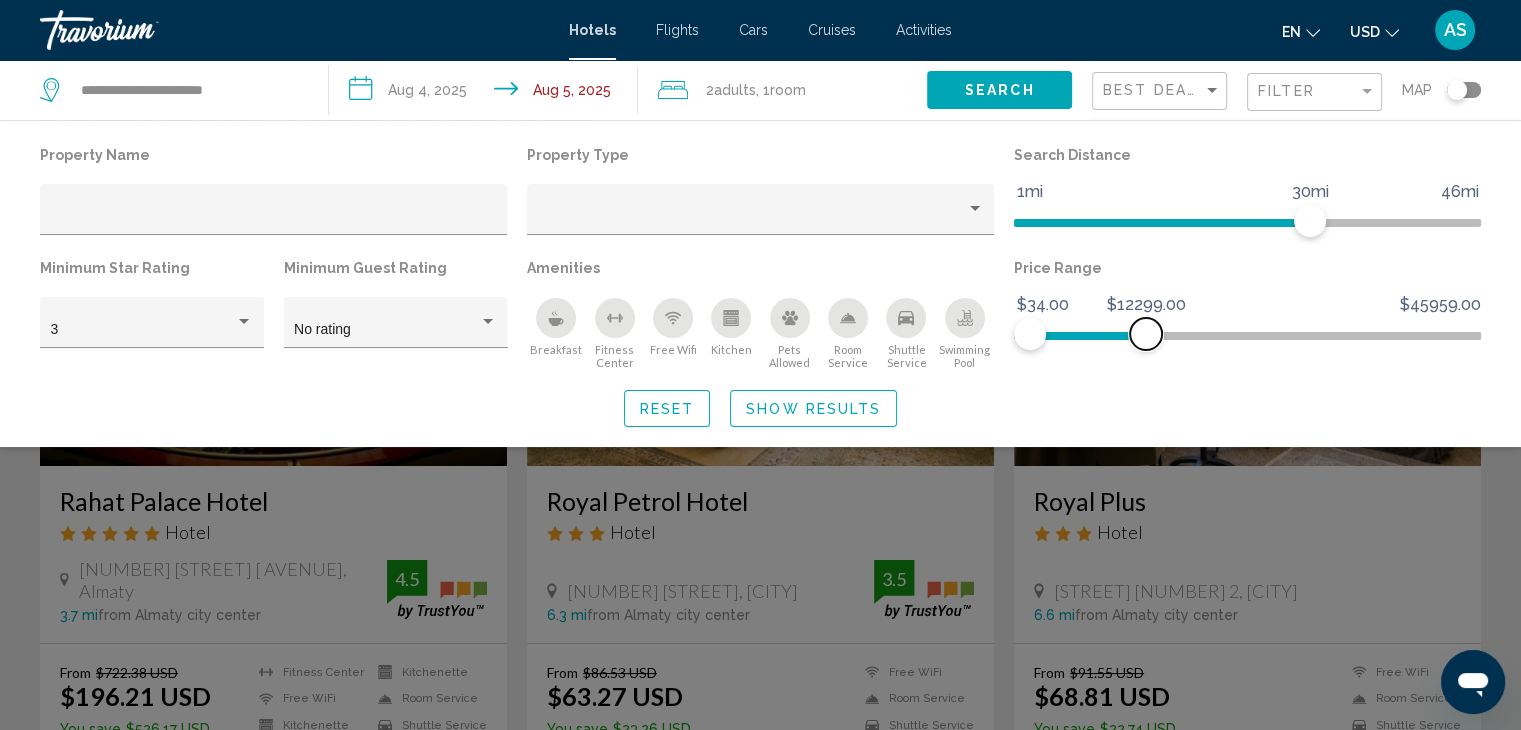 drag, startPoint x: 1462, startPoint y: 333, endPoint x: 1145, endPoint y: 411, distance: 326.4552 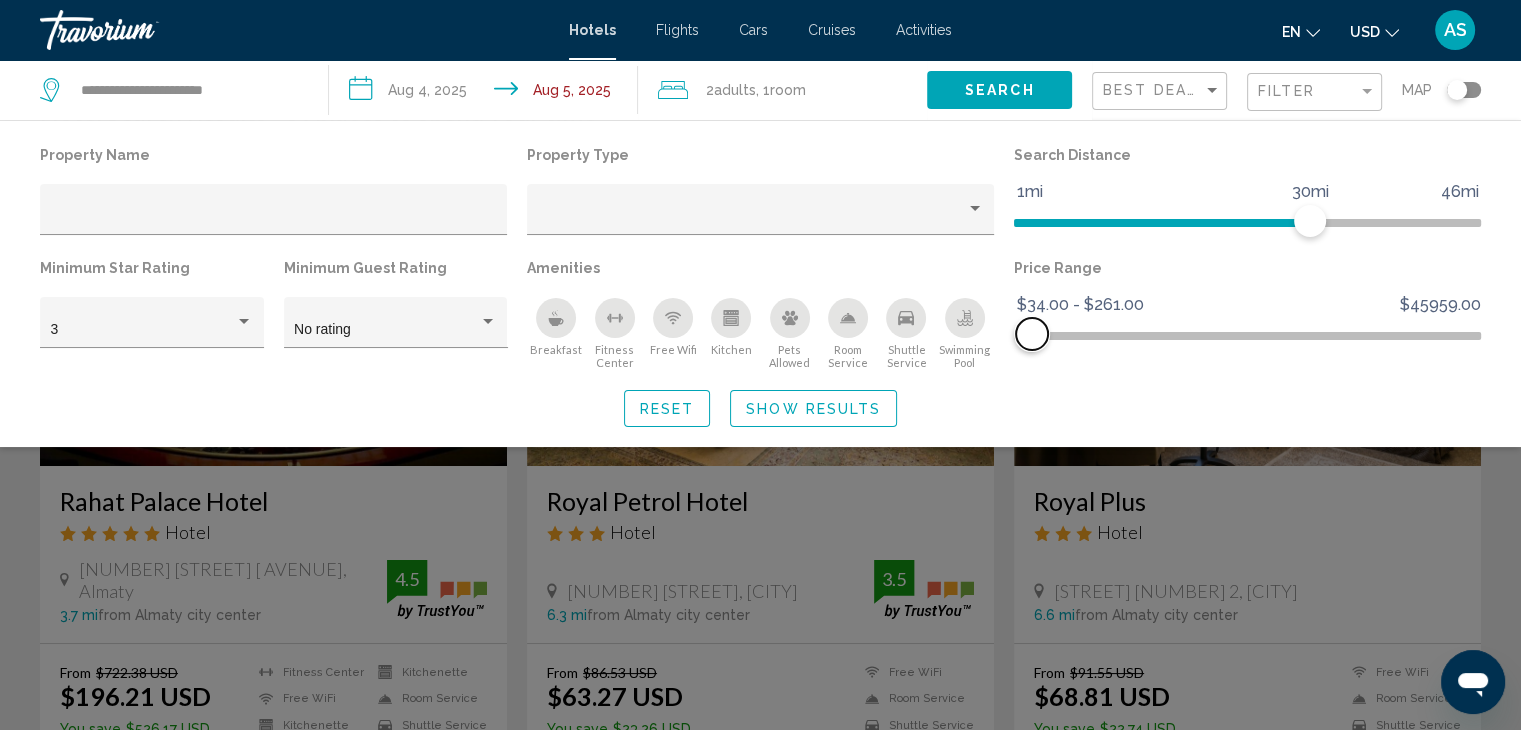 drag, startPoint x: 1143, startPoint y: 333, endPoint x: 1032, endPoint y: 343, distance: 111.44954 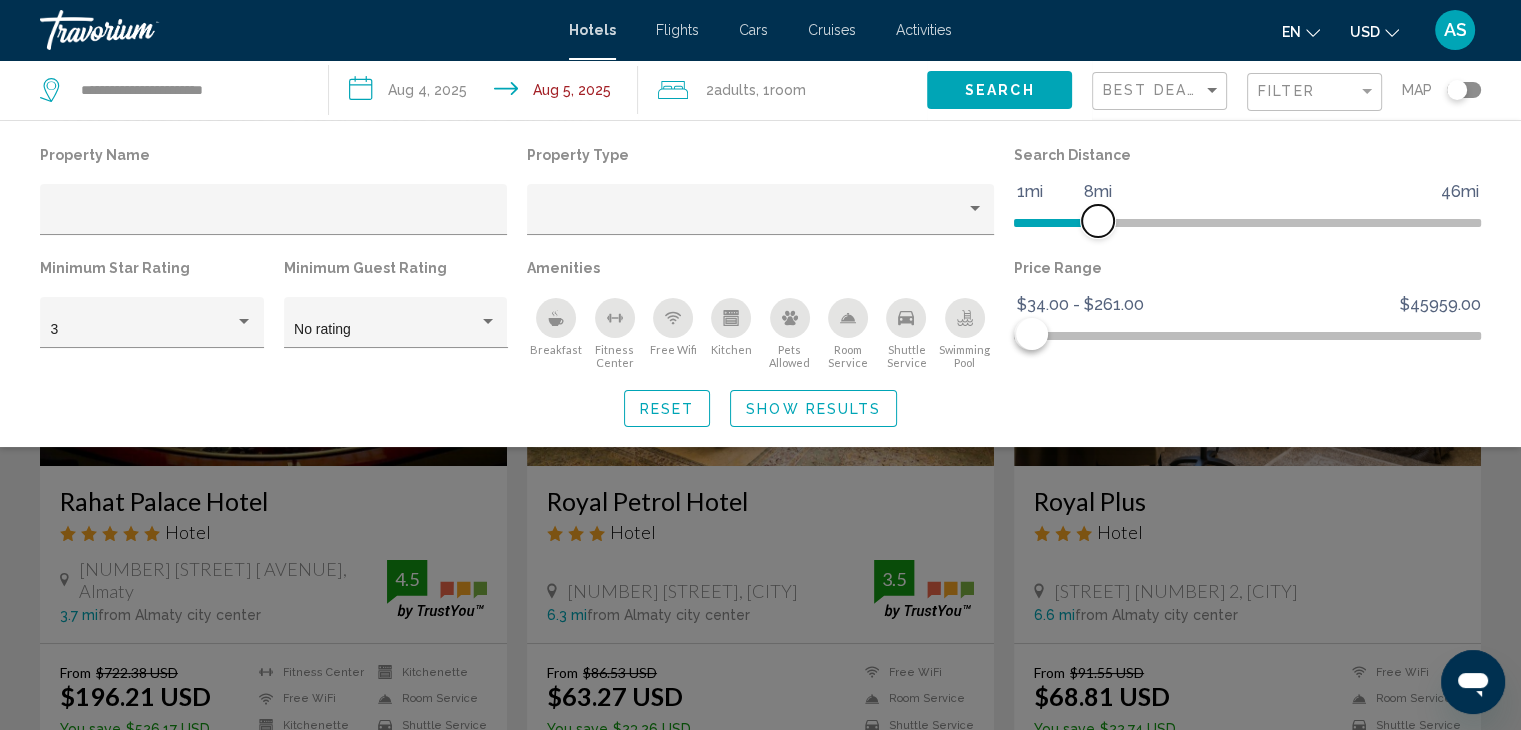 drag, startPoint x: 1294, startPoint y: 222, endPoint x: 1096, endPoint y: 279, distance: 206.04126 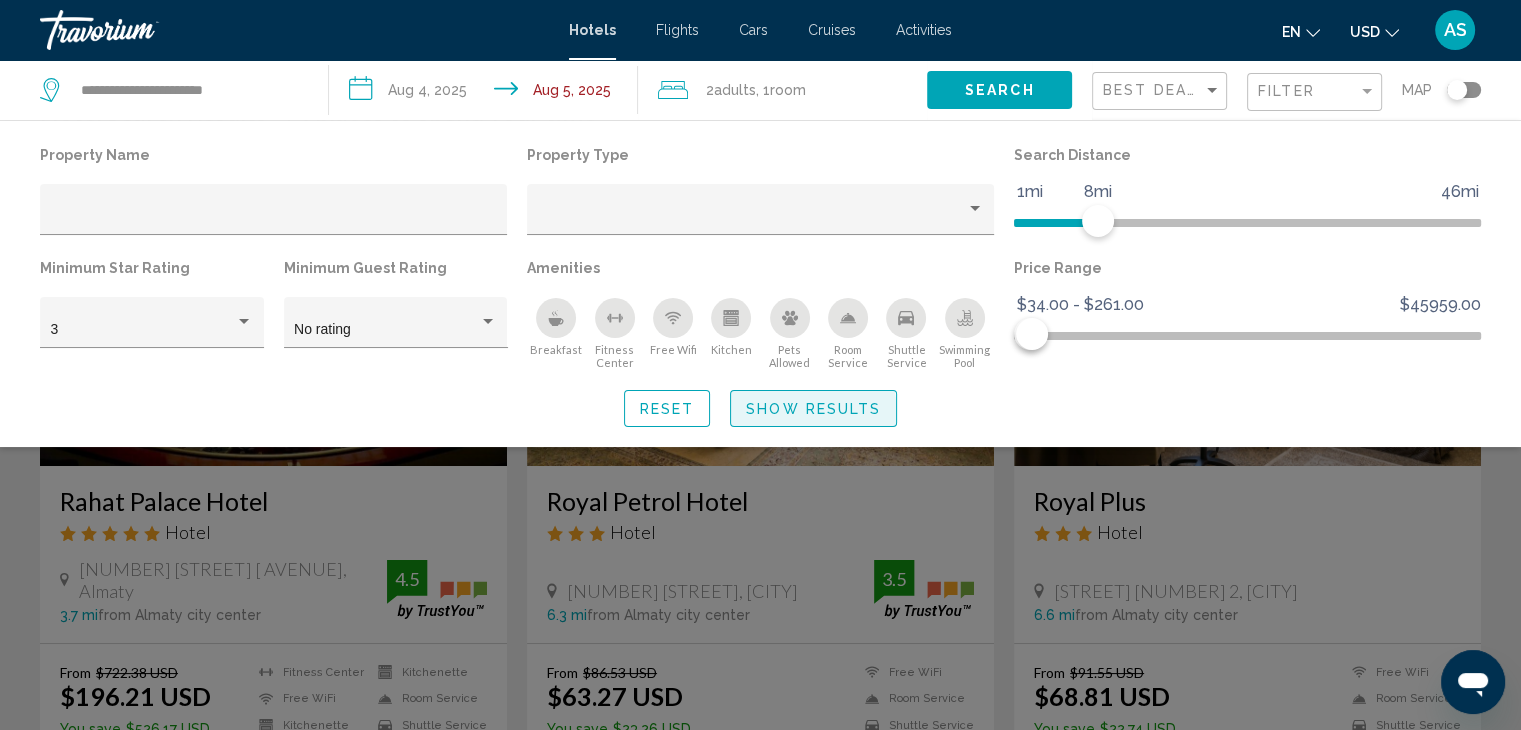 click on "Show Results" 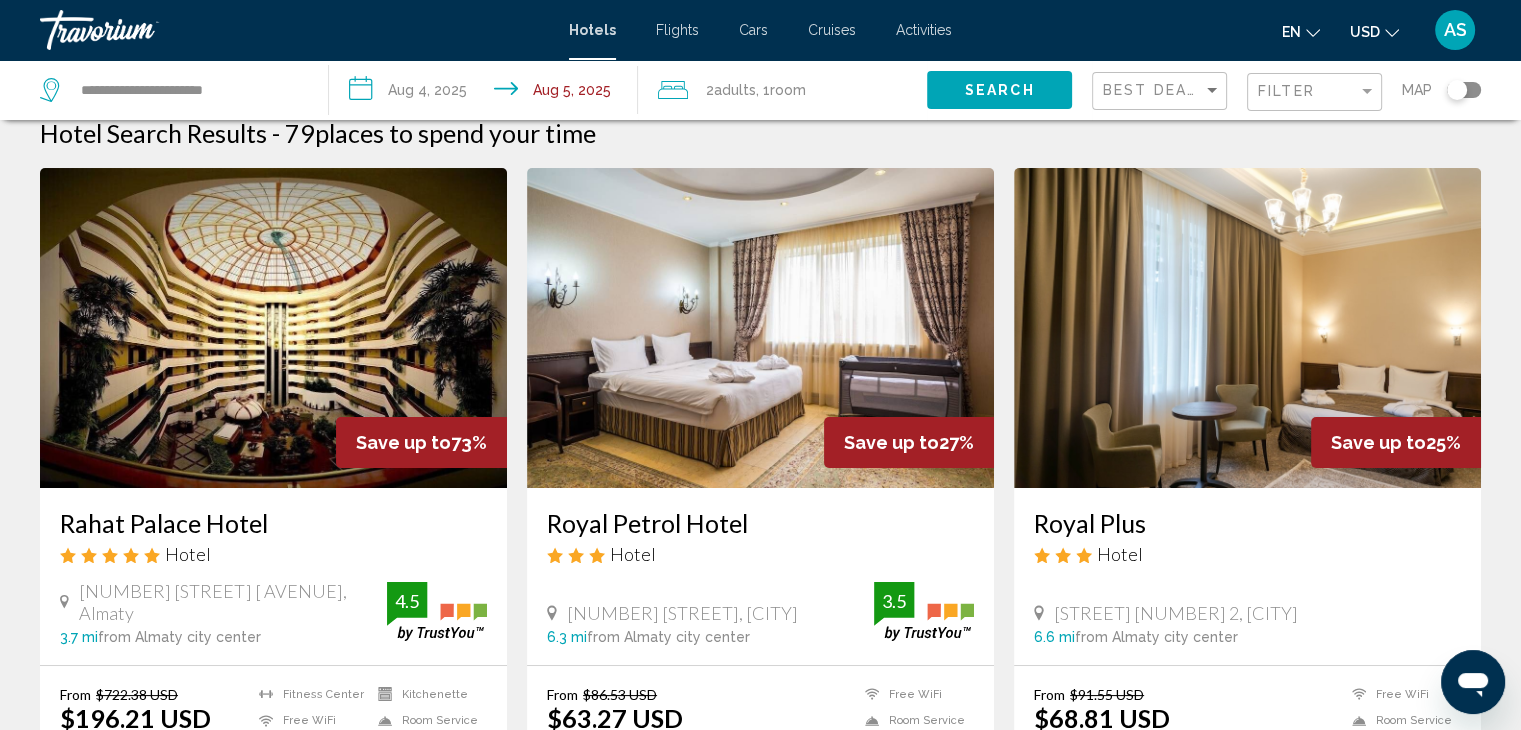 scroll, scrollTop: 8, scrollLeft: 0, axis: vertical 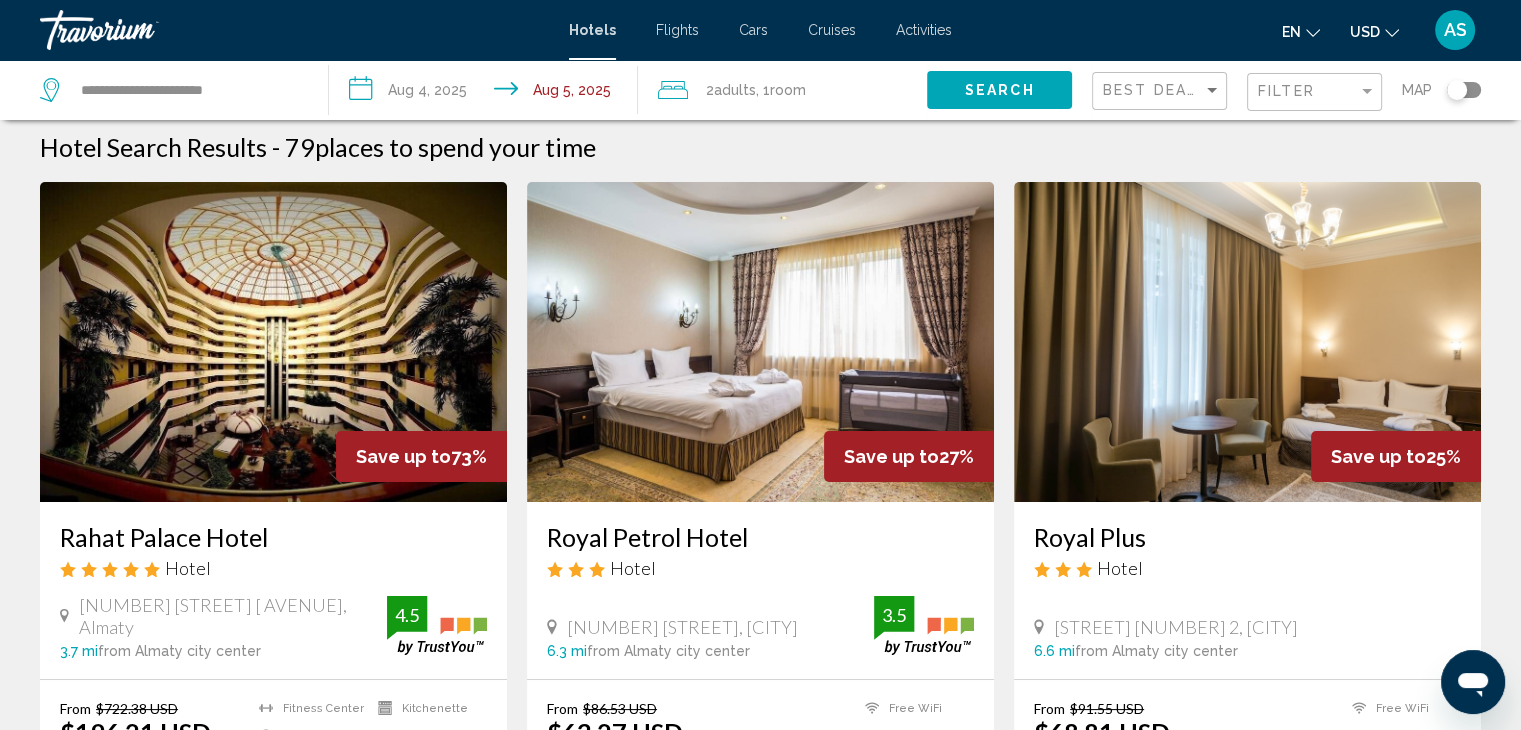 click on "USD" 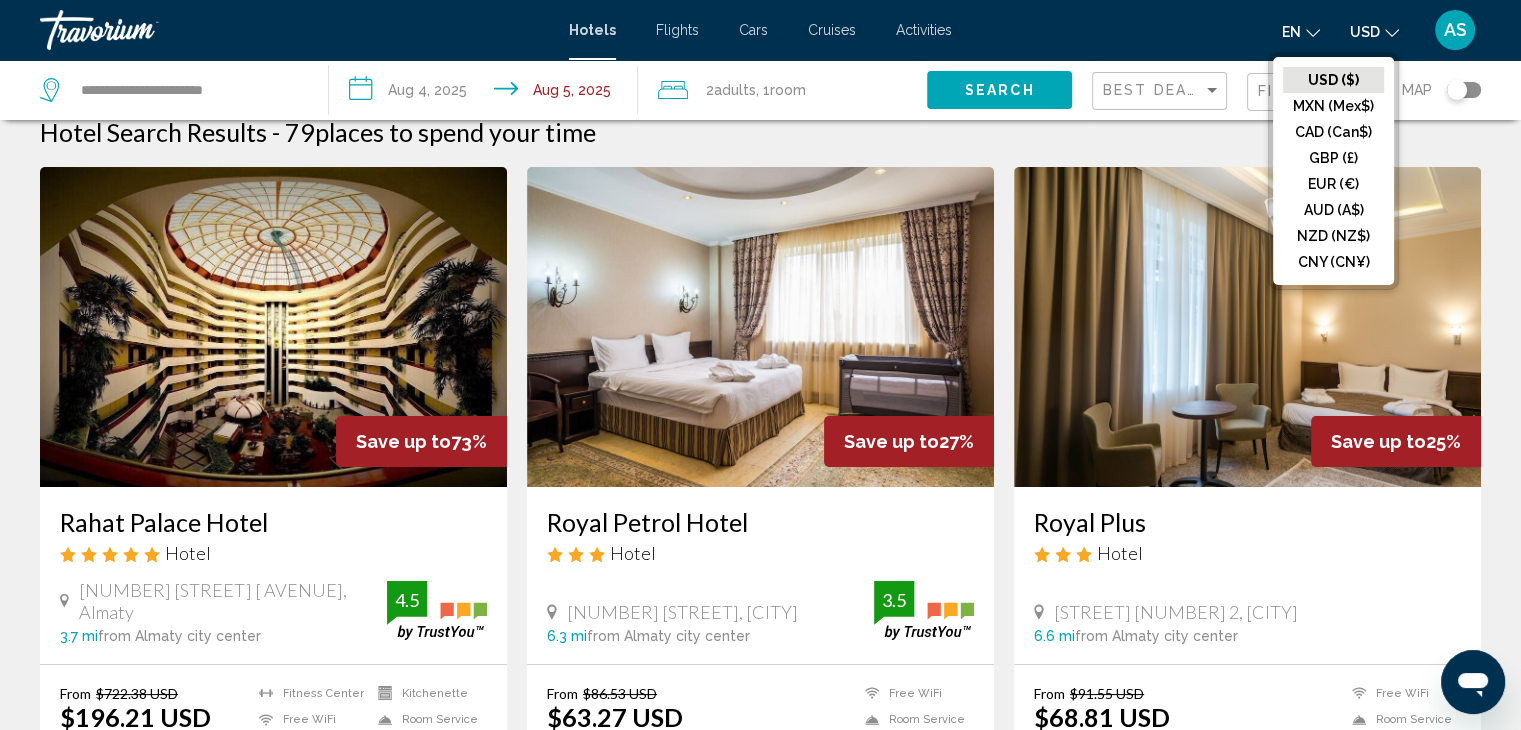 scroll, scrollTop: 24, scrollLeft: 0, axis: vertical 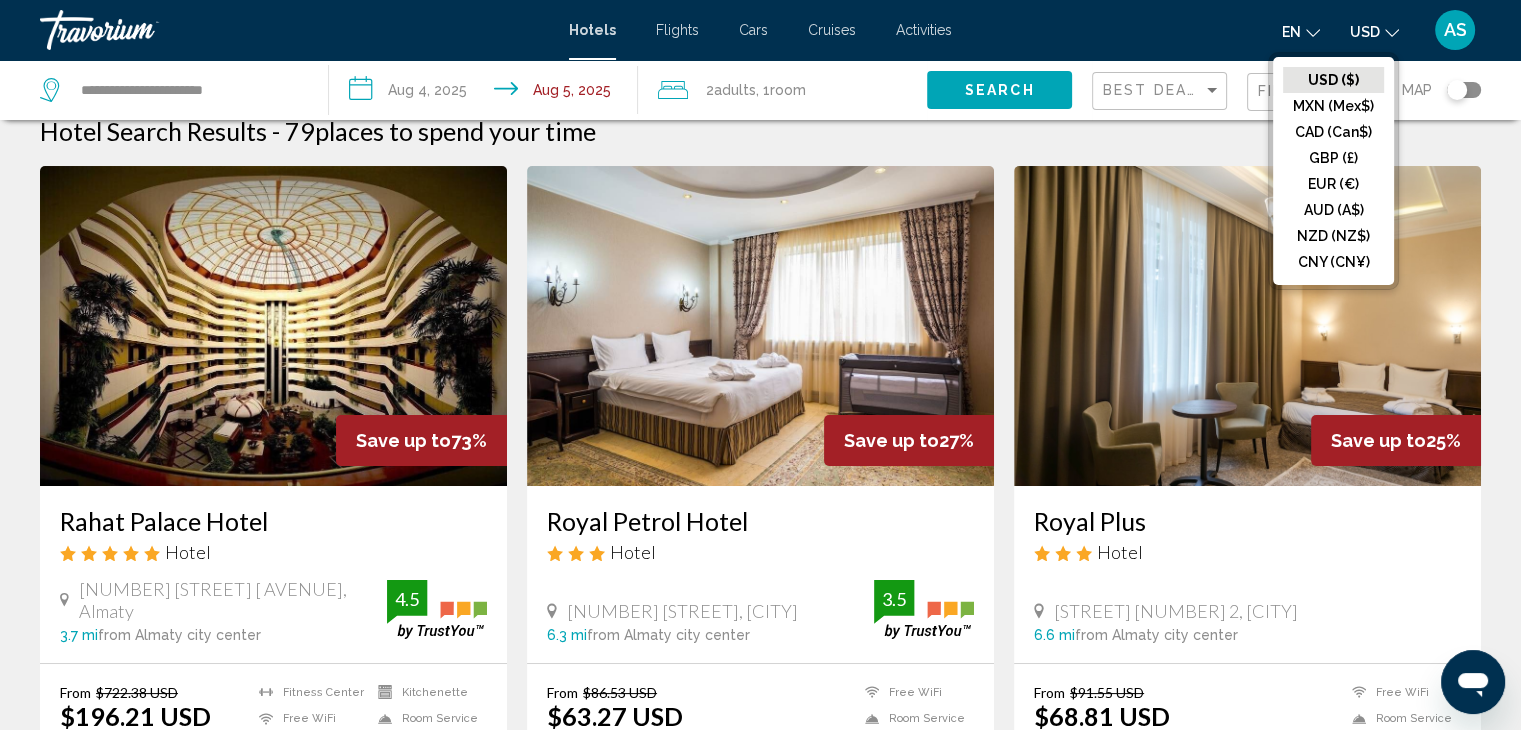 click on "en
English Español Français Italiano Português русский USD
USD ($) MXN (Mex$) CAD (Can$) GBP (£) EUR (€) AUD (A$) NZD (NZ$) CNY (CN¥) AS Login" at bounding box center [1226, 30] 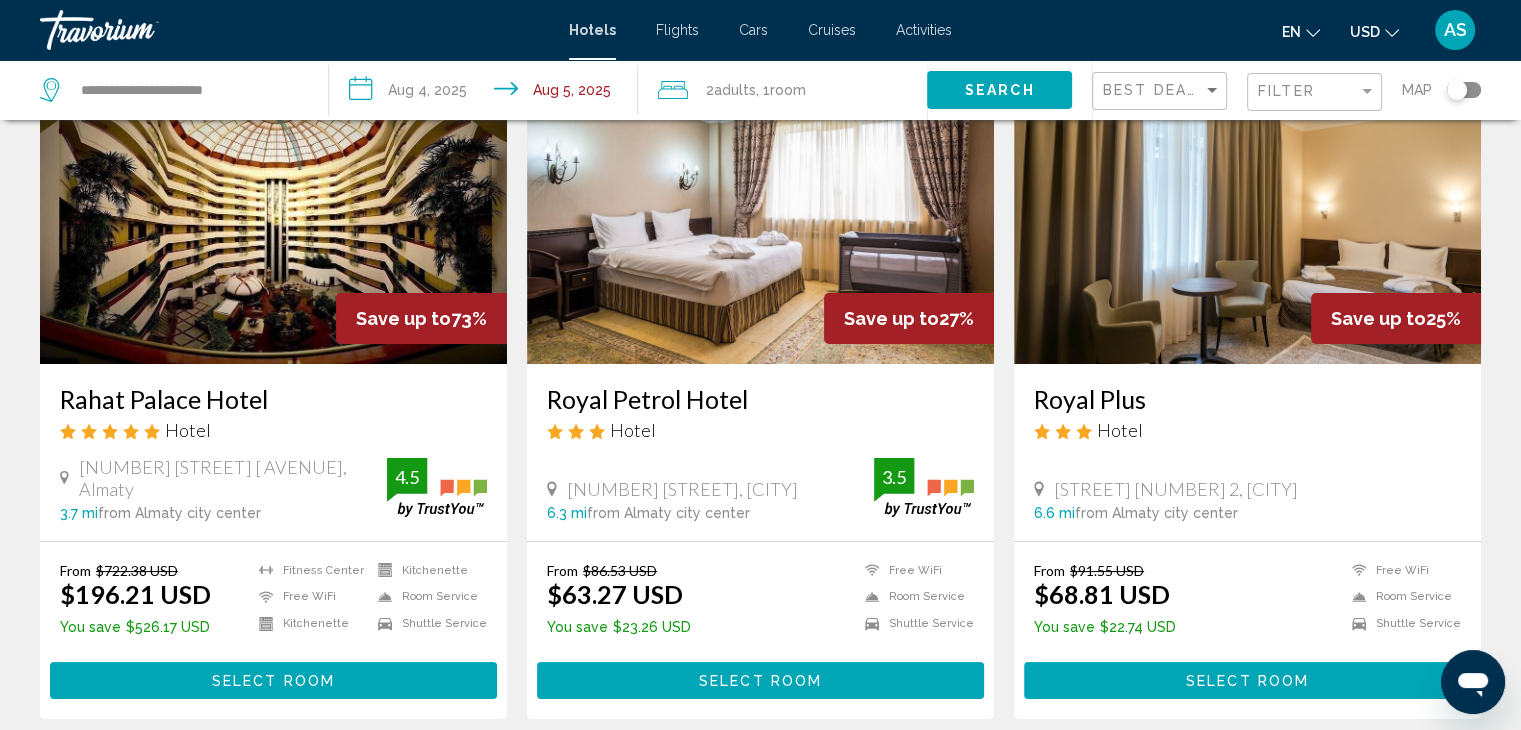 scroll, scrollTop: 0, scrollLeft: 0, axis: both 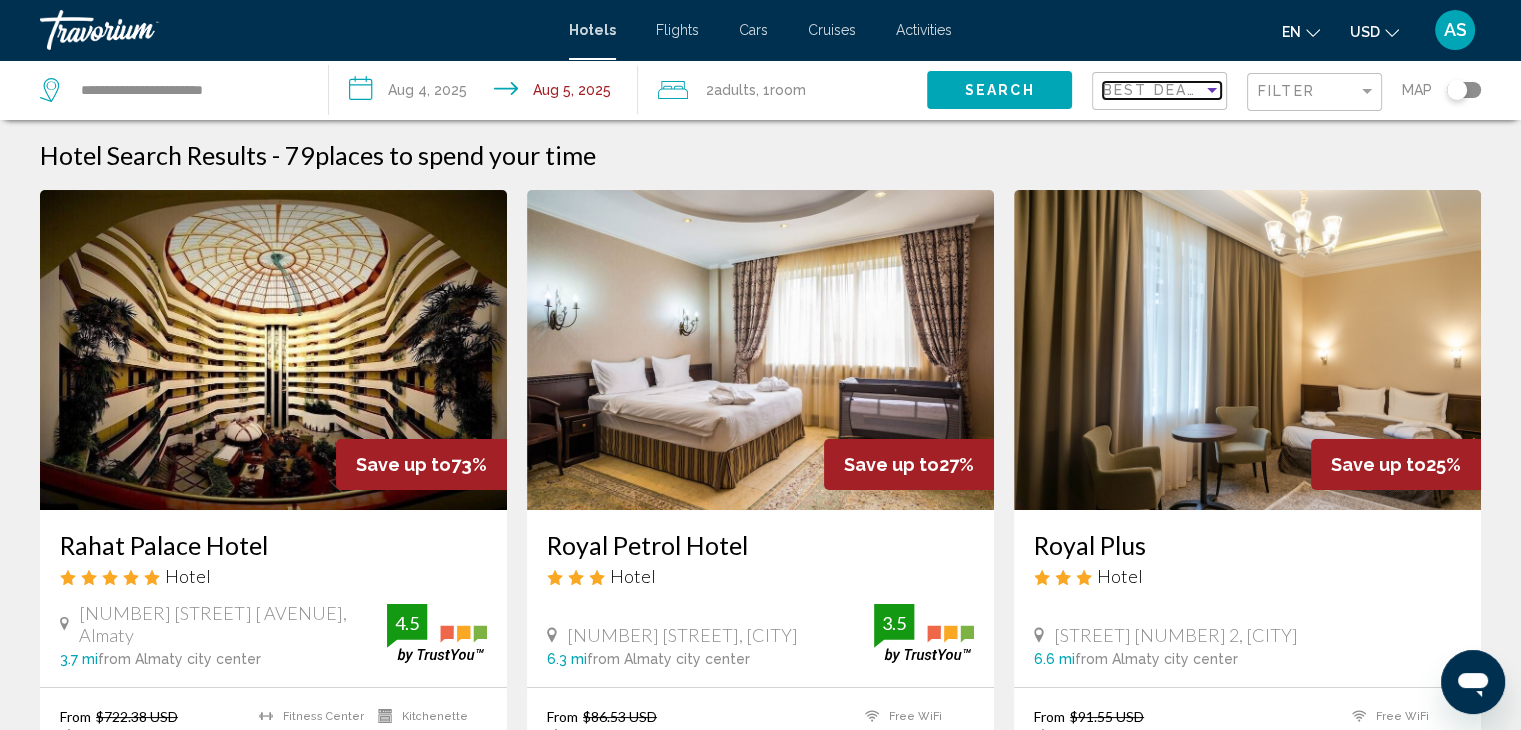 click on "Best Deals" at bounding box center (1155, 90) 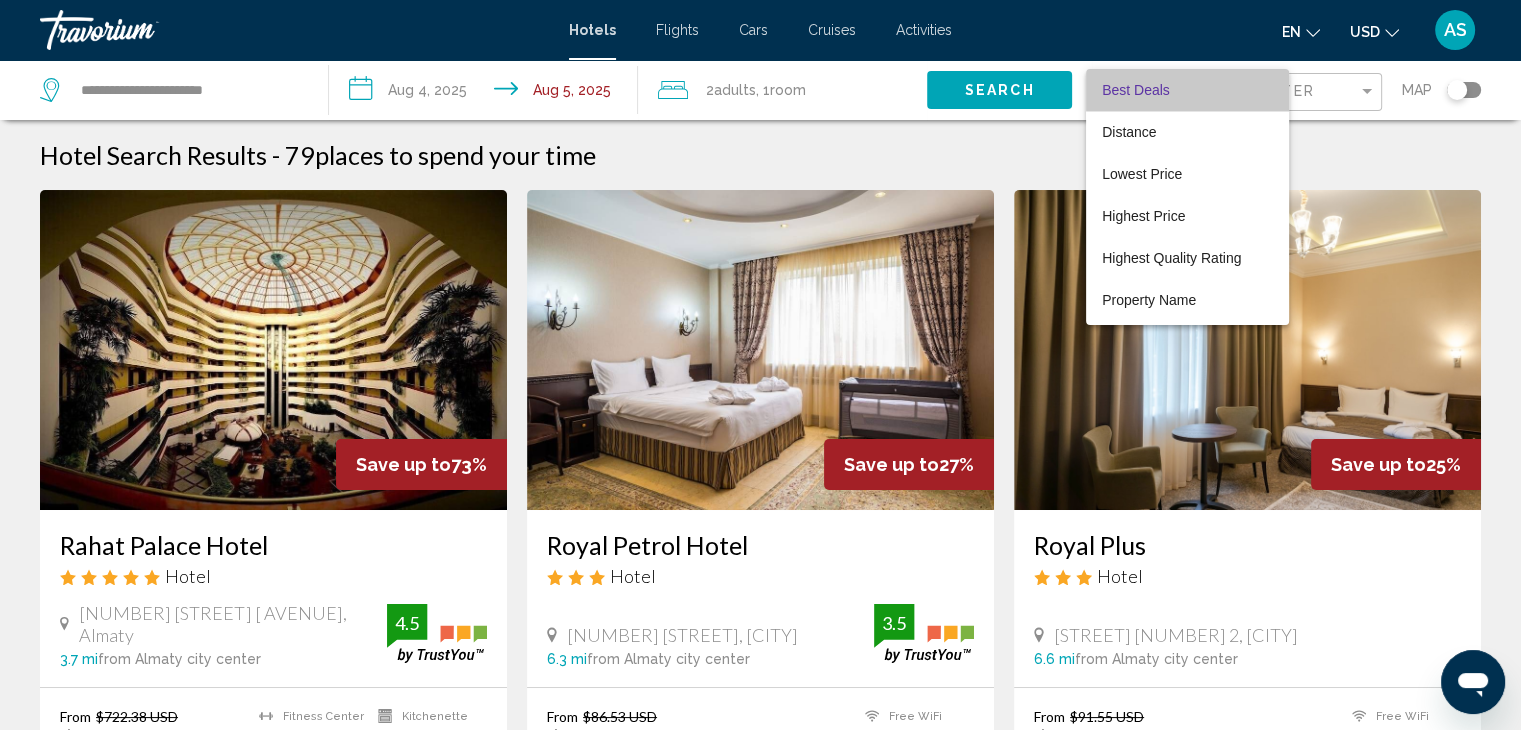 click on "Best Deals" at bounding box center [1187, 90] 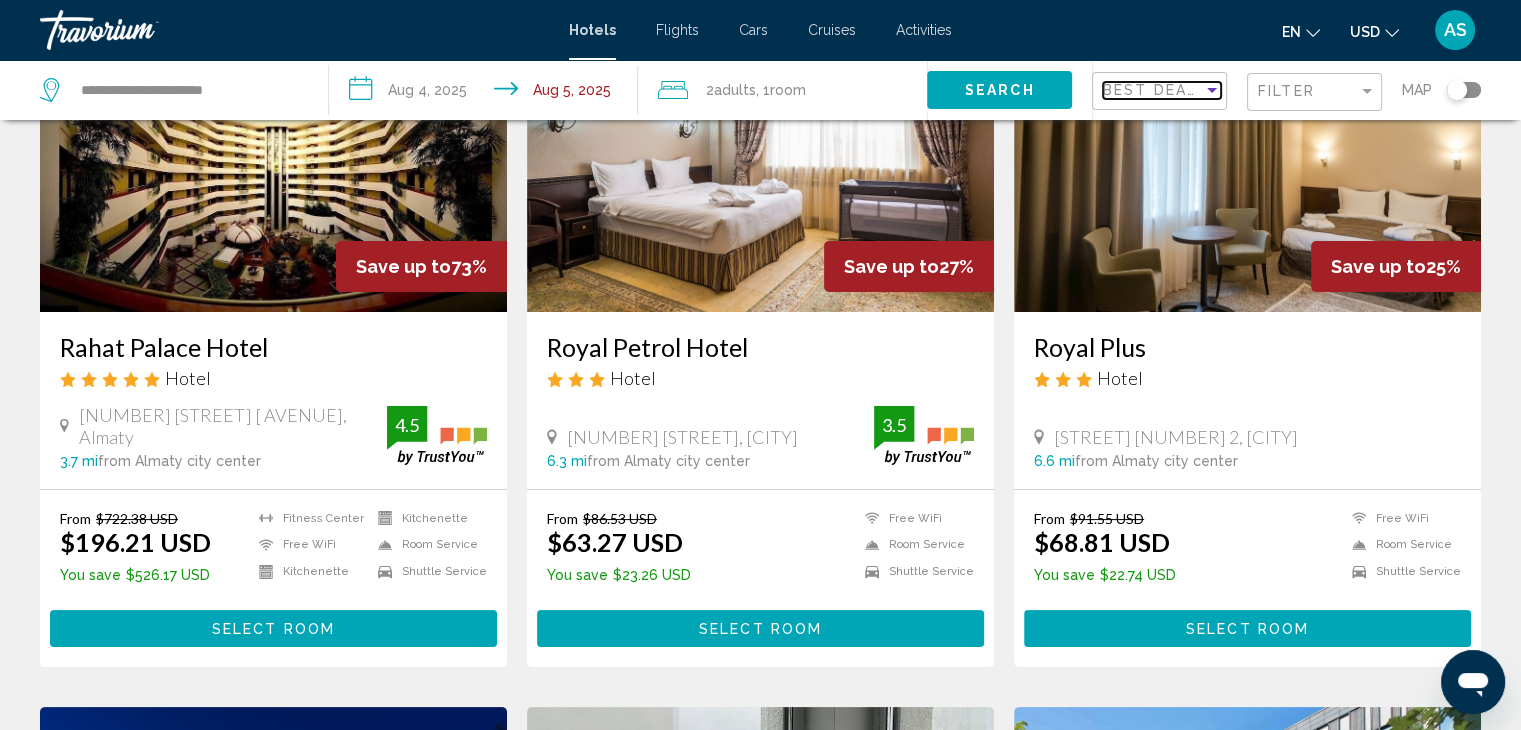 scroll, scrollTop: 199, scrollLeft: 0, axis: vertical 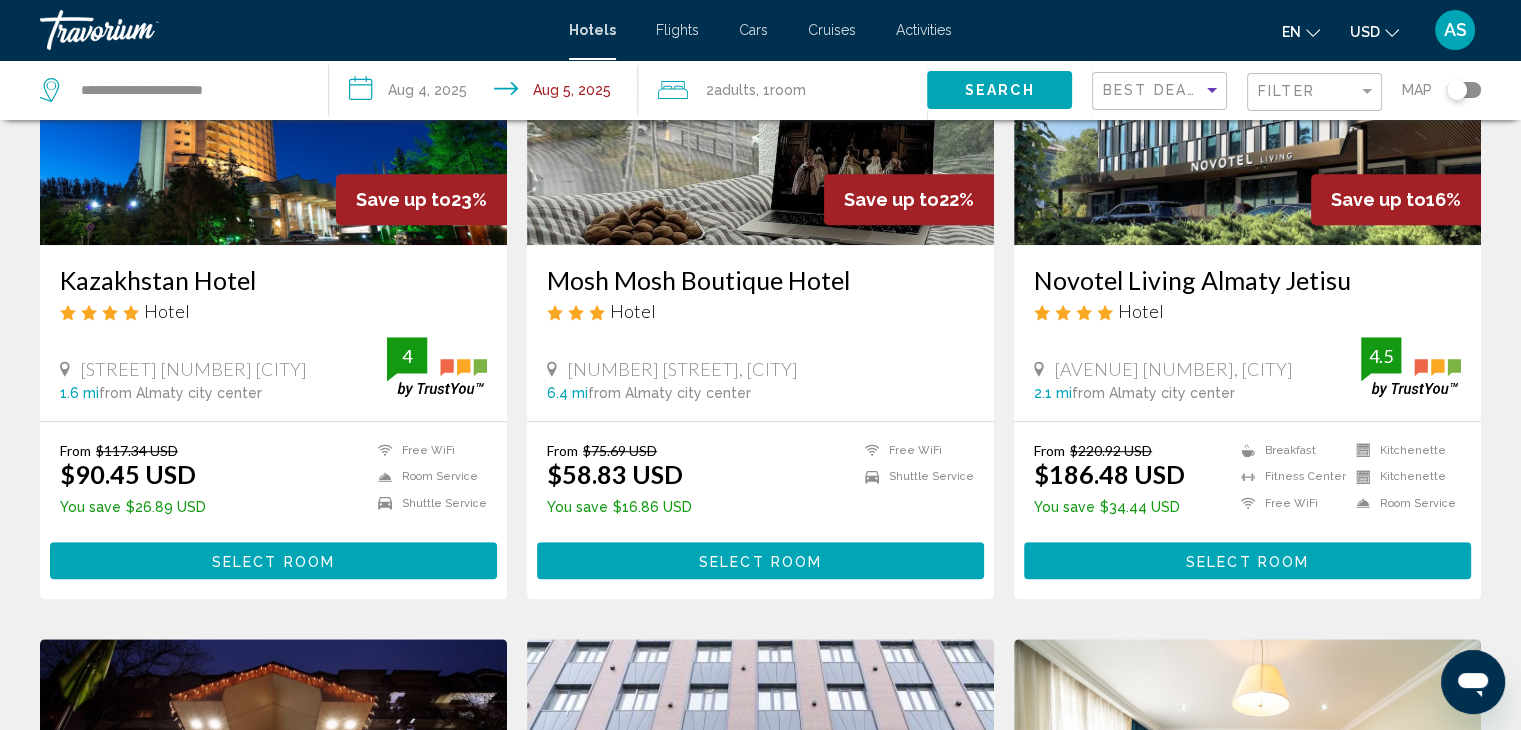 click on "Select Room" at bounding box center (760, 561) 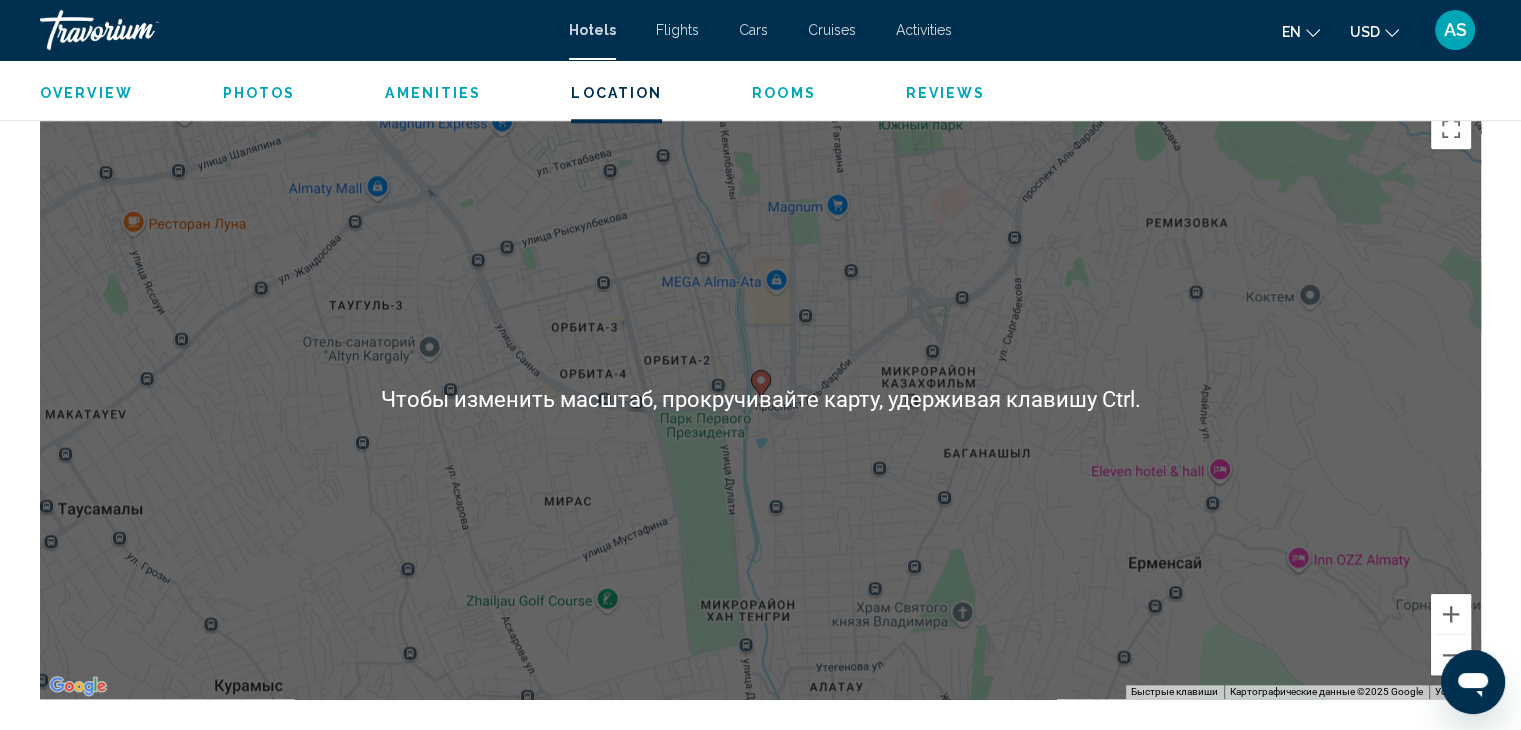 scroll, scrollTop: 1836, scrollLeft: 0, axis: vertical 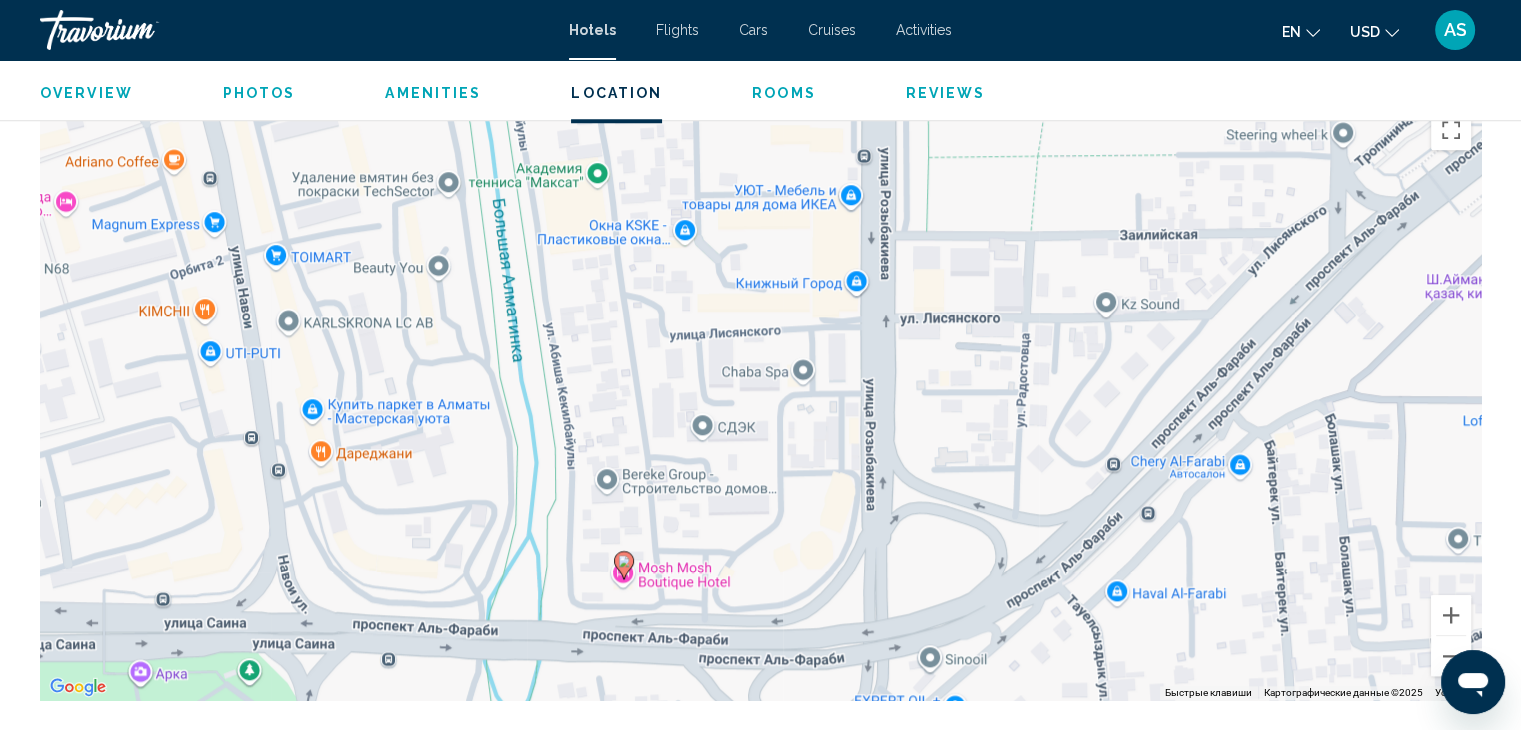 click 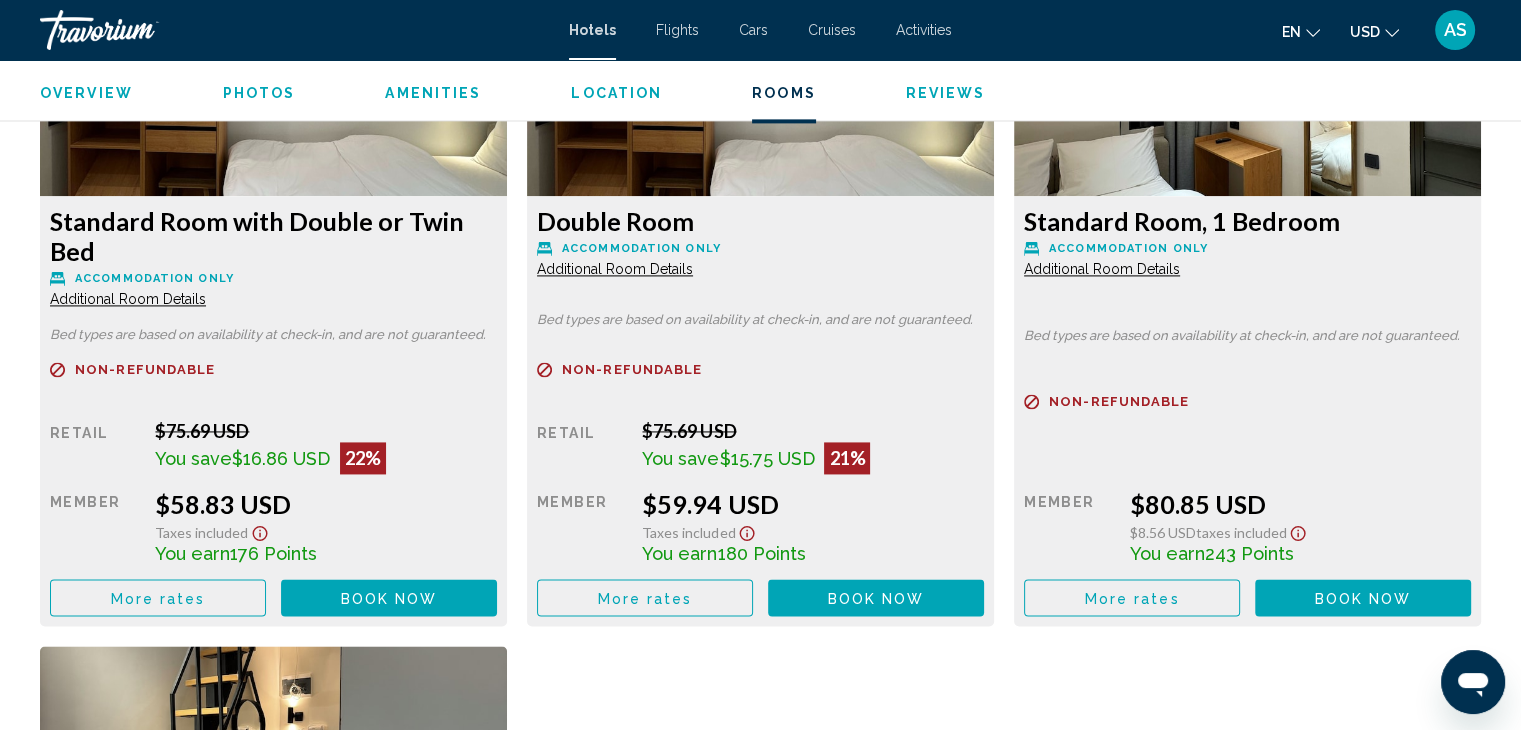 scroll, scrollTop: 2816, scrollLeft: 0, axis: vertical 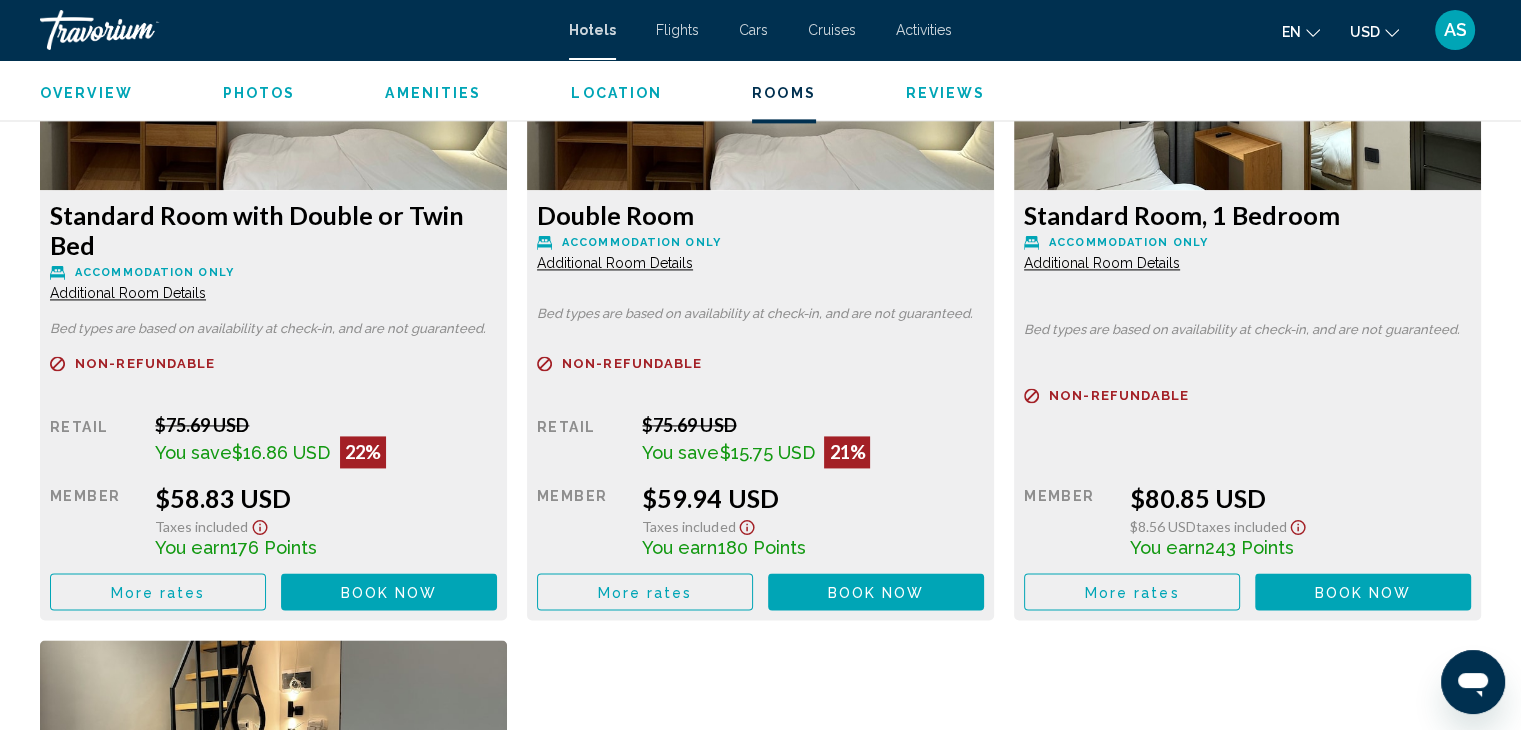 click on "Standard Room with Double or Twin Bed" at bounding box center (273, 230) 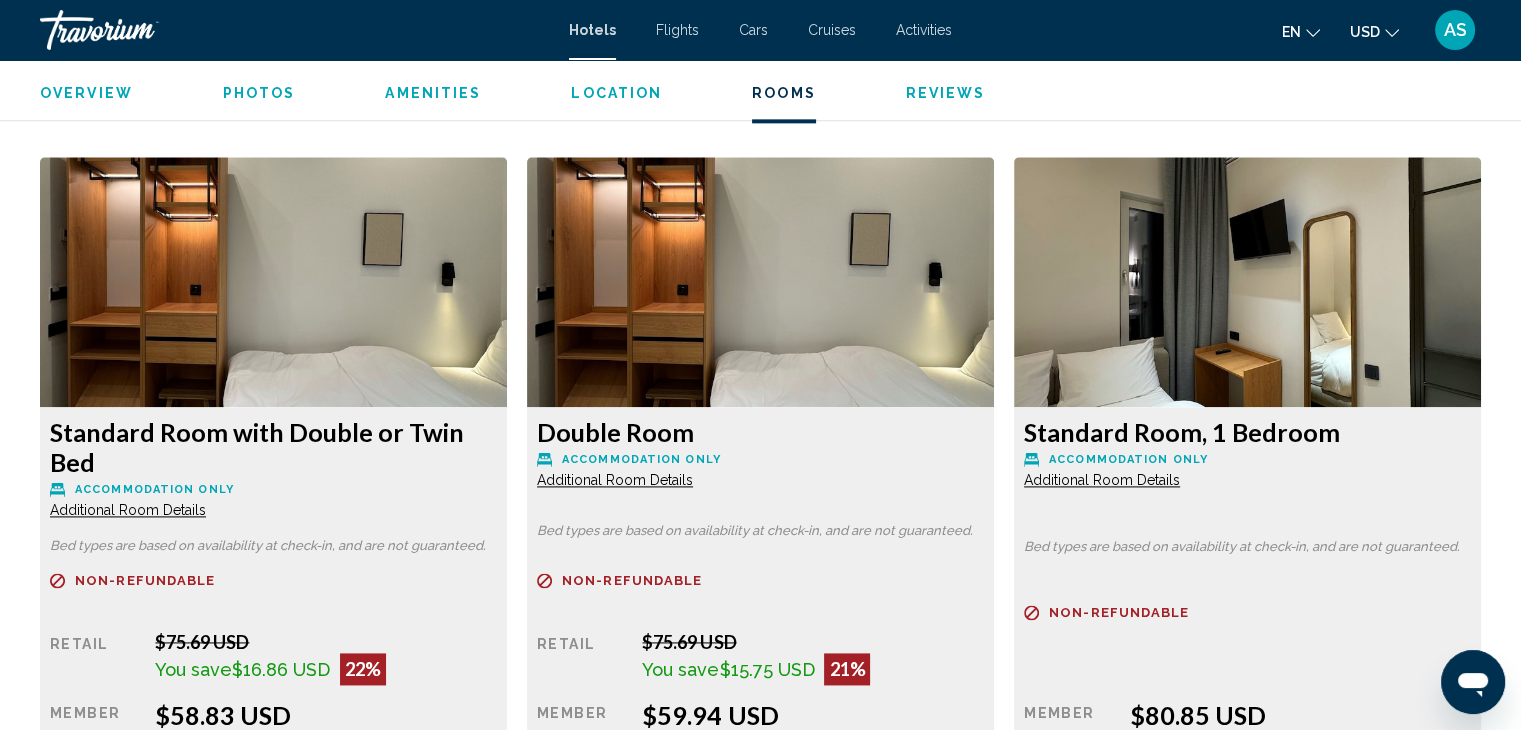 scroll, scrollTop: 2597, scrollLeft: 0, axis: vertical 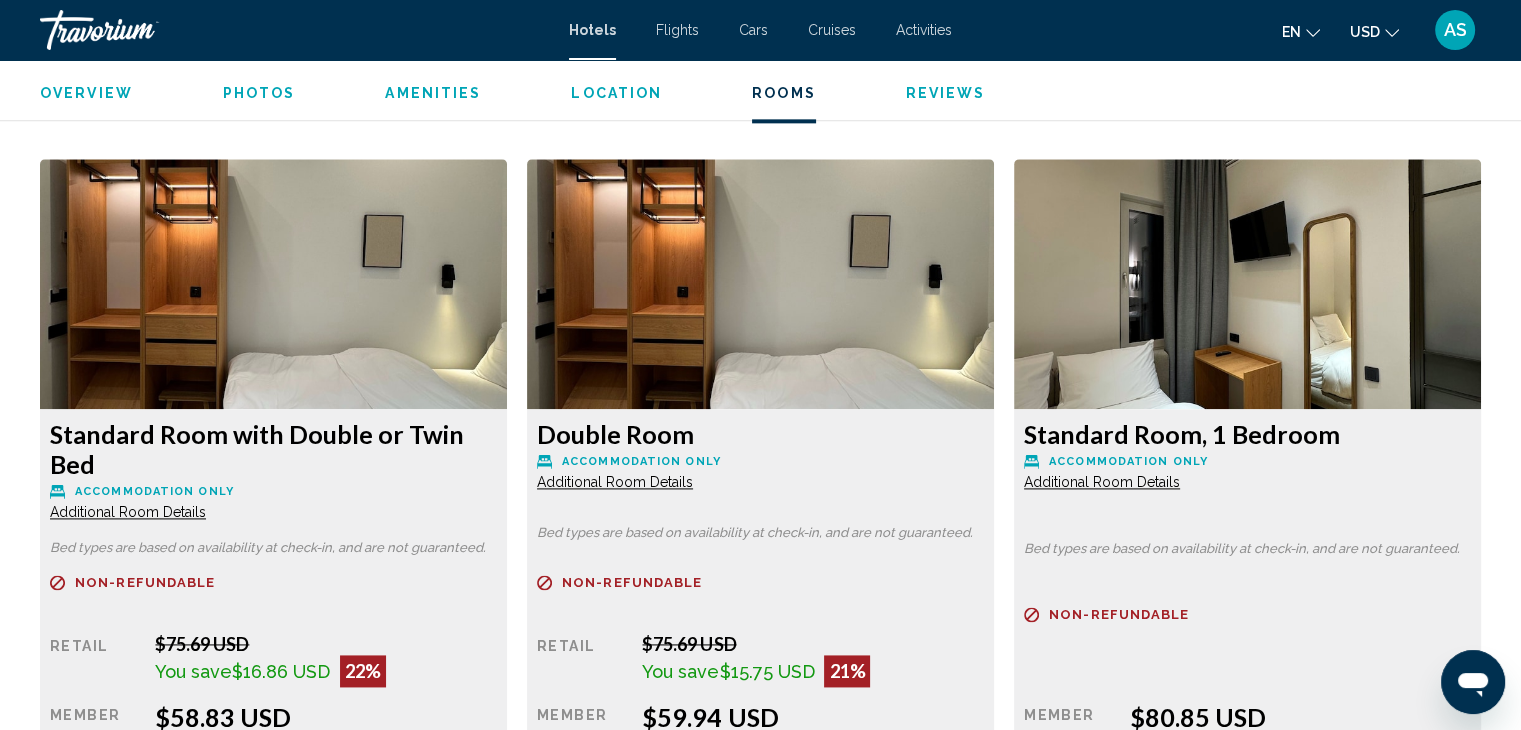 click at bounding box center (273, 284) 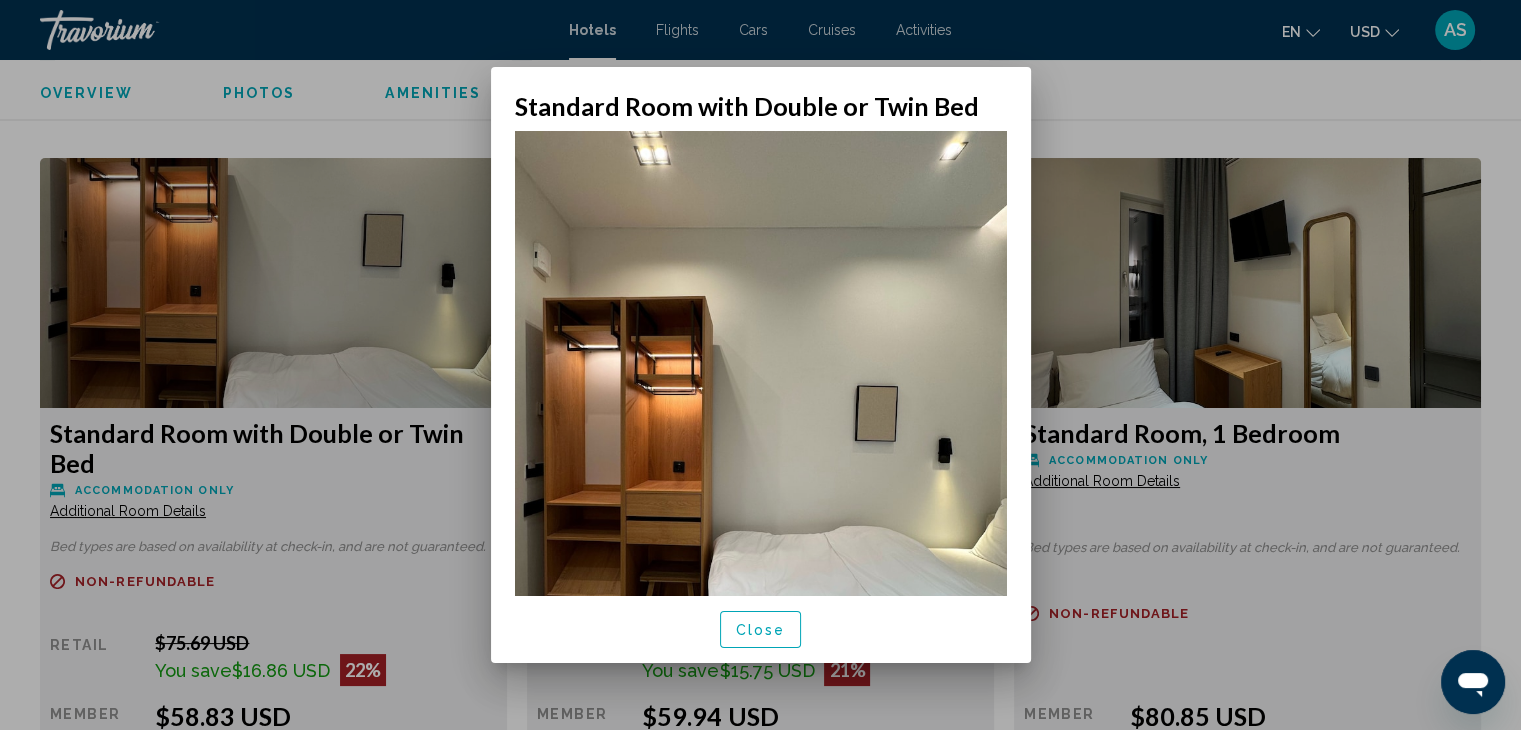 scroll, scrollTop: 0, scrollLeft: 0, axis: both 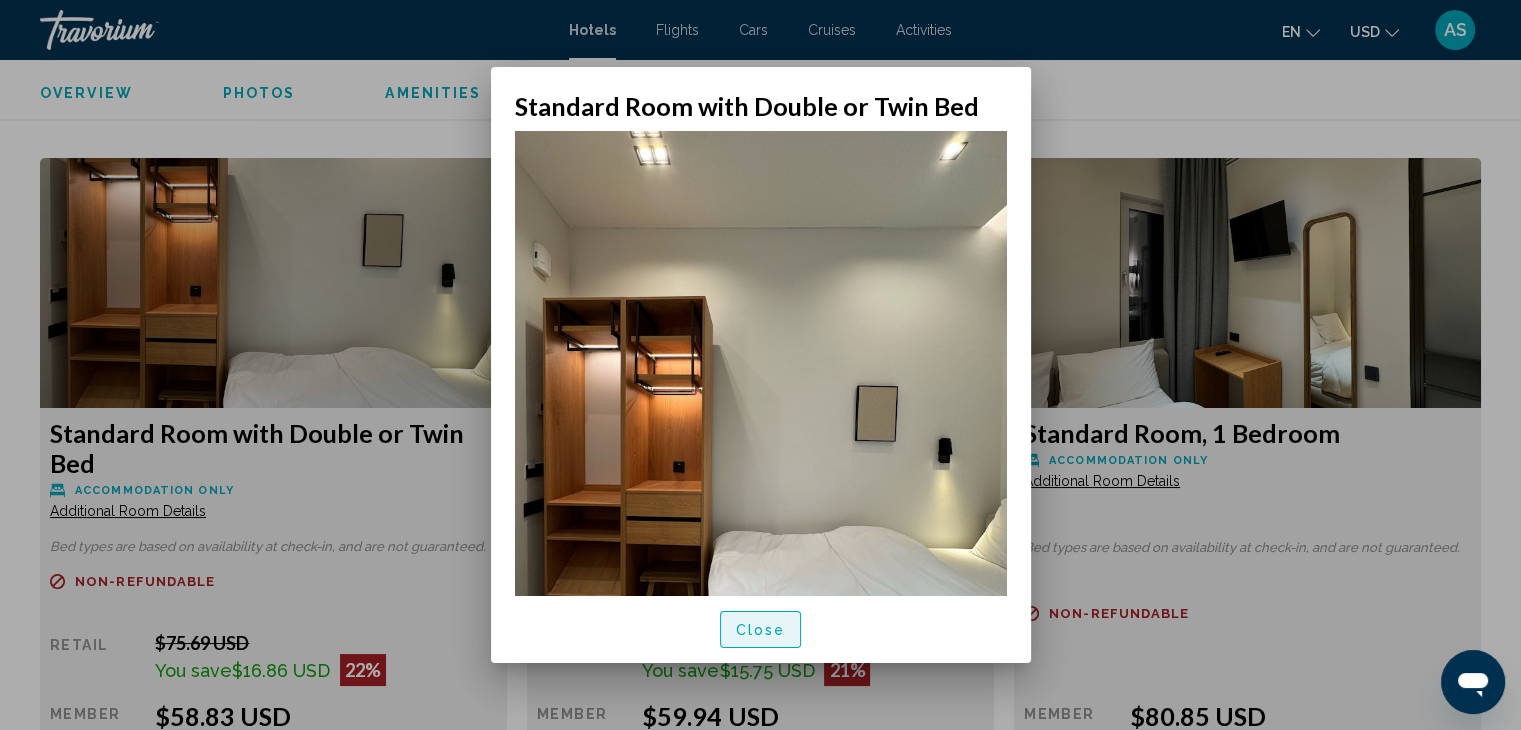 click on "Close" at bounding box center (761, 630) 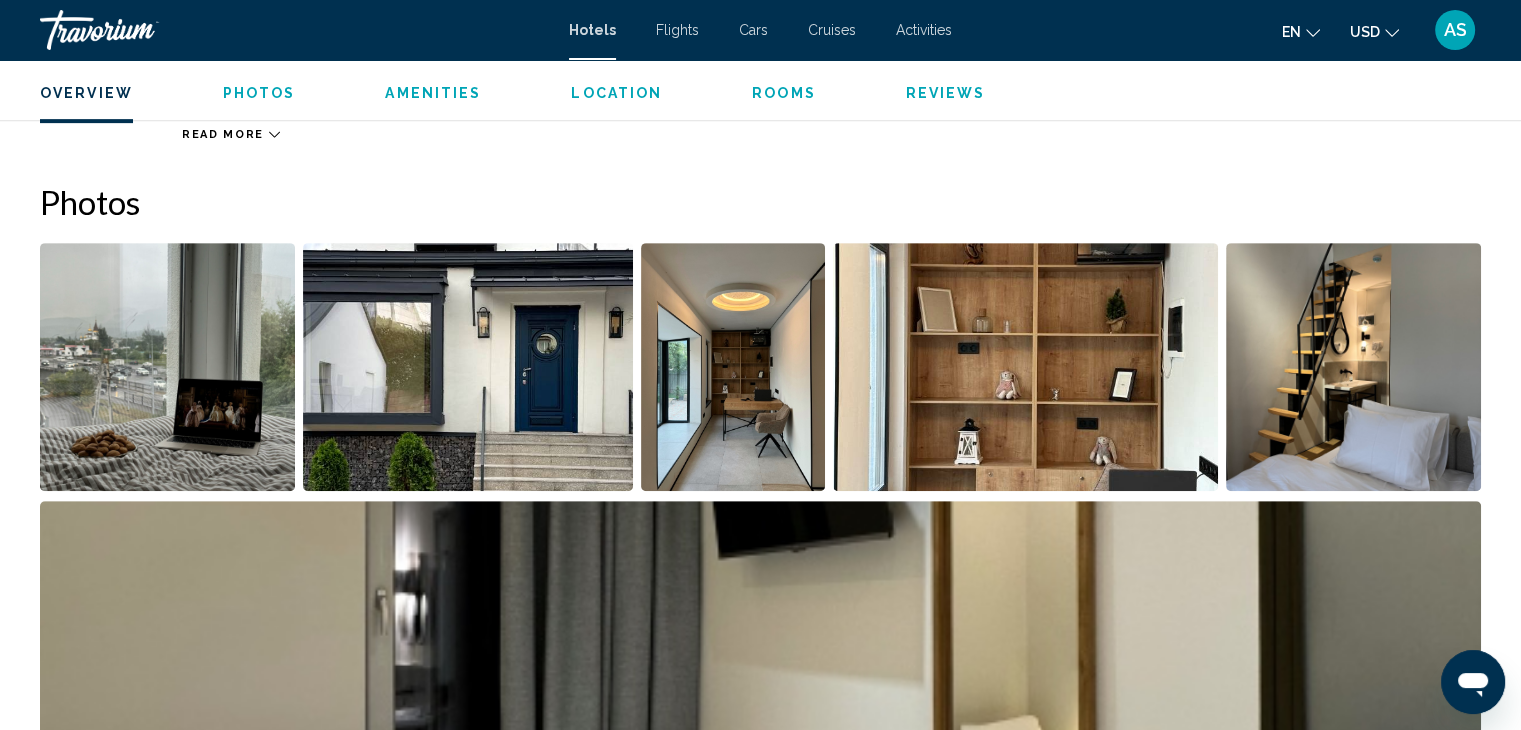 scroll, scrollTop: 841, scrollLeft: 0, axis: vertical 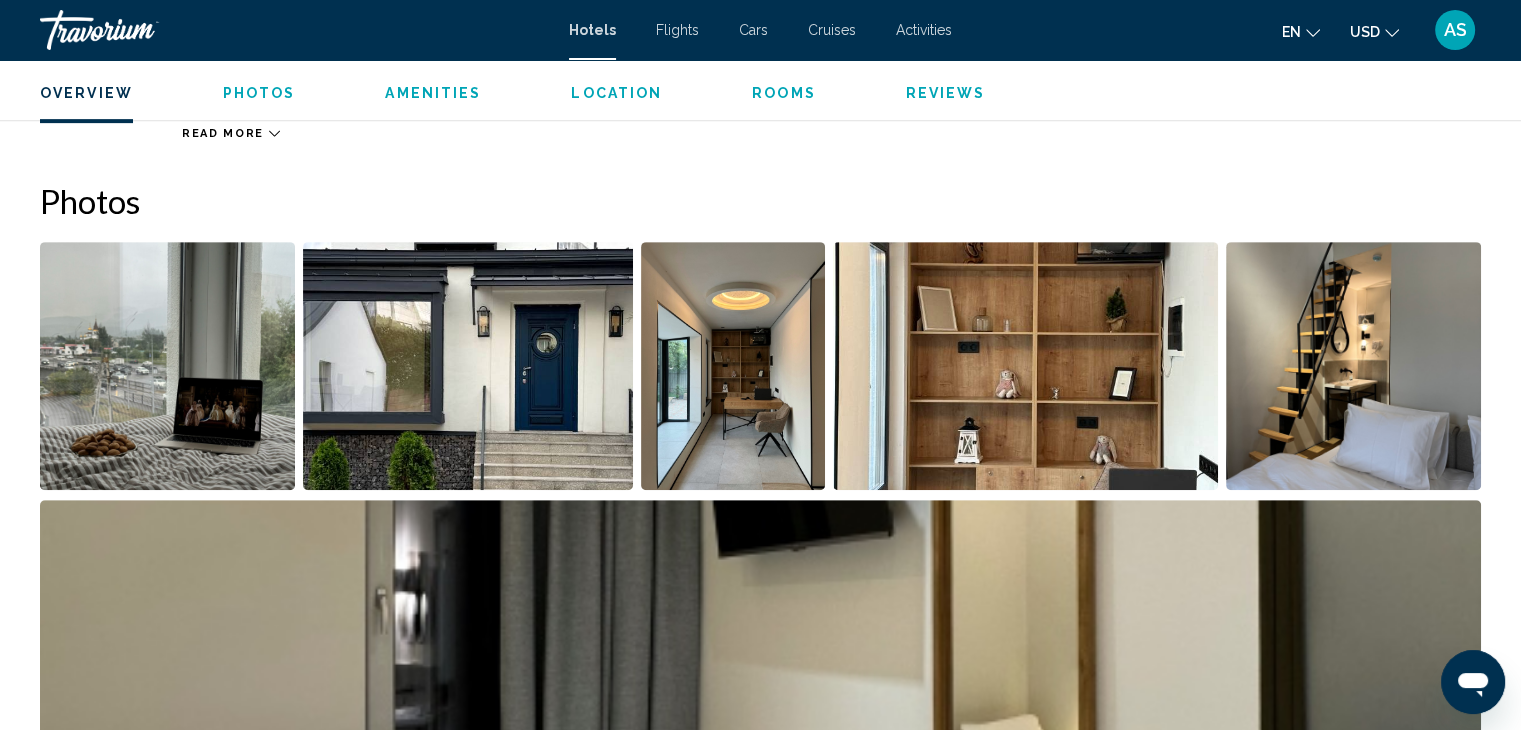click at bounding box center (167, 366) 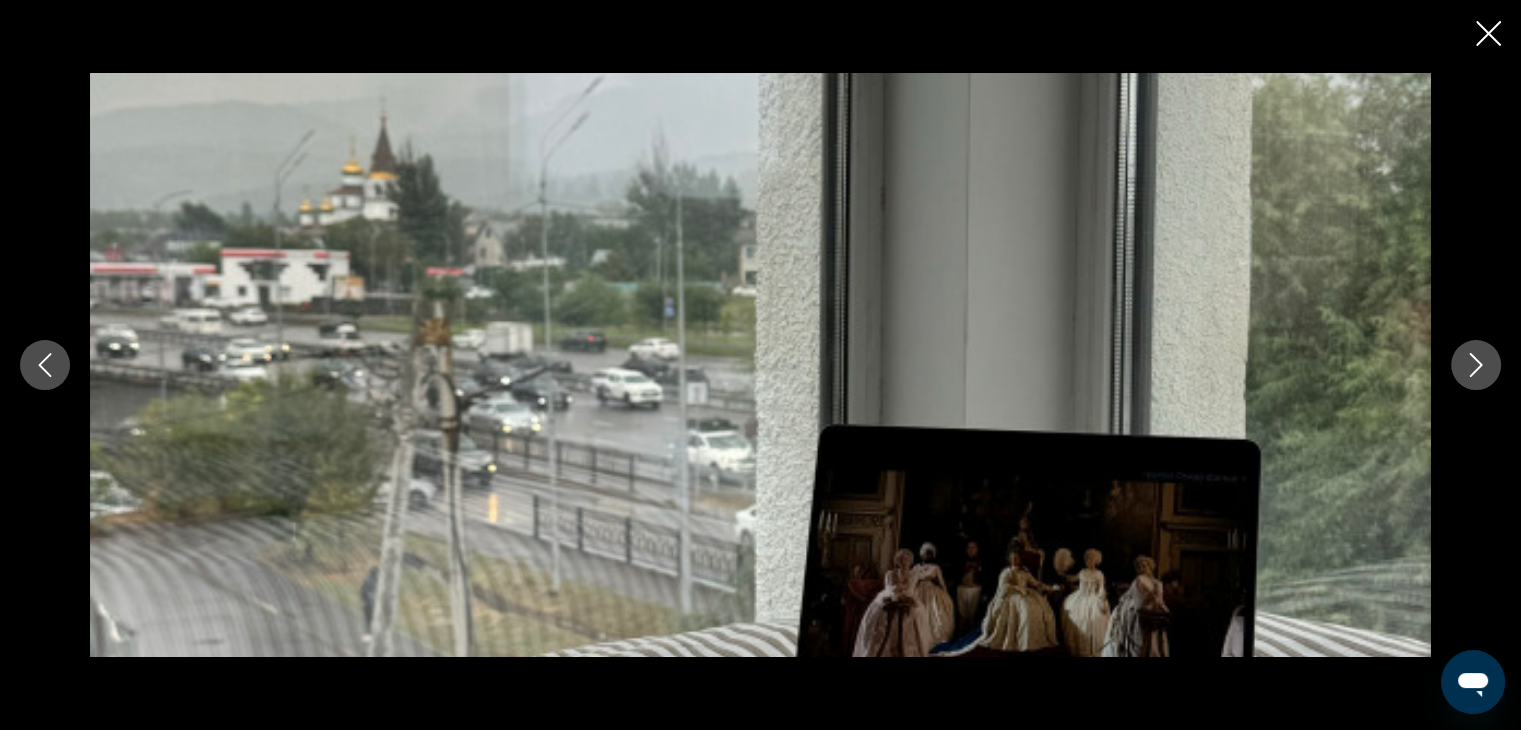 click 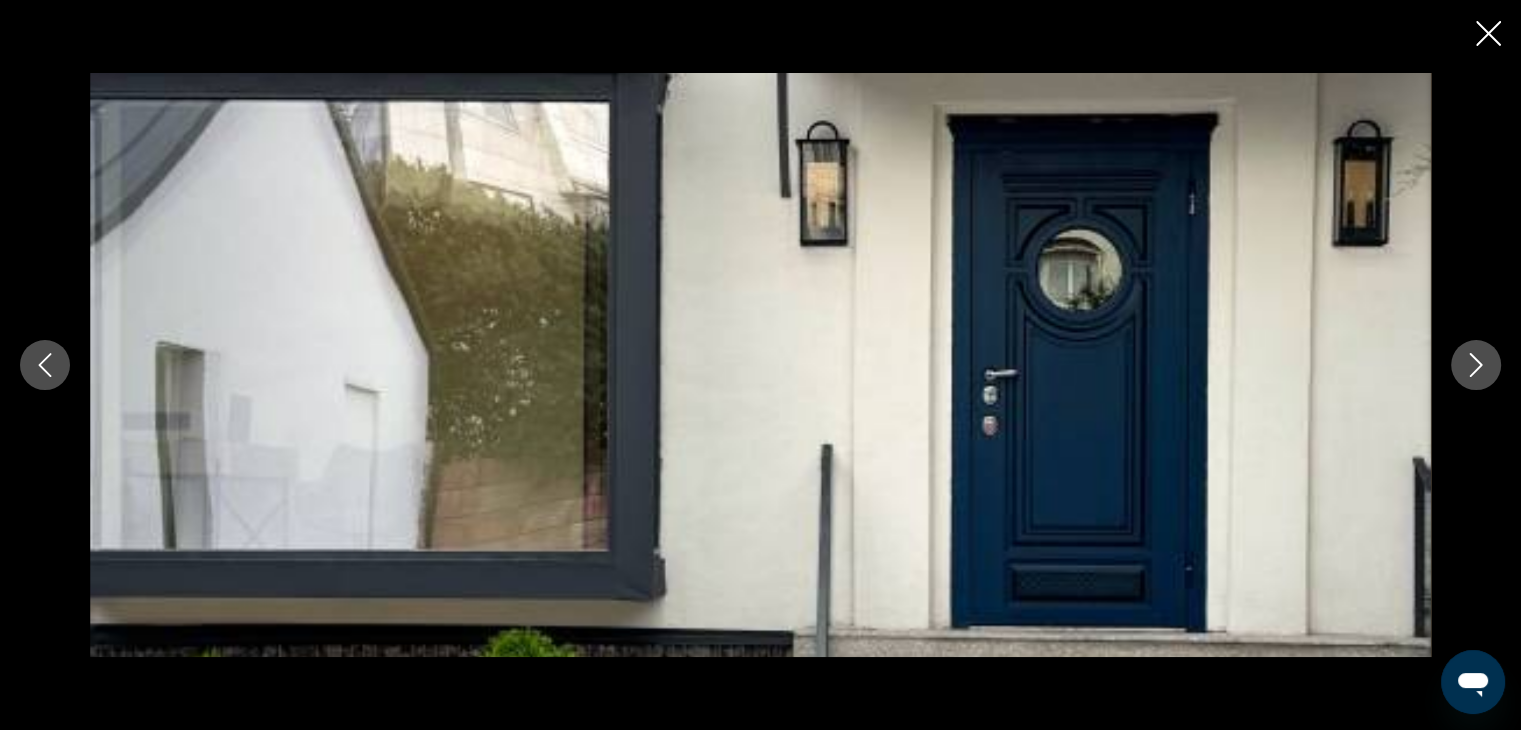 click 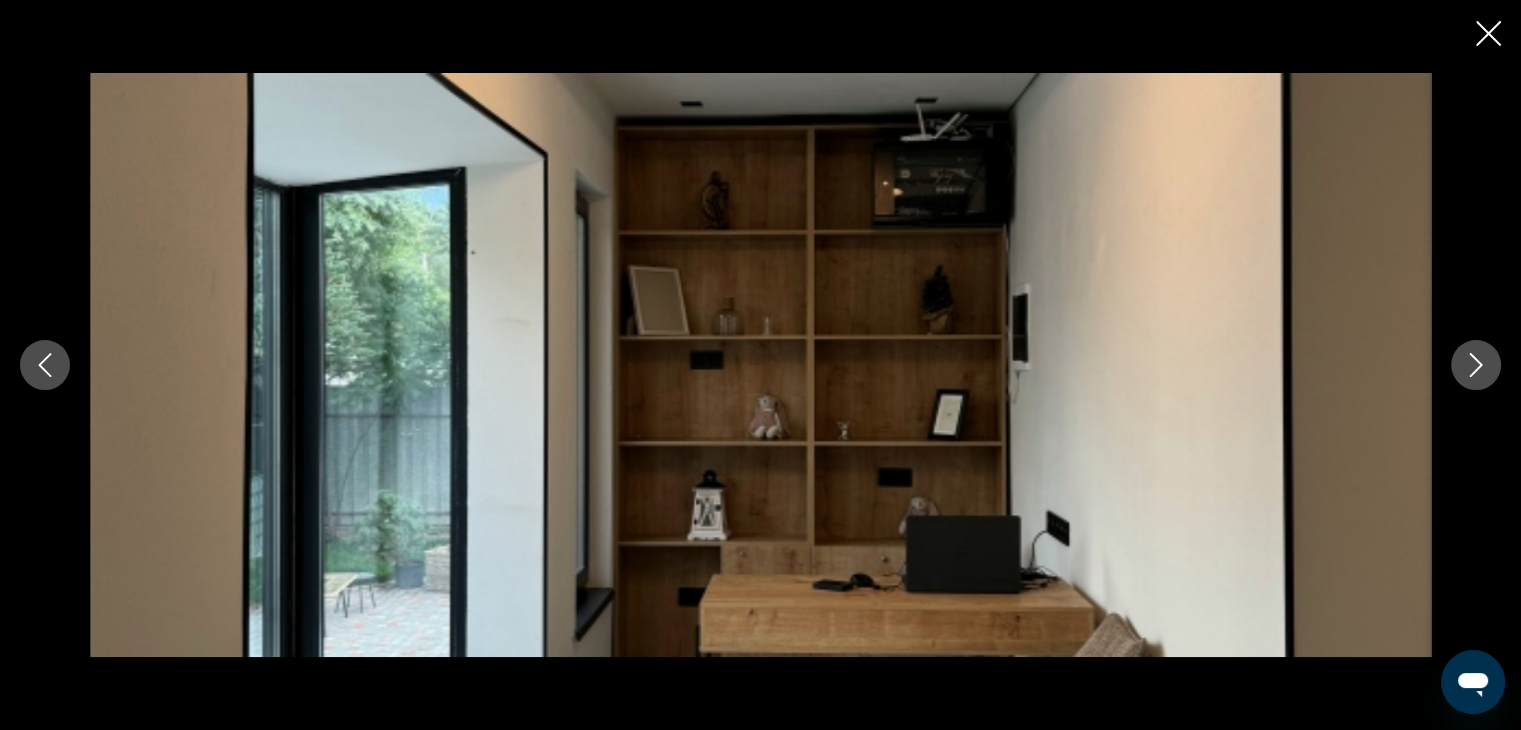 click 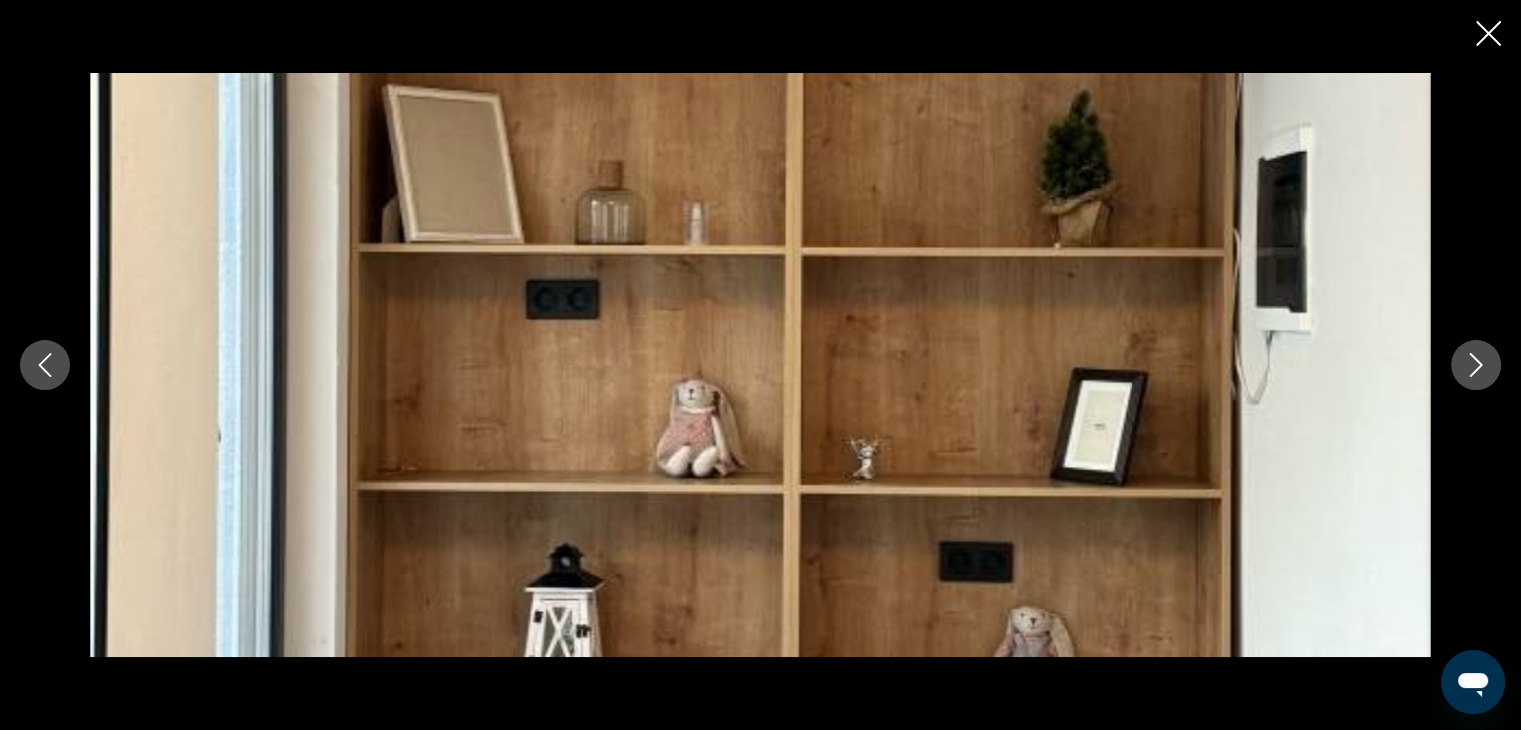 click 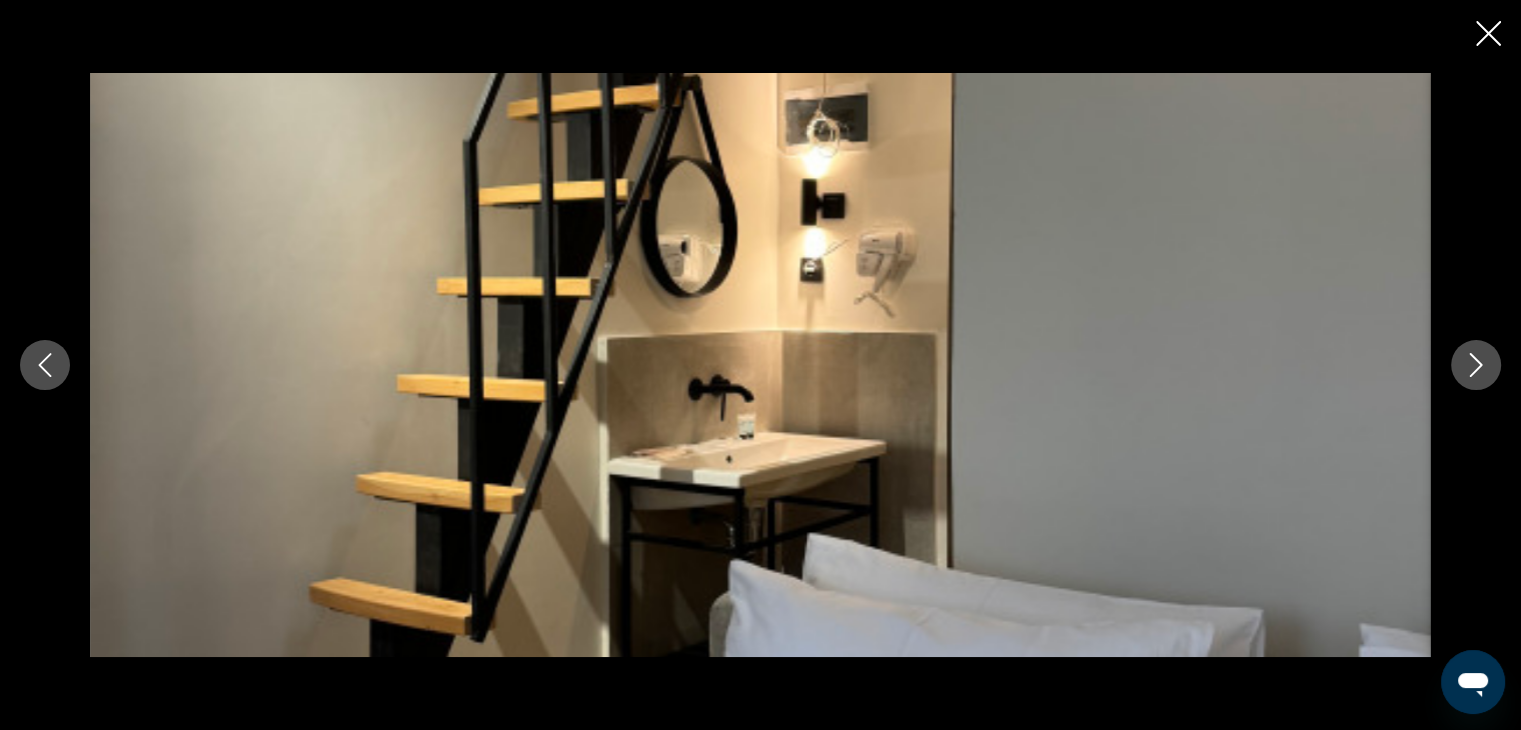 click 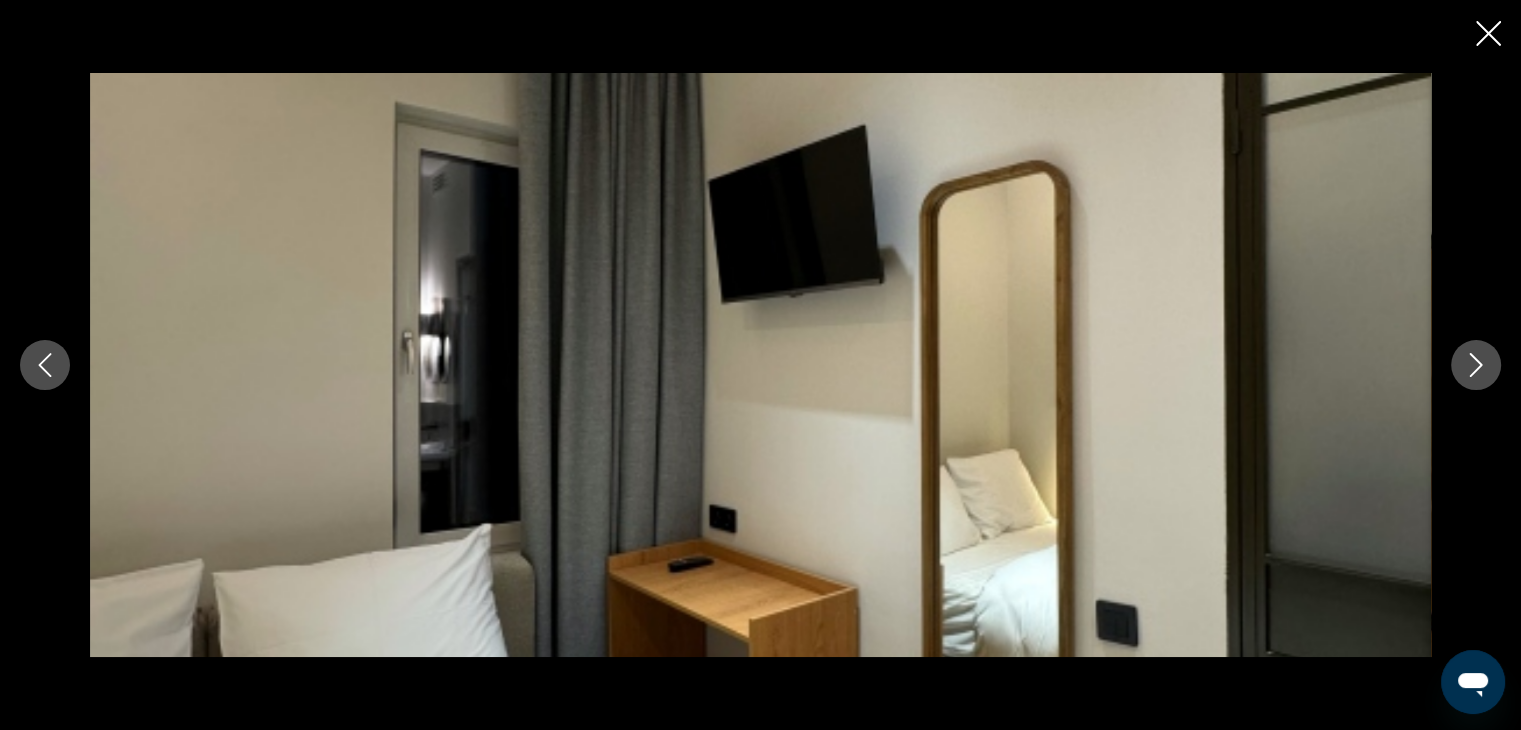 click 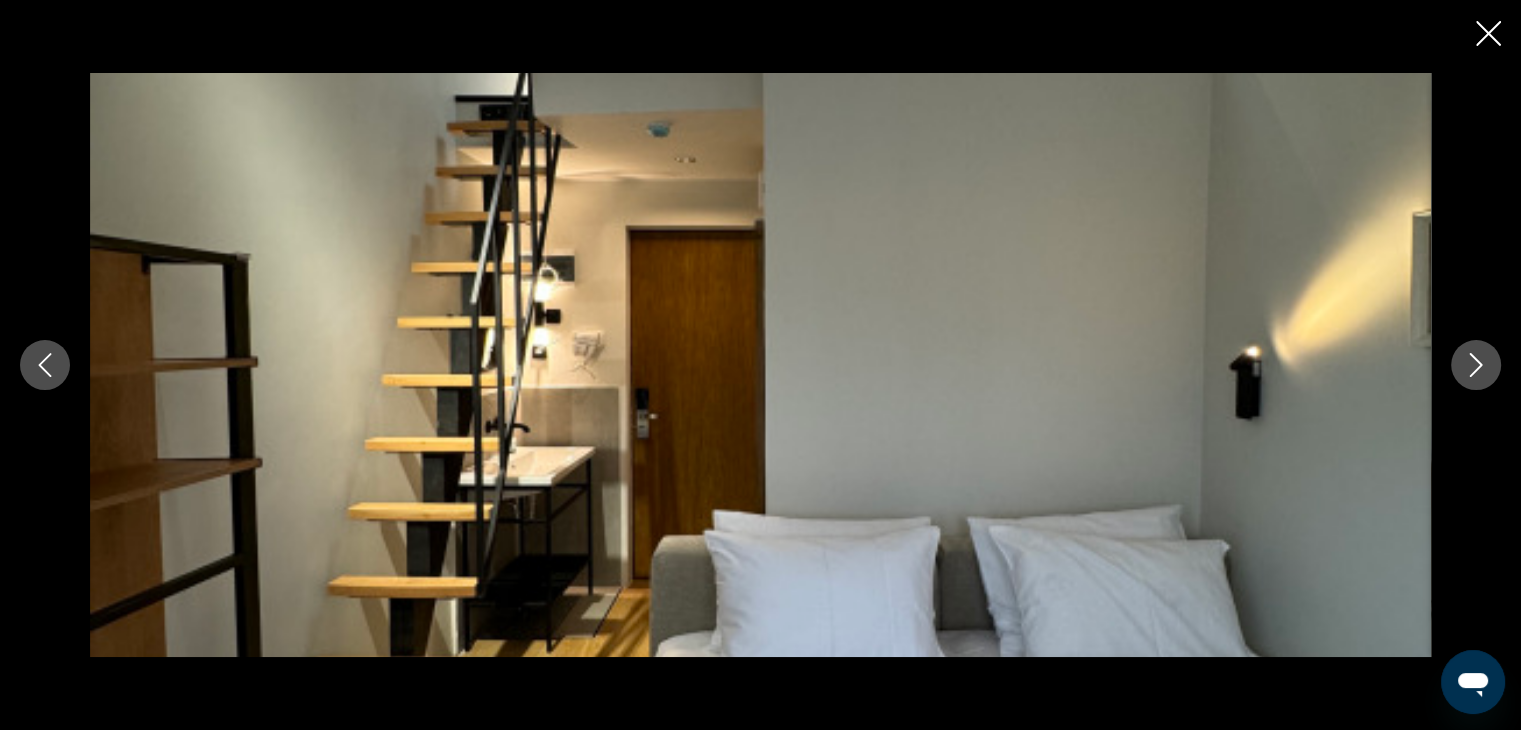 click 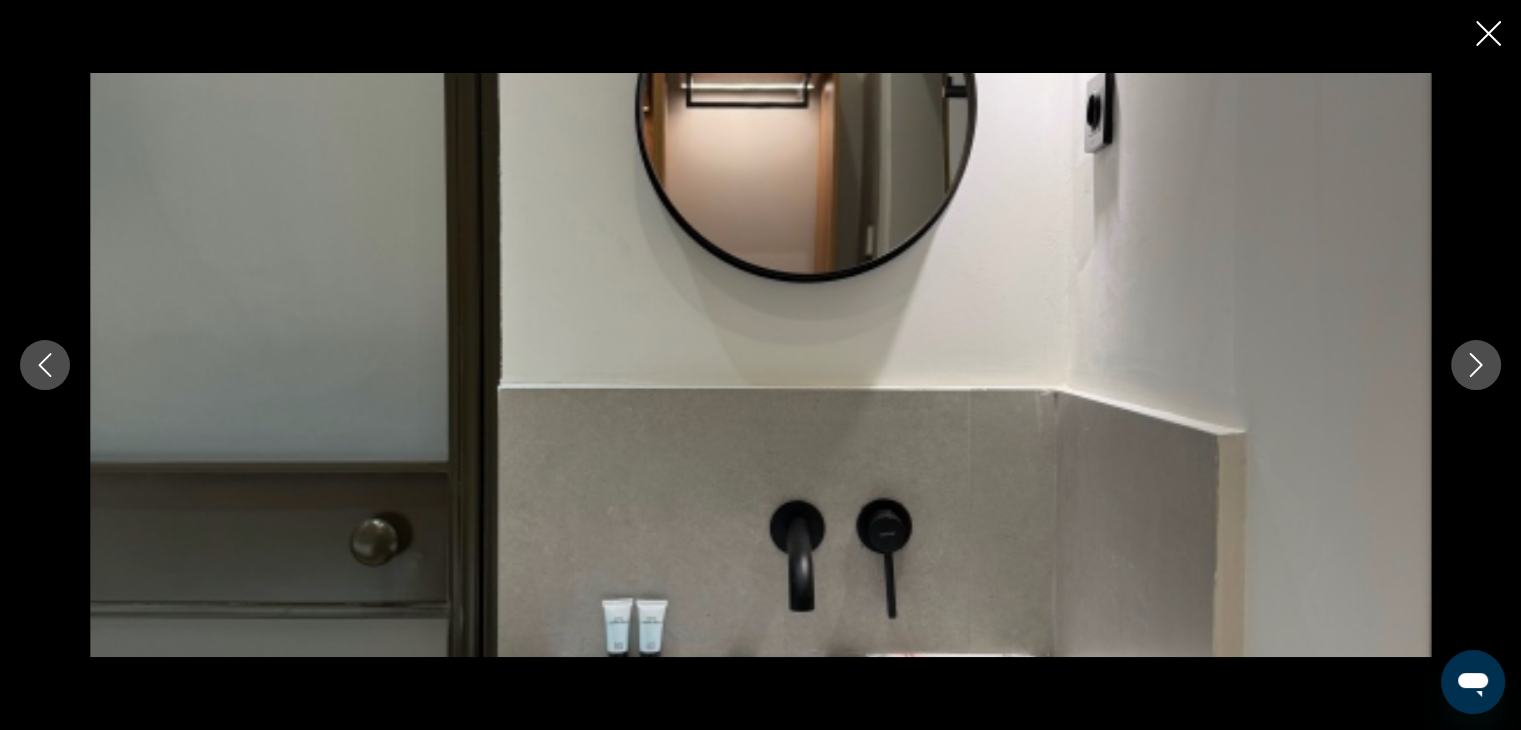click 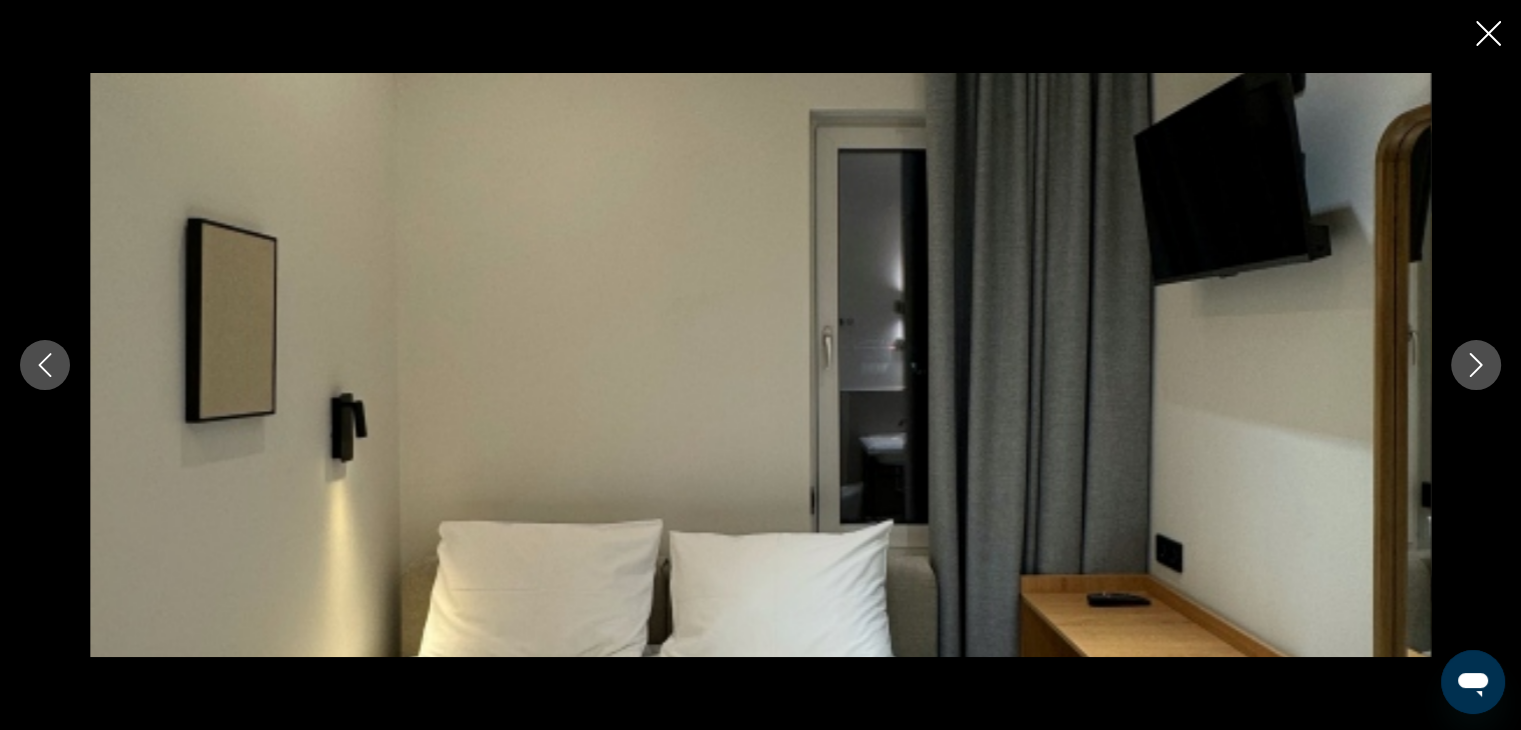 click 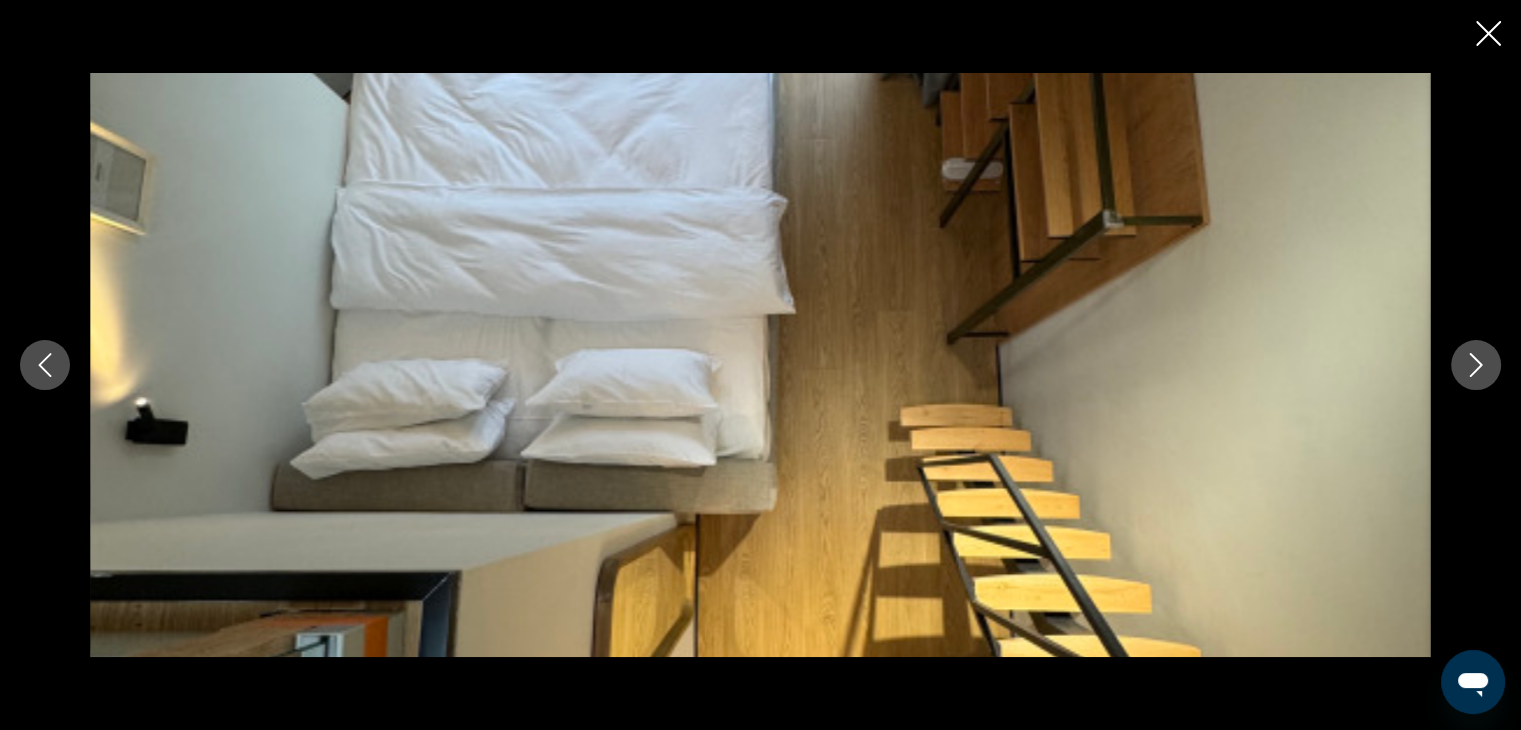 click 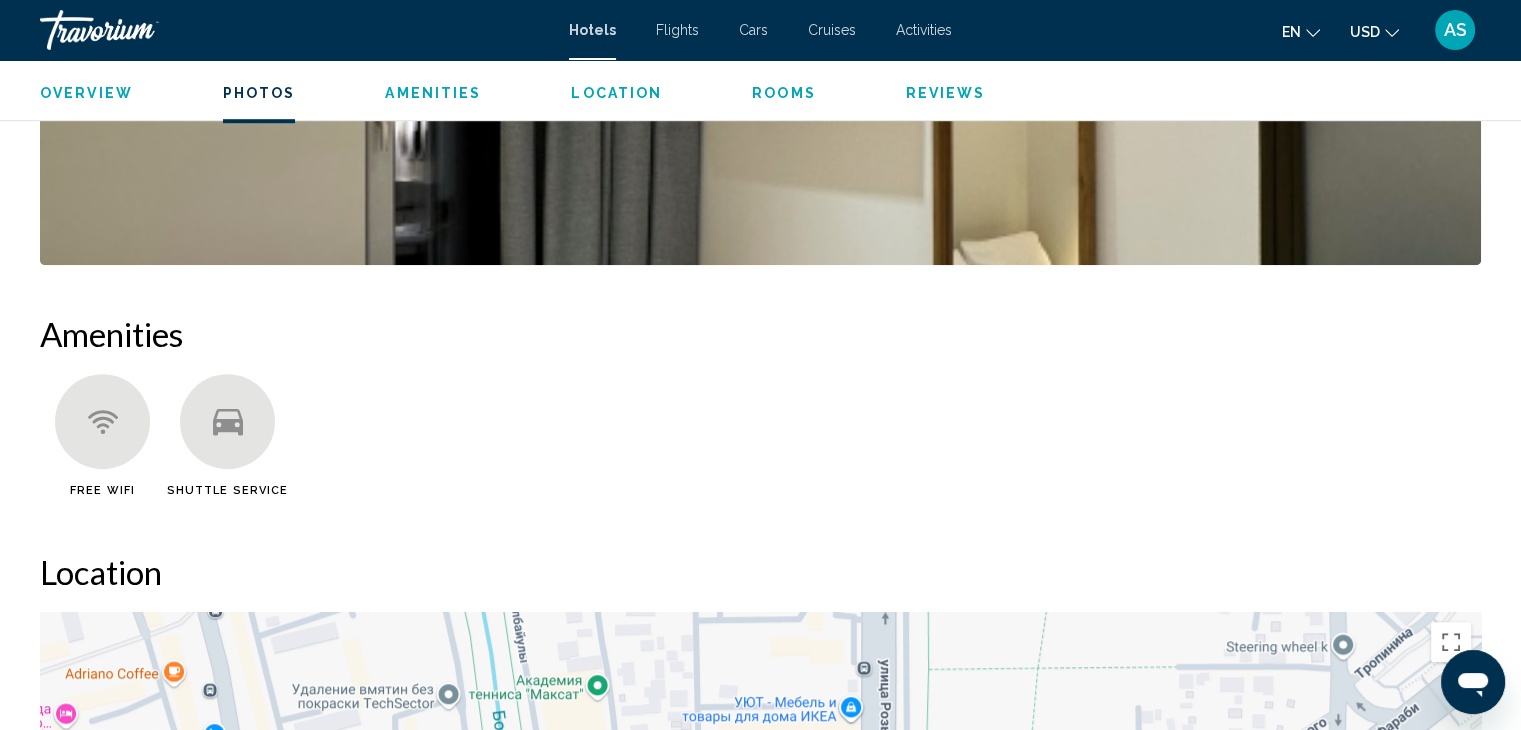 scroll, scrollTop: 1329, scrollLeft: 0, axis: vertical 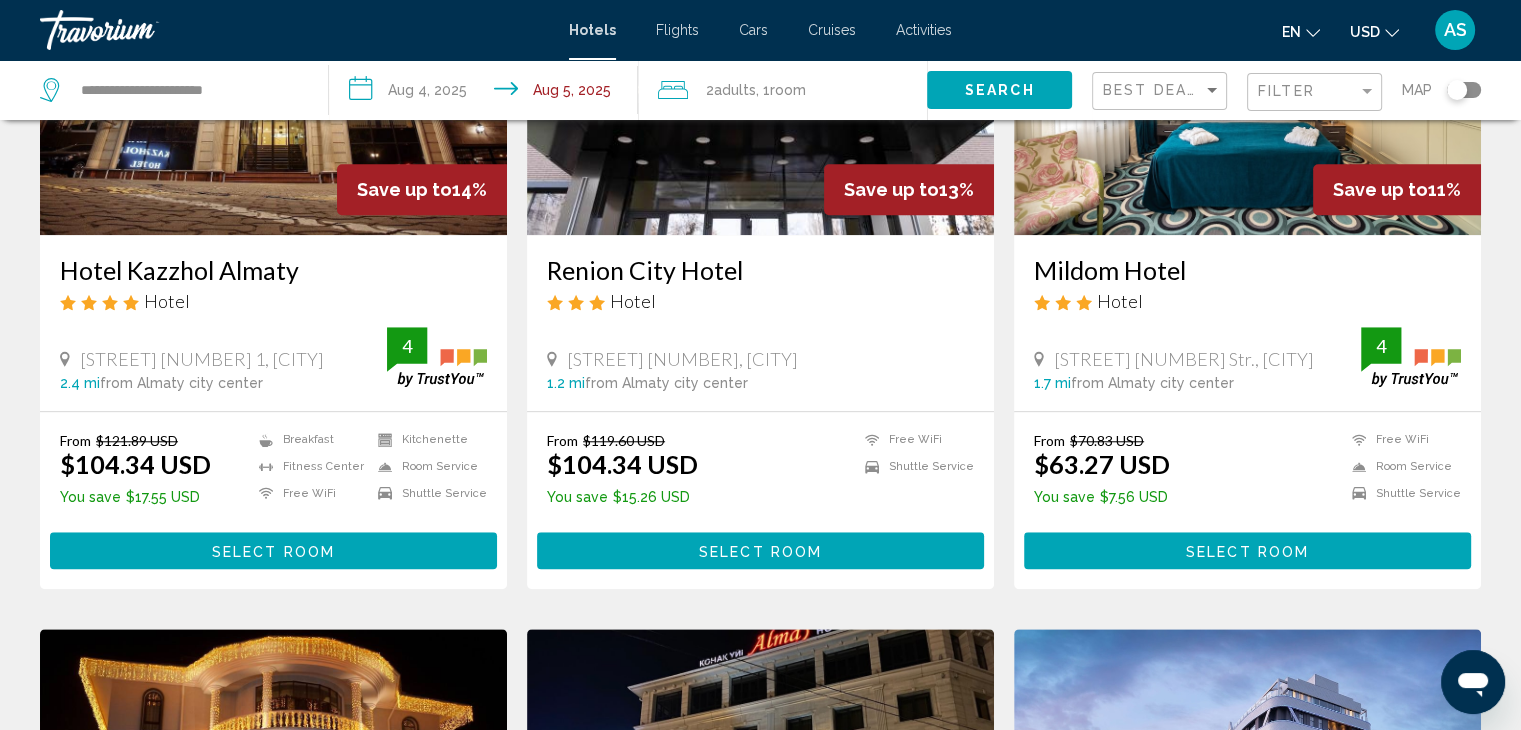click at bounding box center [1247, 75] 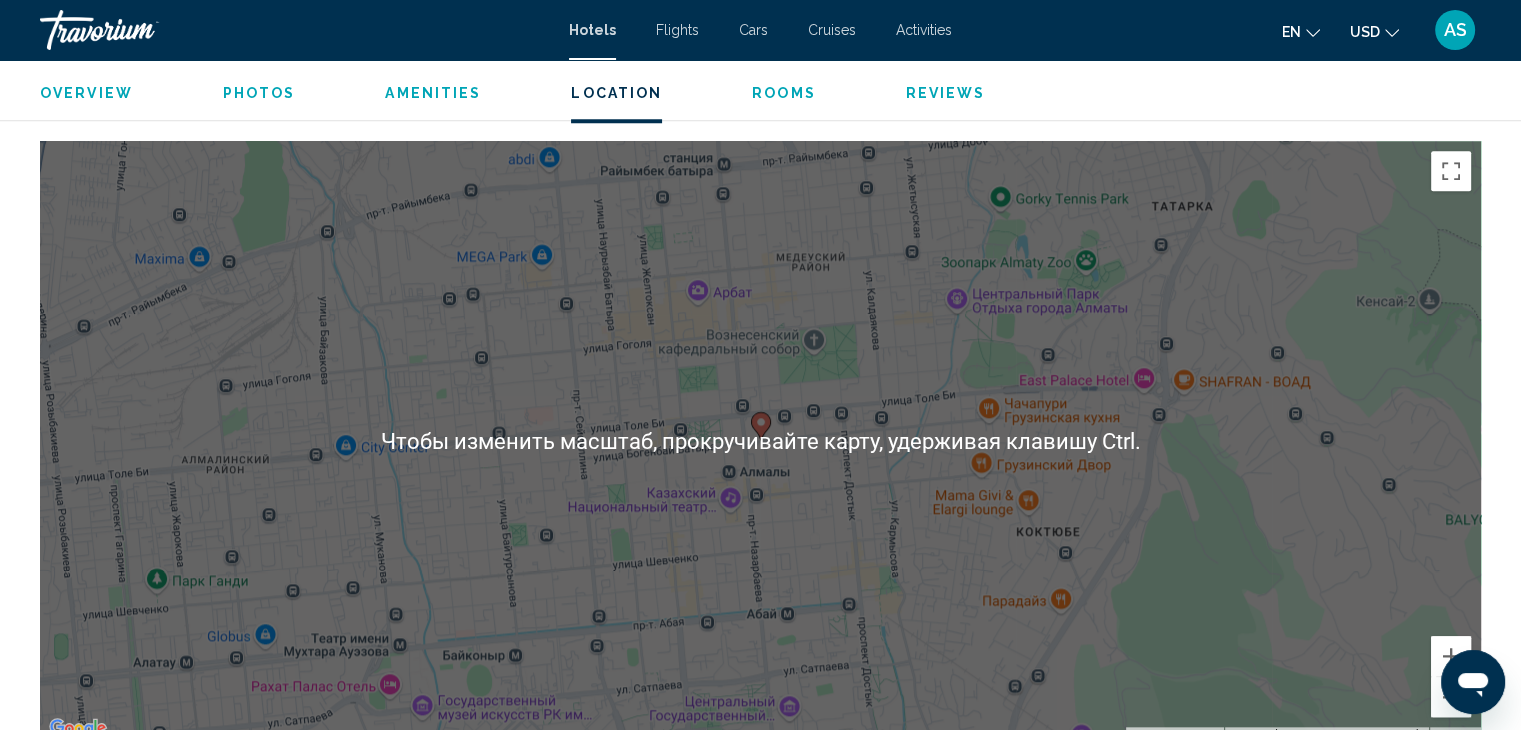 scroll, scrollTop: 1872, scrollLeft: 0, axis: vertical 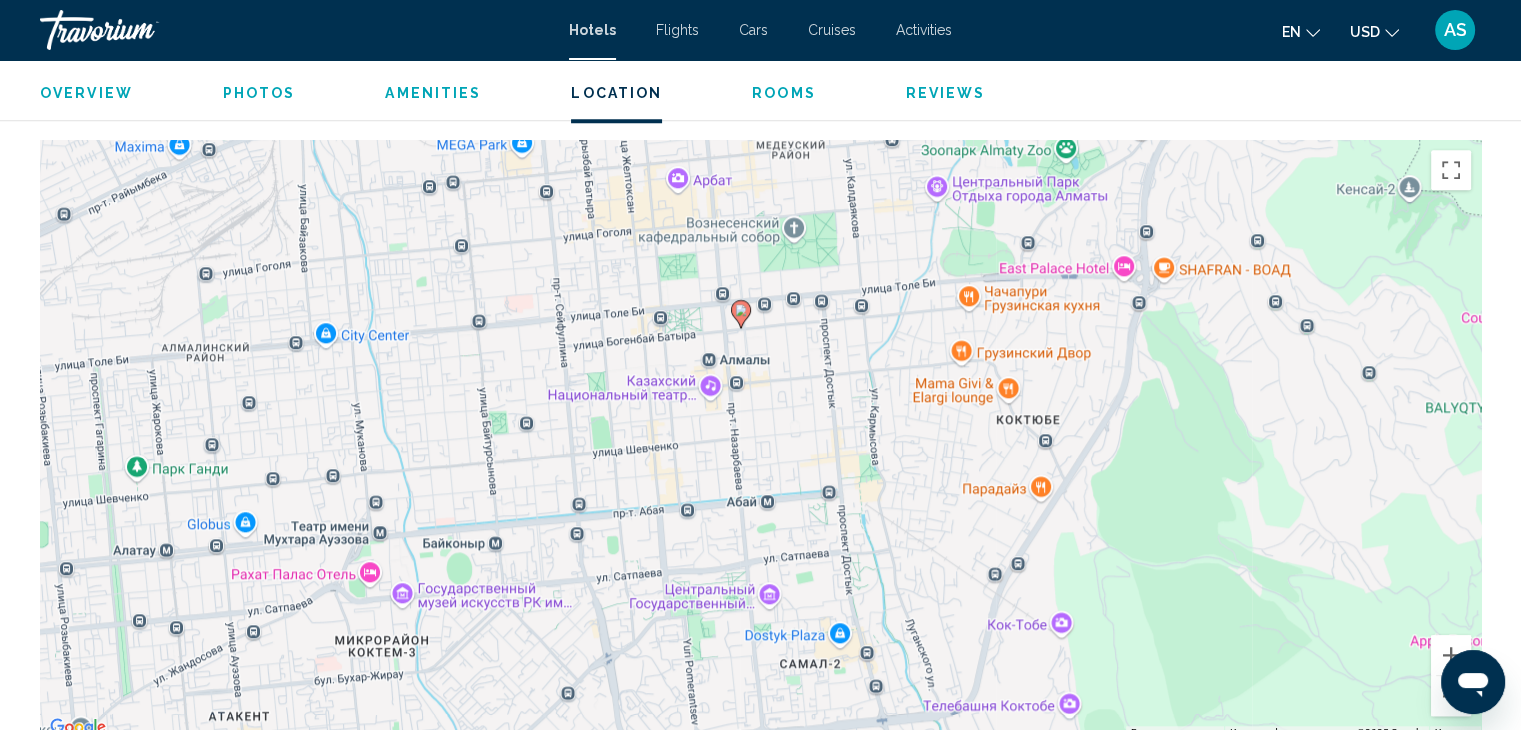 drag, startPoint x: 632, startPoint y: 561, endPoint x: 612, endPoint y: 447, distance: 115.74109 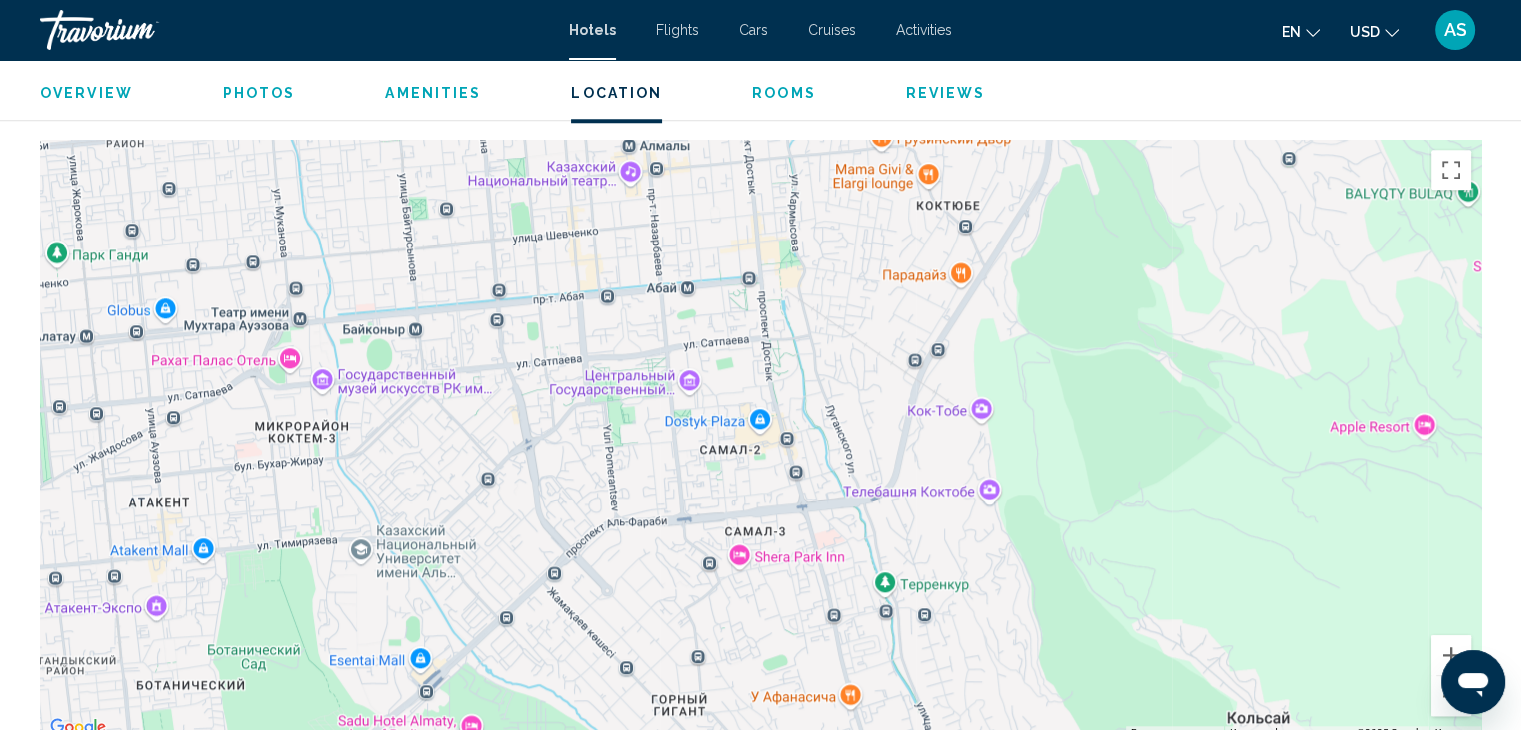 drag, startPoint x: 635, startPoint y: 511, endPoint x: 549, endPoint y: 289, distance: 238.07562 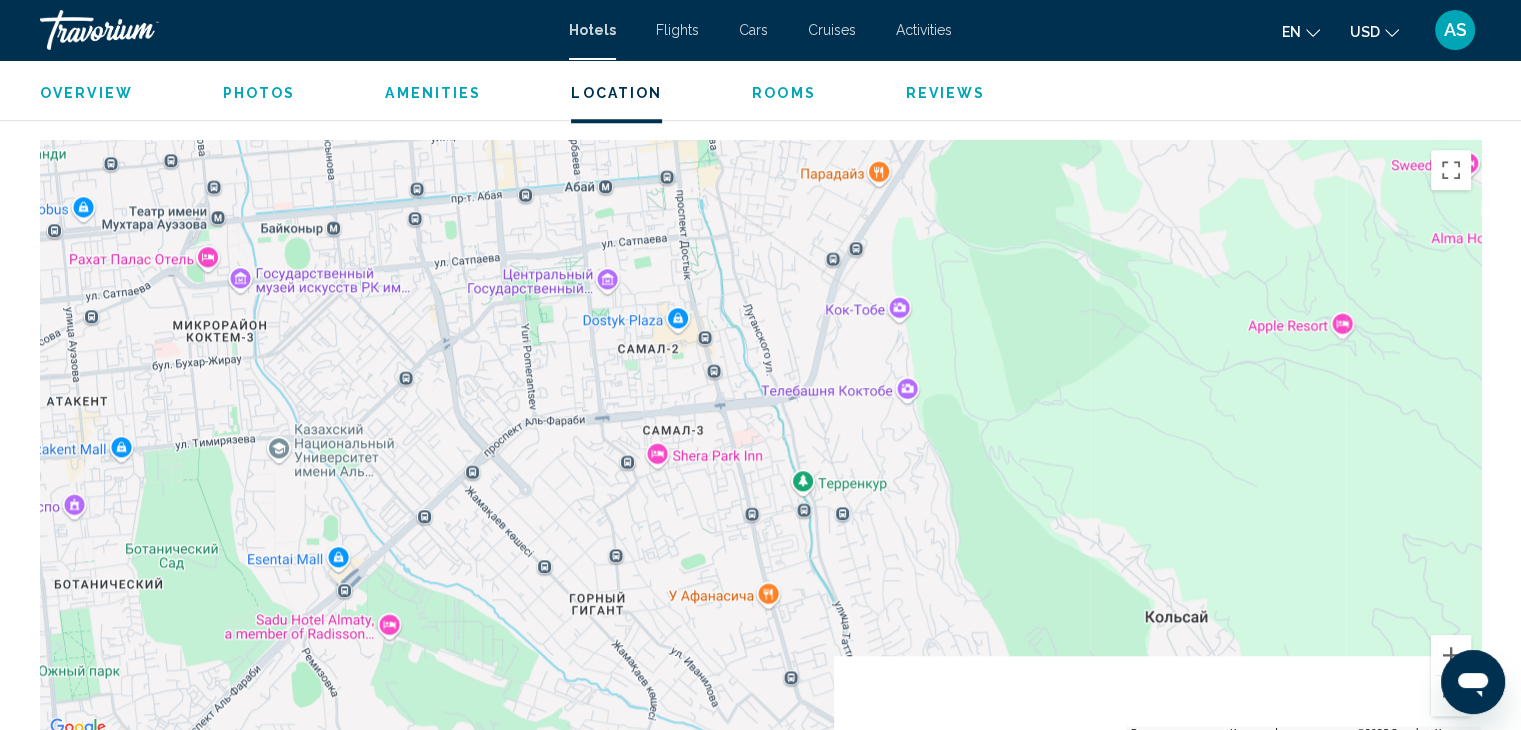 drag, startPoint x: 549, startPoint y: 289, endPoint x: 459, endPoint y: 173, distance: 146.81961 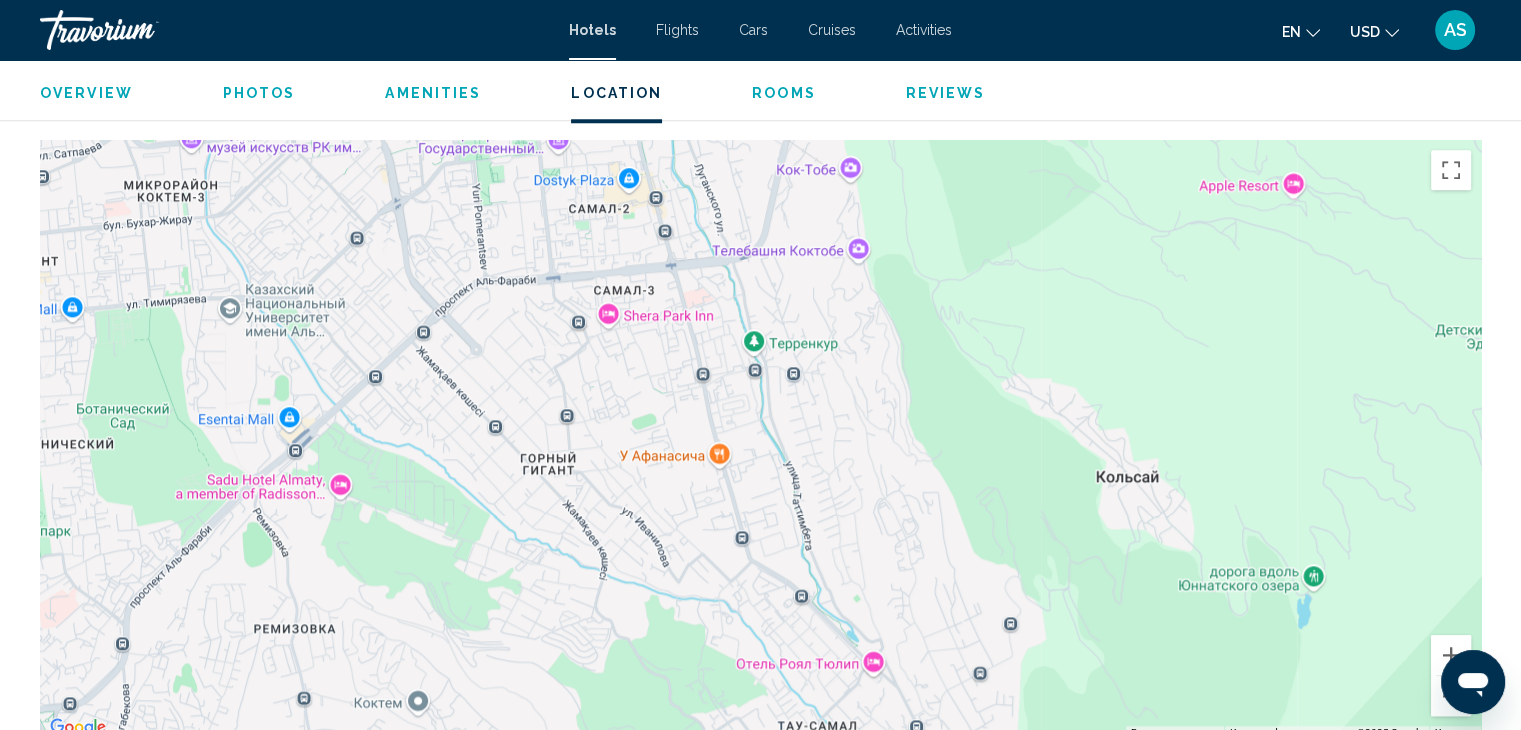 drag, startPoint x: 612, startPoint y: 287, endPoint x: 637, endPoint y: 164, distance: 125.51494 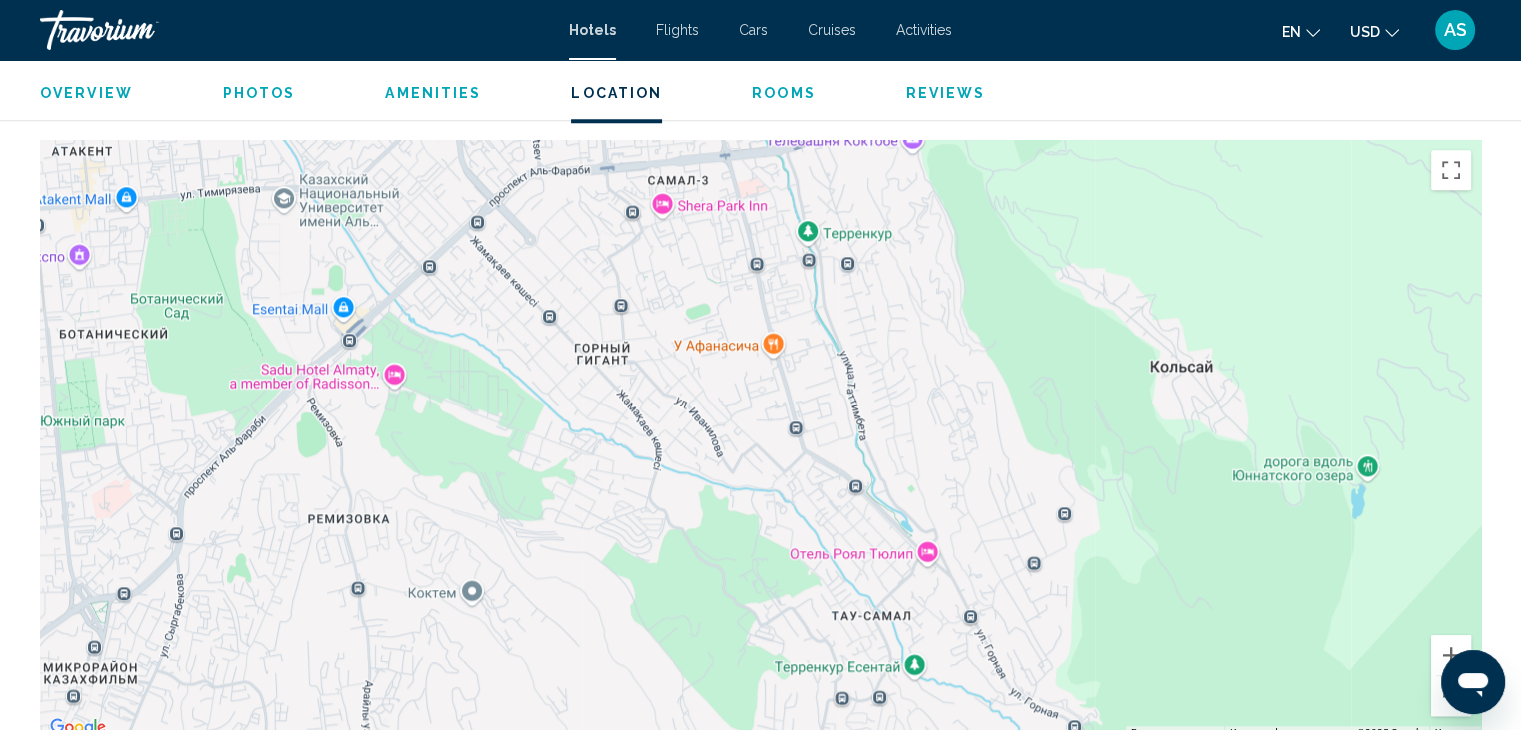 drag, startPoint x: 620, startPoint y: 285, endPoint x: 666, endPoint y: 517, distance: 236.51639 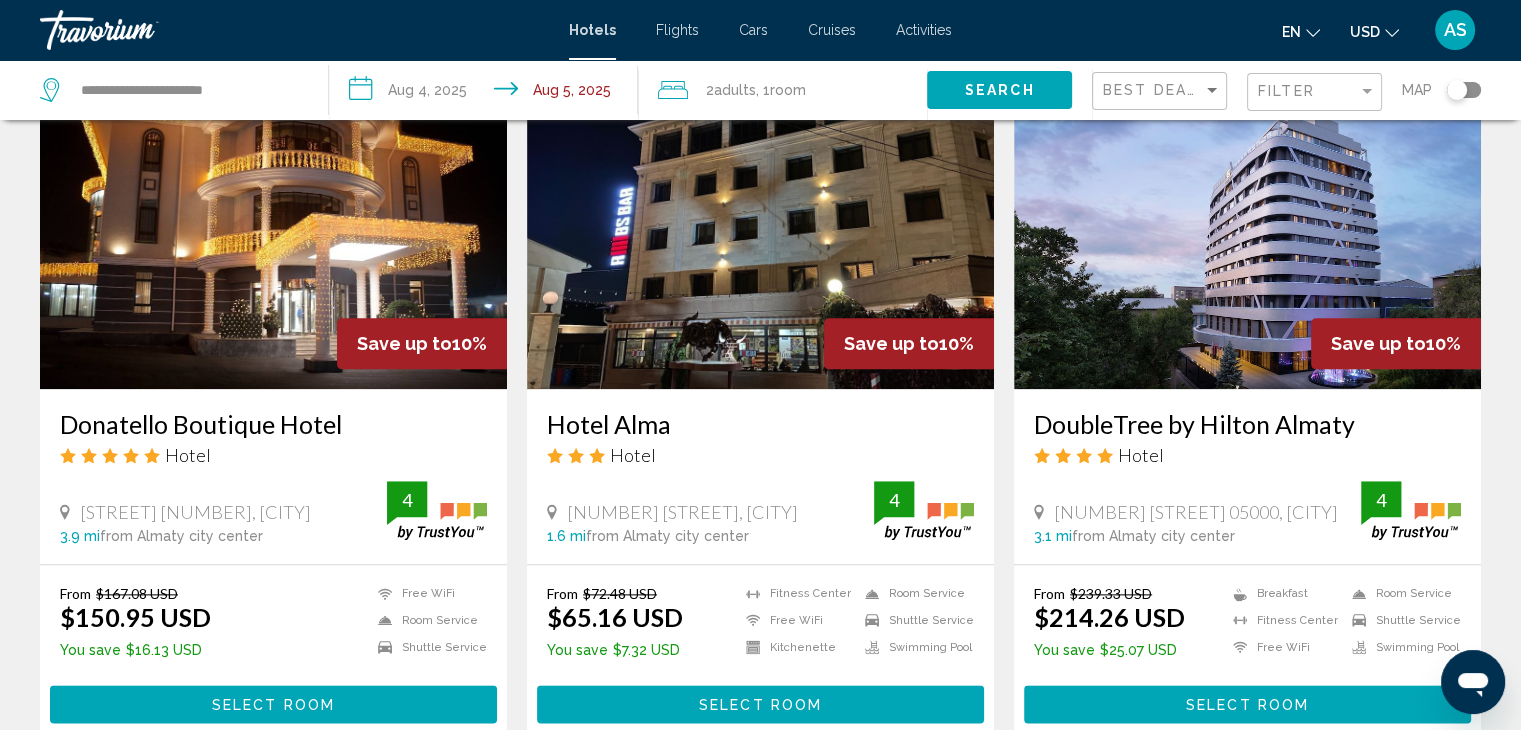 scroll, scrollTop: 2264, scrollLeft: 0, axis: vertical 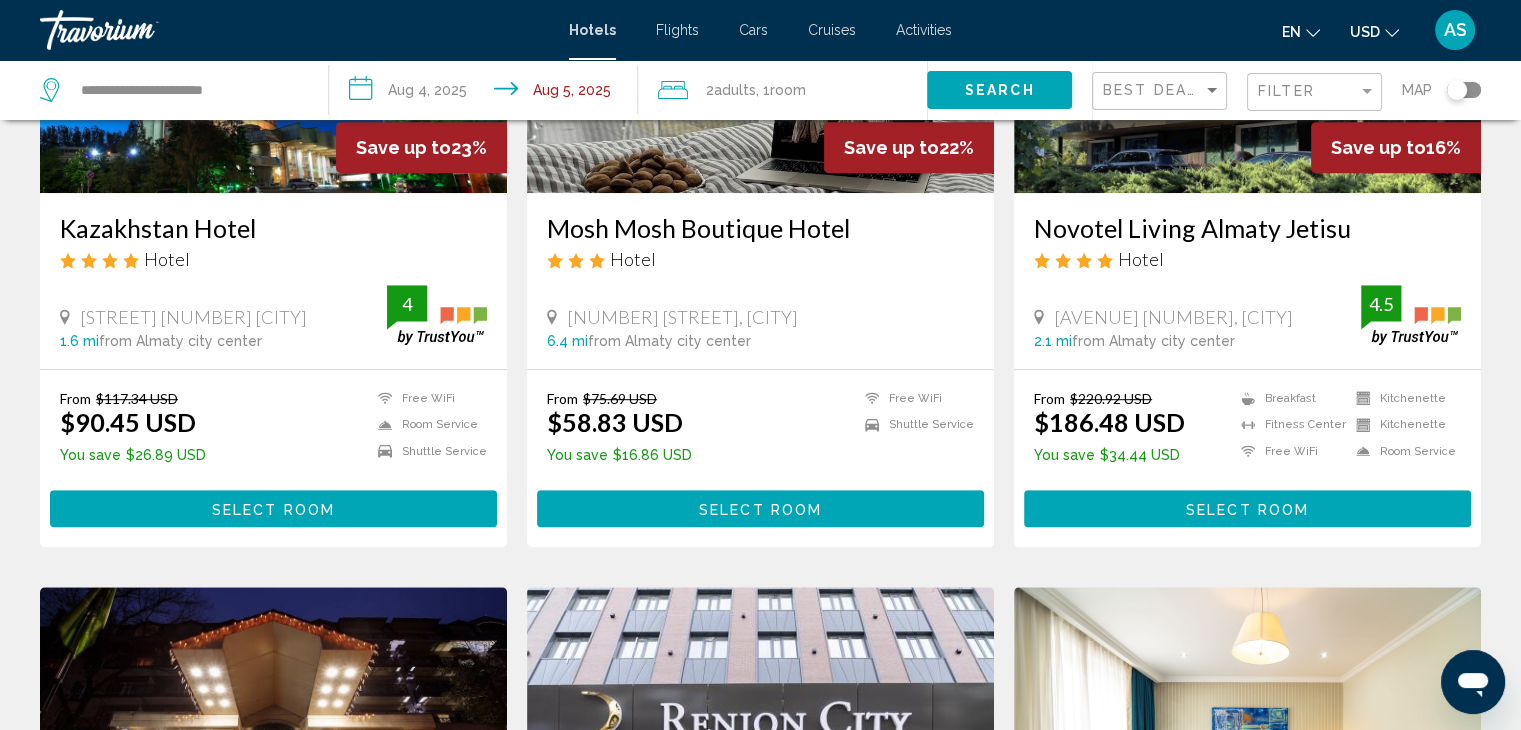 click on "Filter" 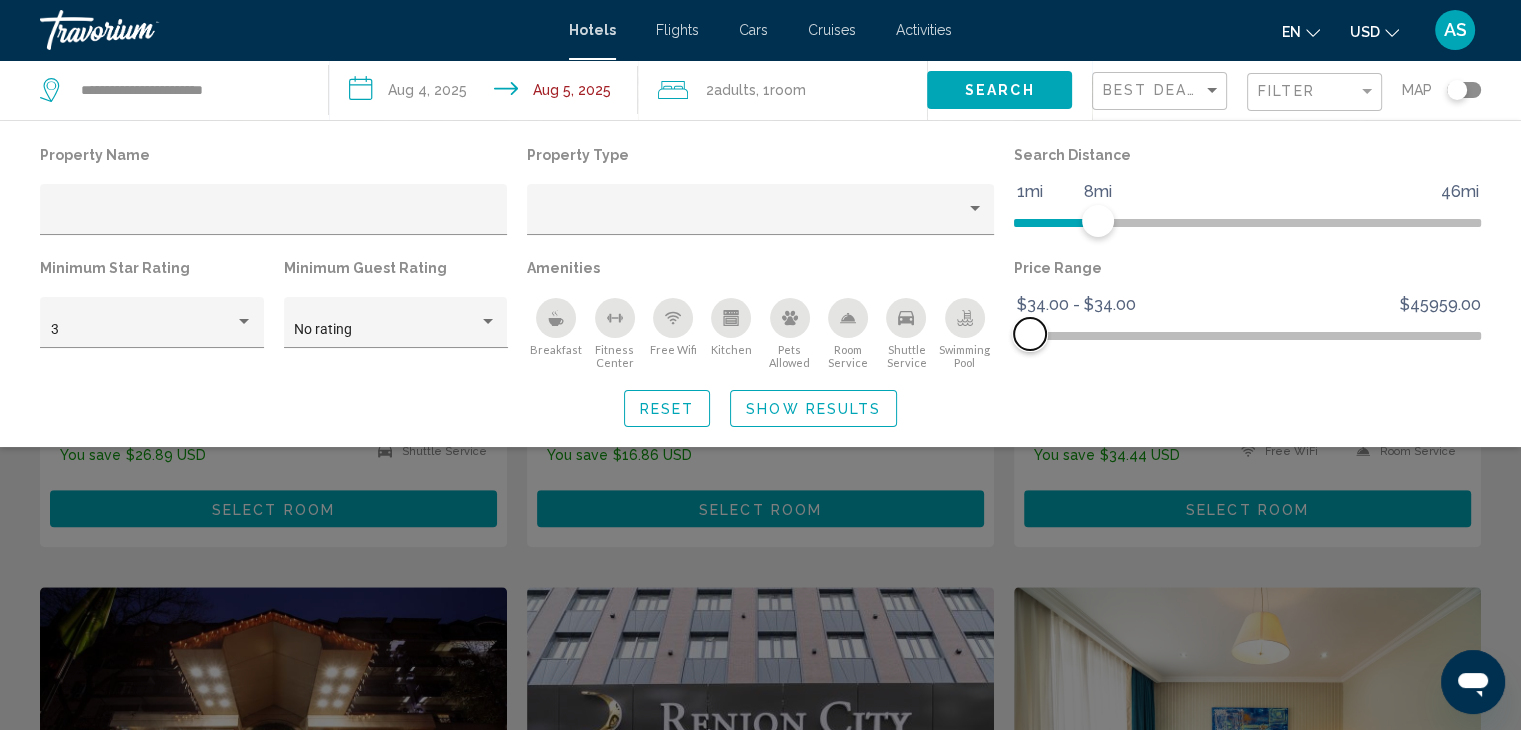 drag, startPoint x: 1040, startPoint y: 332, endPoint x: 1029, endPoint y: 334, distance: 11.18034 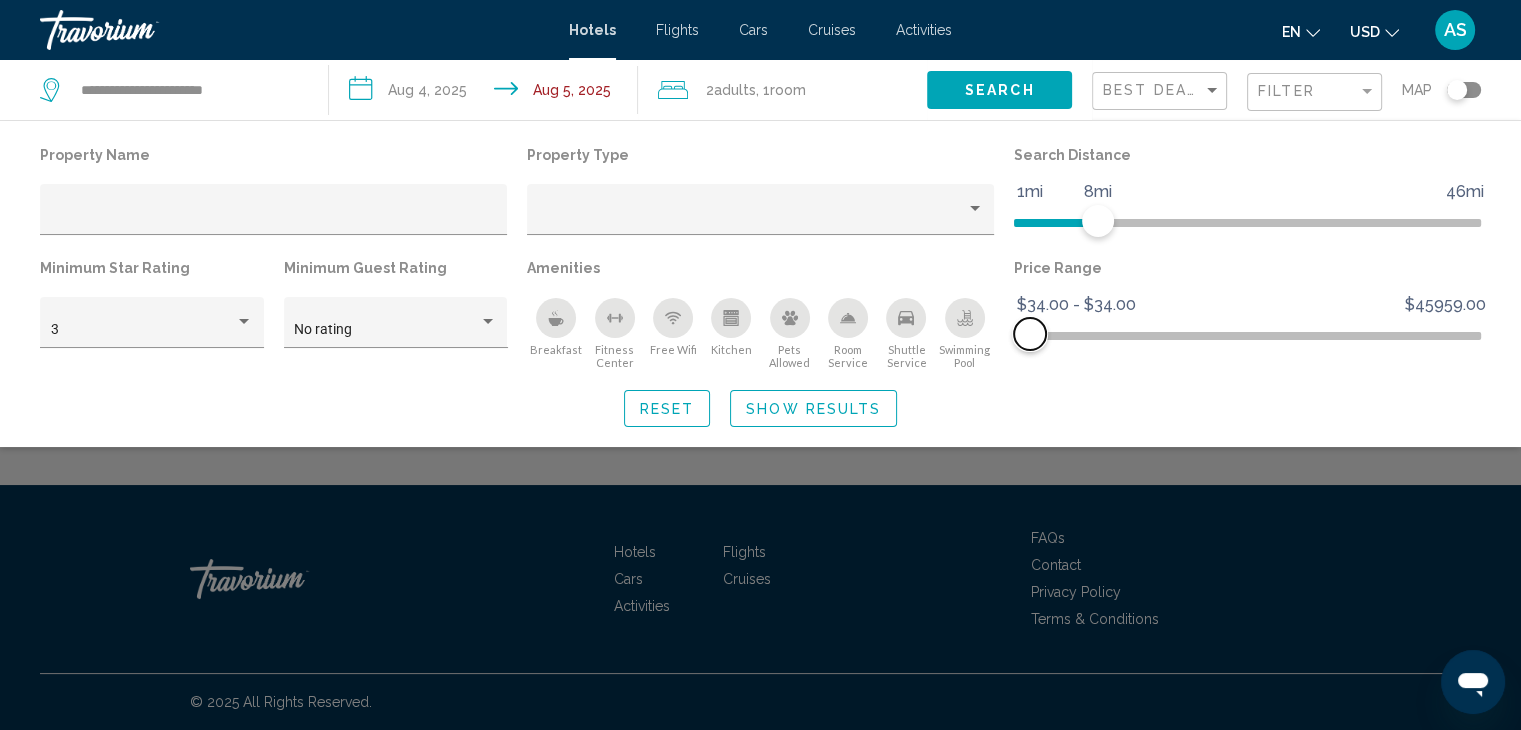scroll, scrollTop: 0, scrollLeft: 0, axis: both 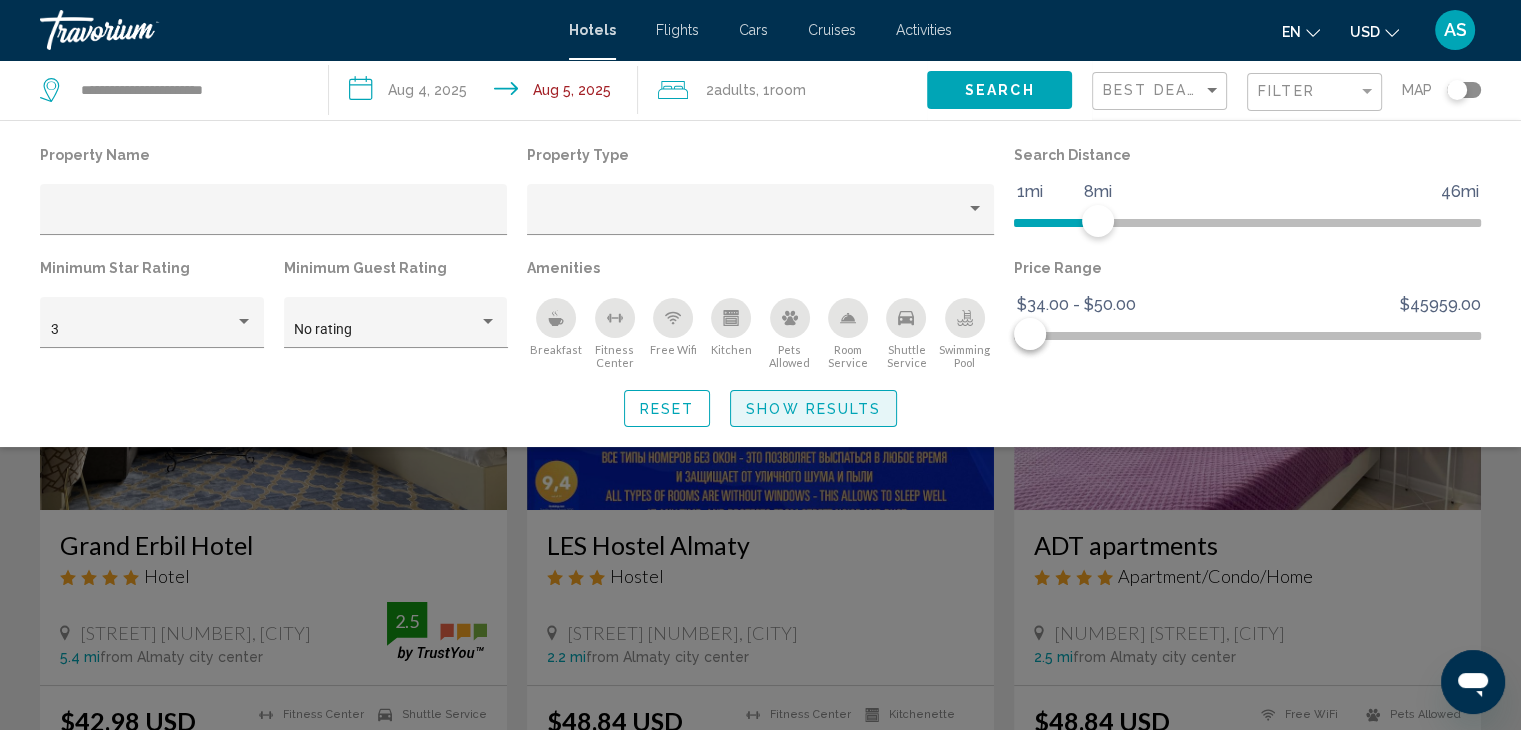 click on "Show Results" 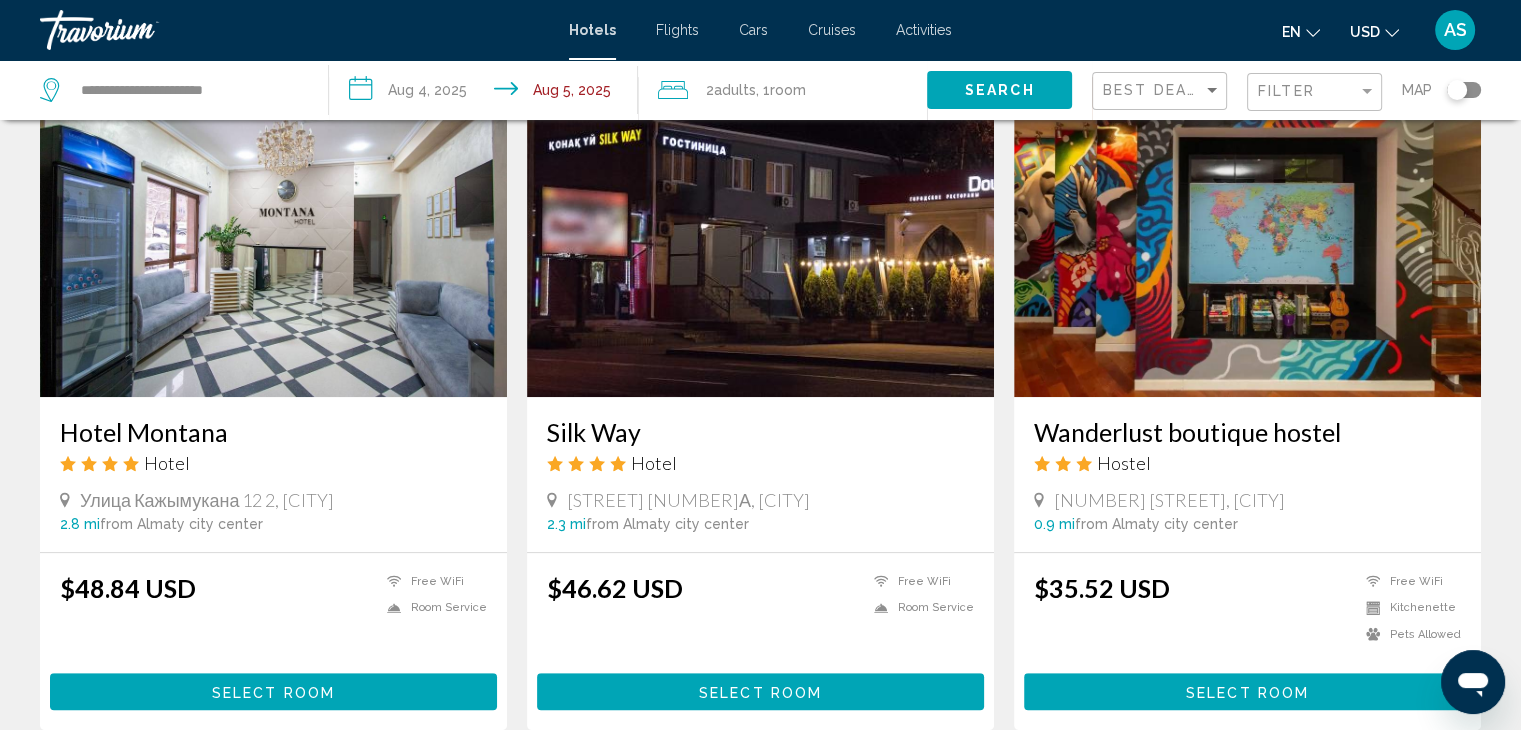 scroll, scrollTop: 810, scrollLeft: 0, axis: vertical 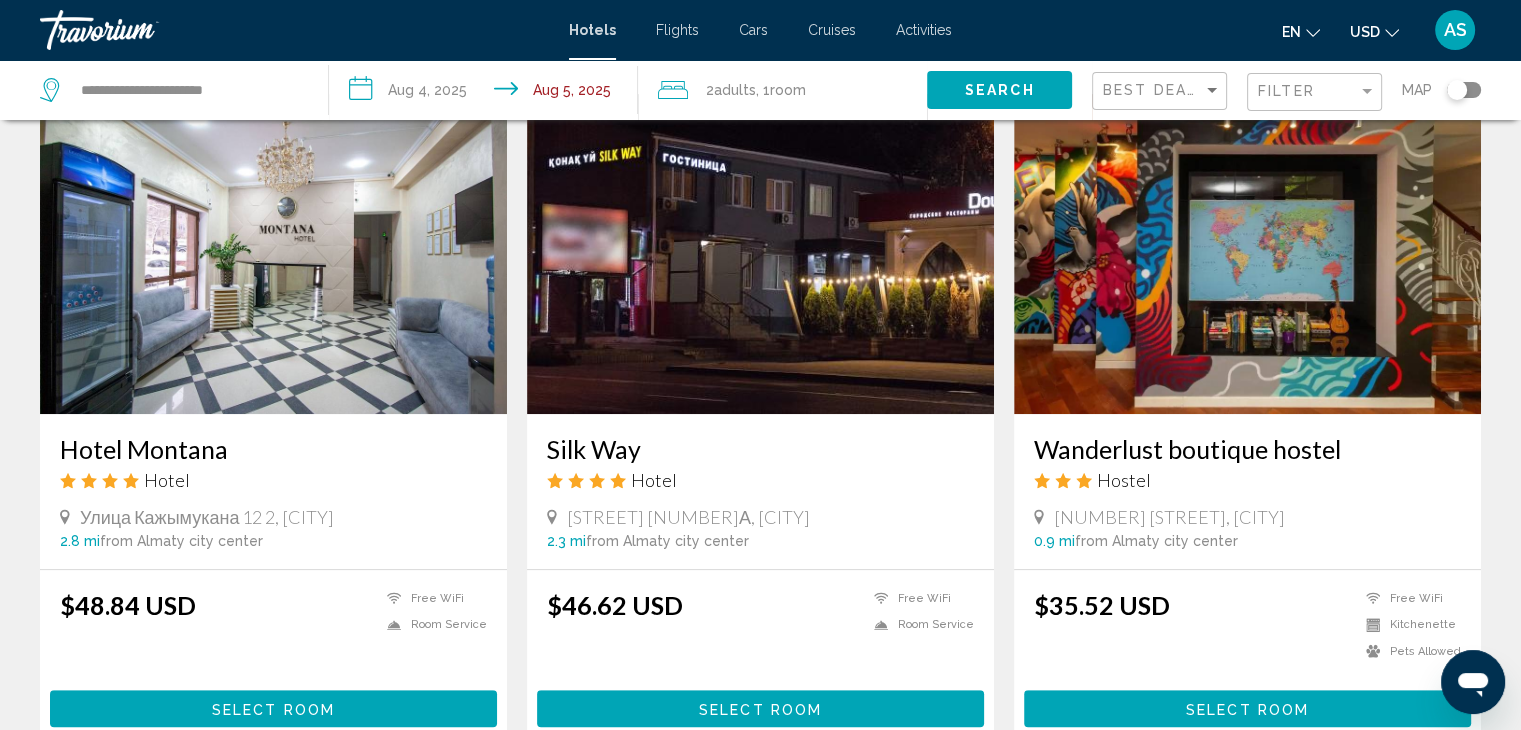 click at bounding box center [1247, 254] 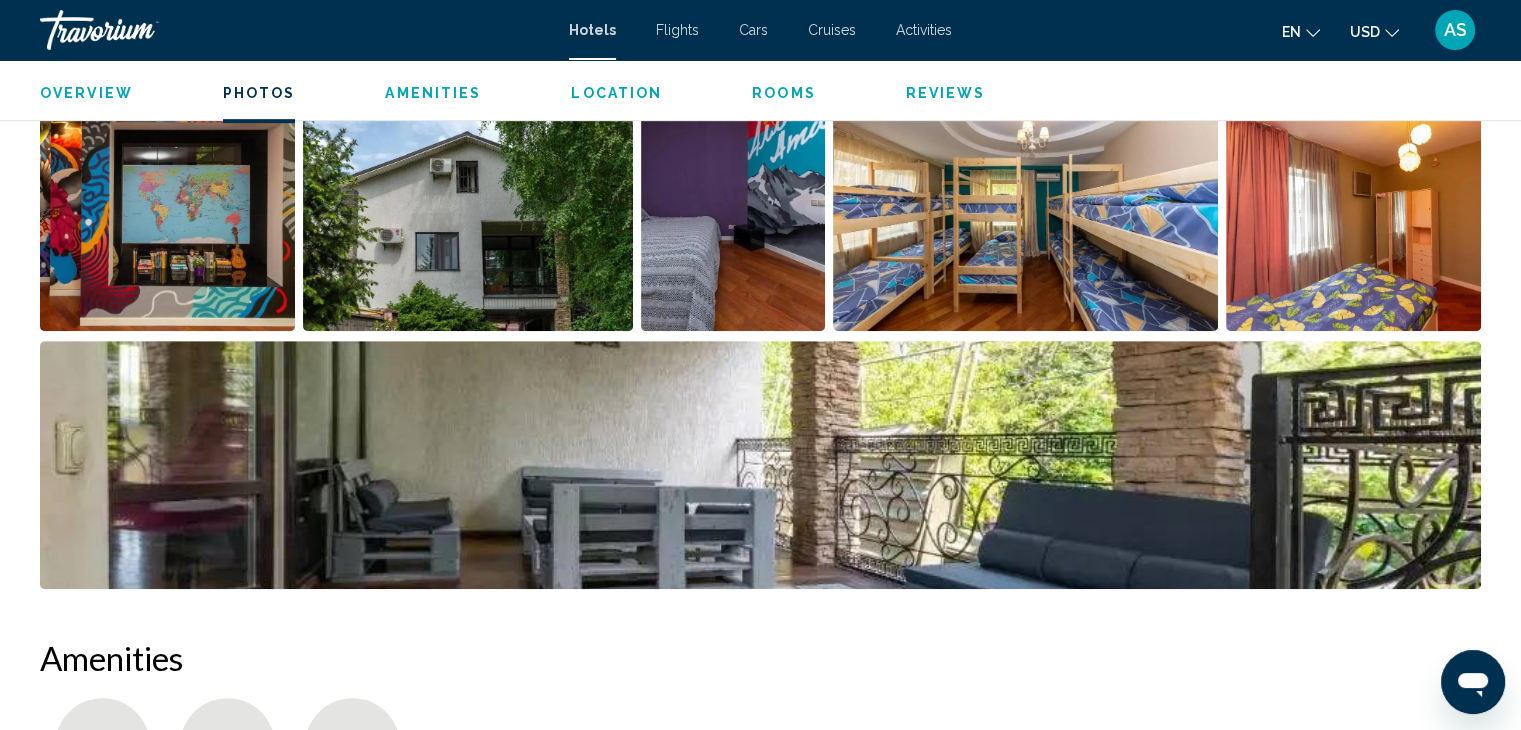 scroll, scrollTop: 1064, scrollLeft: 0, axis: vertical 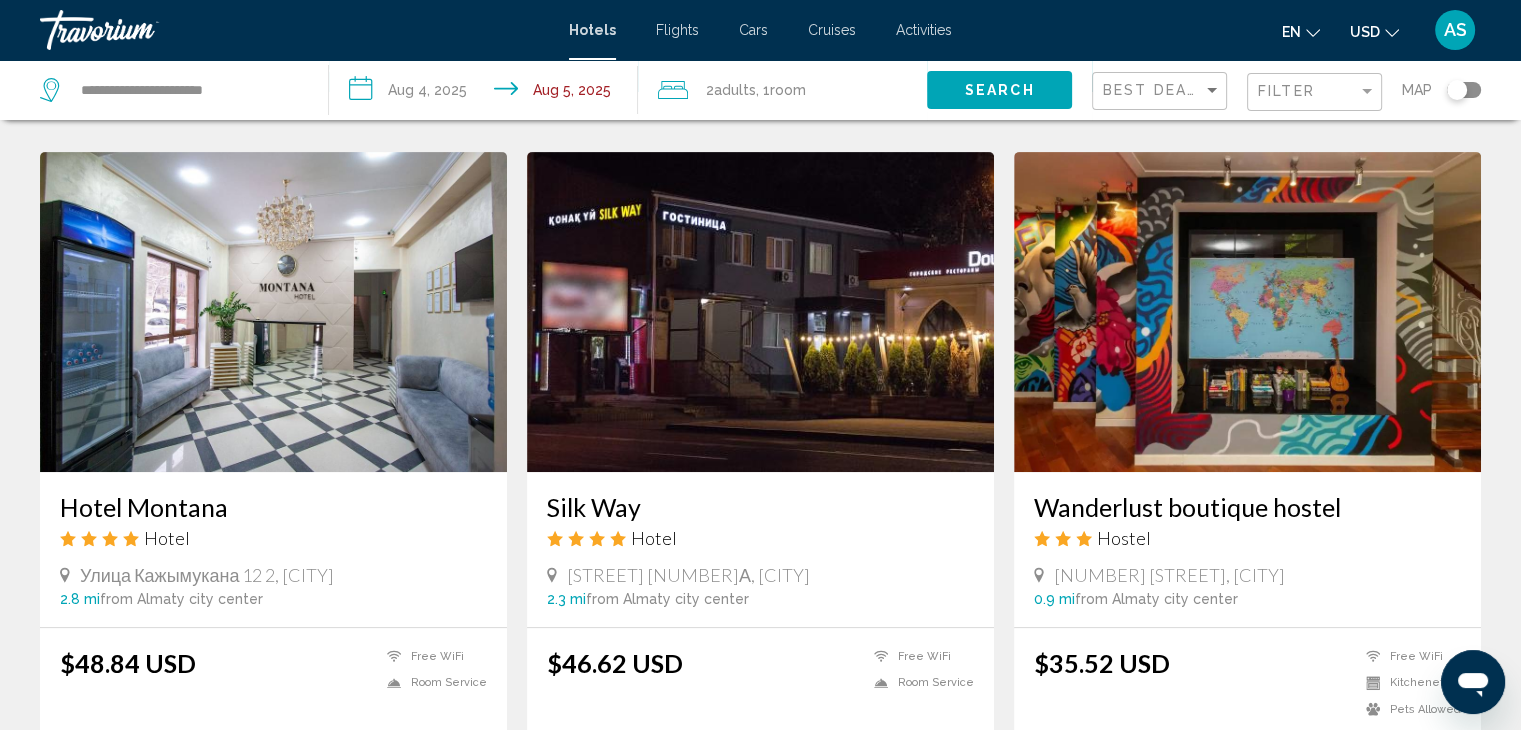 click at bounding box center (760, 312) 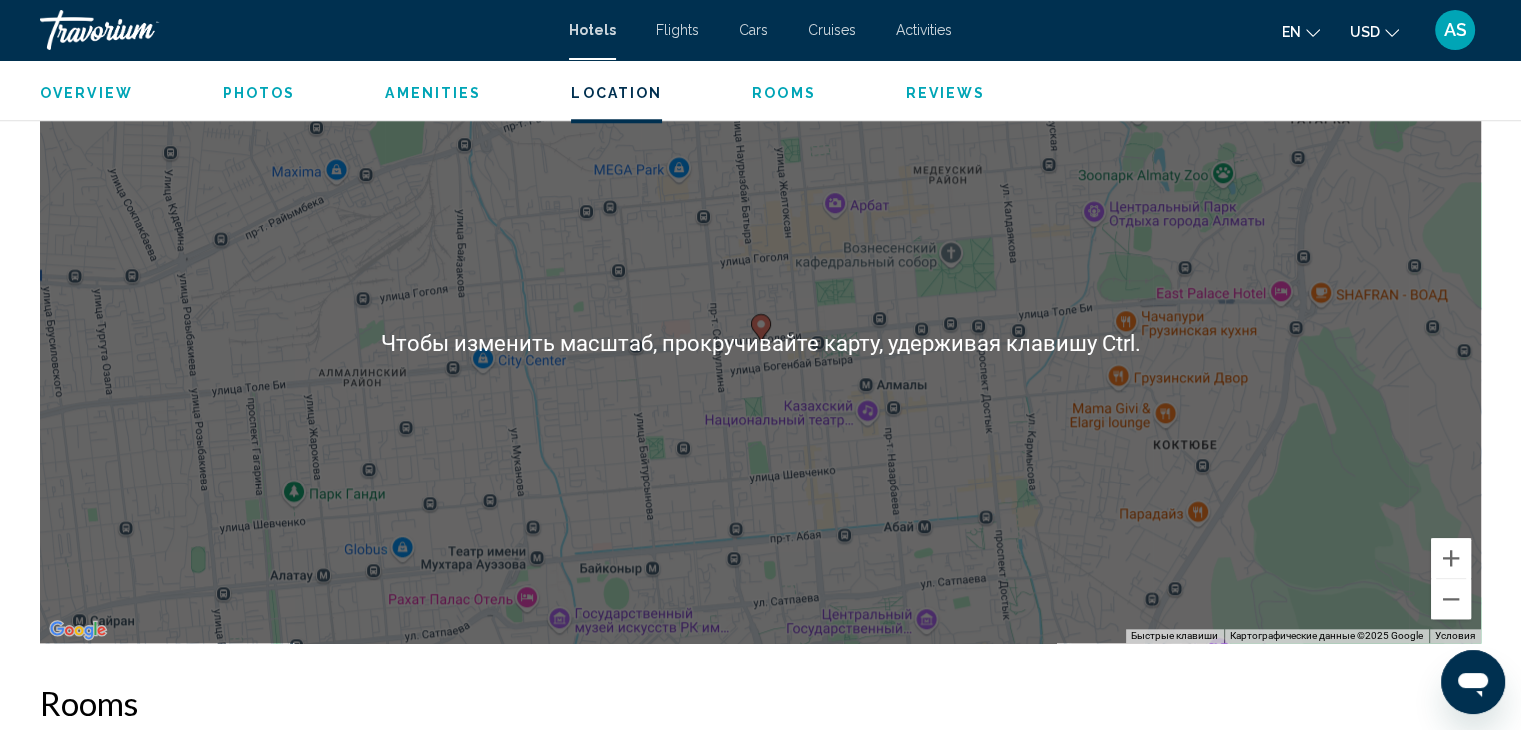 scroll, scrollTop: 1878, scrollLeft: 0, axis: vertical 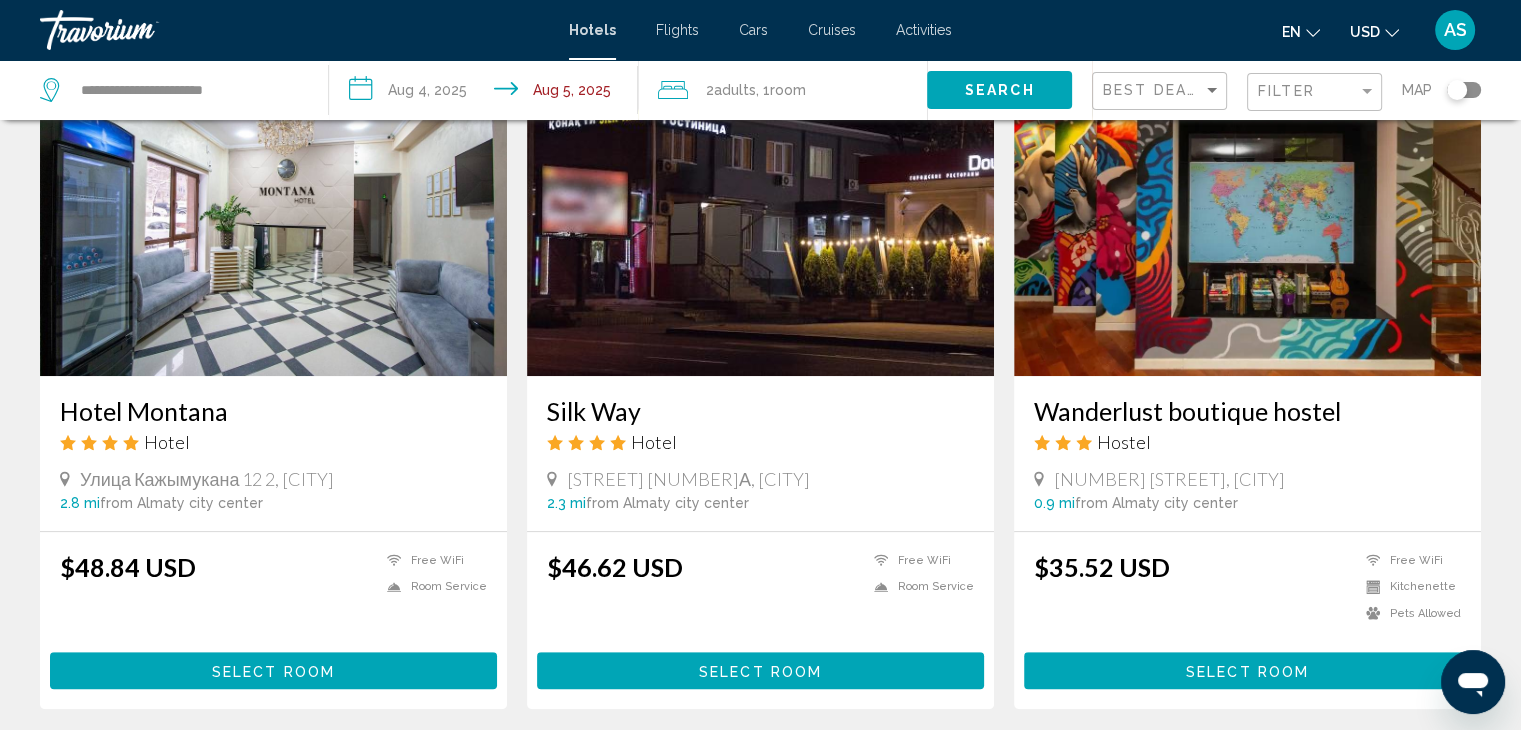click at bounding box center (273, 216) 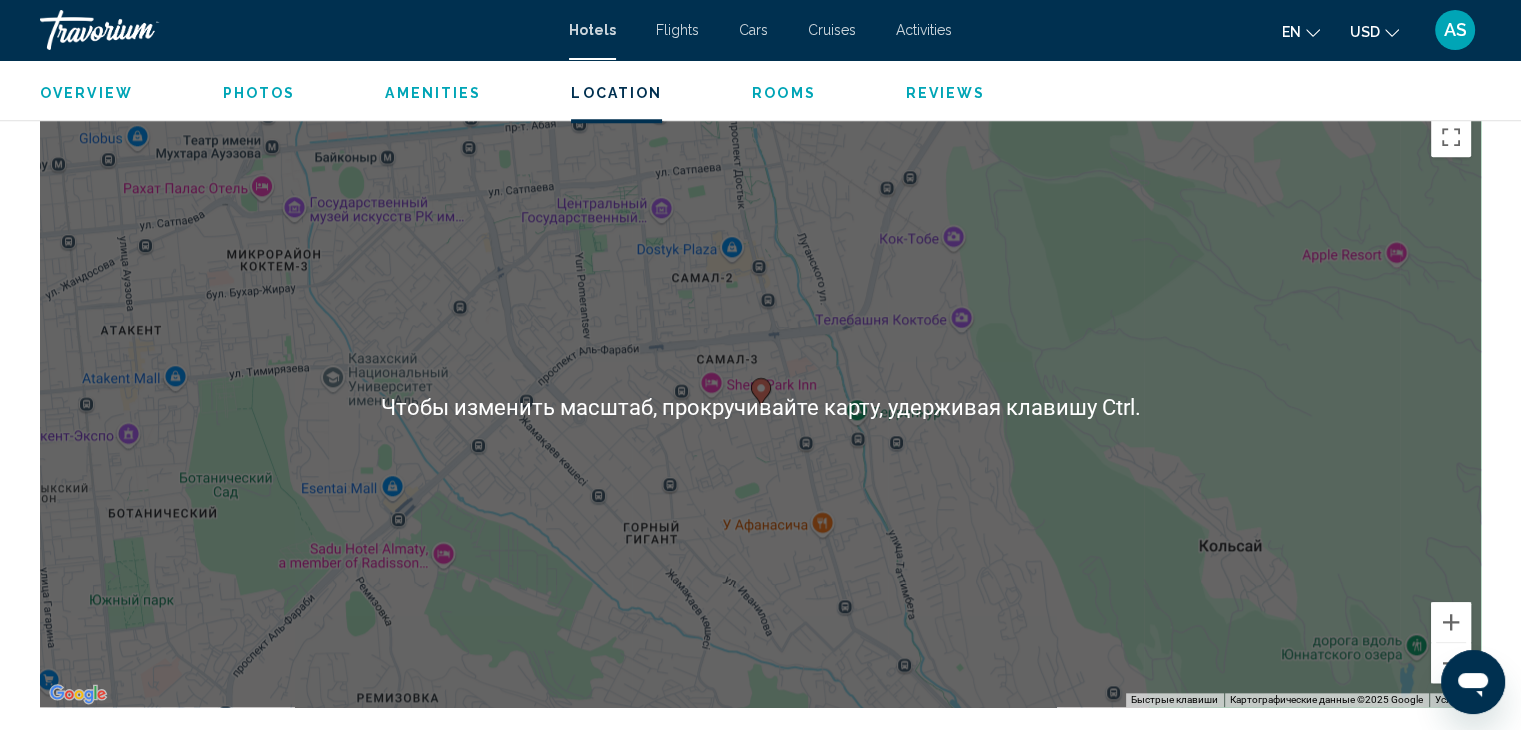 scroll, scrollTop: 1830, scrollLeft: 0, axis: vertical 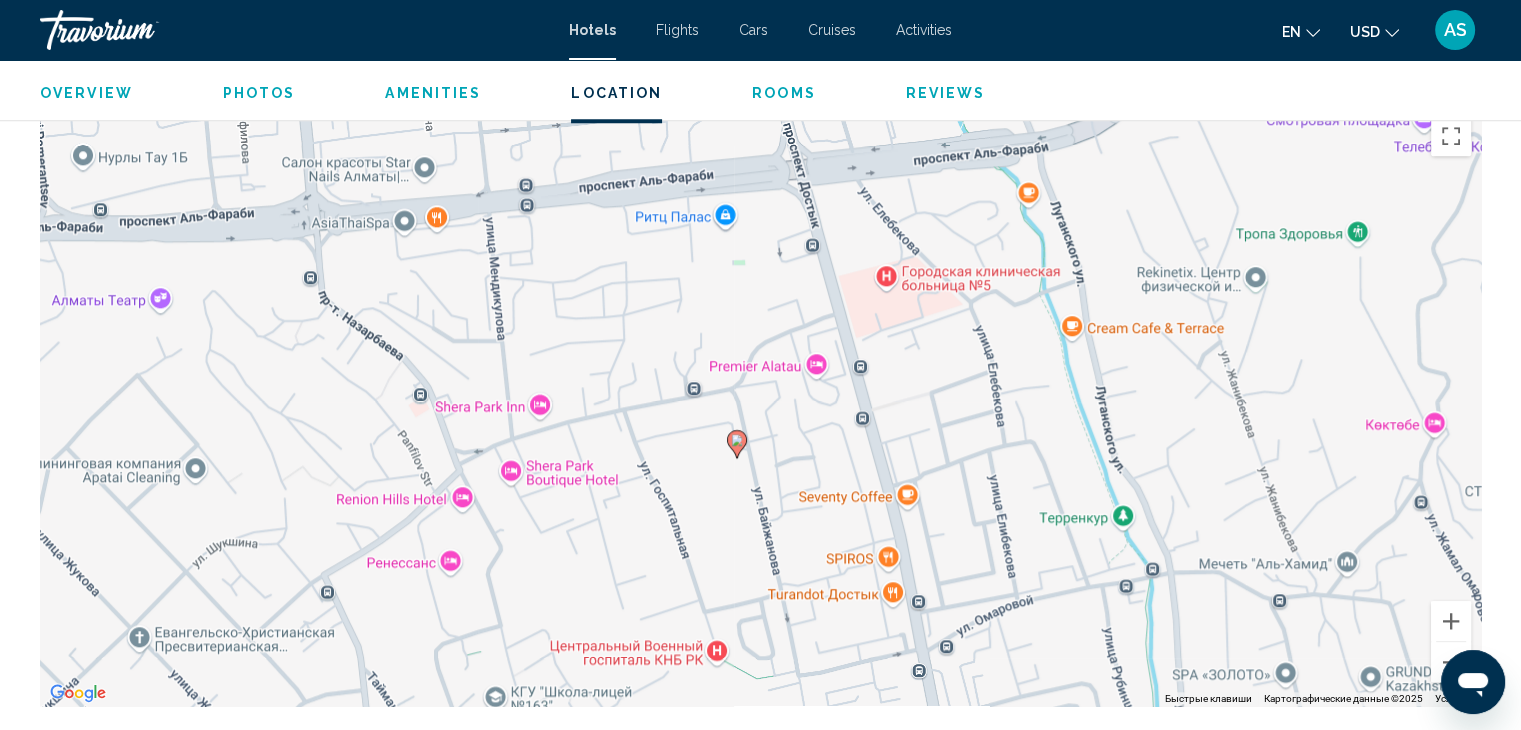 drag, startPoint x: 815, startPoint y: 314, endPoint x: 798, endPoint y: 371, distance: 59.48109 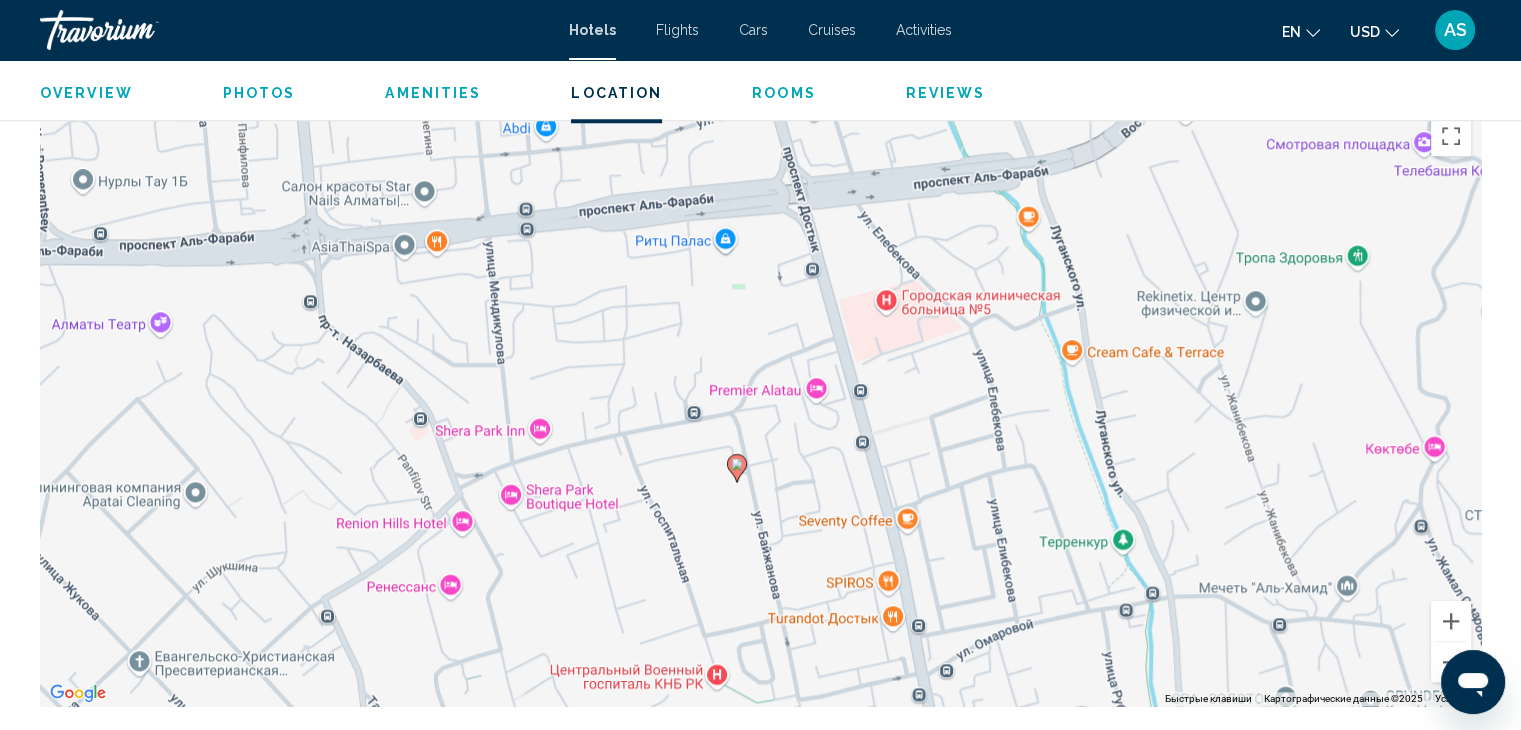 drag, startPoint x: 798, startPoint y: 371, endPoint x: 798, endPoint y: 397, distance: 26 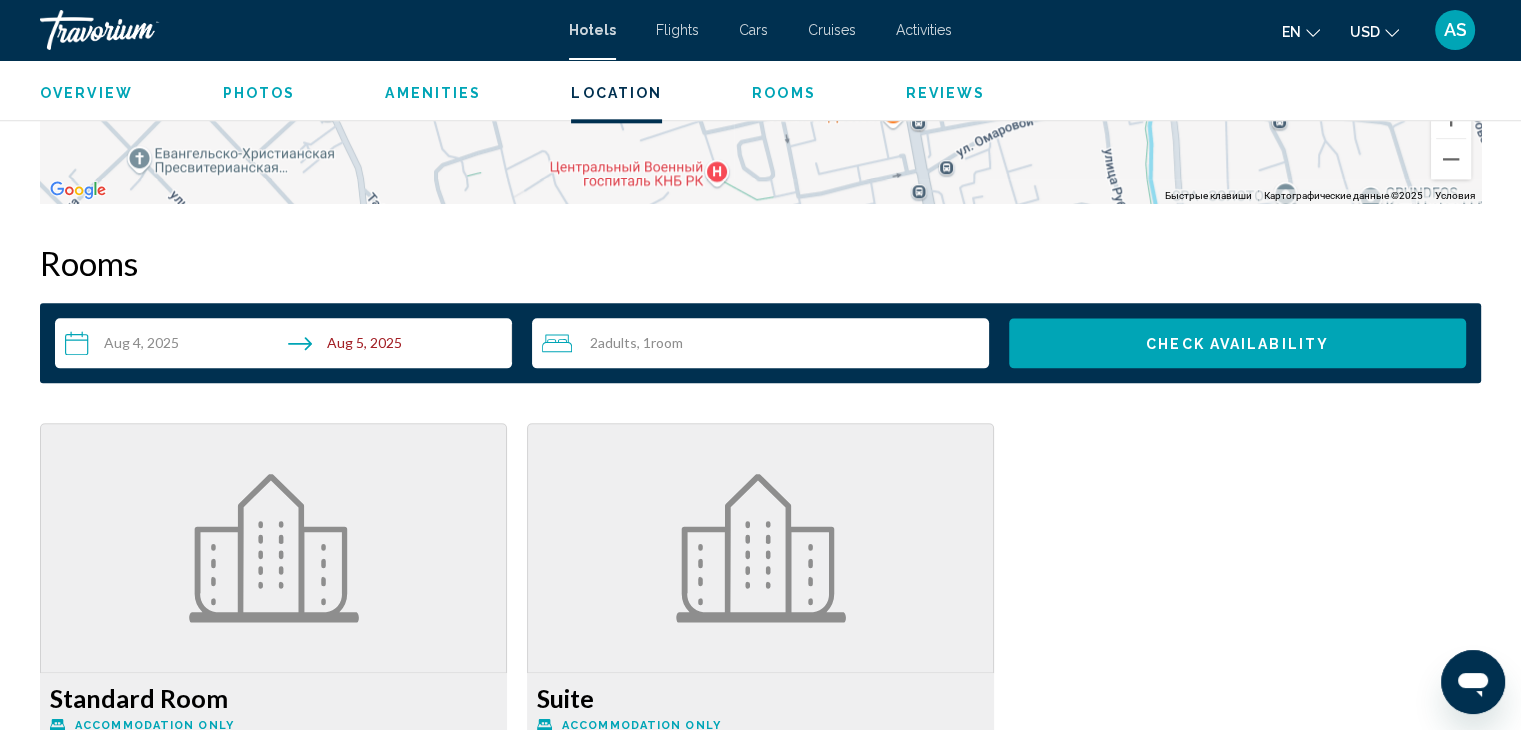scroll, scrollTop: 2327, scrollLeft: 0, axis: vertical 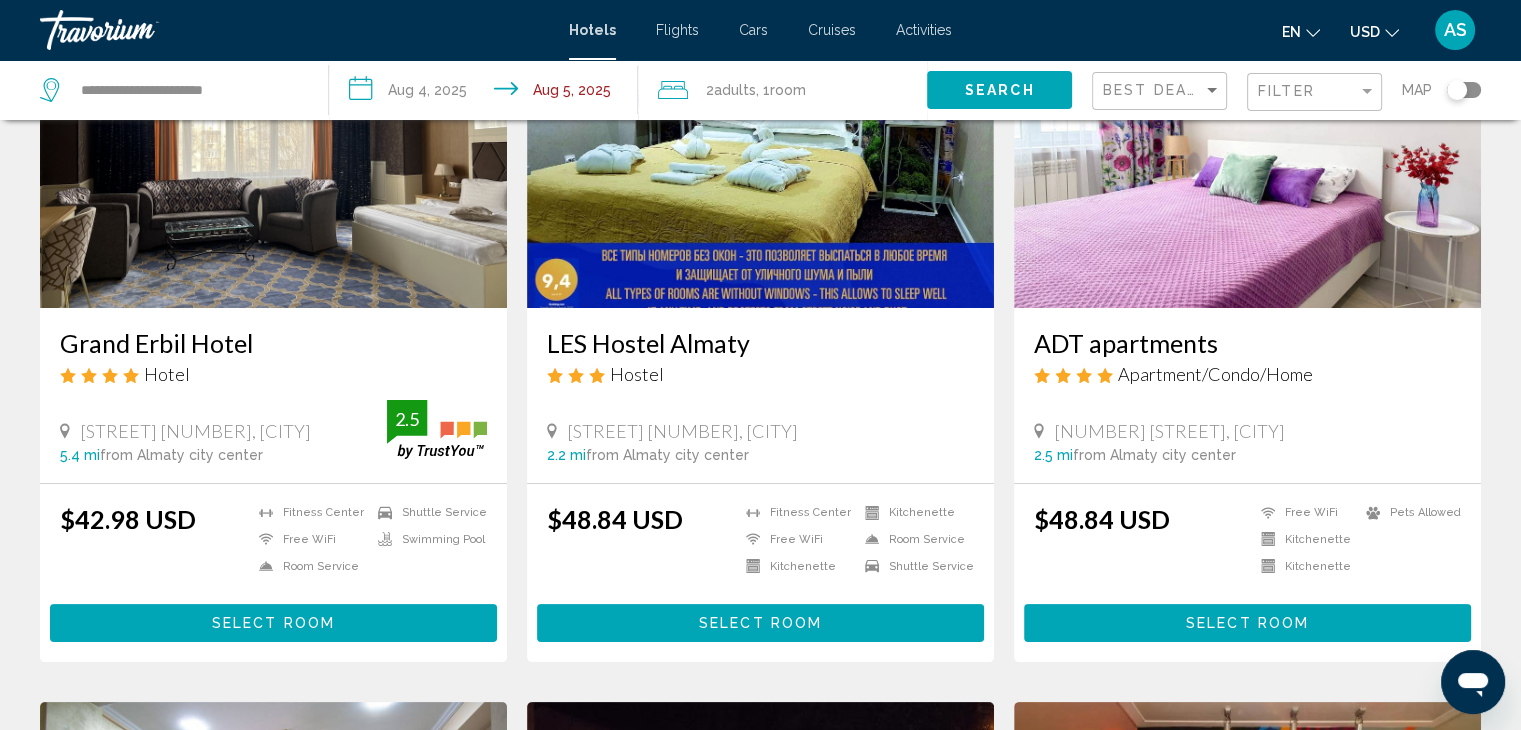 click at bounding box center [1247, 148] 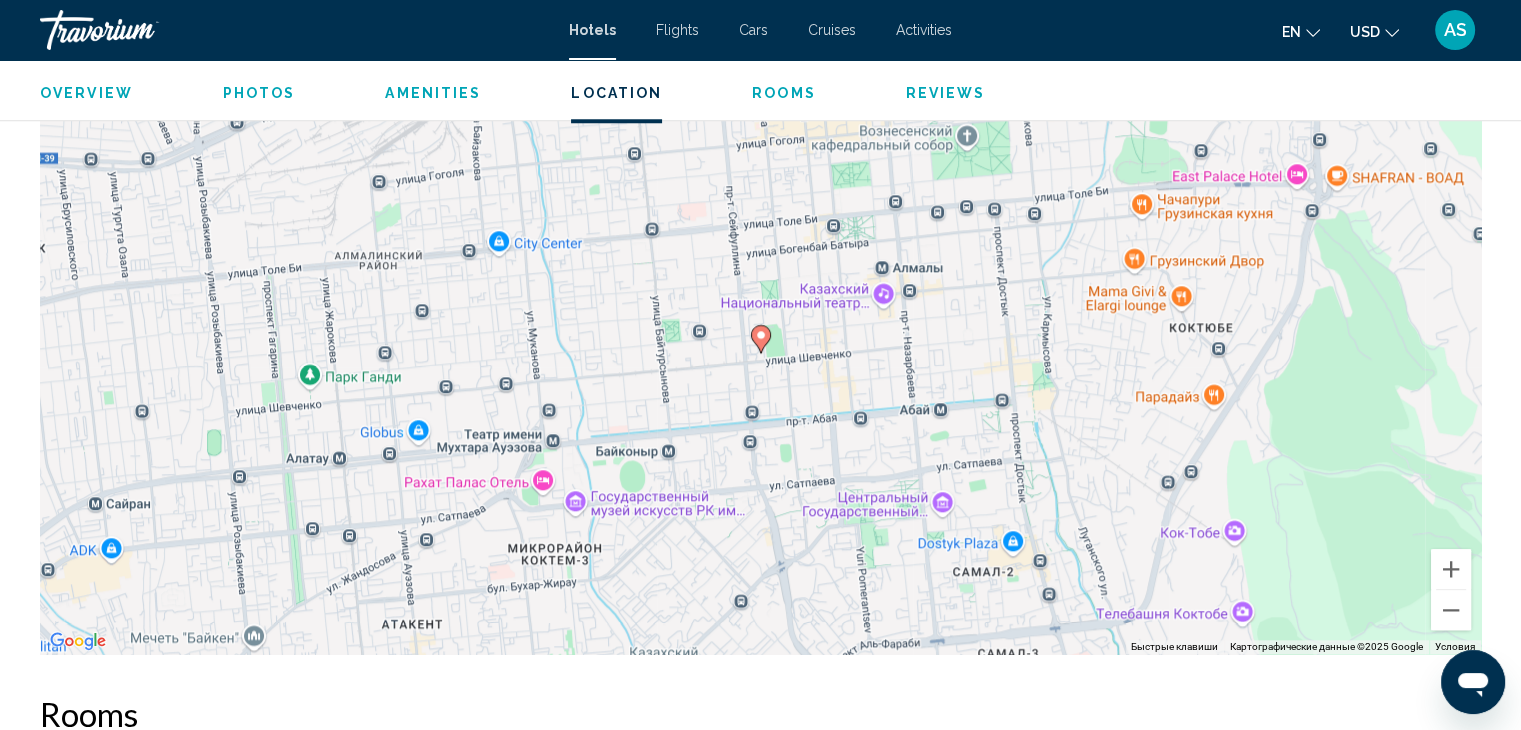 scroll, scrollTop: 1907, scrollLeft: 0, axis: vertical 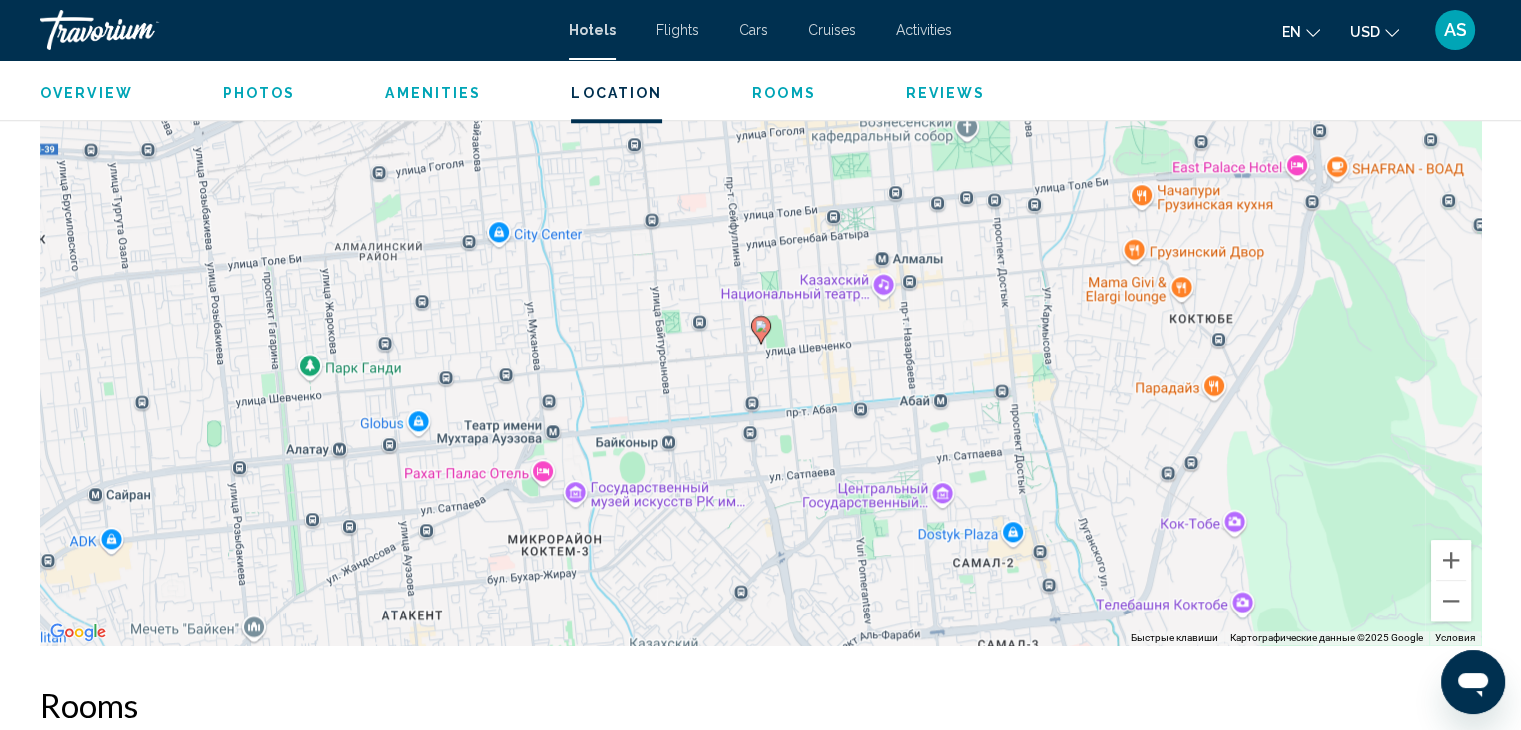 click on "Чтобы активировать перетаскивание с помощью клавиатуры, нажмите Alt + Ввод. После этого перемещайте маркер, используя клавиши со стрелками. Чтобы завершить перетаскивание, нажмите клавишу Ввод. Чтобы отменить действие, нажмите клавишу Esc." at bounding box center [760, 345] 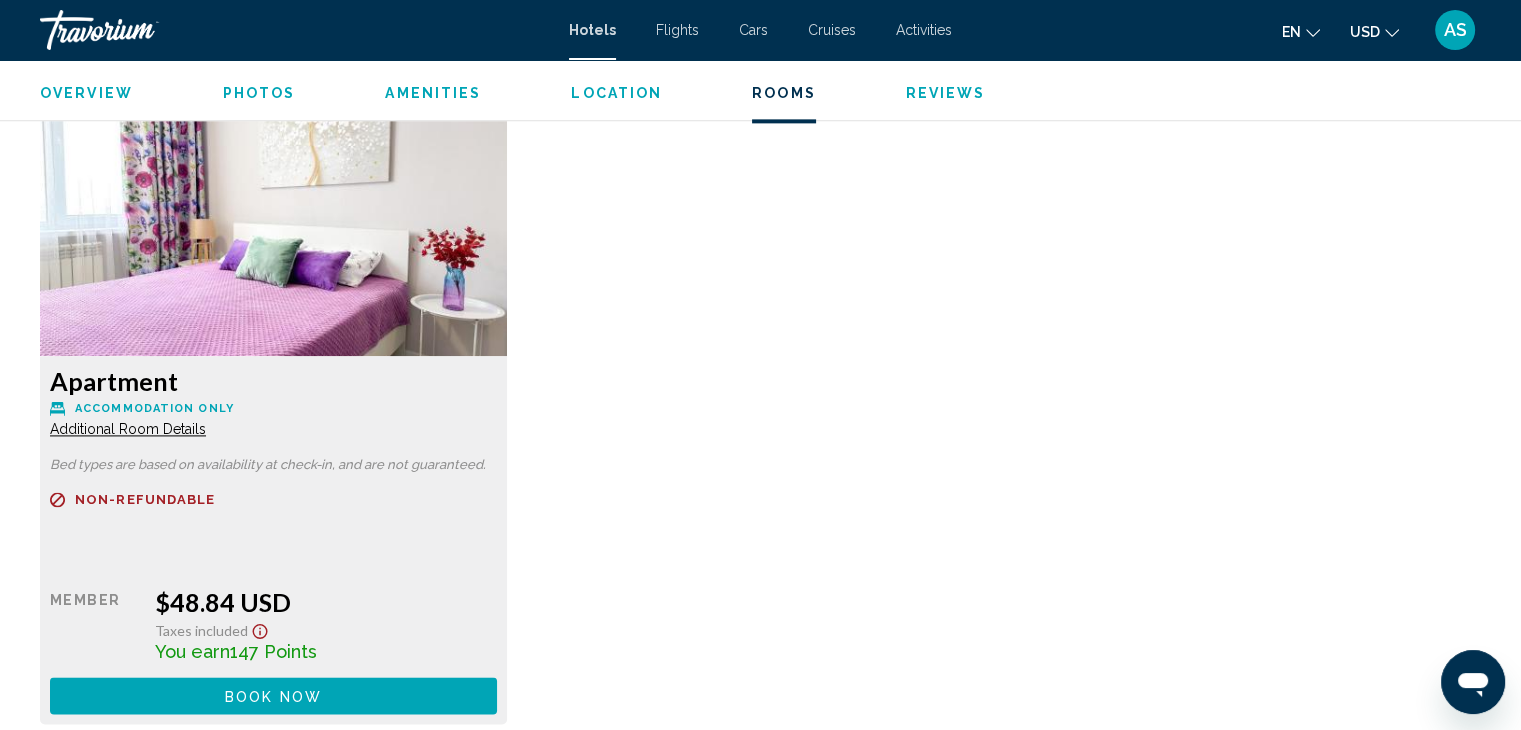 scroll, scrollTop: 2668, scrollLeft: 0, axis: vertical 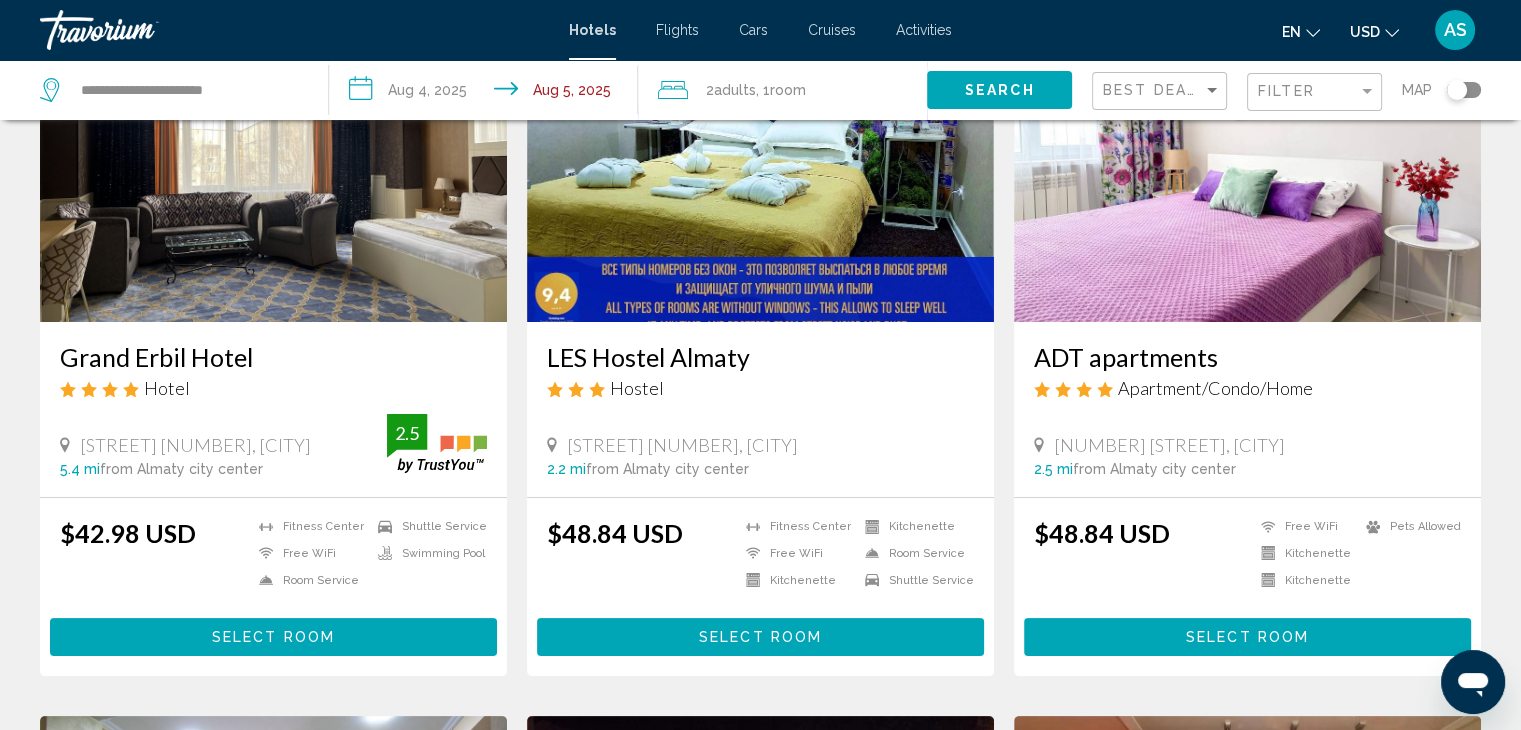 click on "2.2 mi  from Almaty city center from hotel" at bounding box center [760, 469] 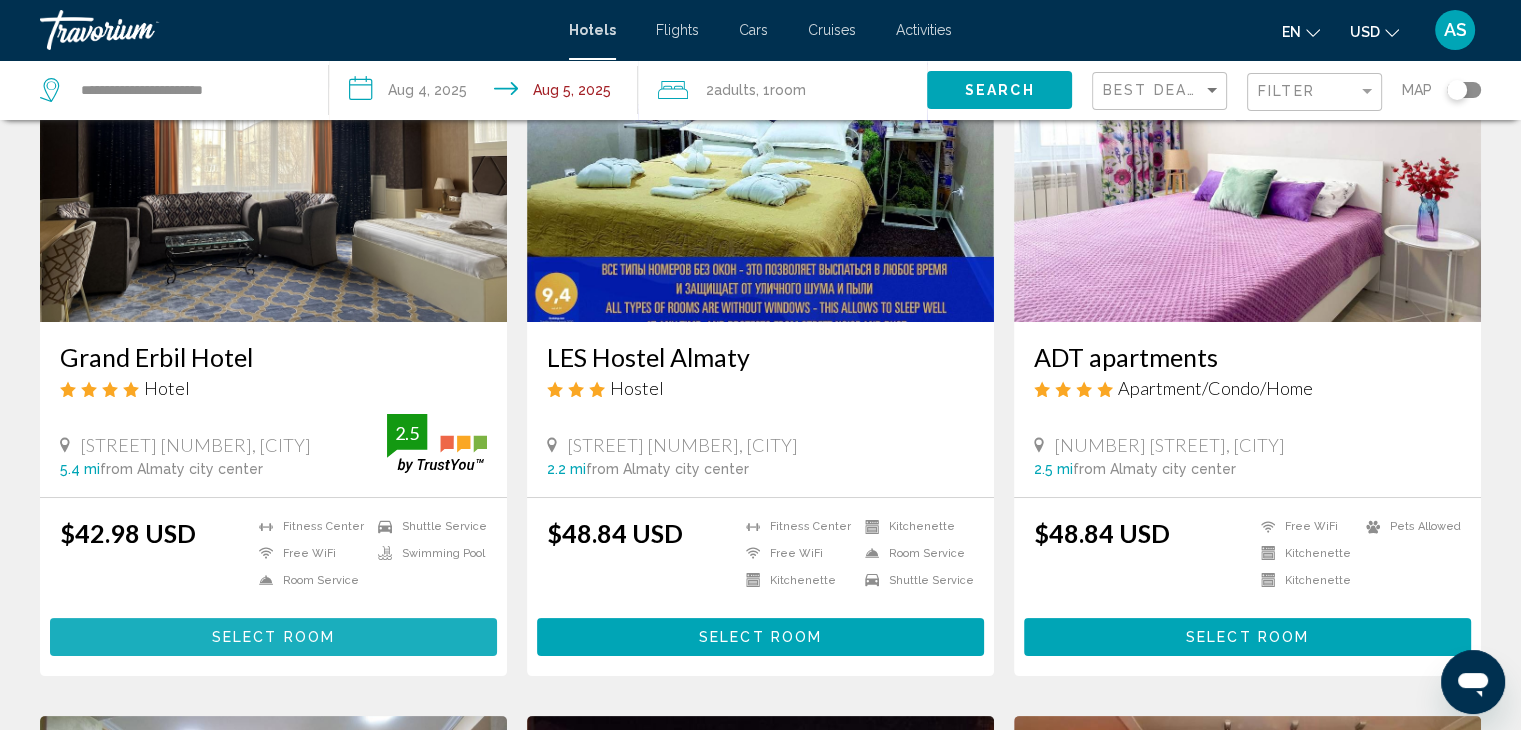 click on "Select Room" at bounding box center (273, 638) 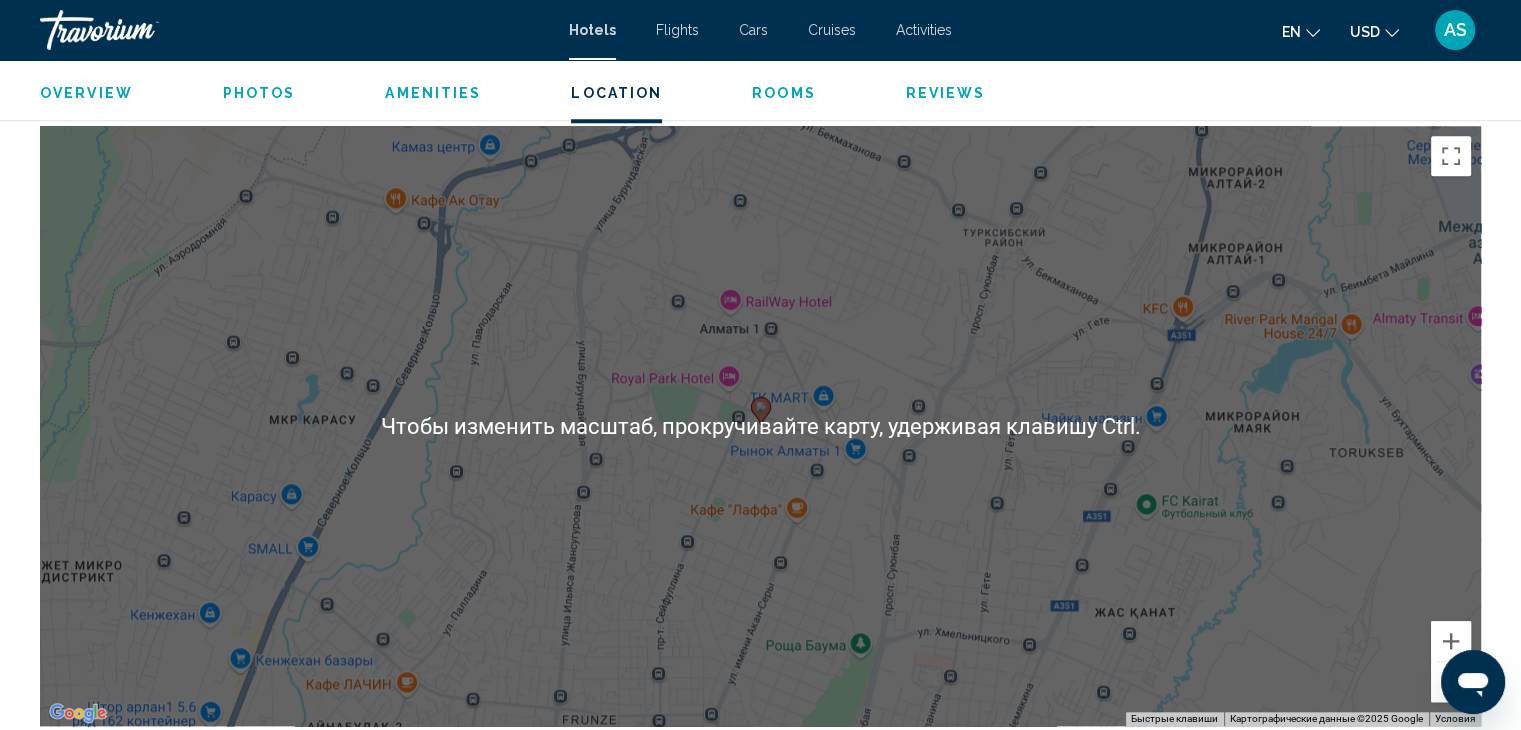 scroll, scrollTop: 1887, scrollLeft: 0, axis: vertical 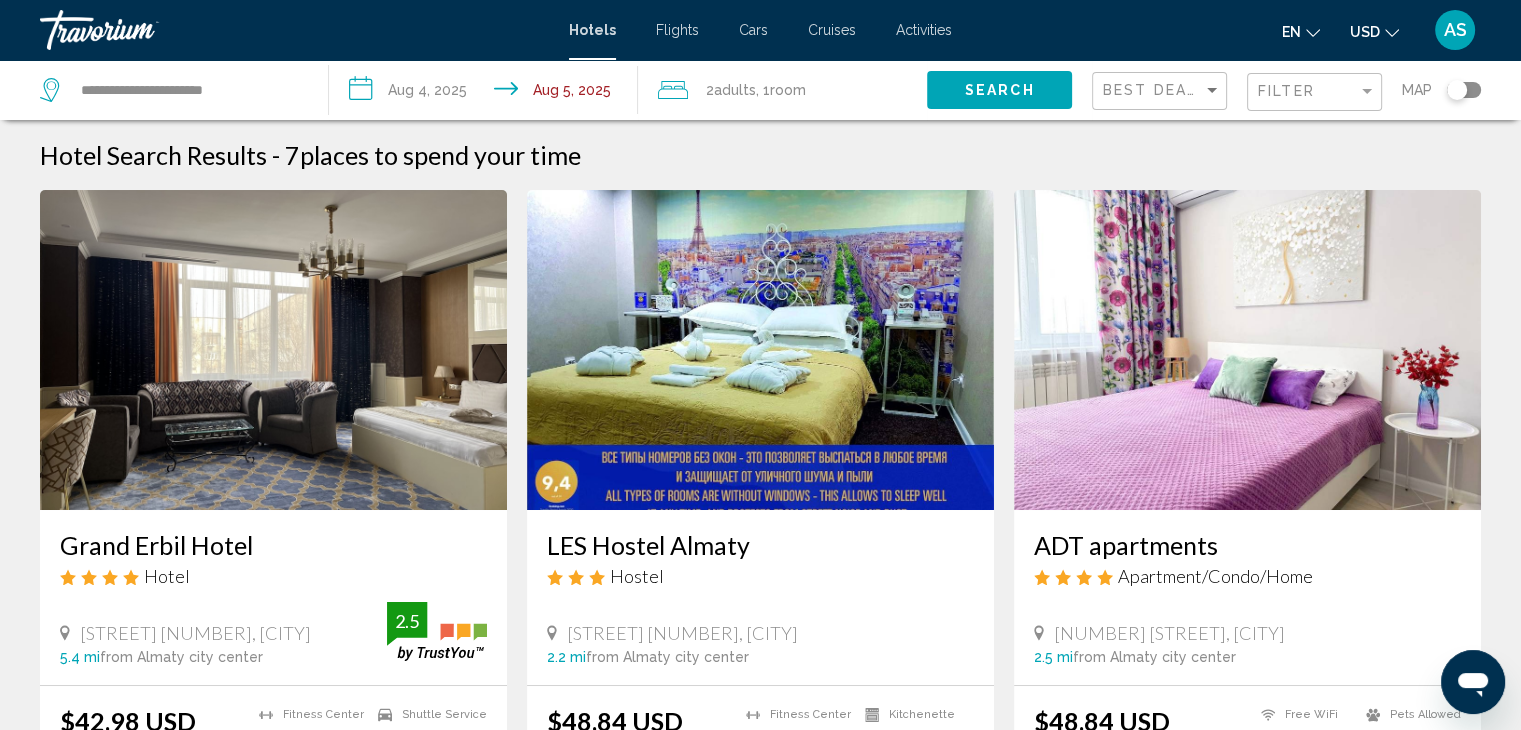 click at bounding box center [760, 350] 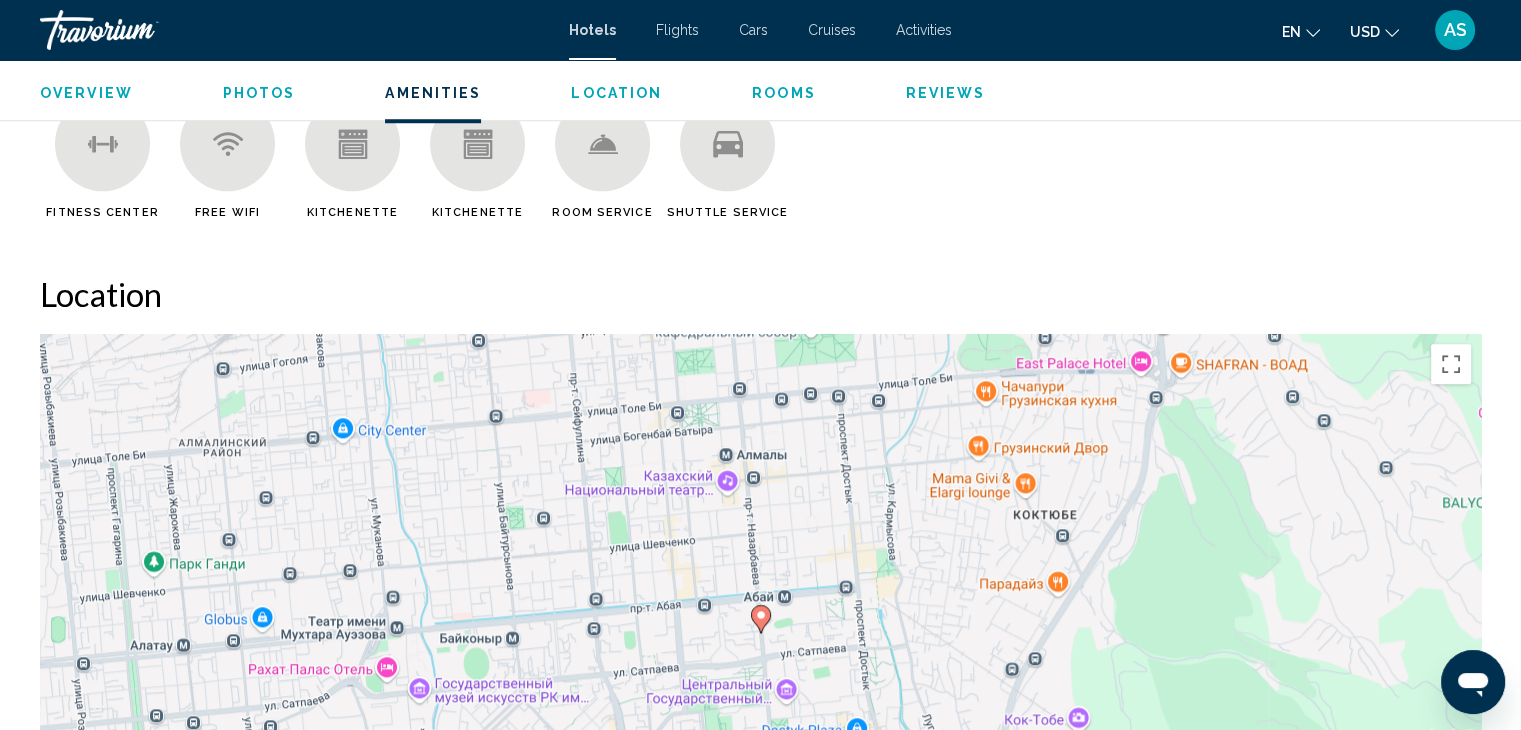 scroll, scrollTop: 1655, scrollLeft: 0, axis: vertical 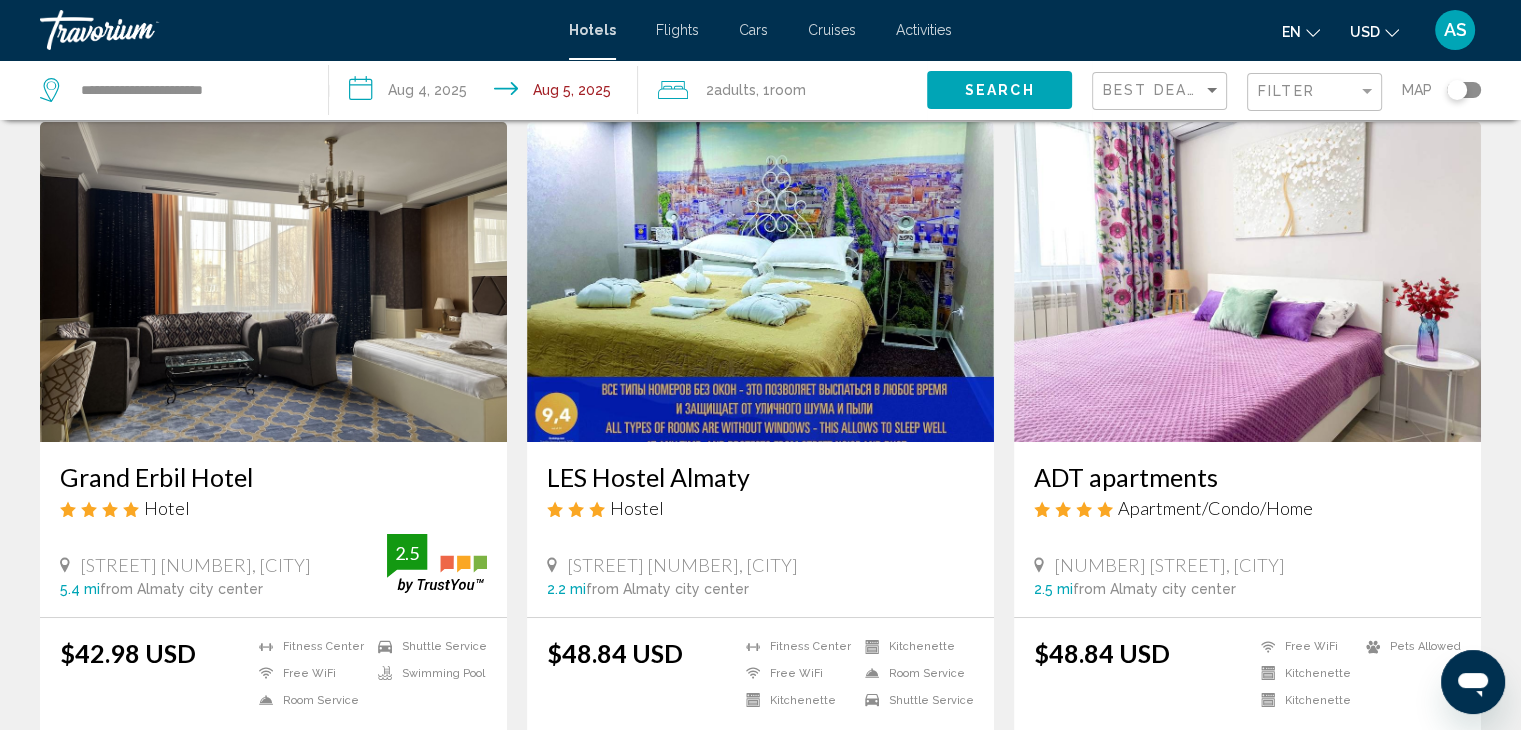 click at bounding box center (1247, 282) 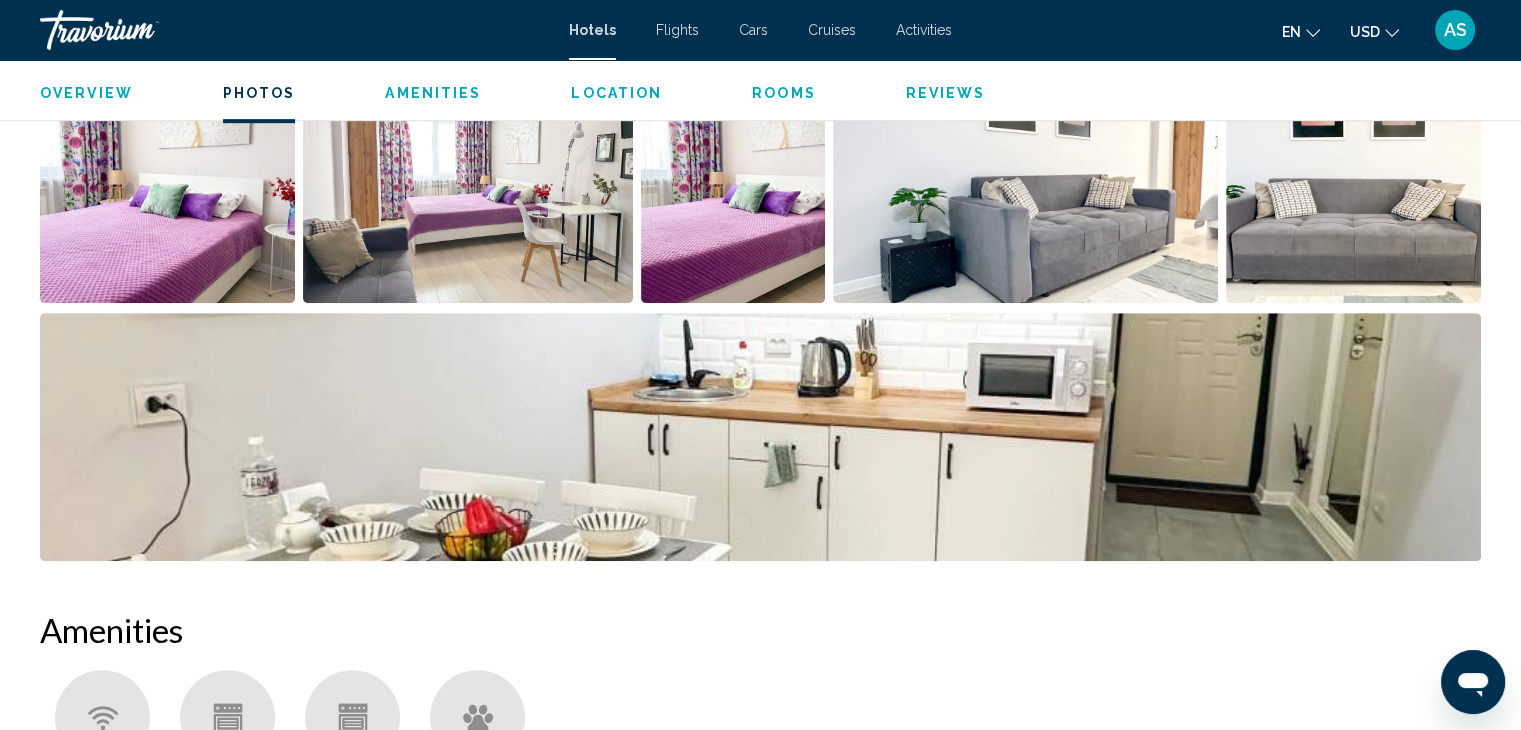 scroll, scrollTop: 1026, scrollLeft: 0, axis: vertical 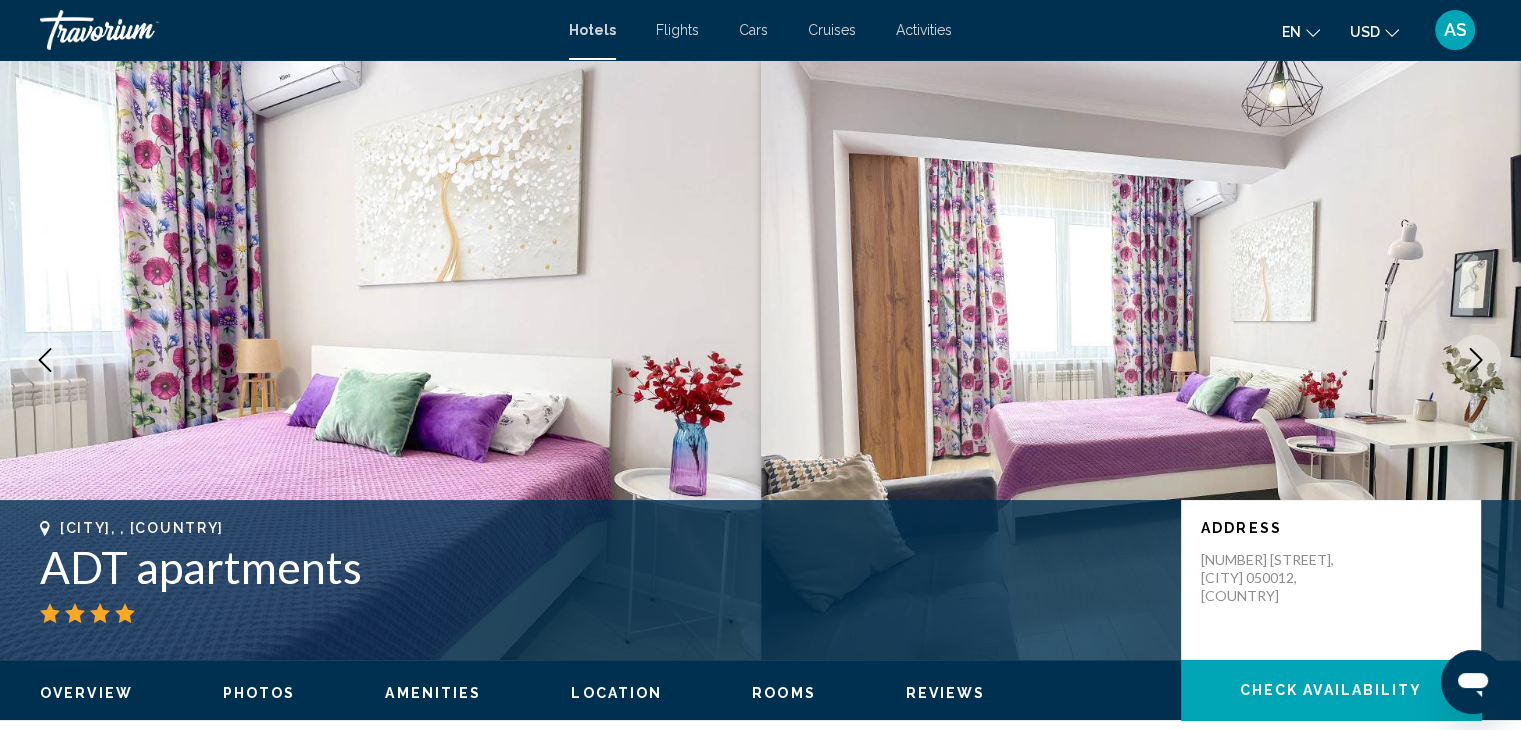 click on "Hotels" at bounding box center (592, 30) 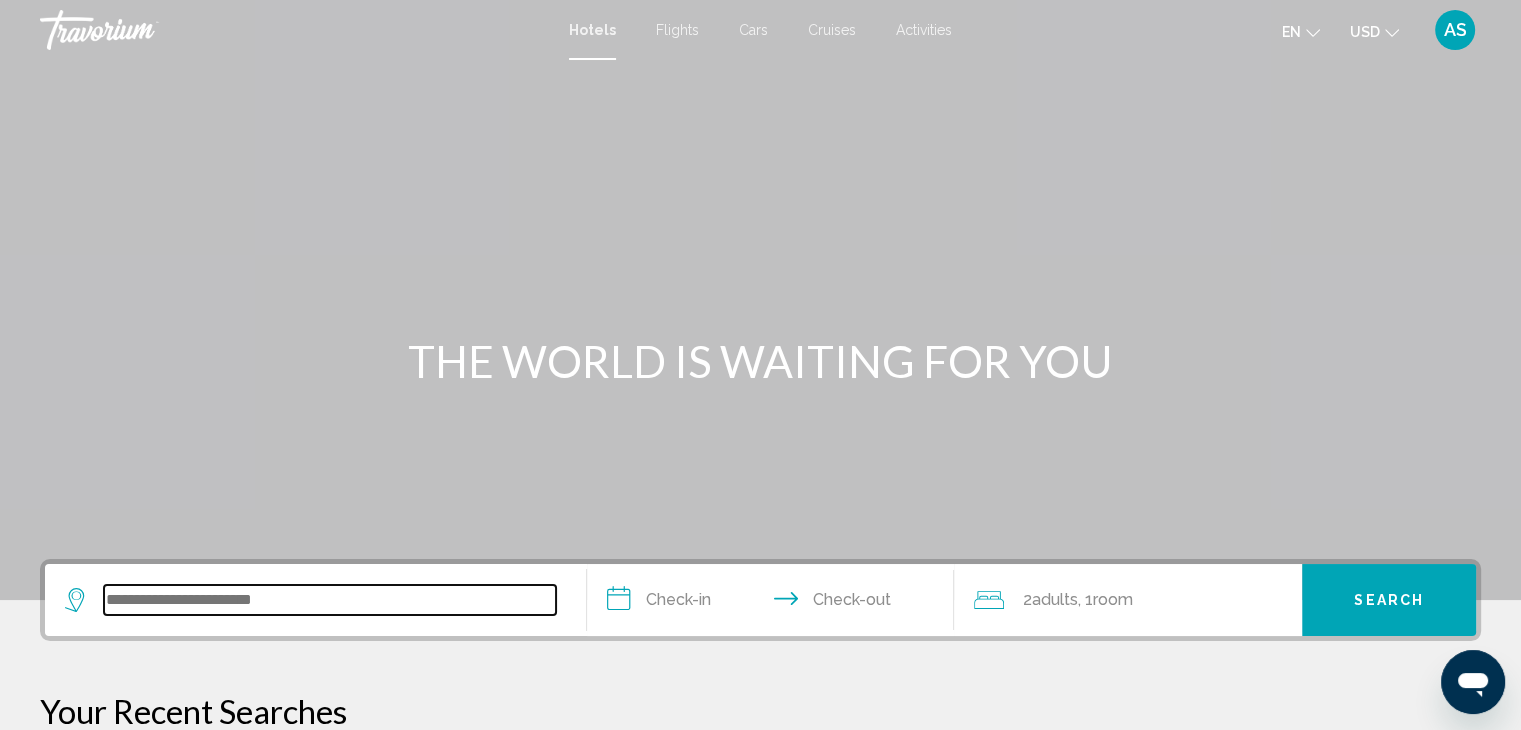 click at bounding box center [330, 600] 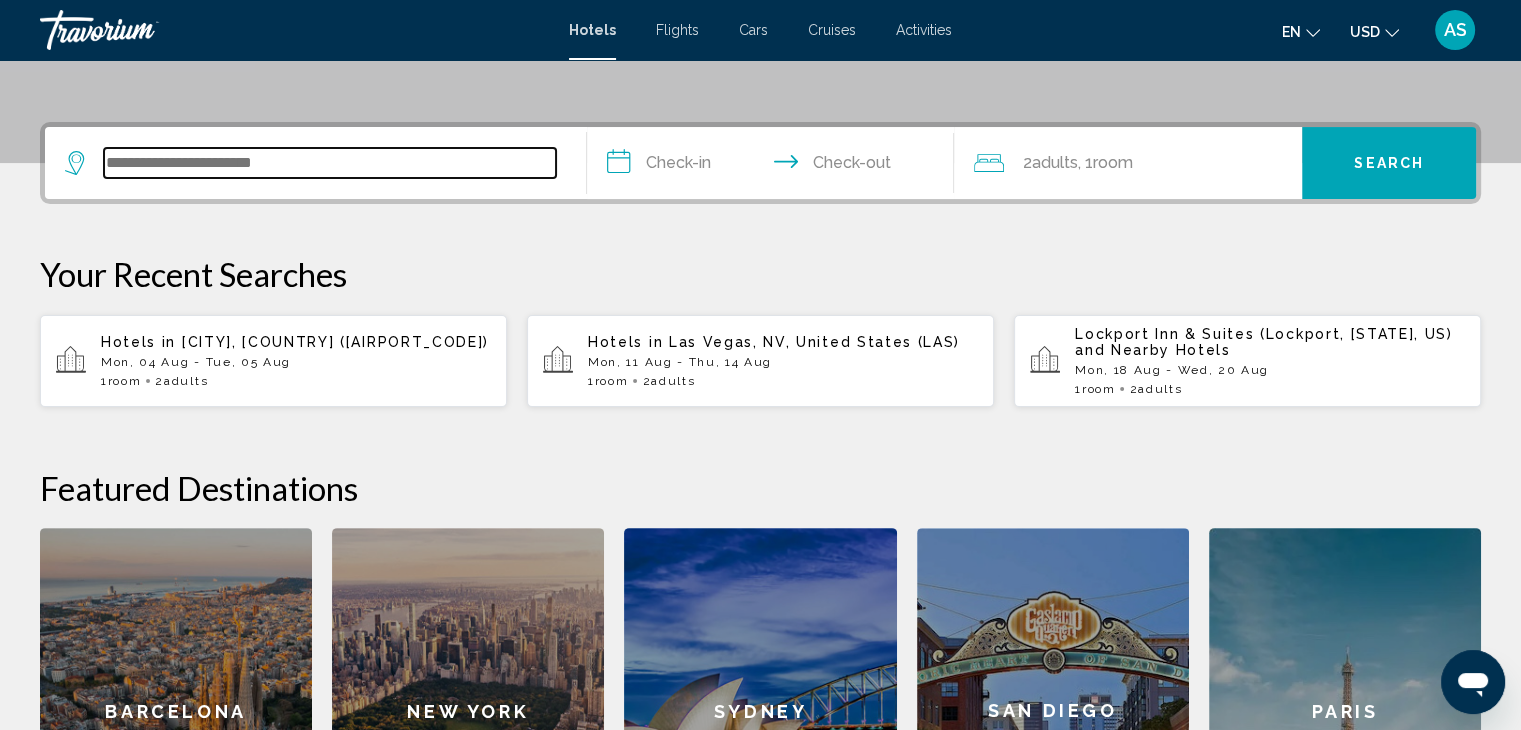 scroll, scrollTop: 493, scrollLeft: 0, axis: vertical 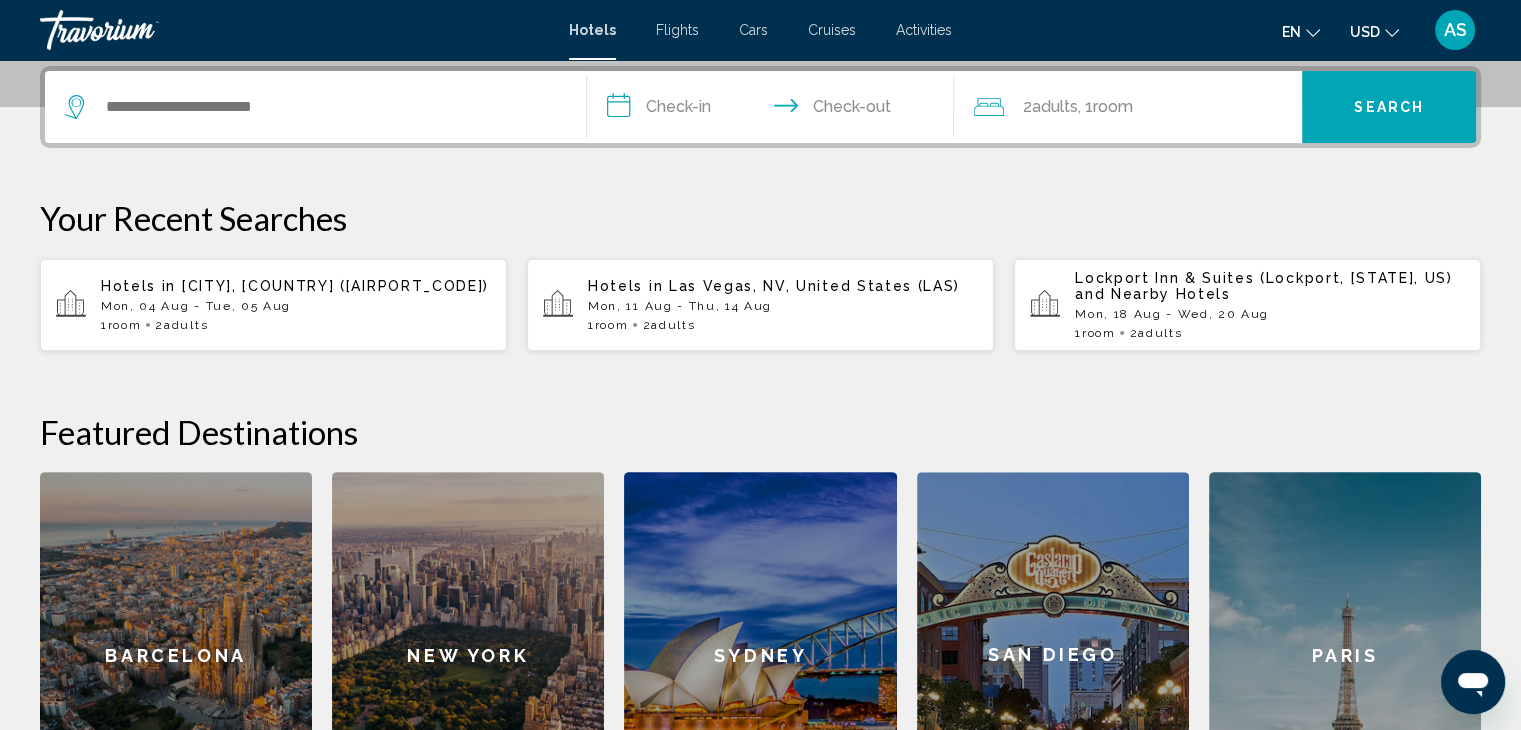 click on "Adults" at bounding box center [673, 325] 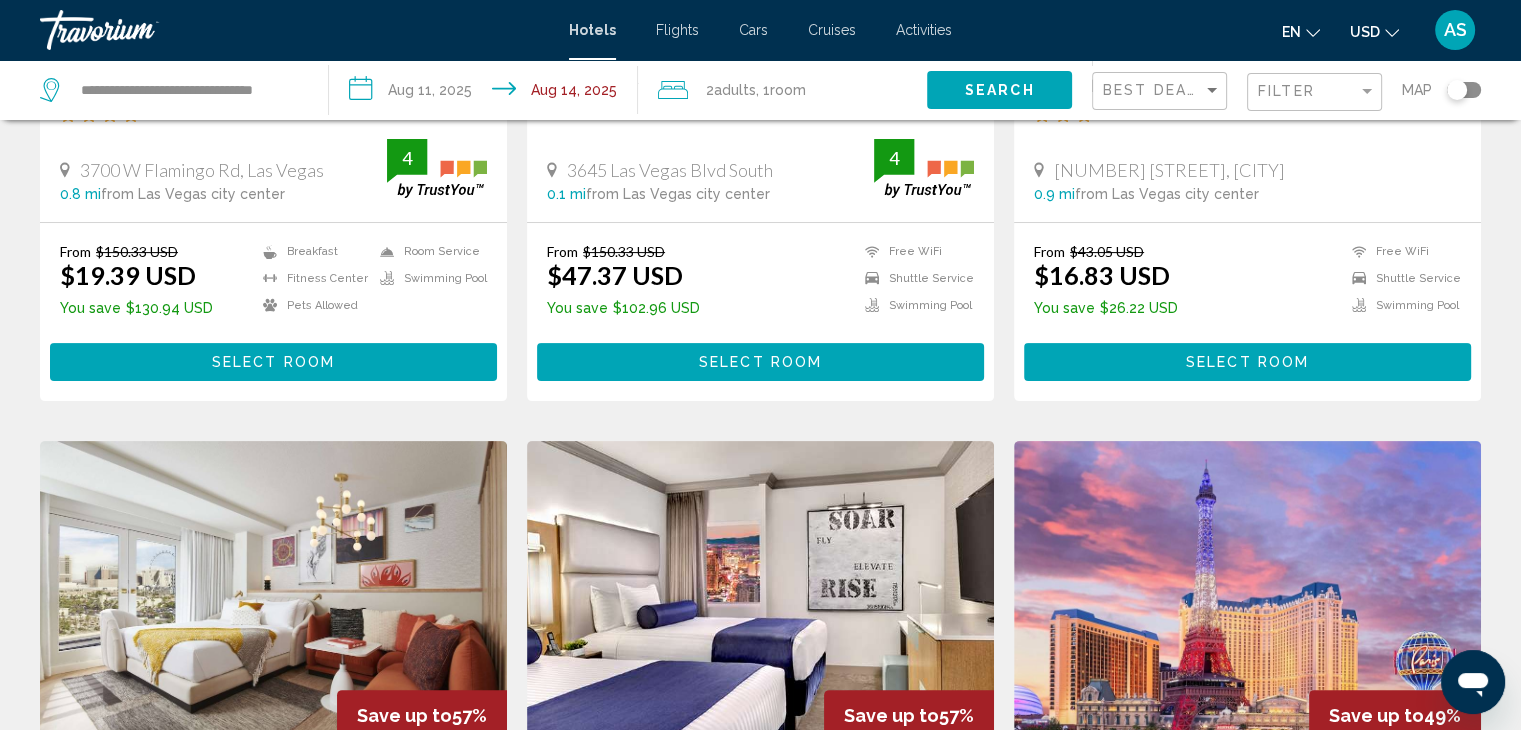 scroll, scrollTop: 0, scrollLeft: 0, axis: both 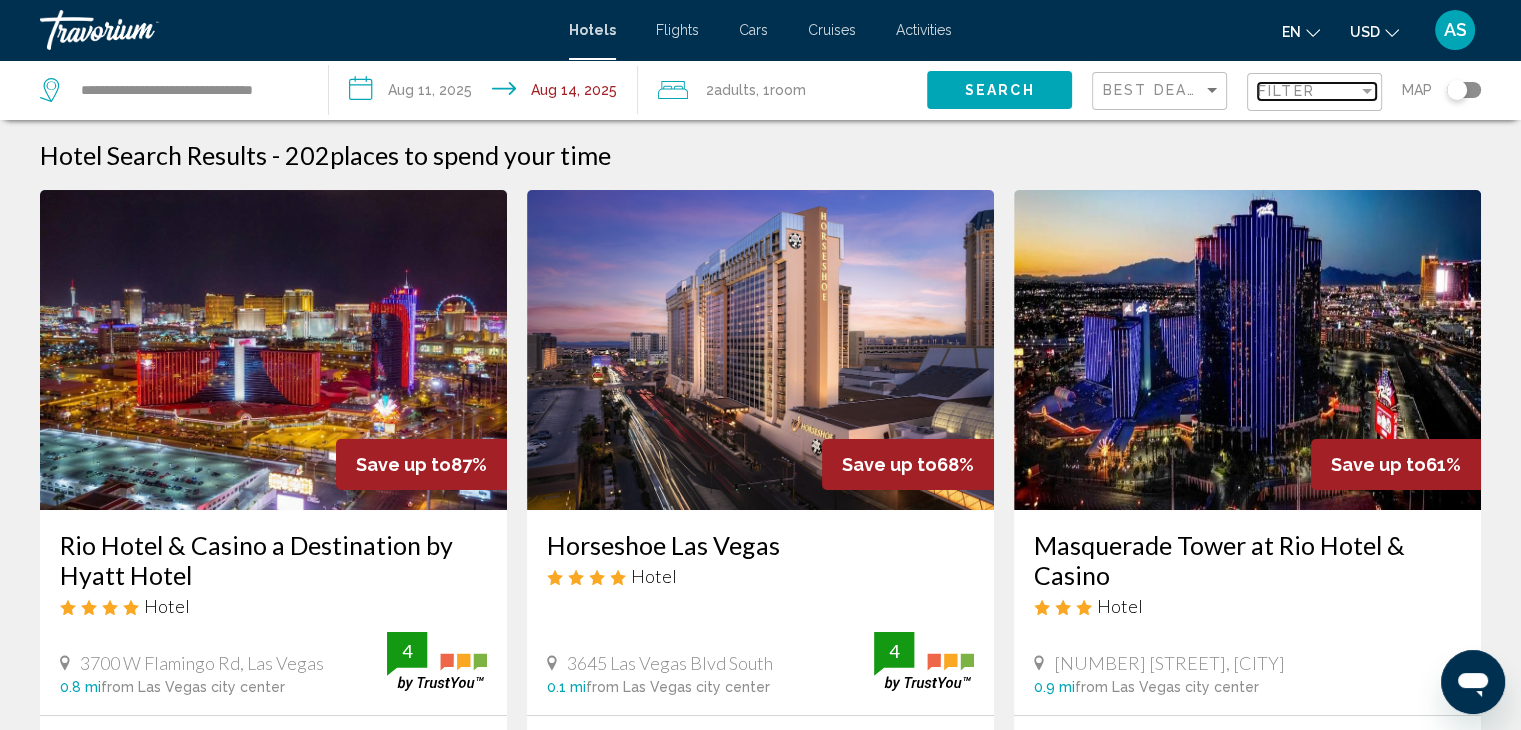 click on "Filter" at bounding box center [1286, 91] 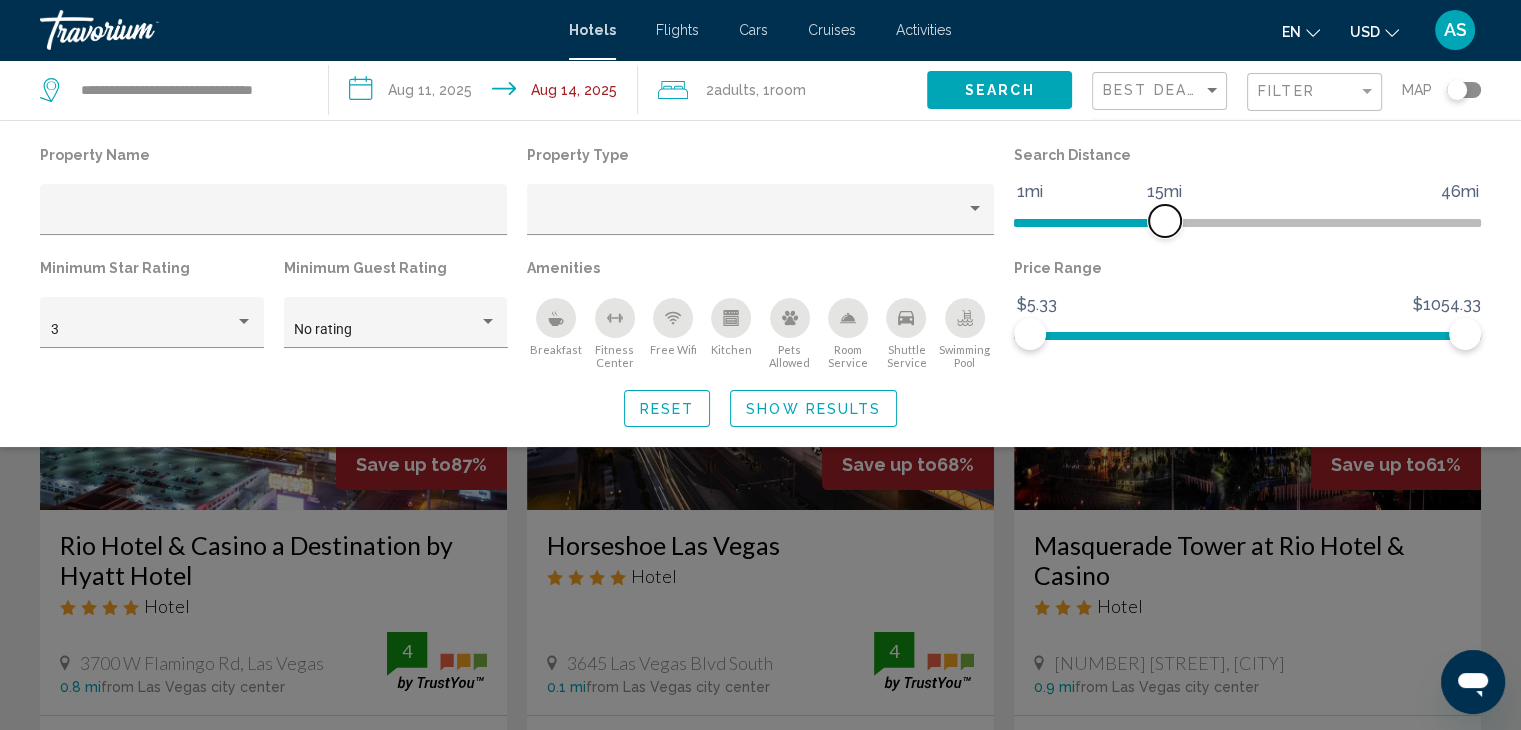 drag, startPoint x: 1303, startPoint y: 221, endPoint x: 1164, endPoint y: 273, distance: 148.40822 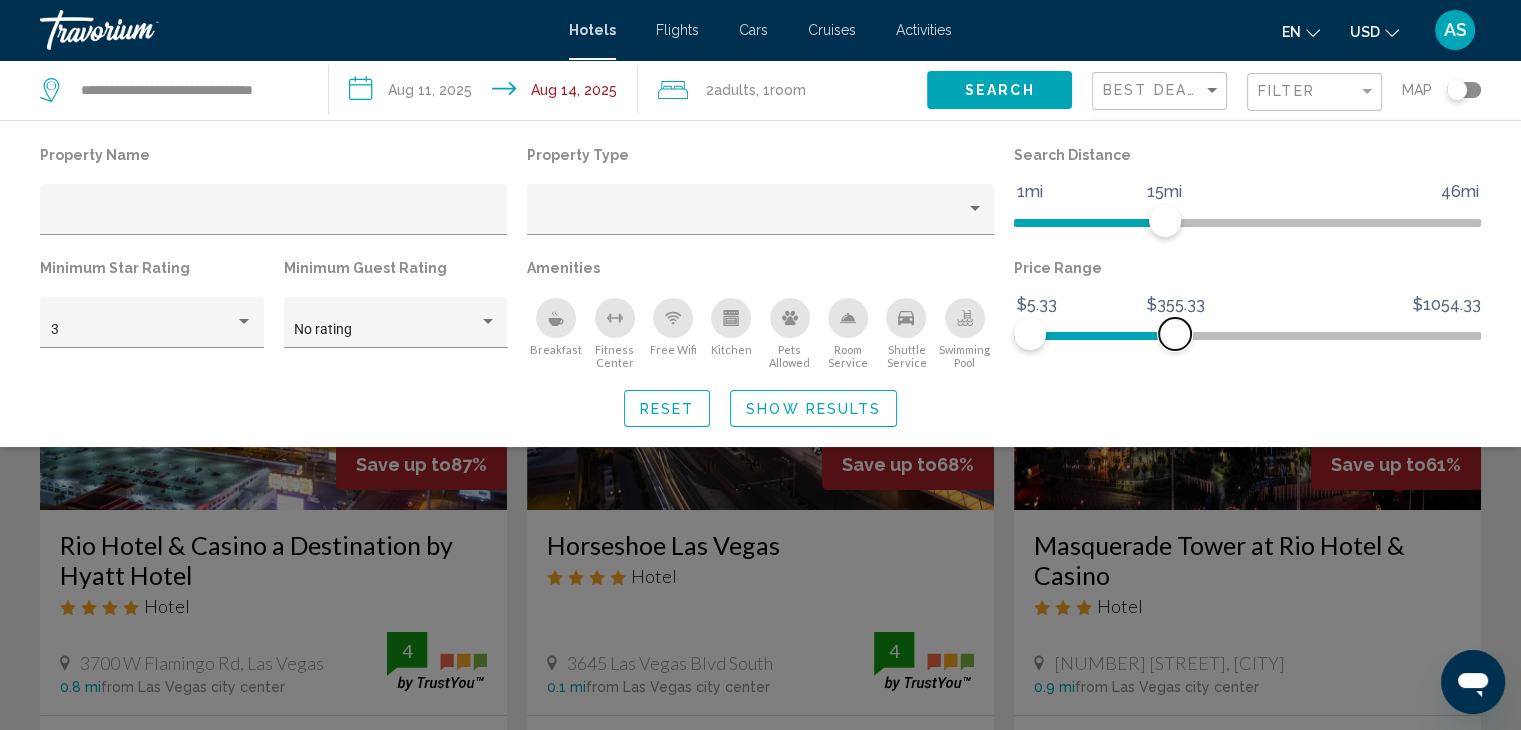 drag, startPoint x: 1476, startPoint y: 343, endPoint x: 1175, endPoint y: 424, distance: 311.7082 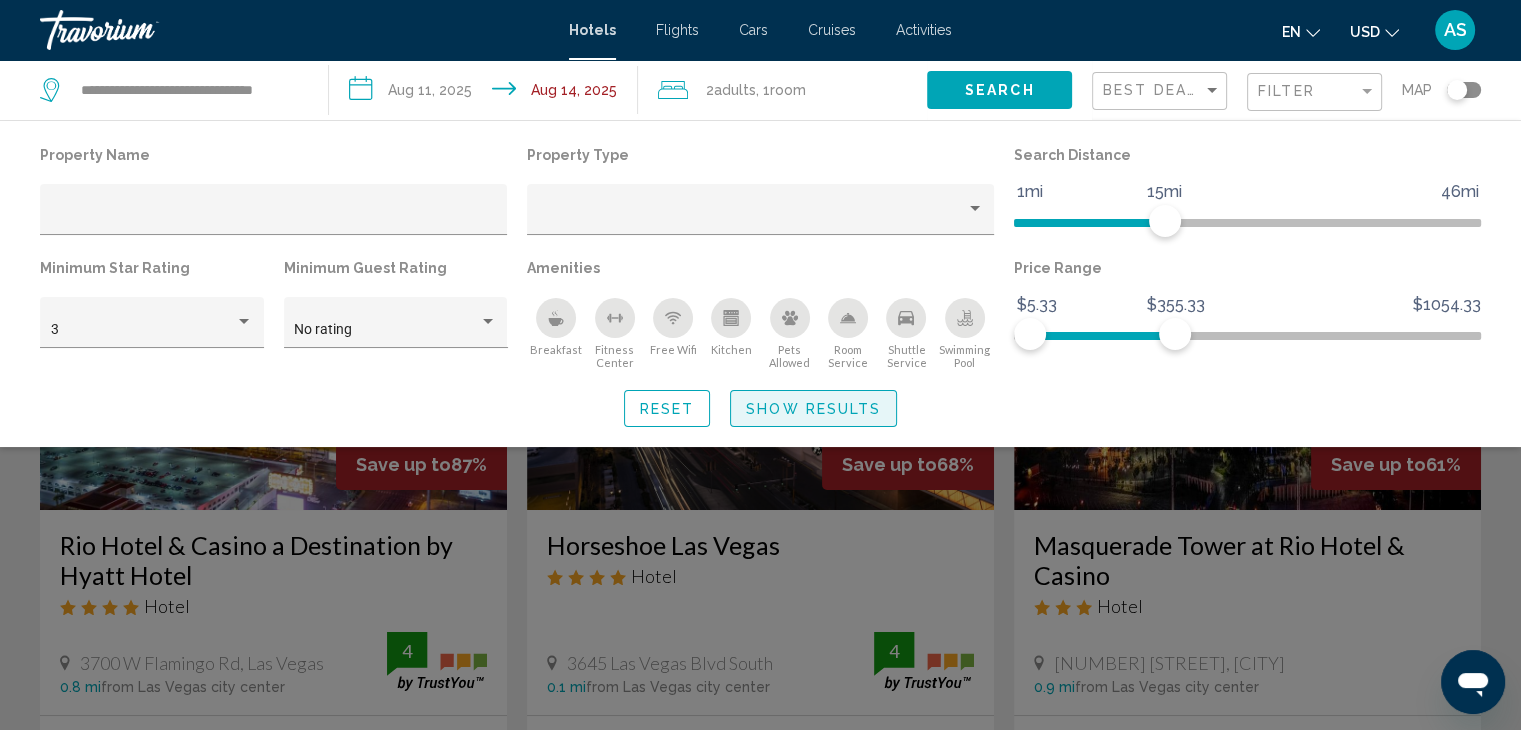 click on "Show Results" 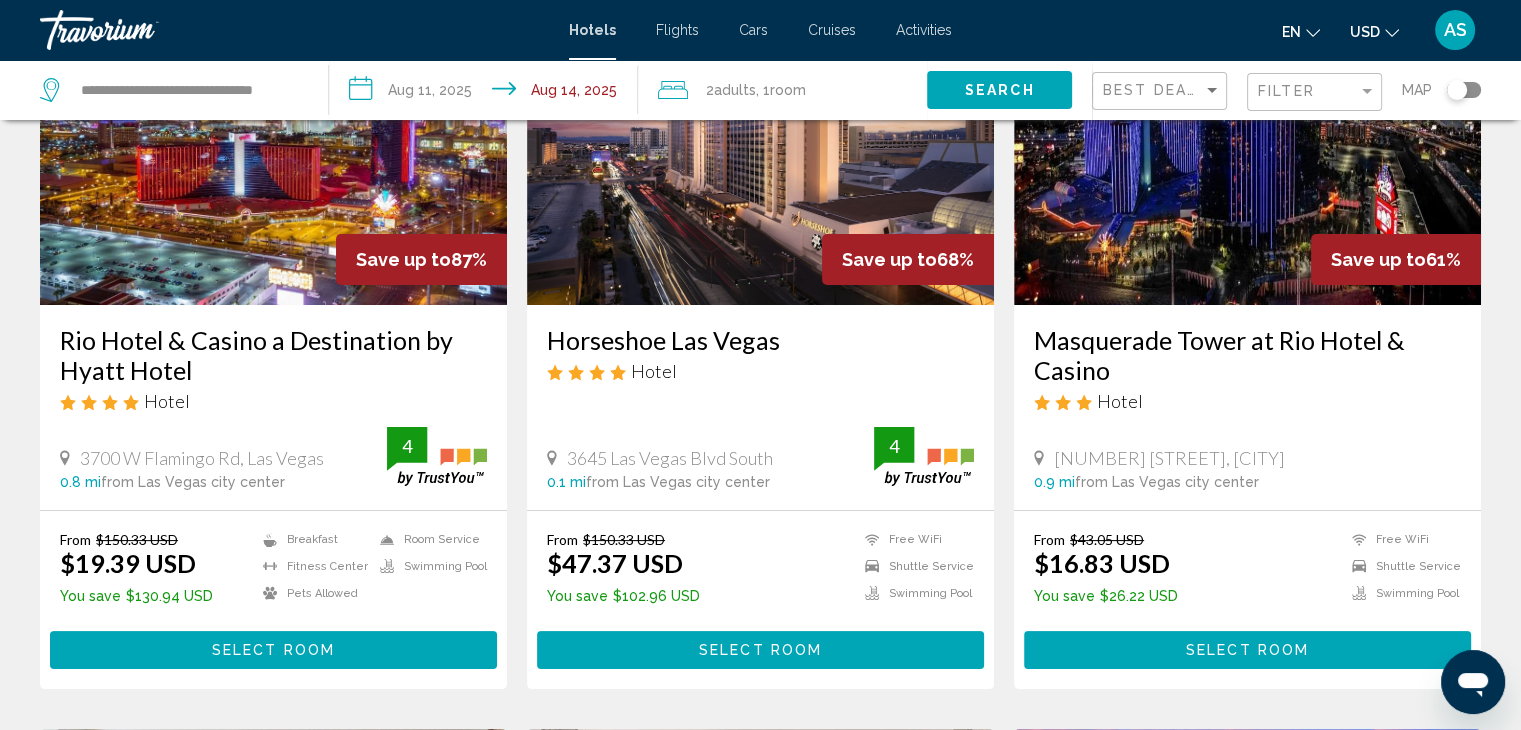 scroll, scrollTop: 210, scrollLeft: 0, axis: vertical 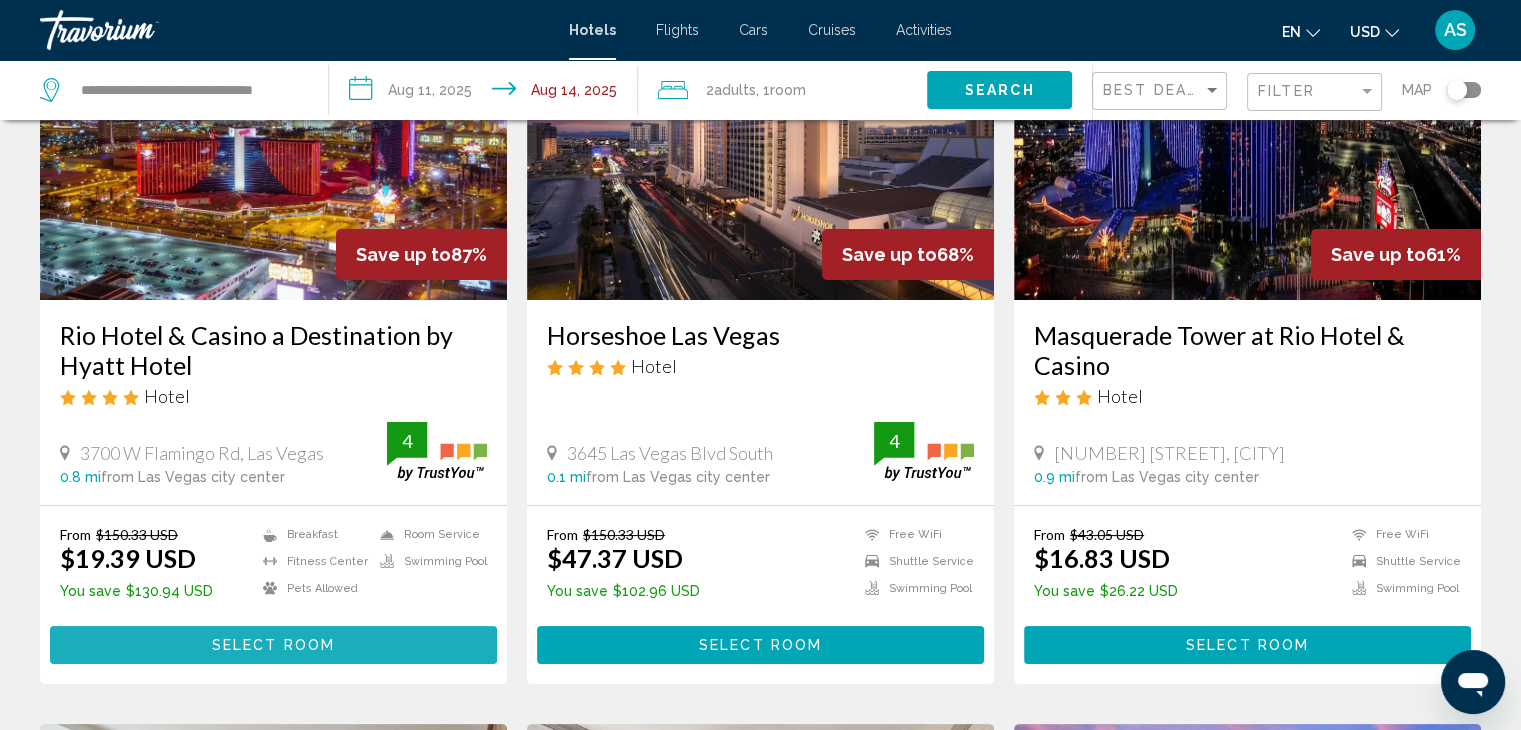 click on "Select Room" at bounding box center [273, 646] 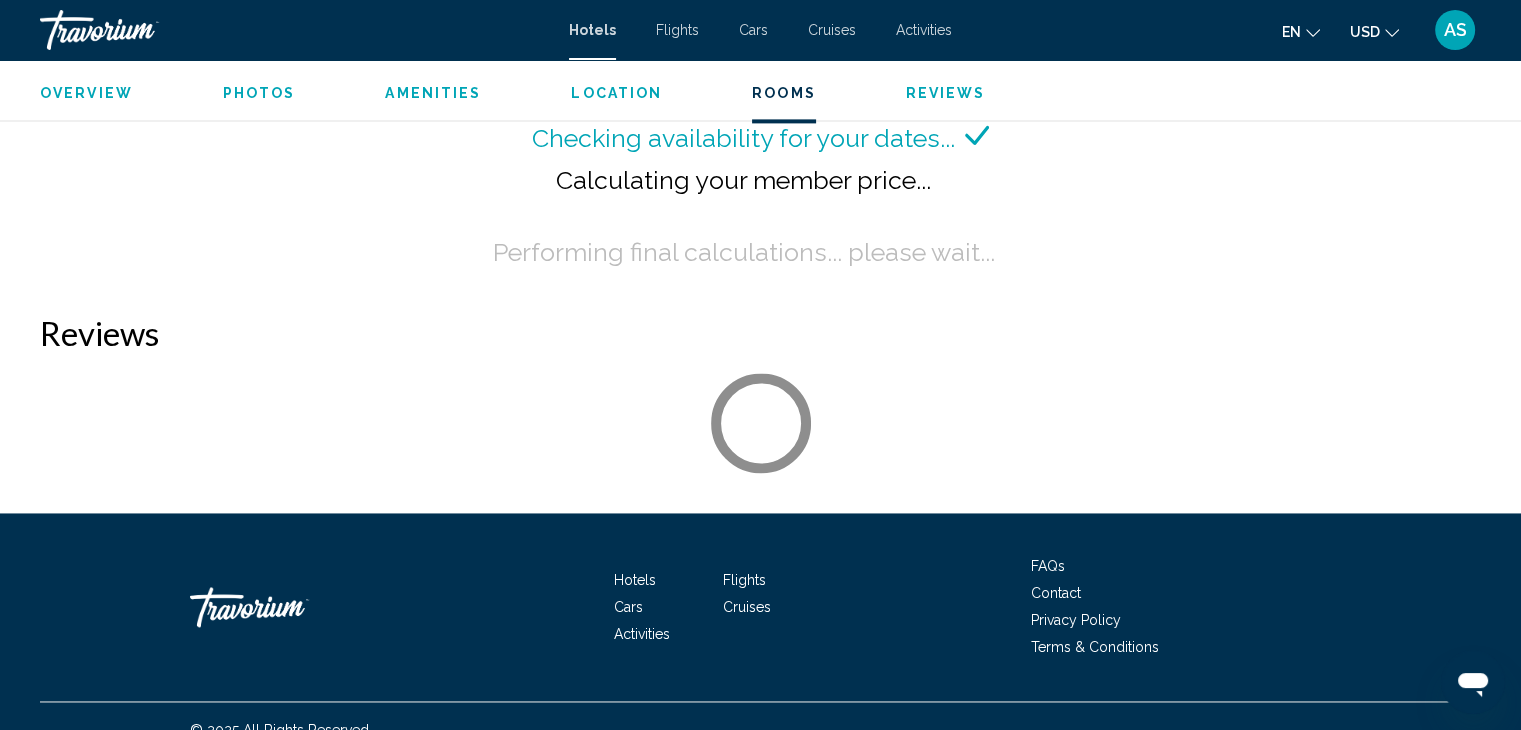 scroll, scrollTop: 2872, scrollLeft: 0, axis: vertical 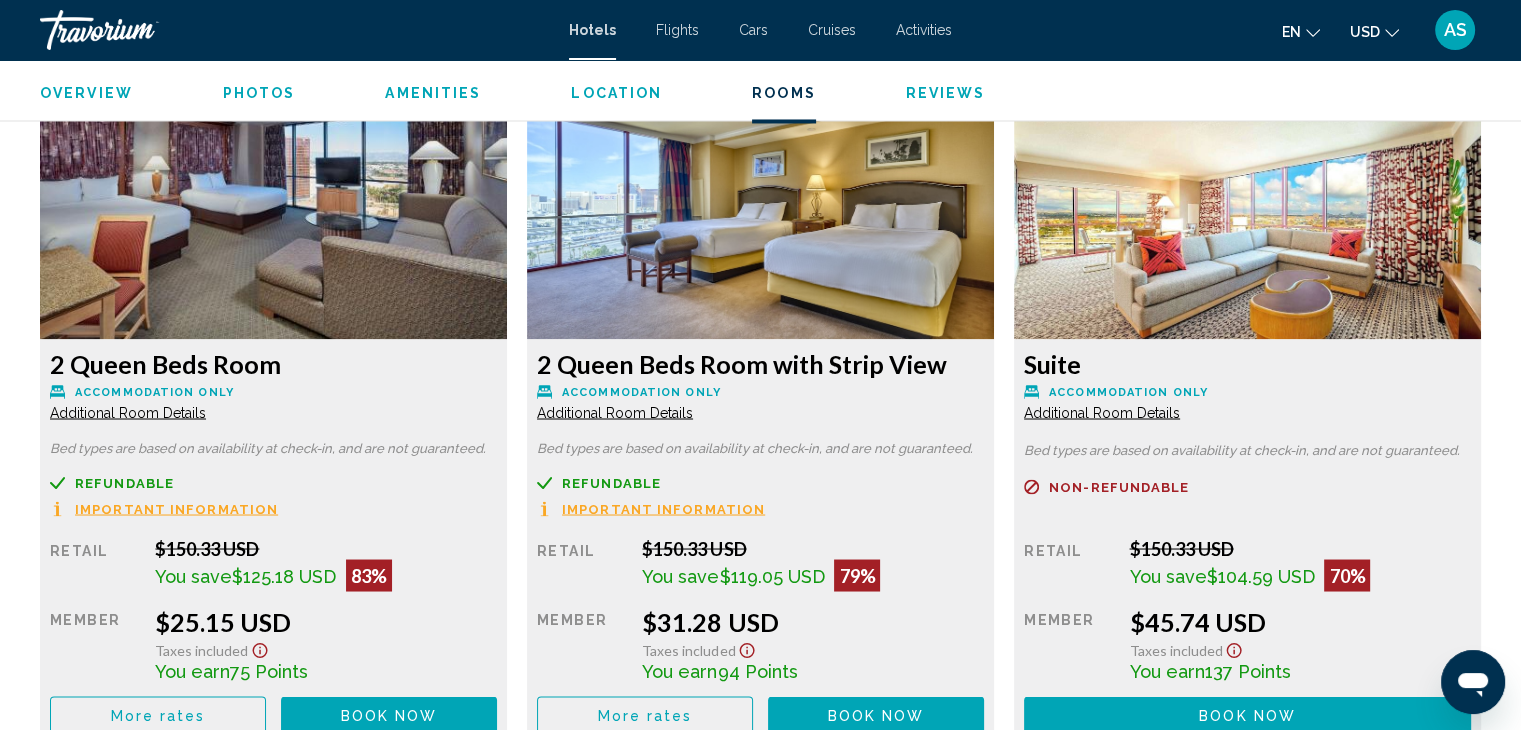click 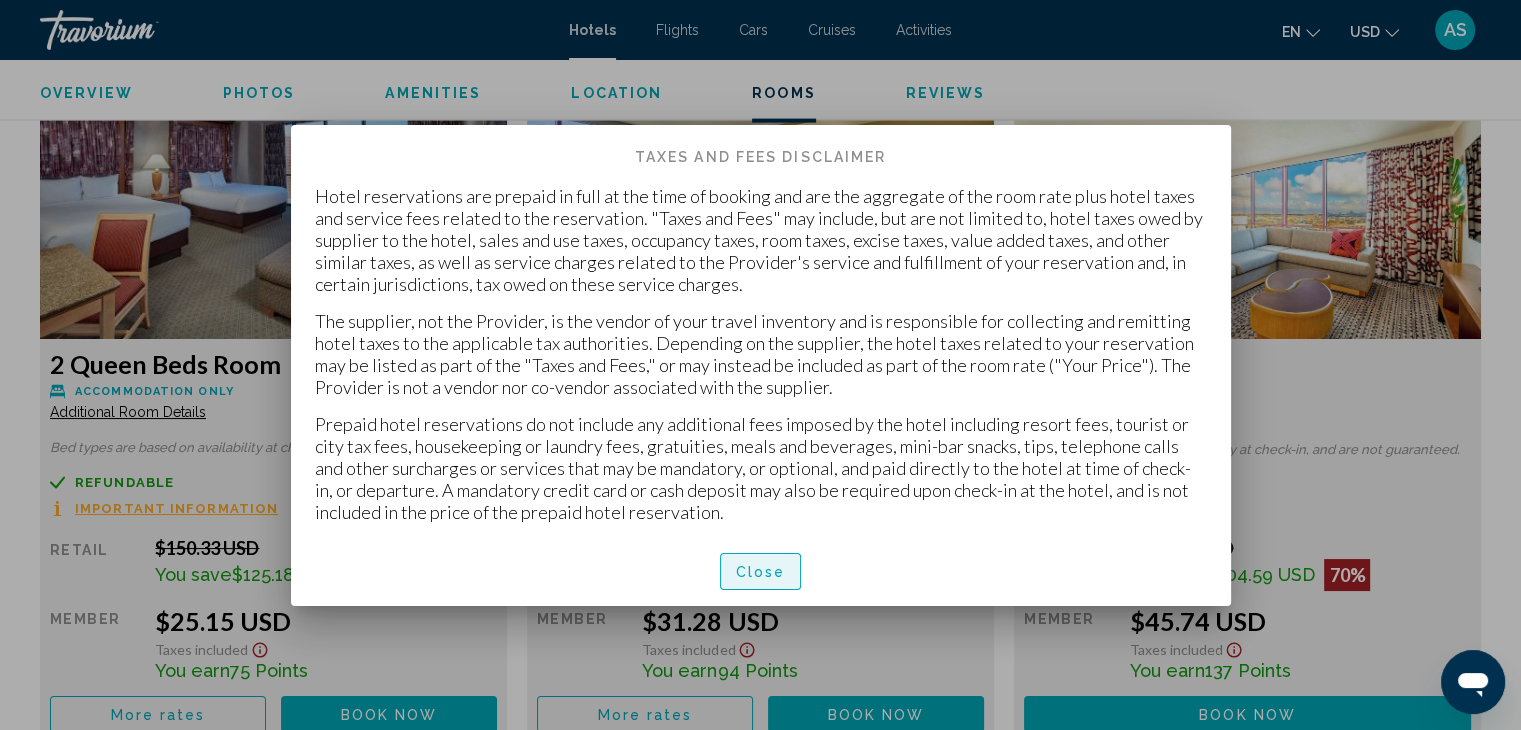 click on "Close" at bounding box center [761, 572] 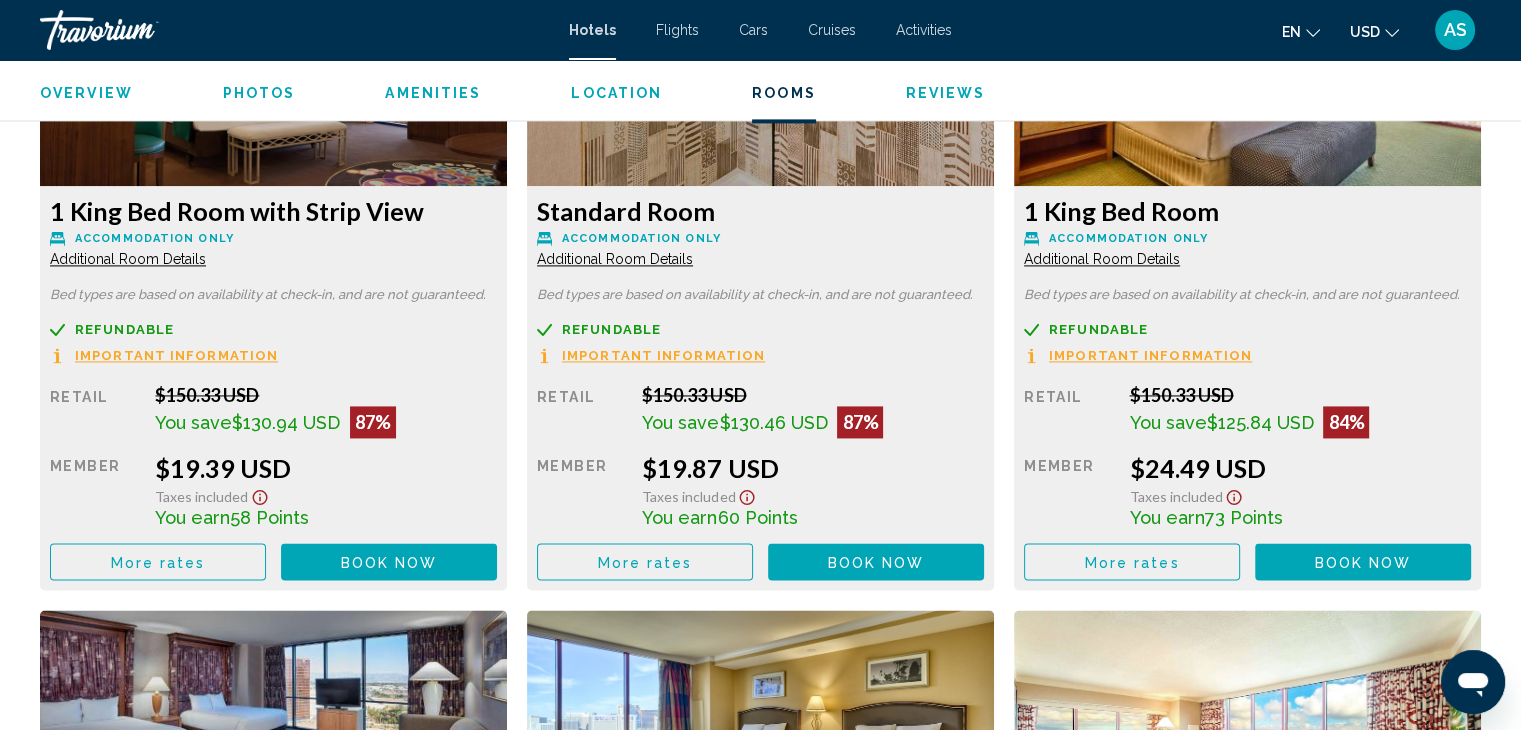 scroll, scrollTop: 2908, scrollLeft: 0, axis: vertical 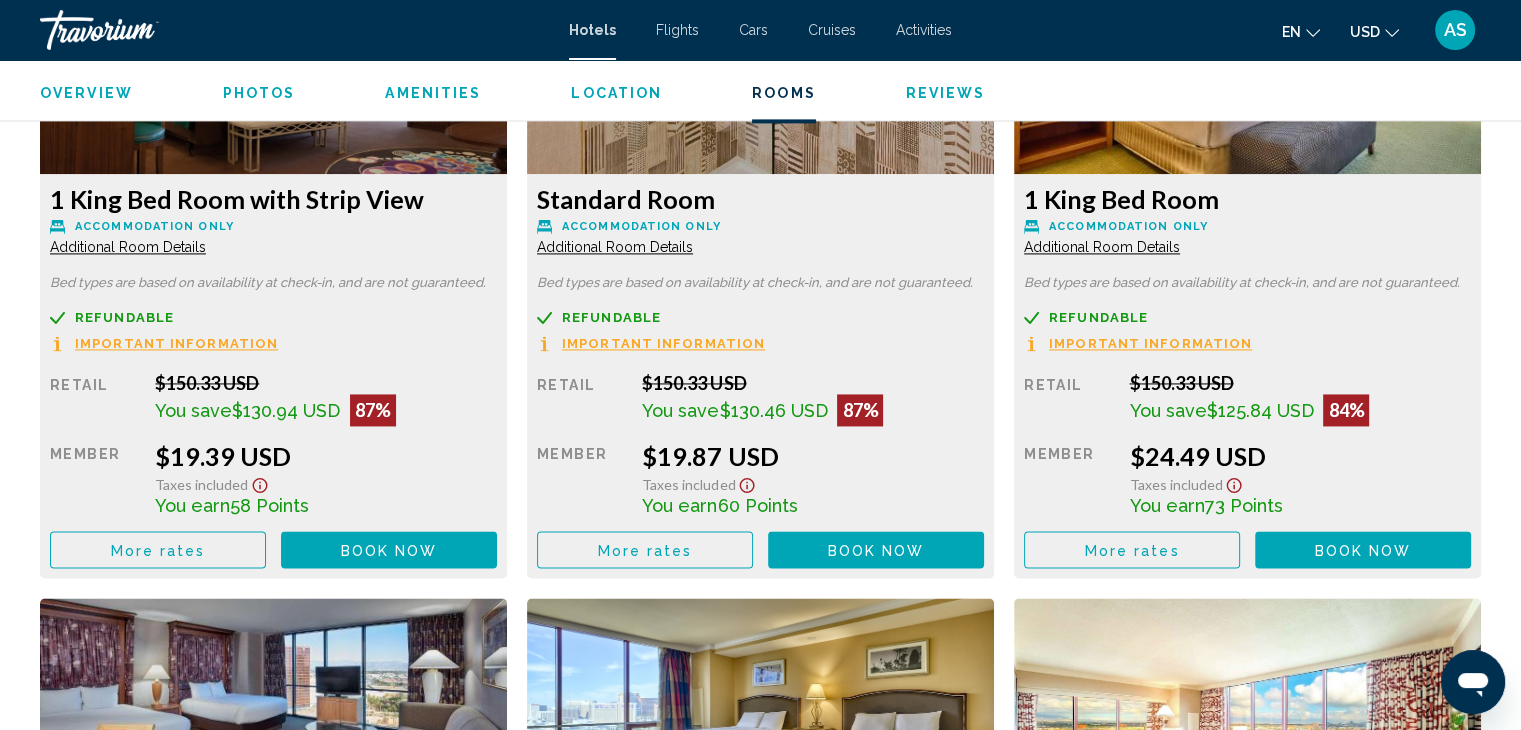 click on "Important Information" at bounding box center [176, 343] 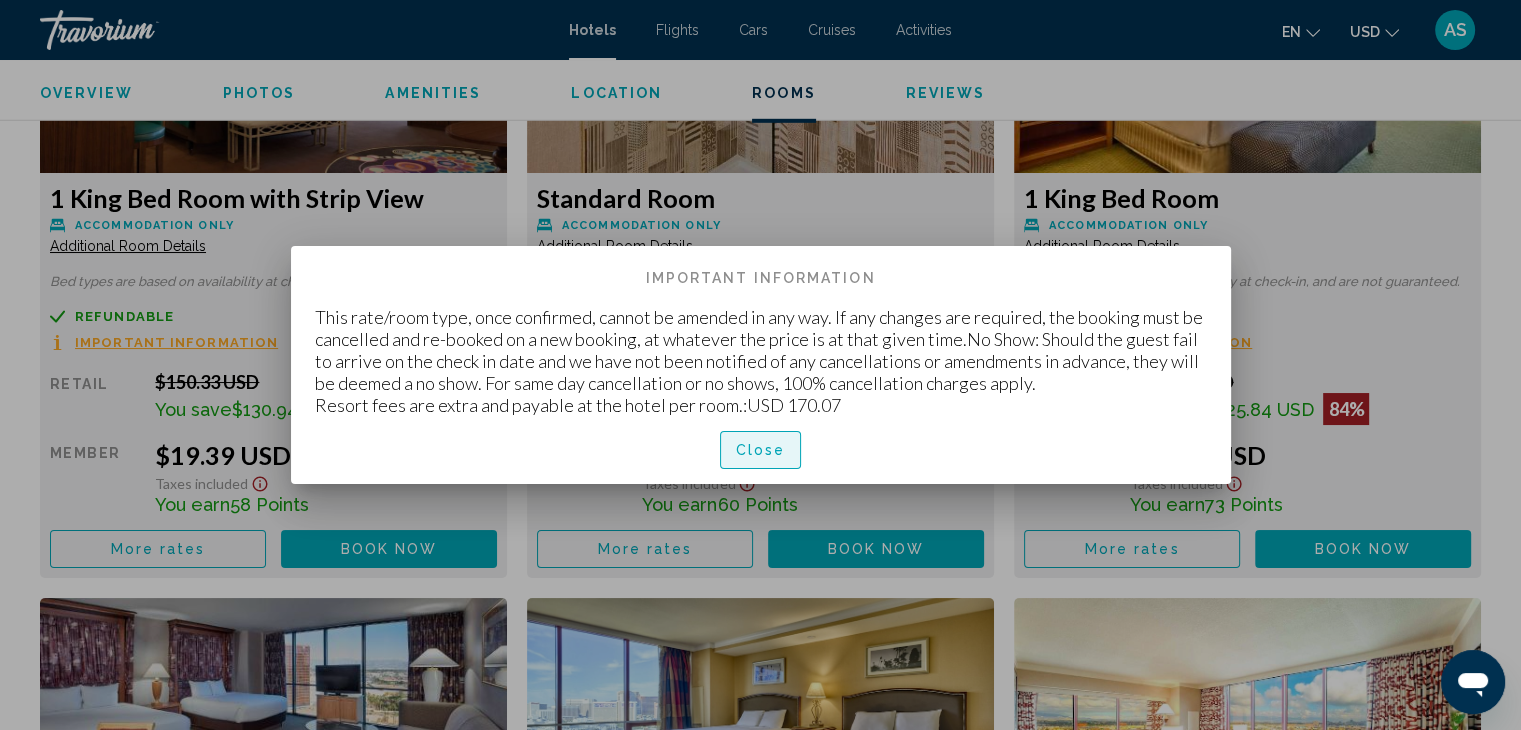 click on "Close" at bounding box center [761, 451] 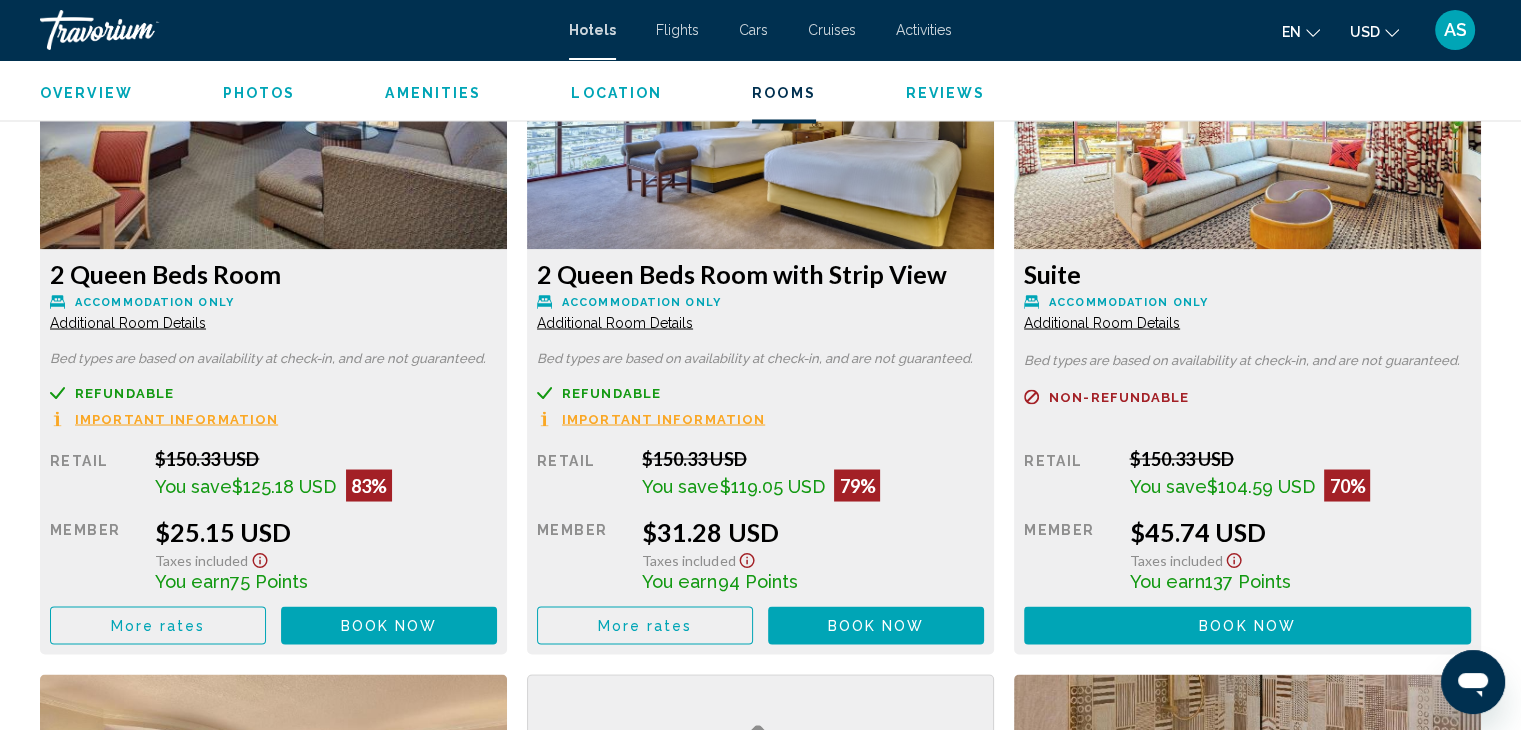 scroll, scrollTop: 3553, scrollLeft: 0, axis: vertical 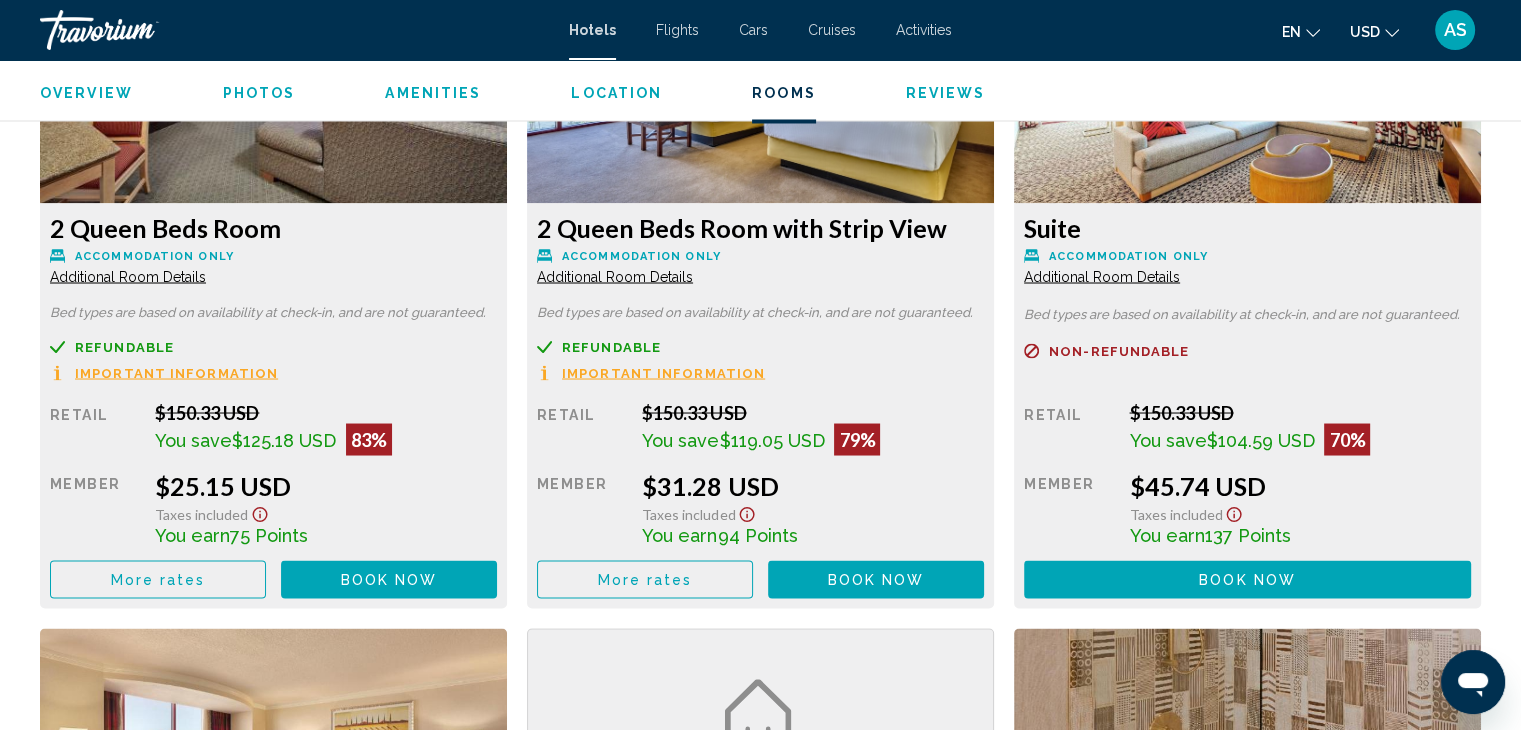 click on "Important Information" at bounding box center [176, -302] 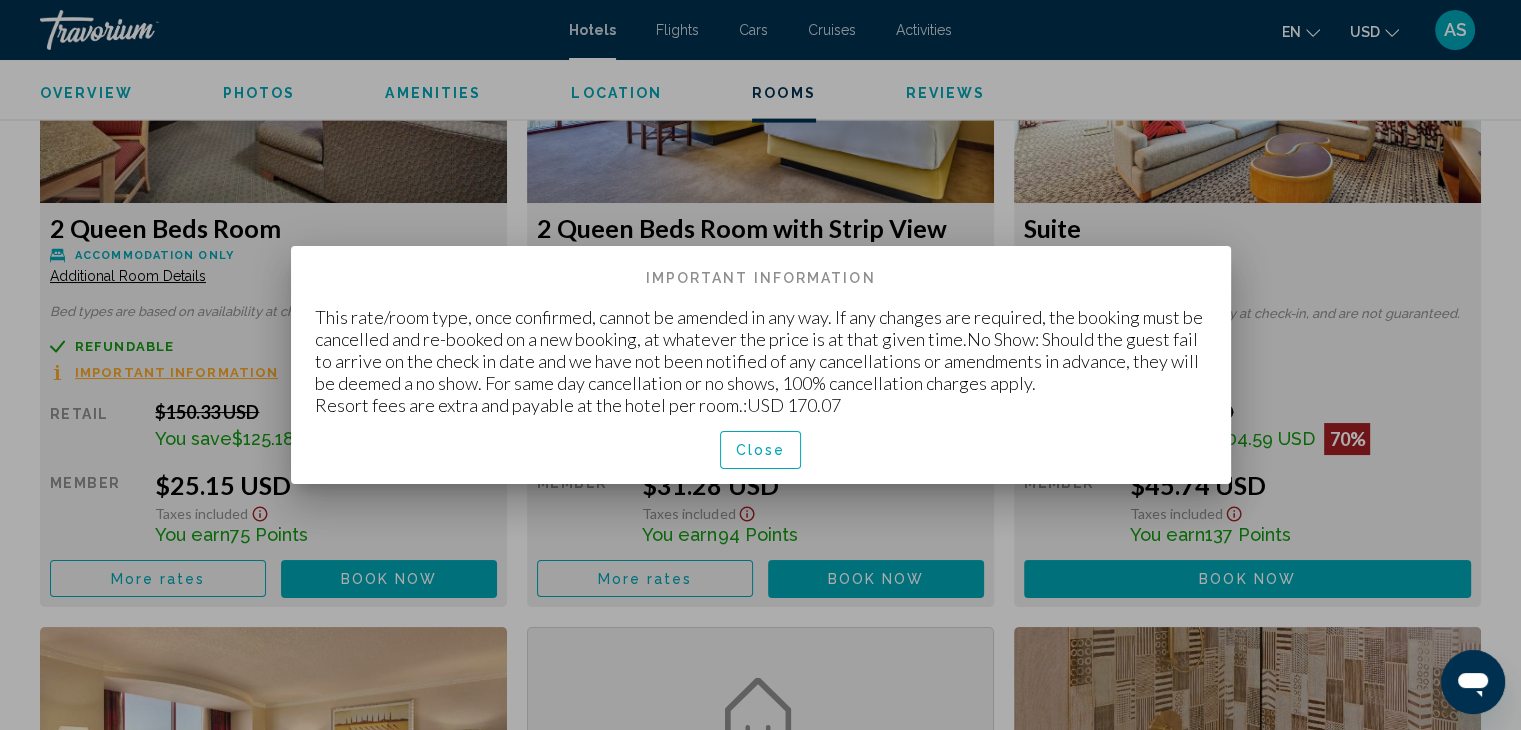 scroll, scrollTop: 0, scrollLeft: 0, axis: both 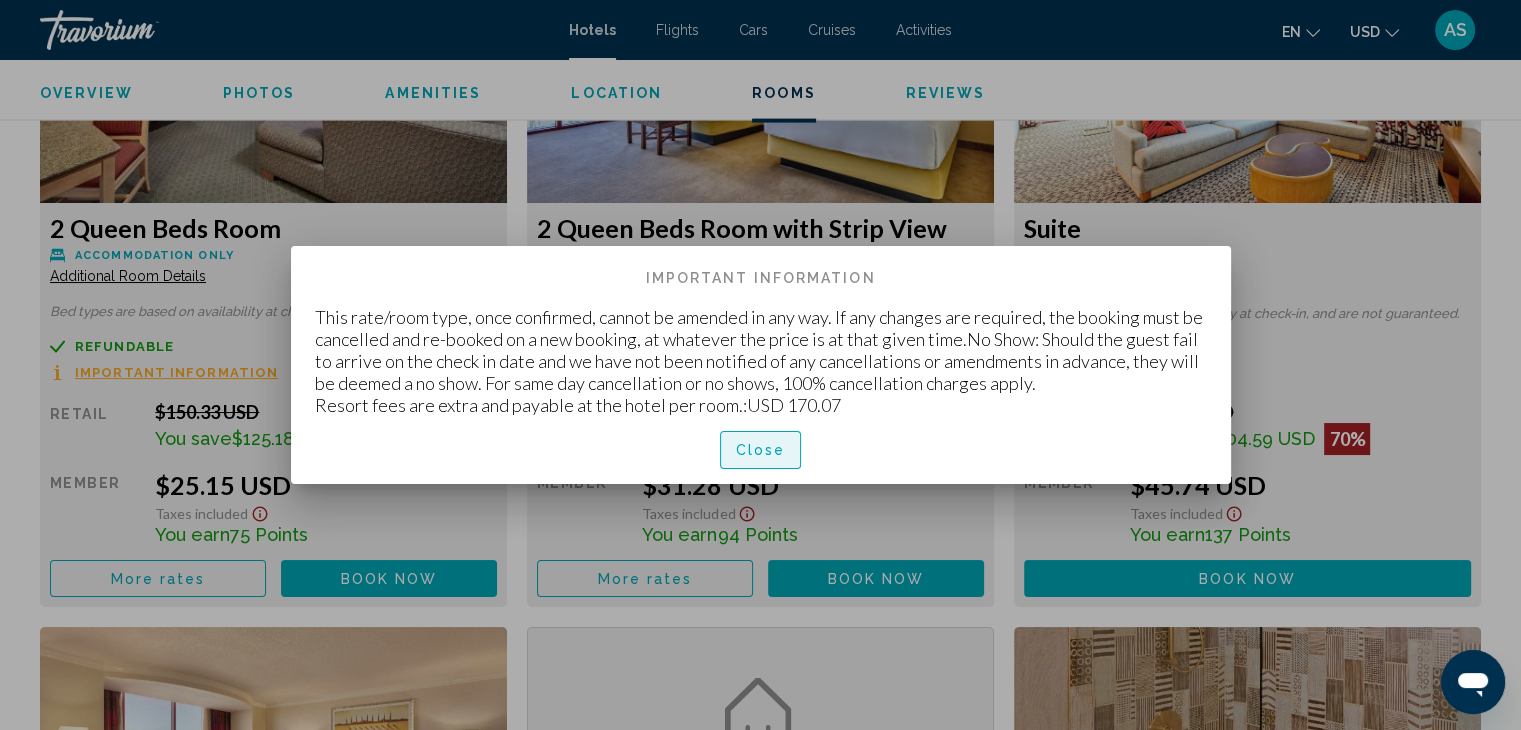 click on "Close" at bounding box center (761, 451) 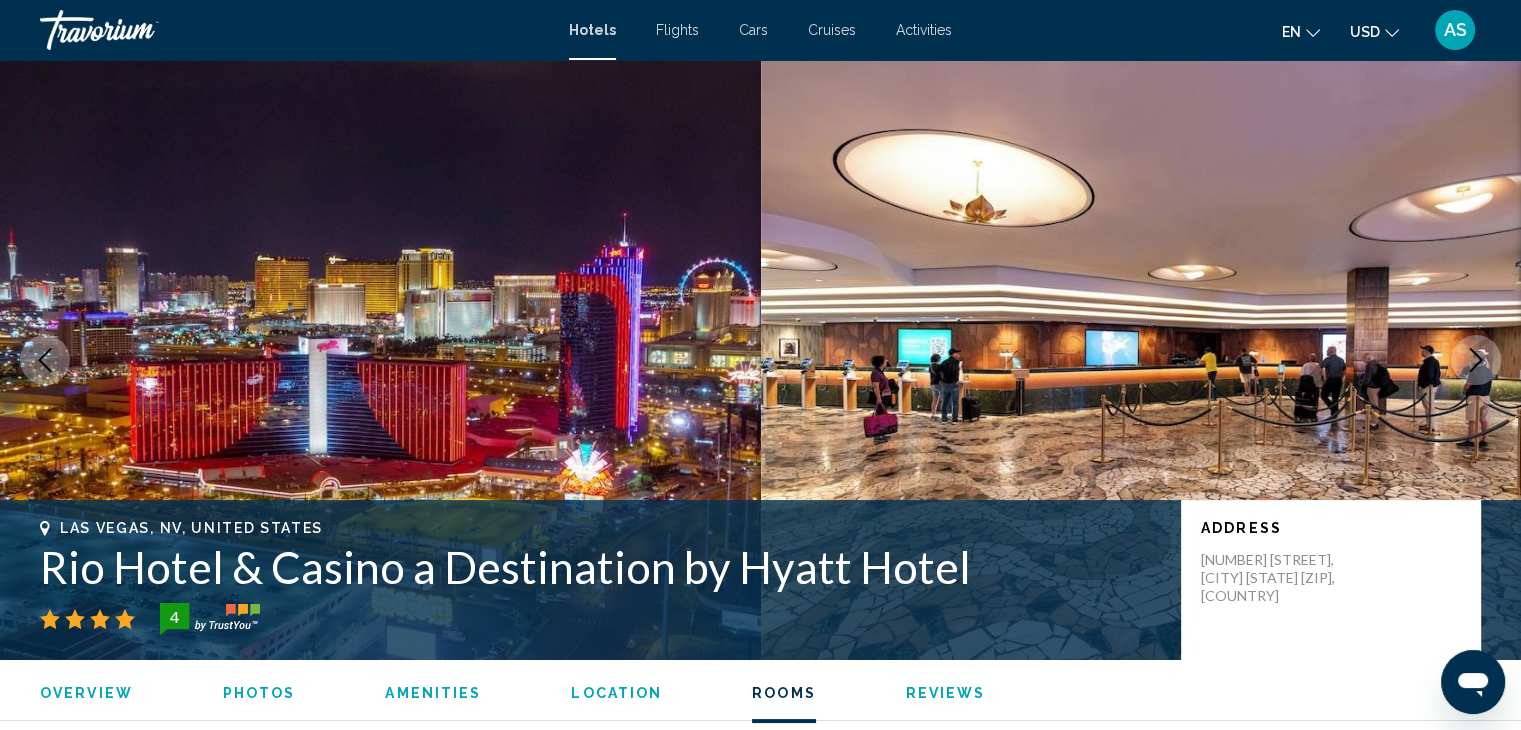 scroll, scrollTop: 3553, scrollLeft: 0, axis: vertical 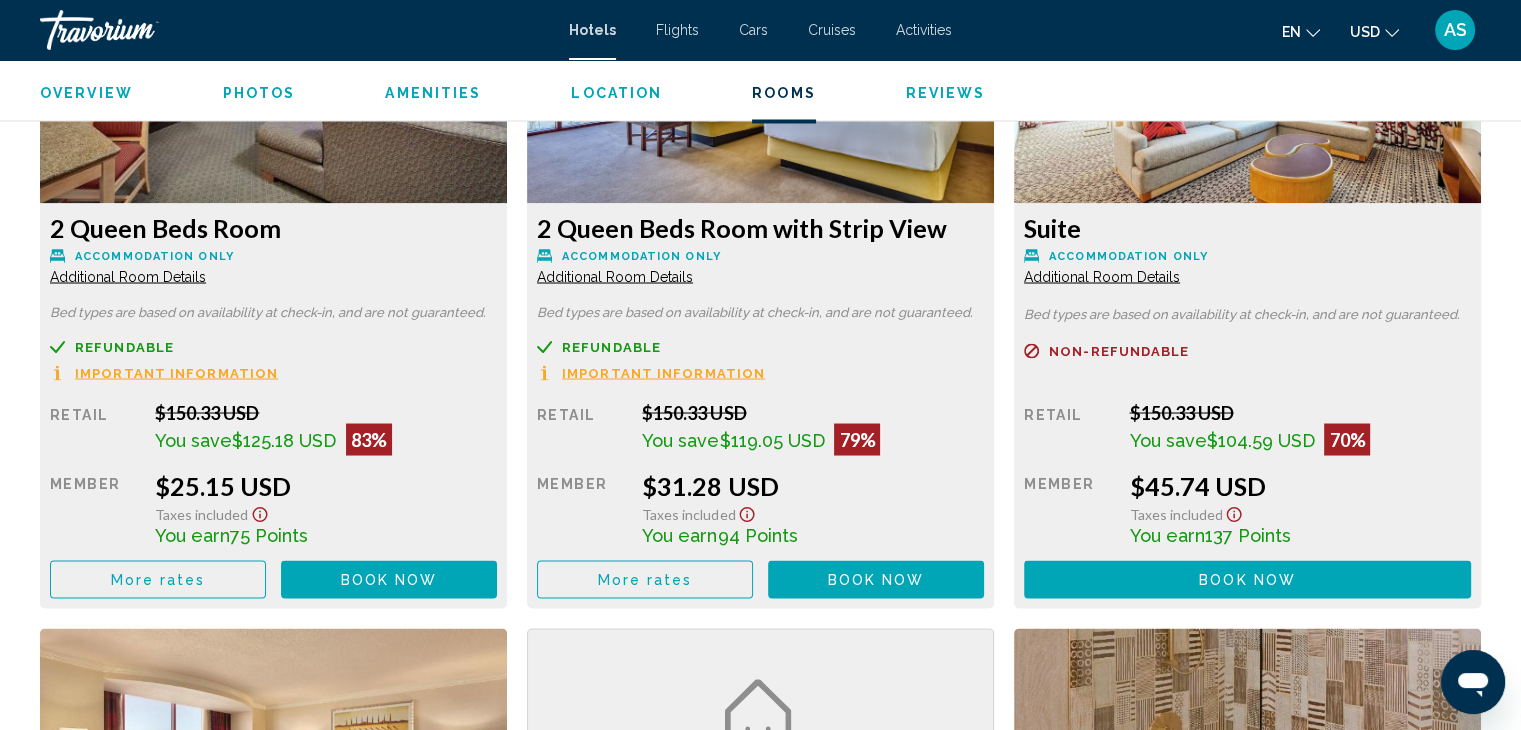 click on "Important Information" at bounding box center (176, -302) 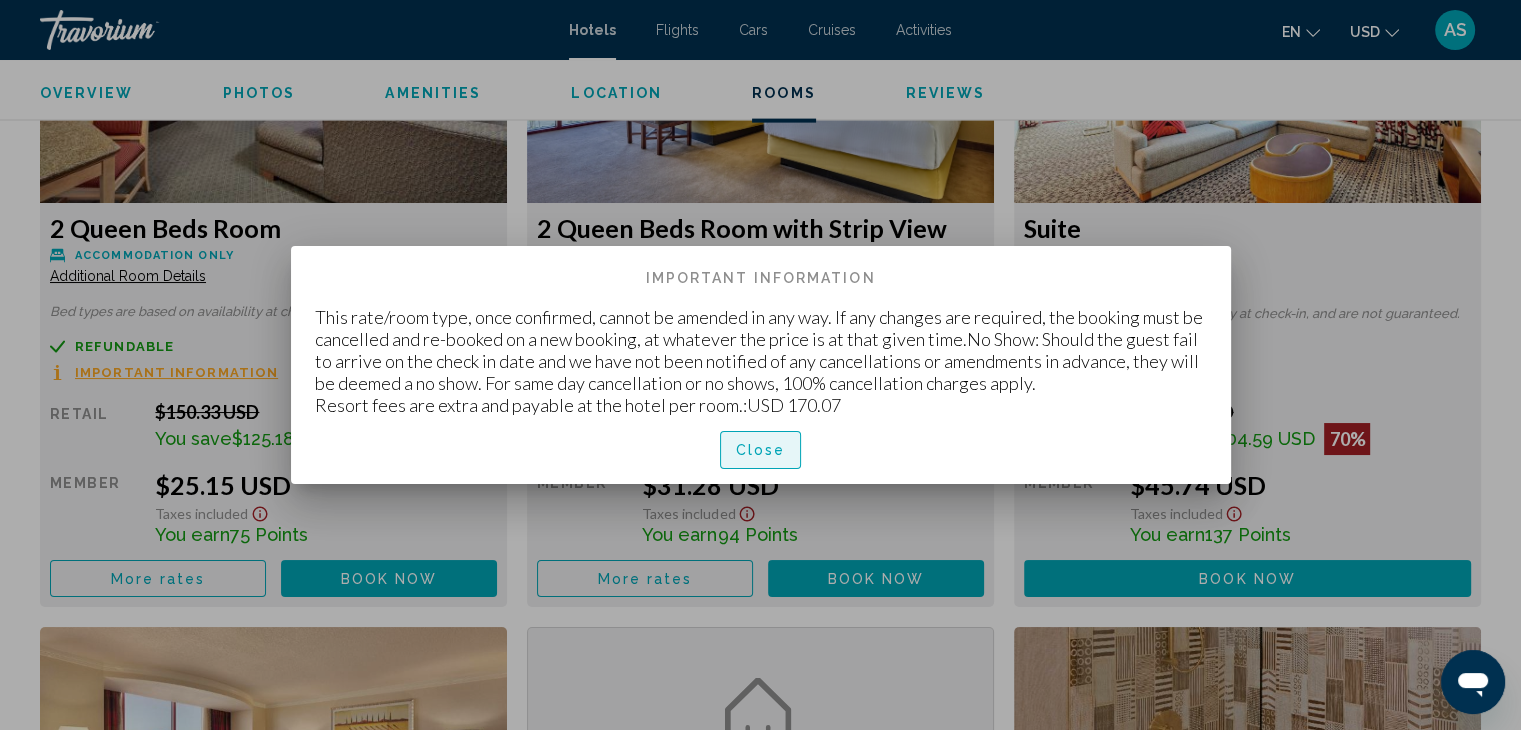 click on "Close" at bounding box center (761, 449) 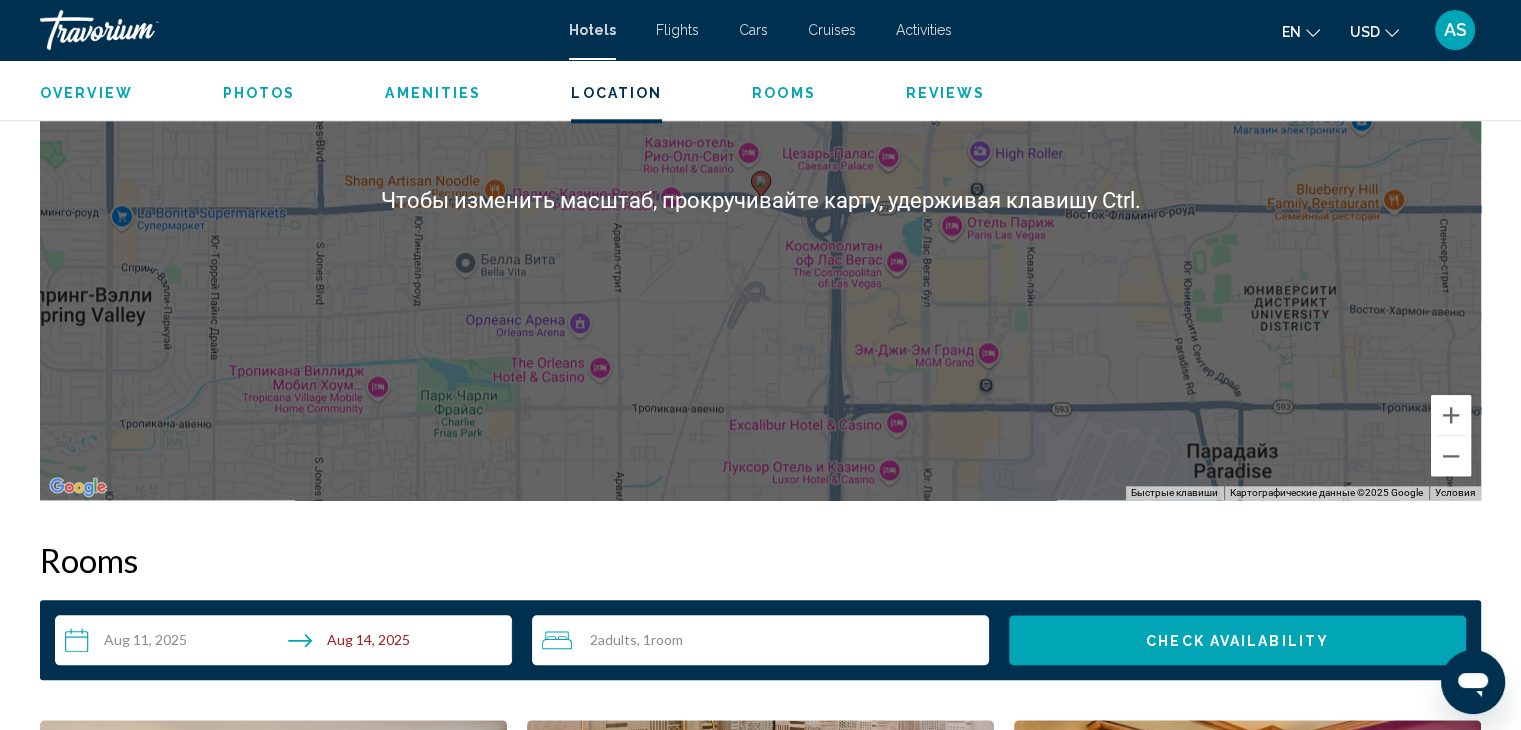 scroll, scrollTop: 2140, scrollLeft: 0, axis: vertical 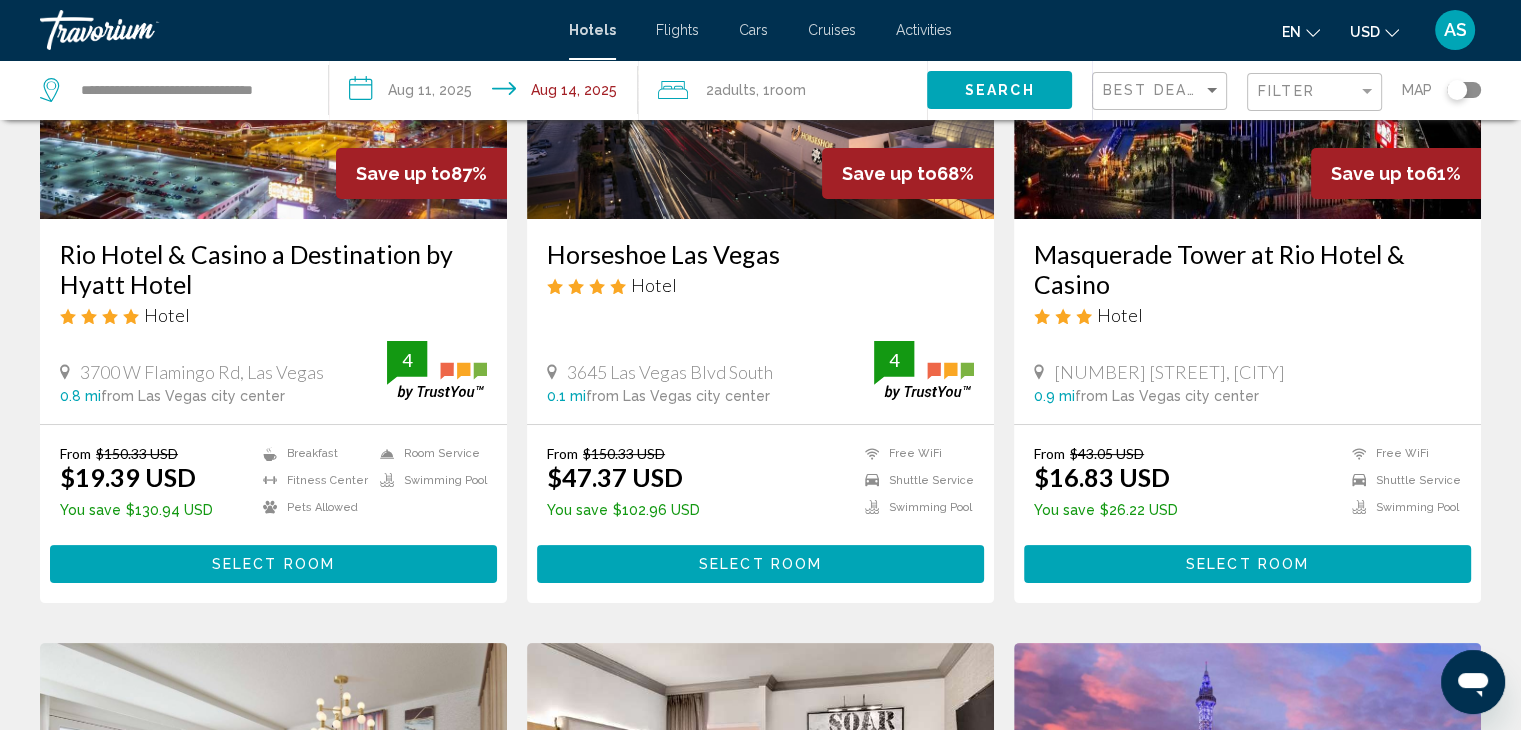 click on "Hotel" at bounding box center [273, 315] 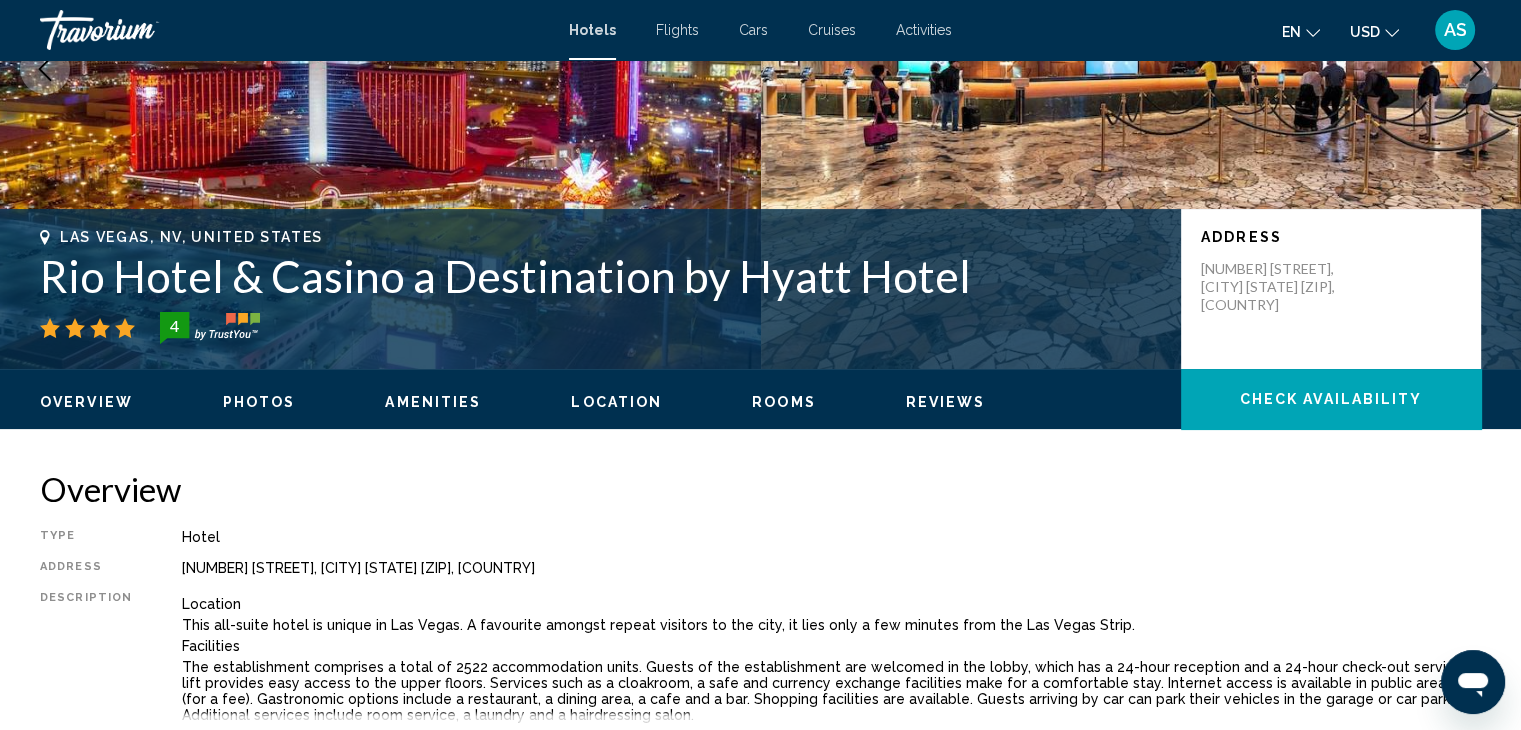 scroll, scrollTop: 0, scrollLeft: 0, axis: both 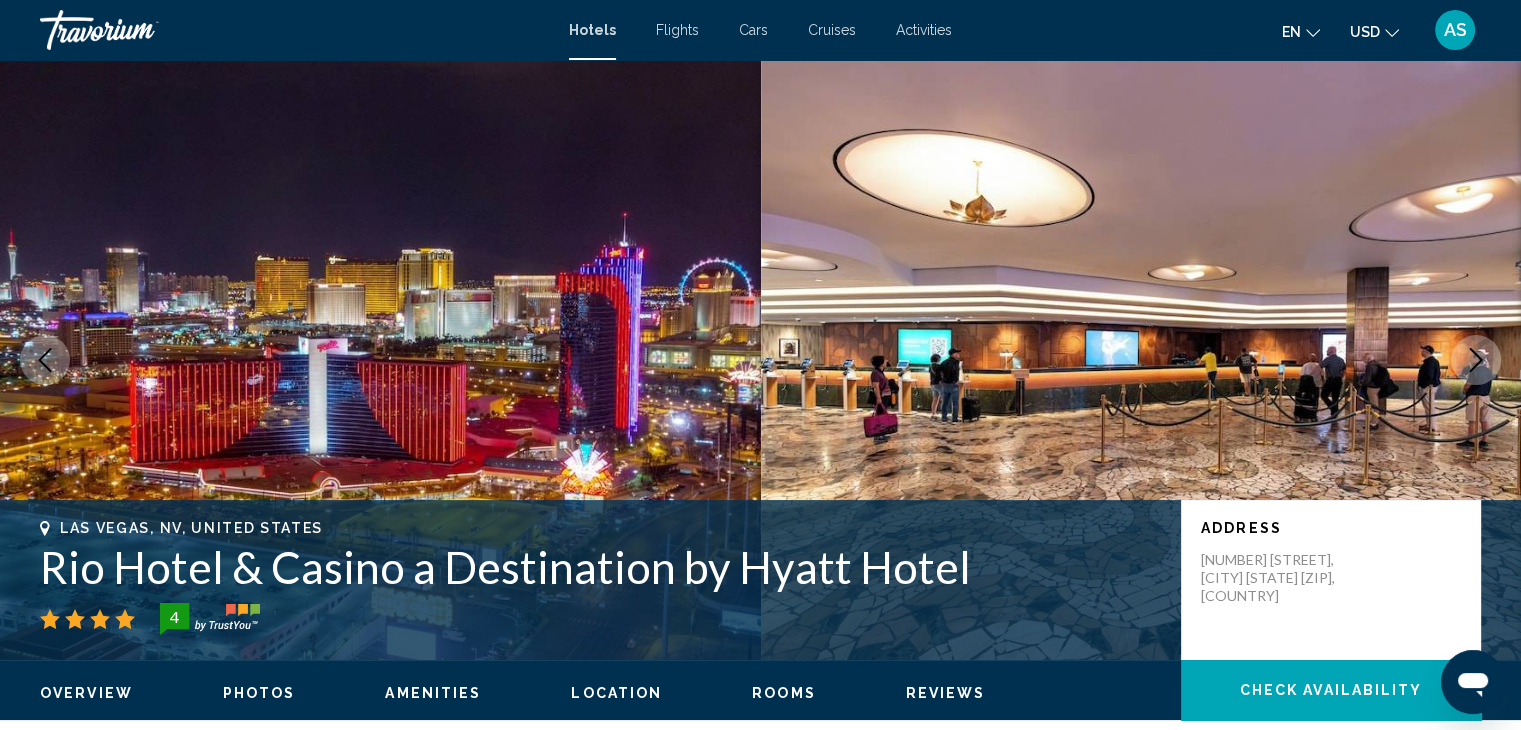 click on "Rio Hotel & Casino a Destination by Hyatt Hotel" at bounding box center (600, 567) 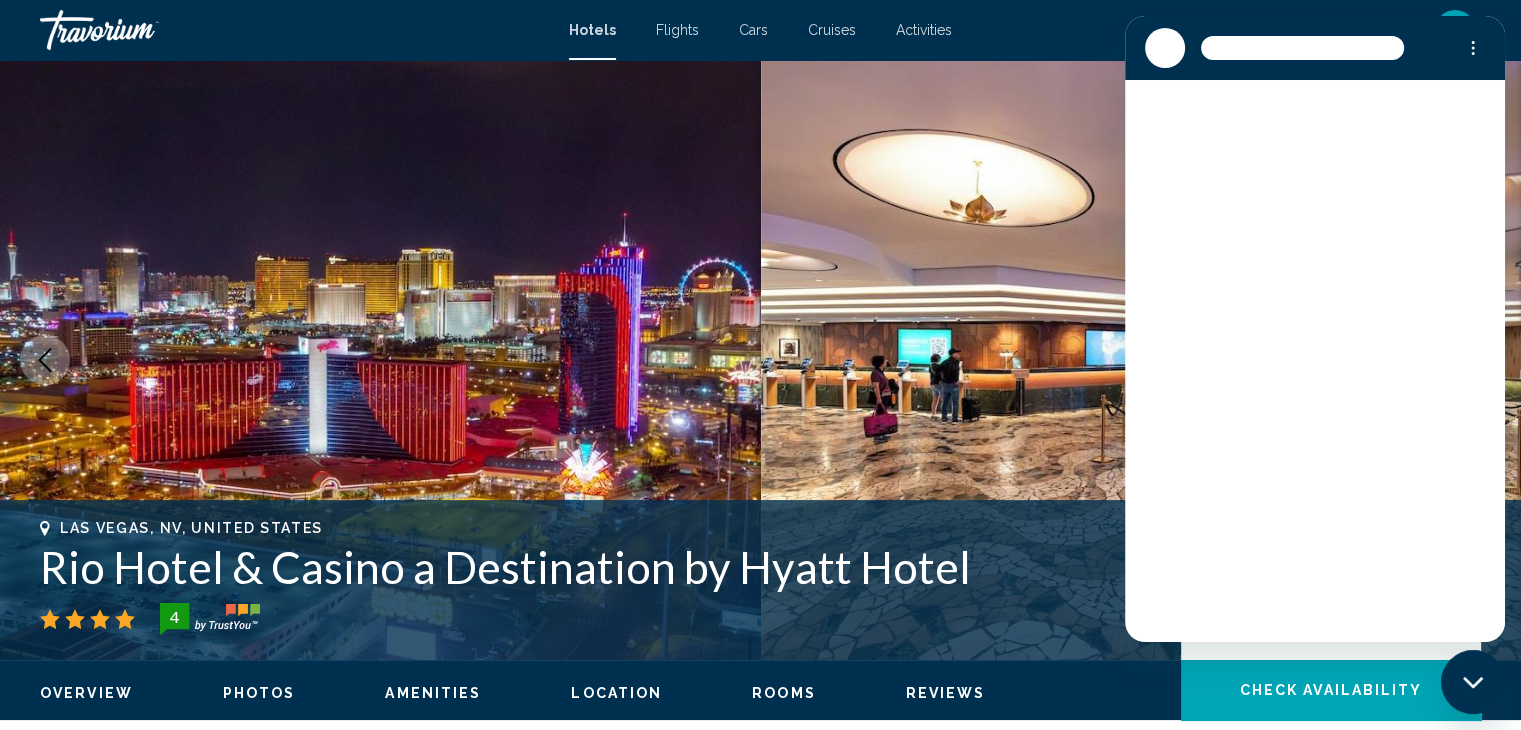 scroll, scrollTop: 0, scrollLeft: 0, axis: both 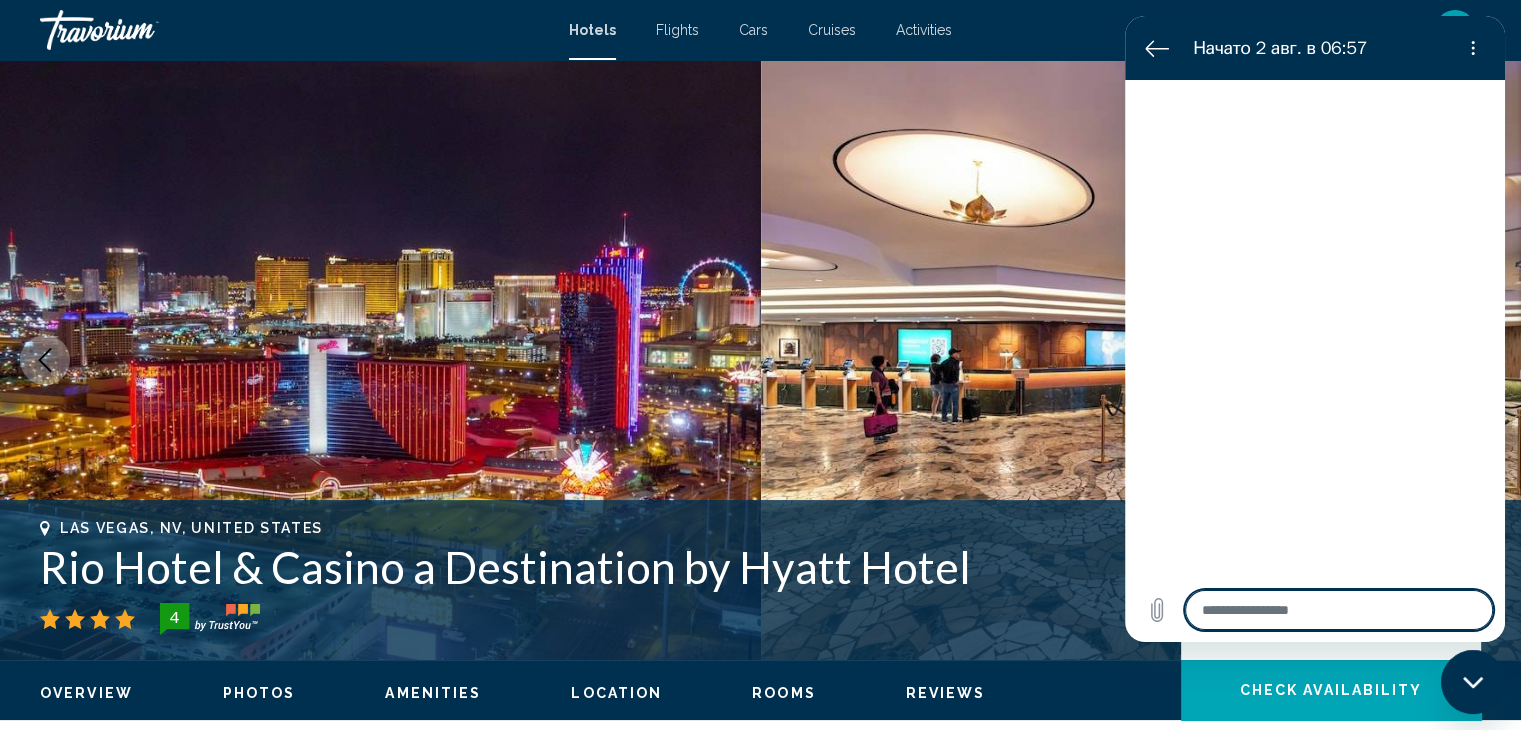 type on "*" 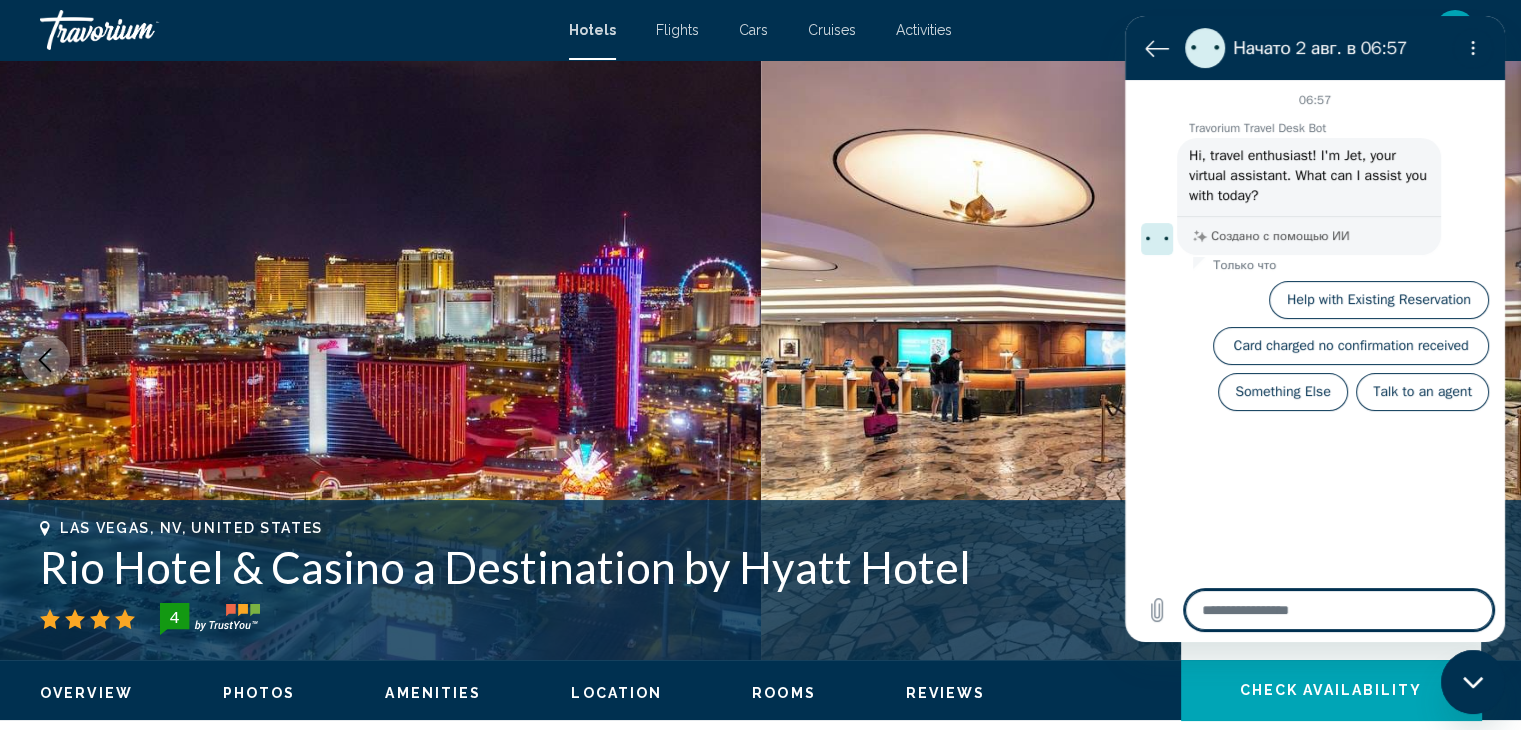 click at bounding box center [1339, 610] 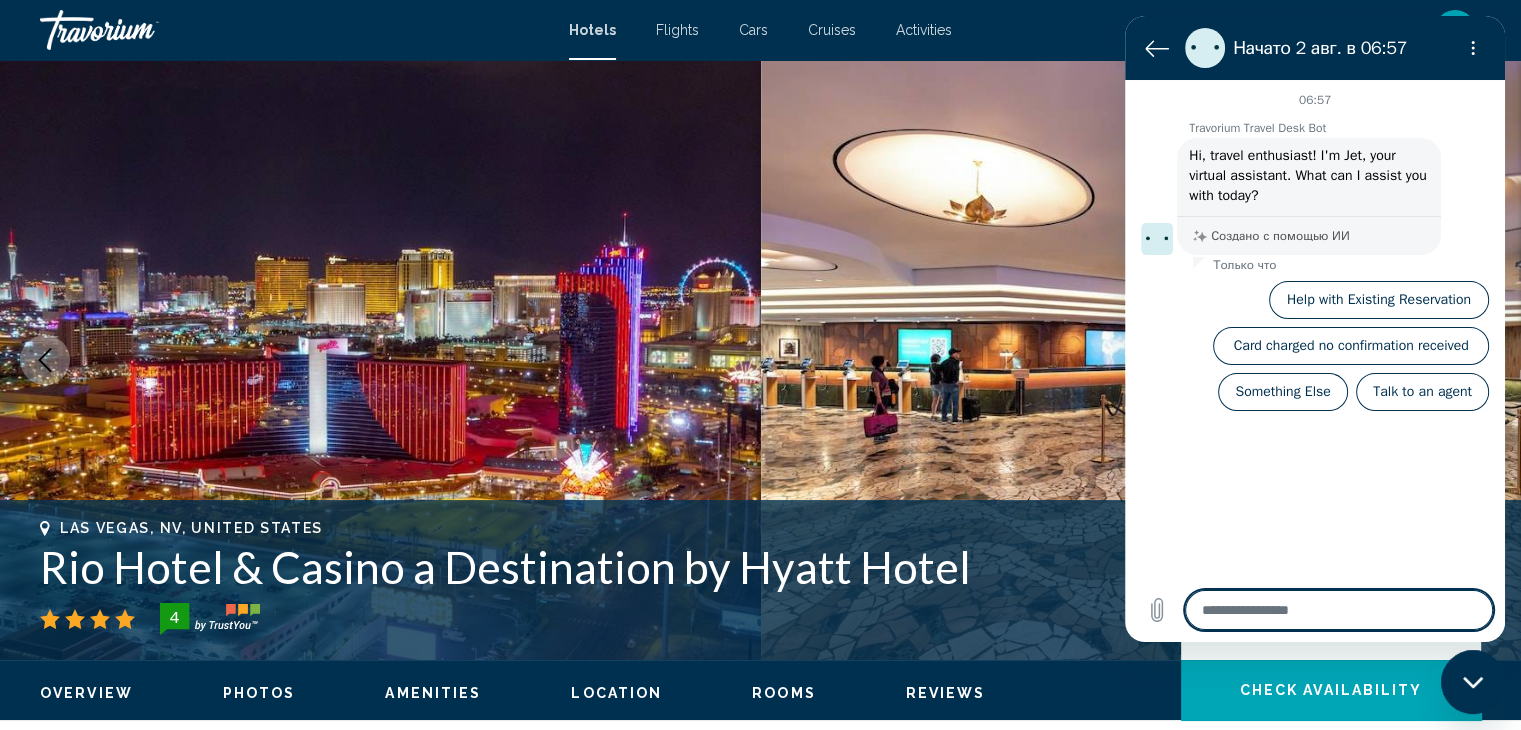 type on "*" 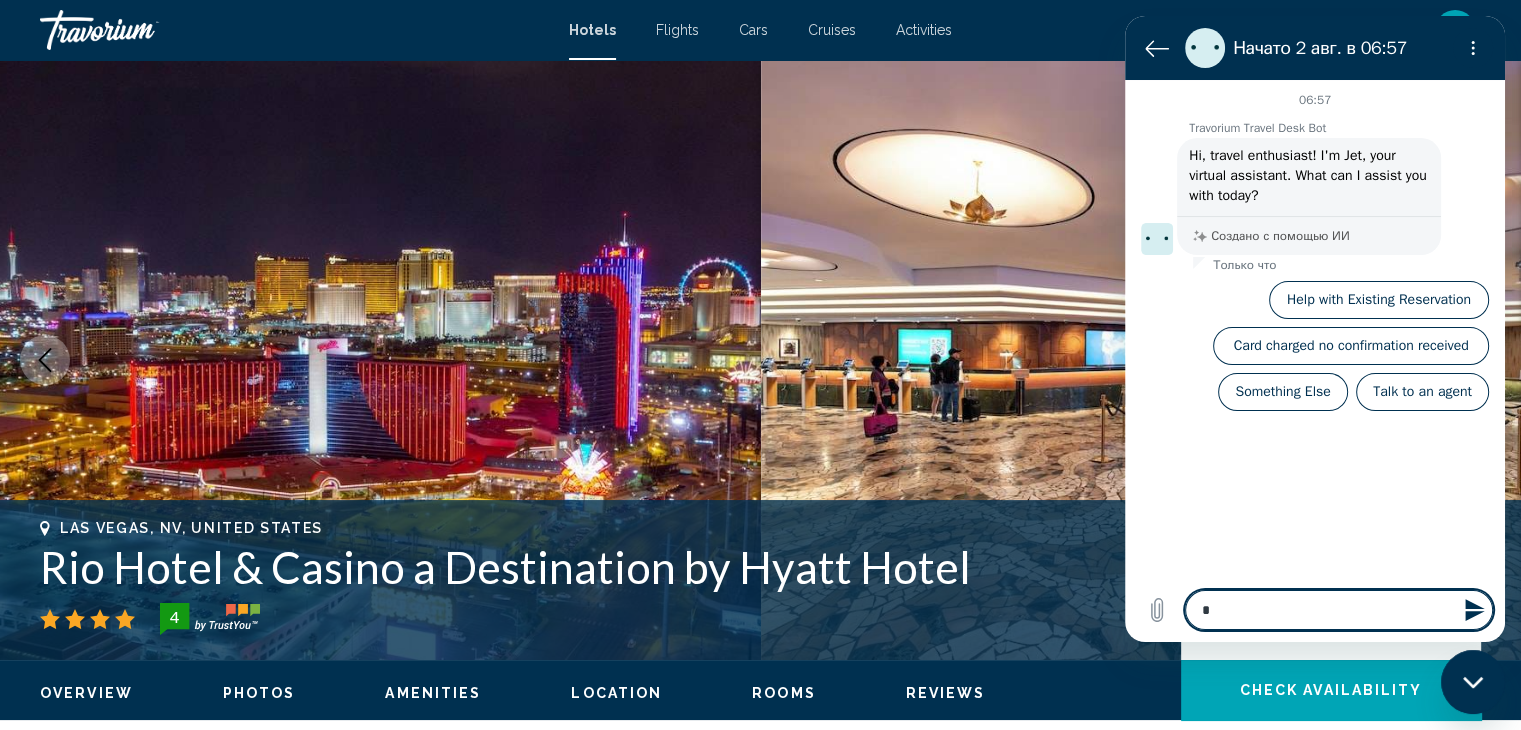 type on "**" 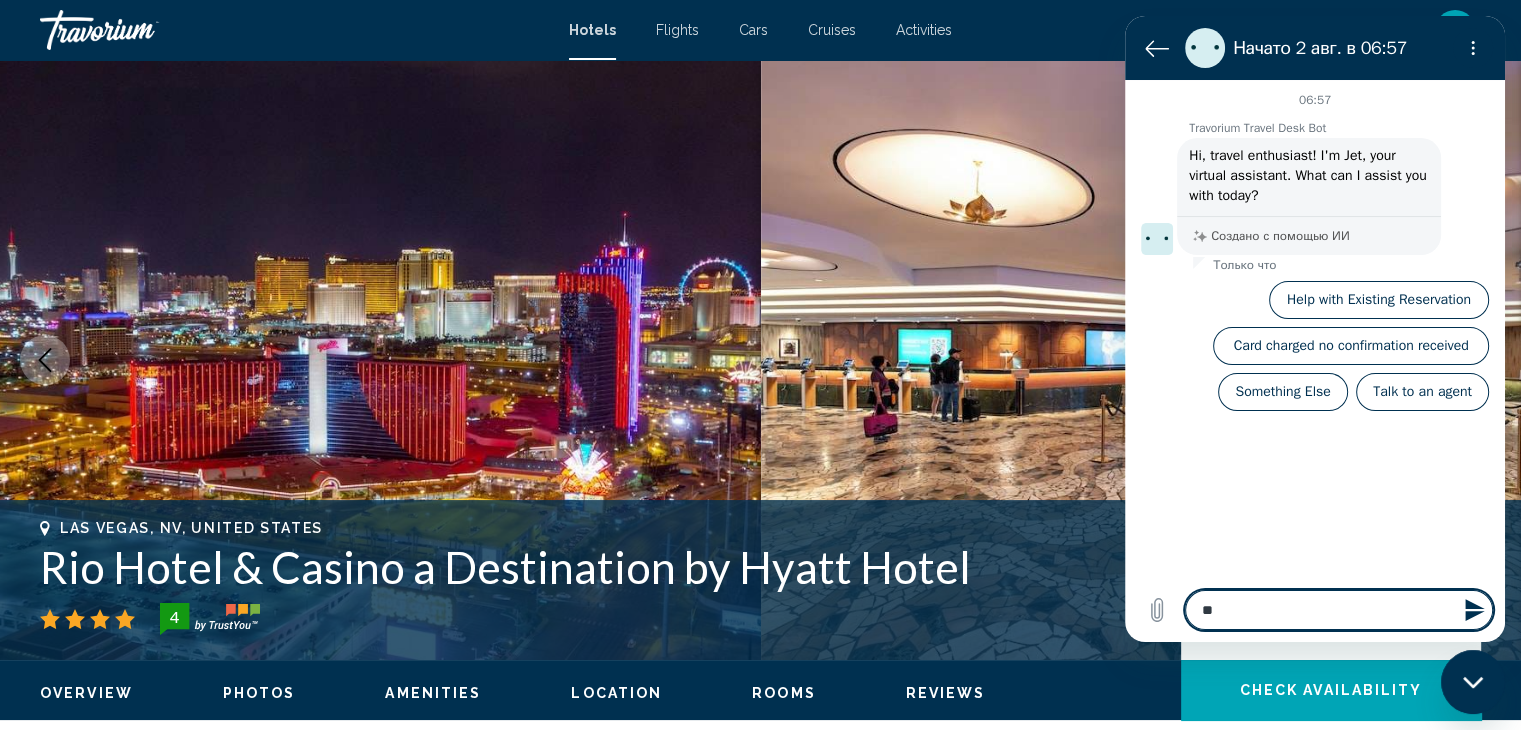 type on "***" 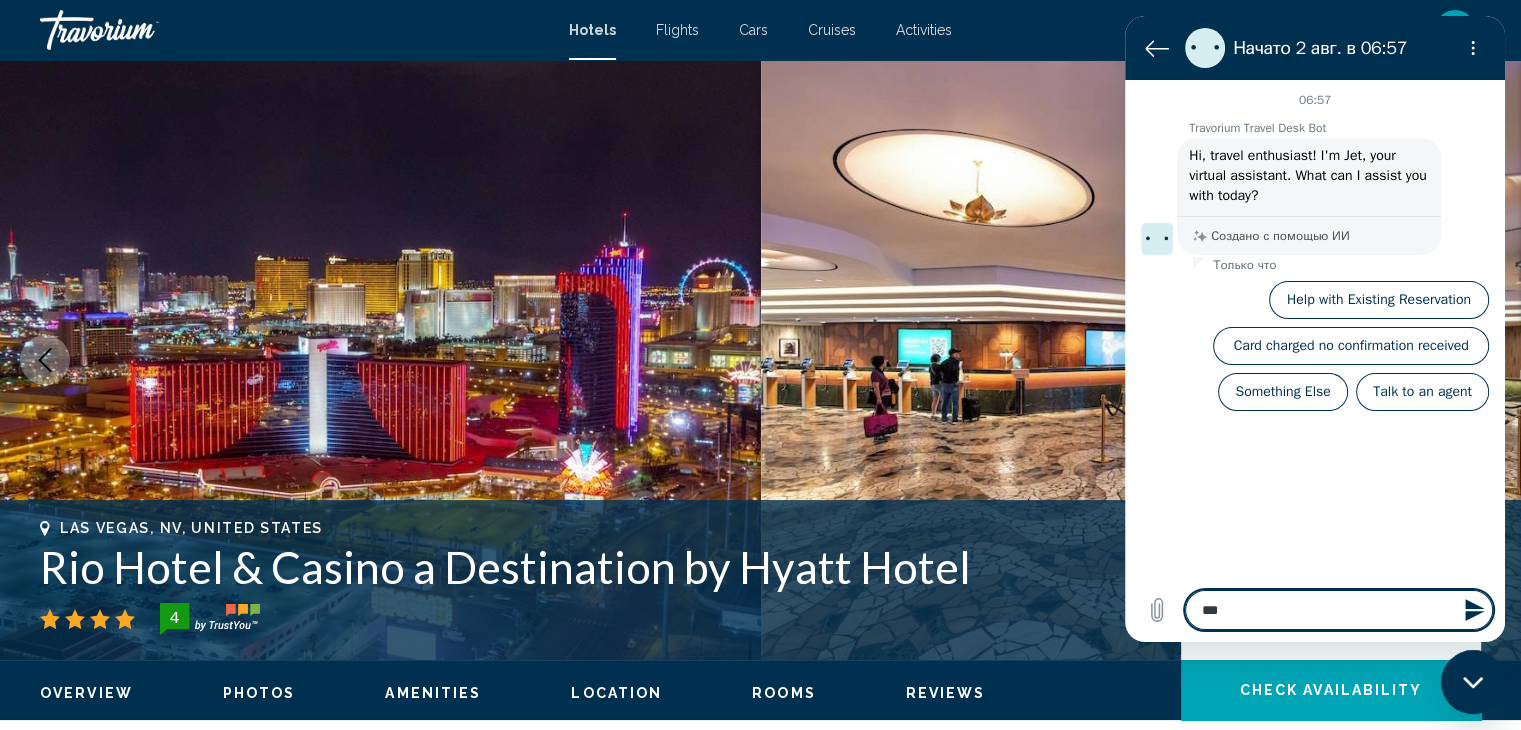 type on "****" 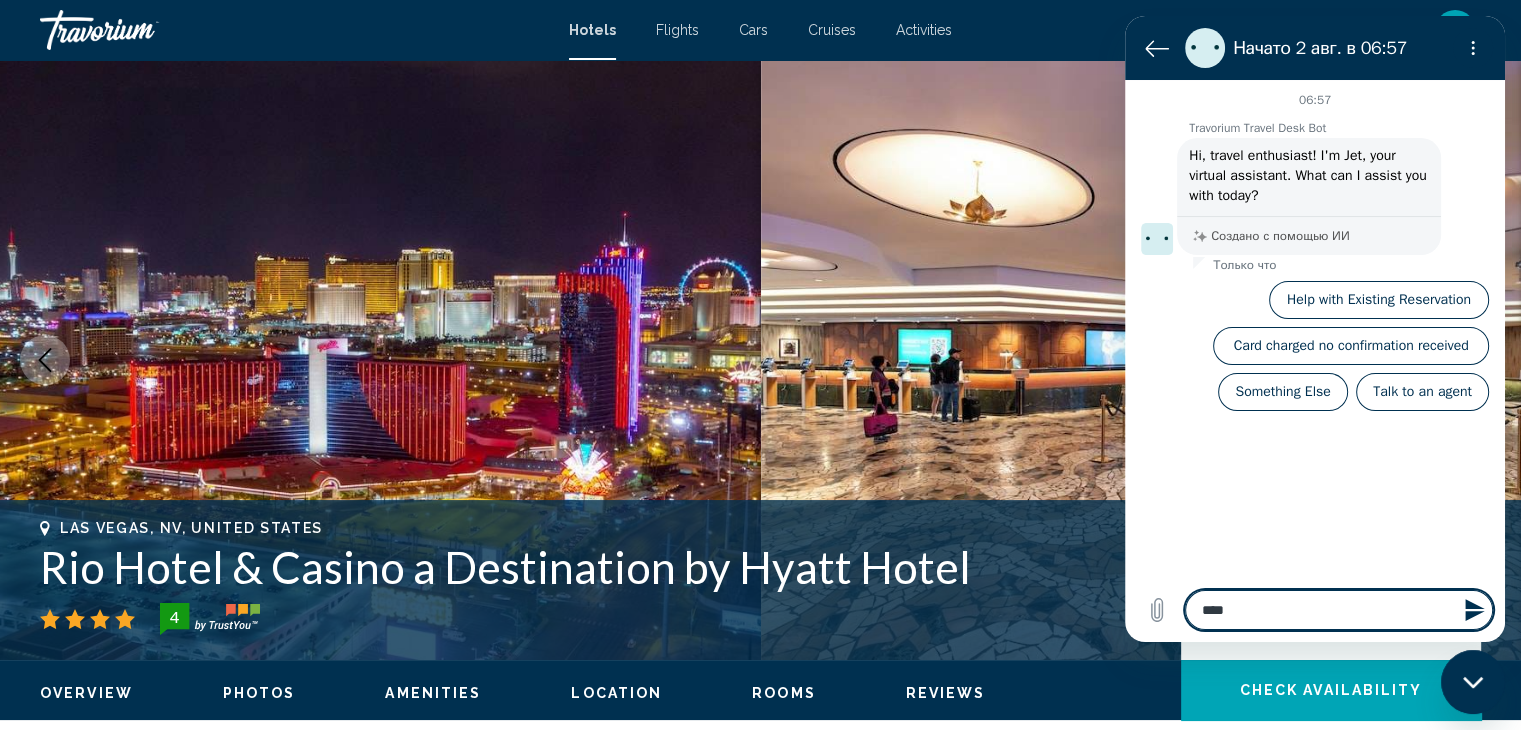 type on "*" 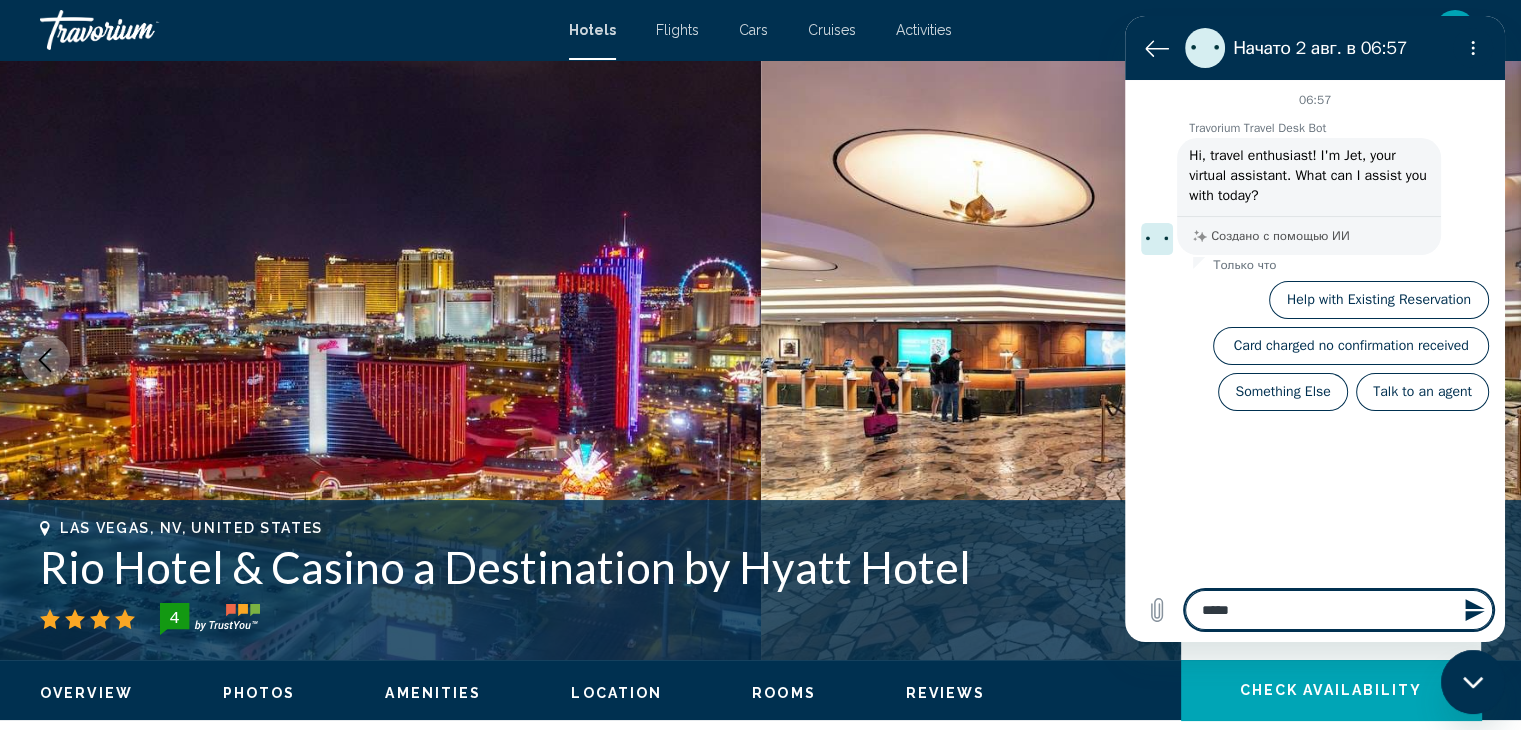 type on "******" 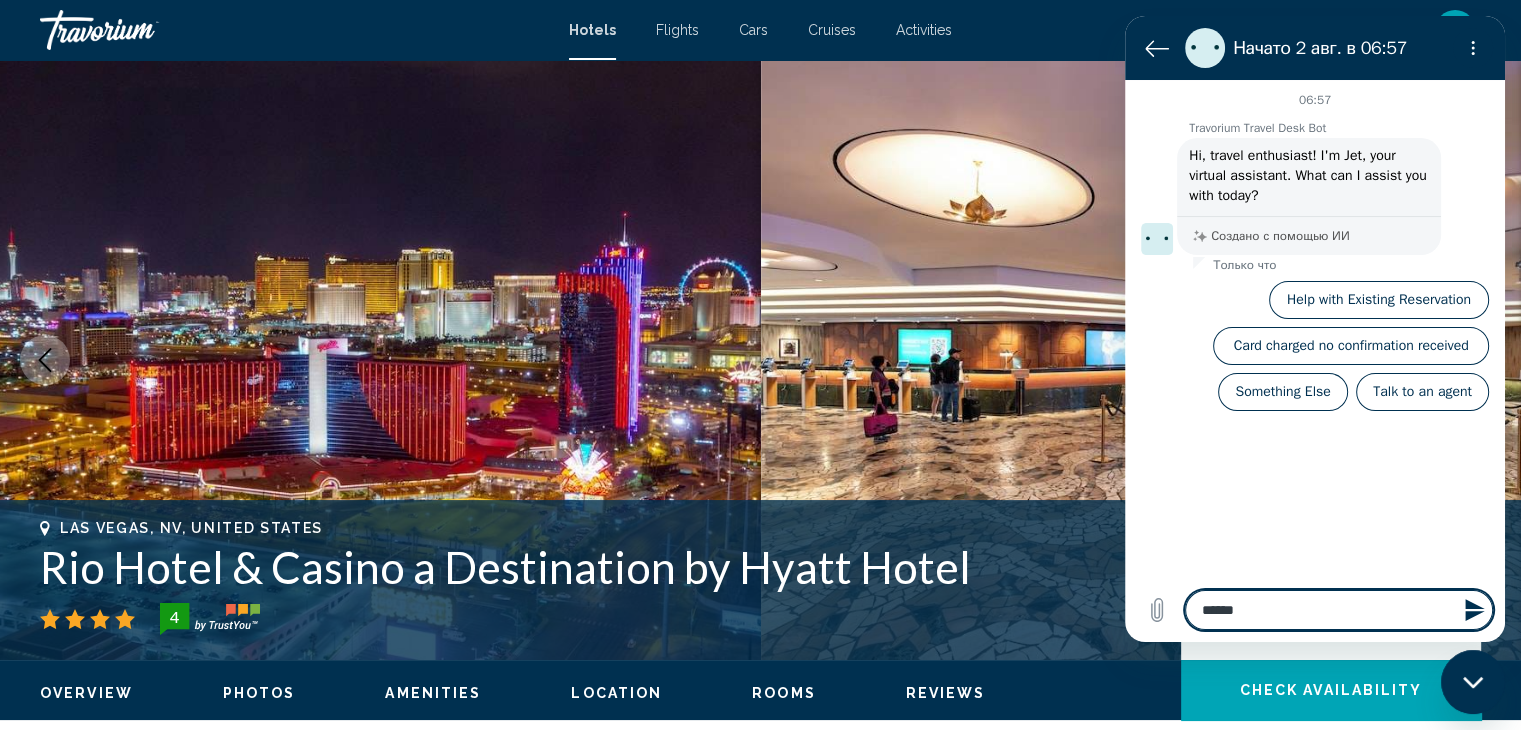 type on "*" 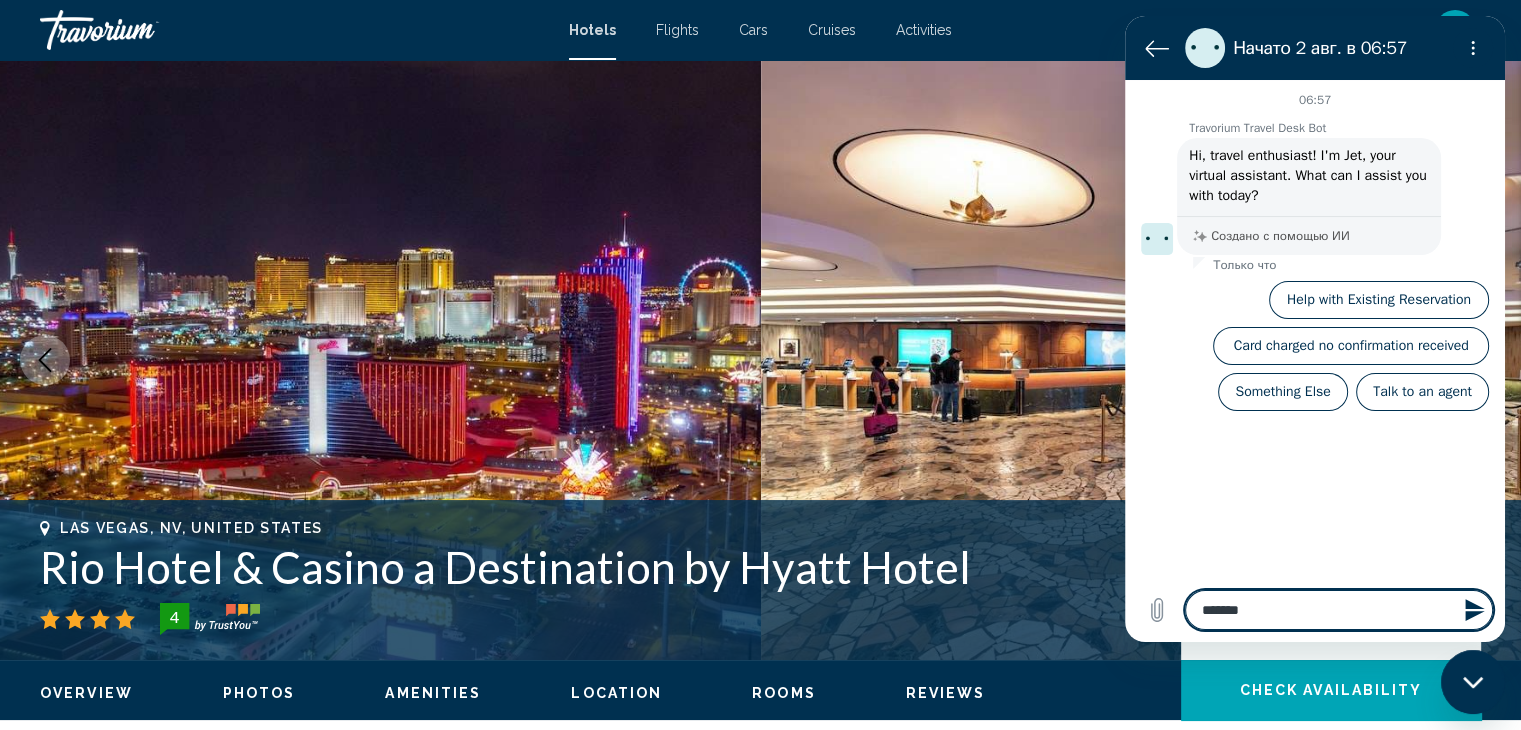 type on "********" 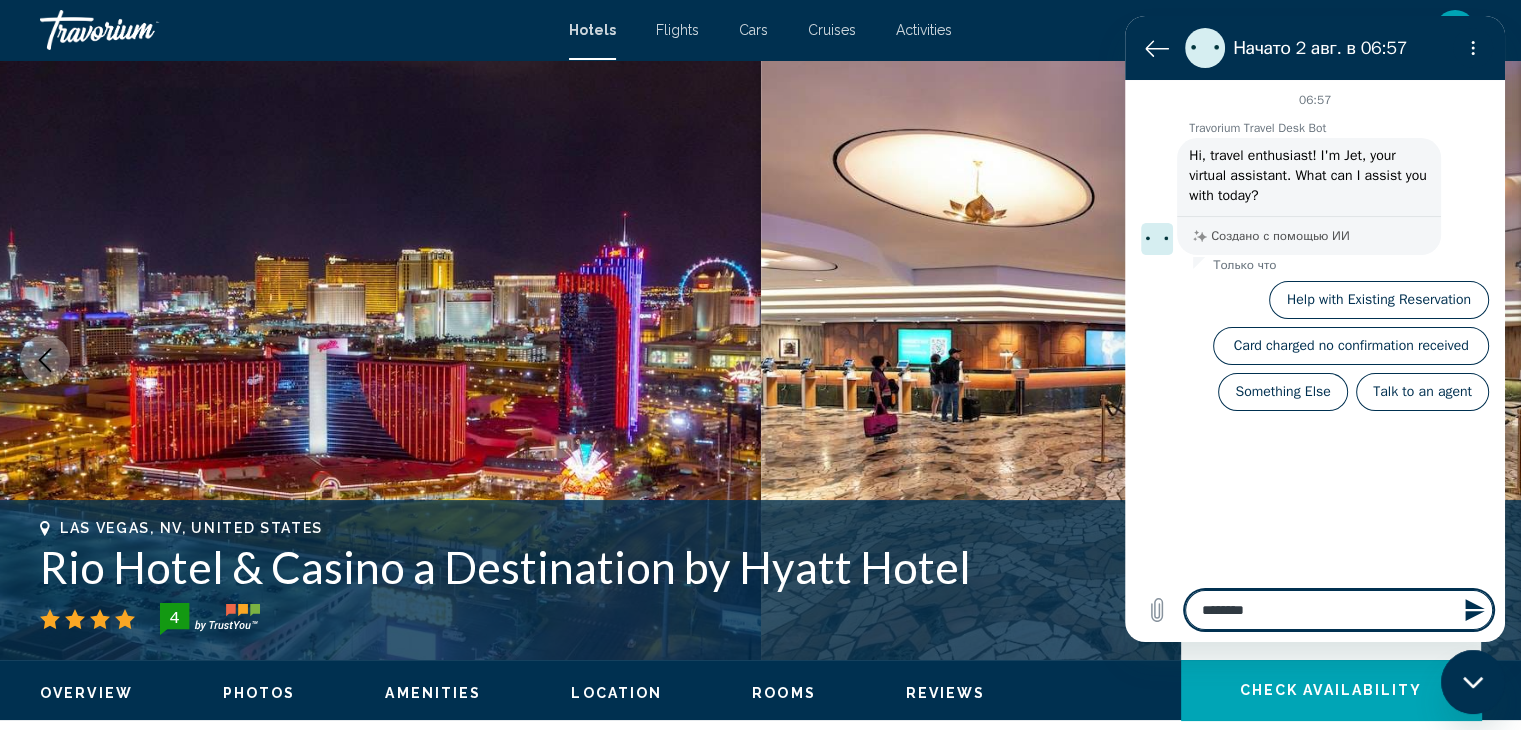 type on "*********" 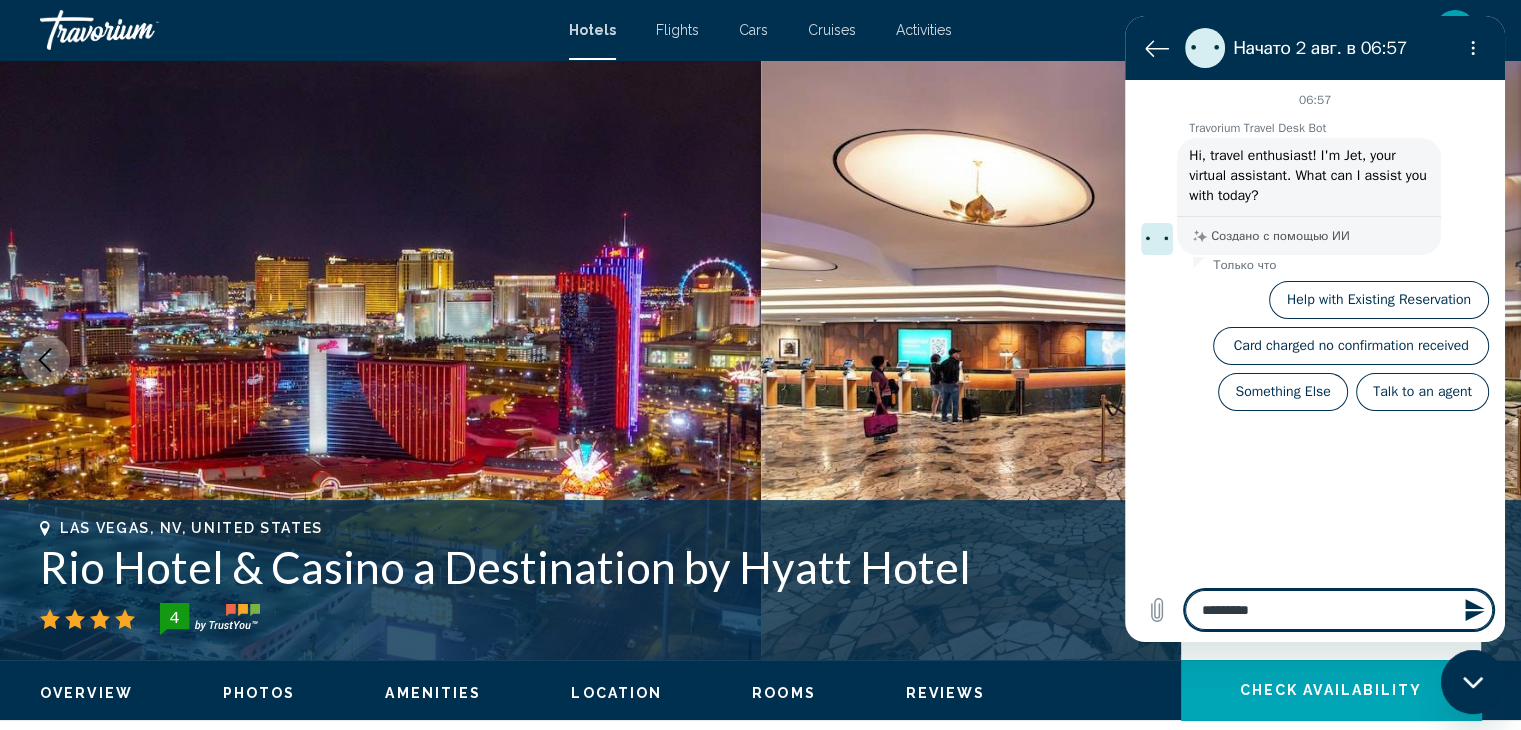 type on "**********" 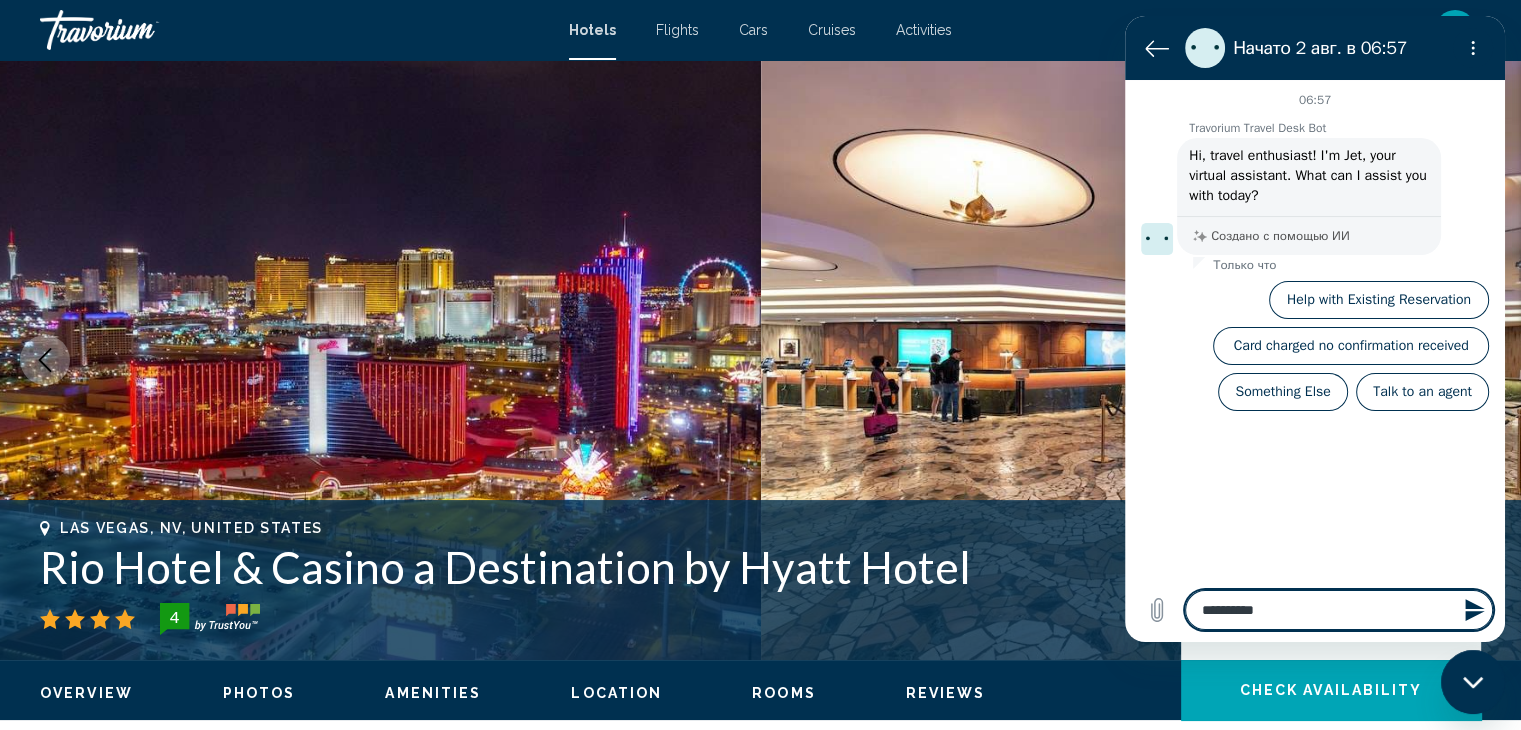 type on "**********" 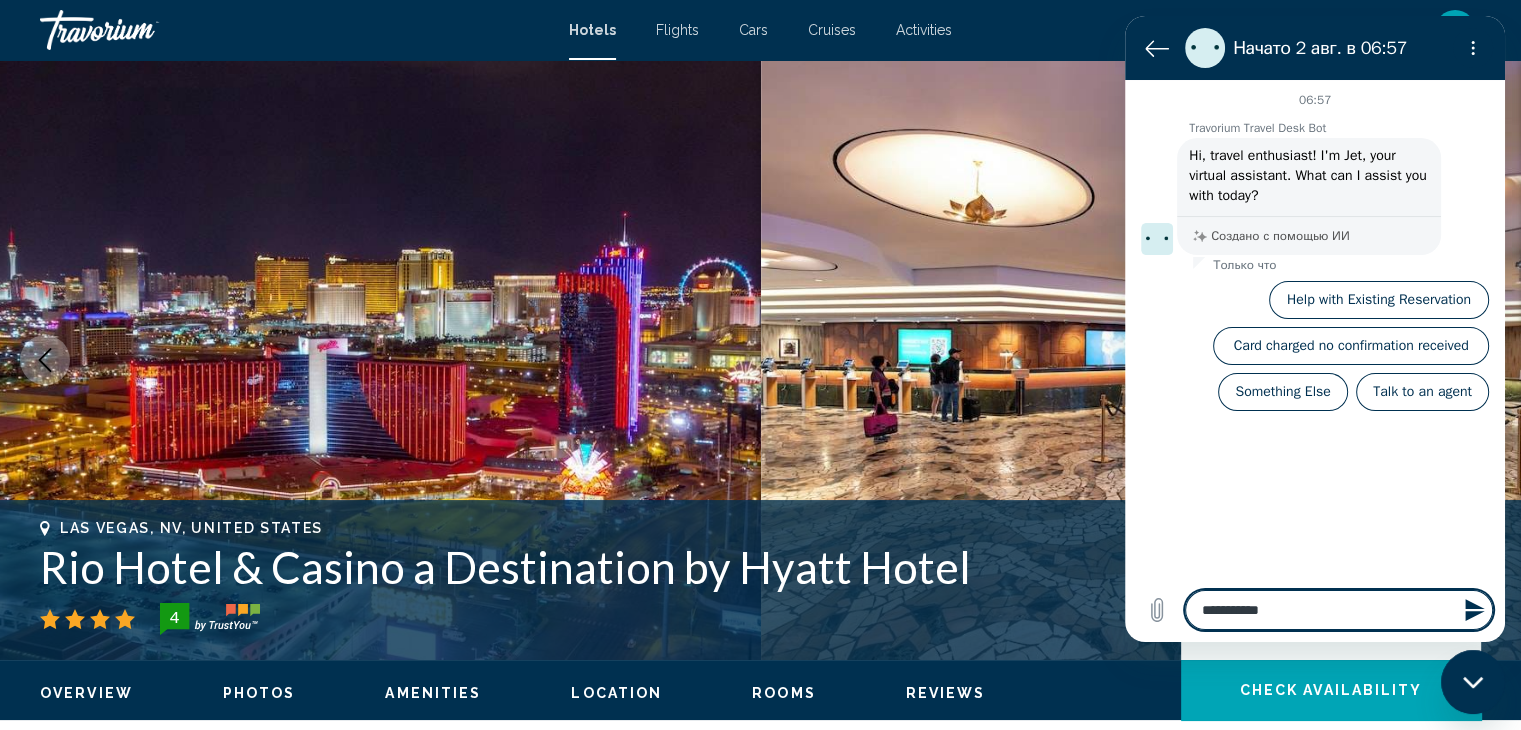 type 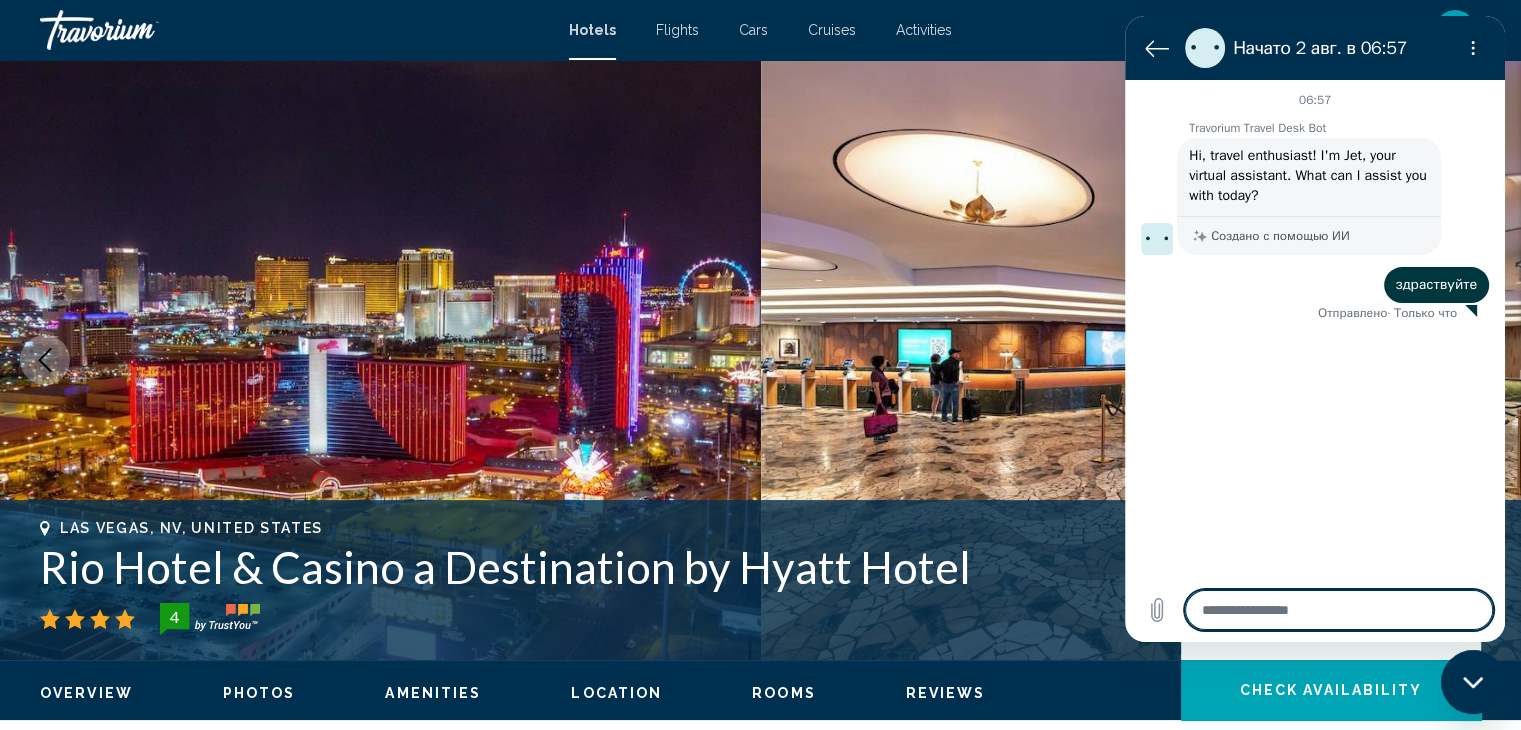 type on "*" 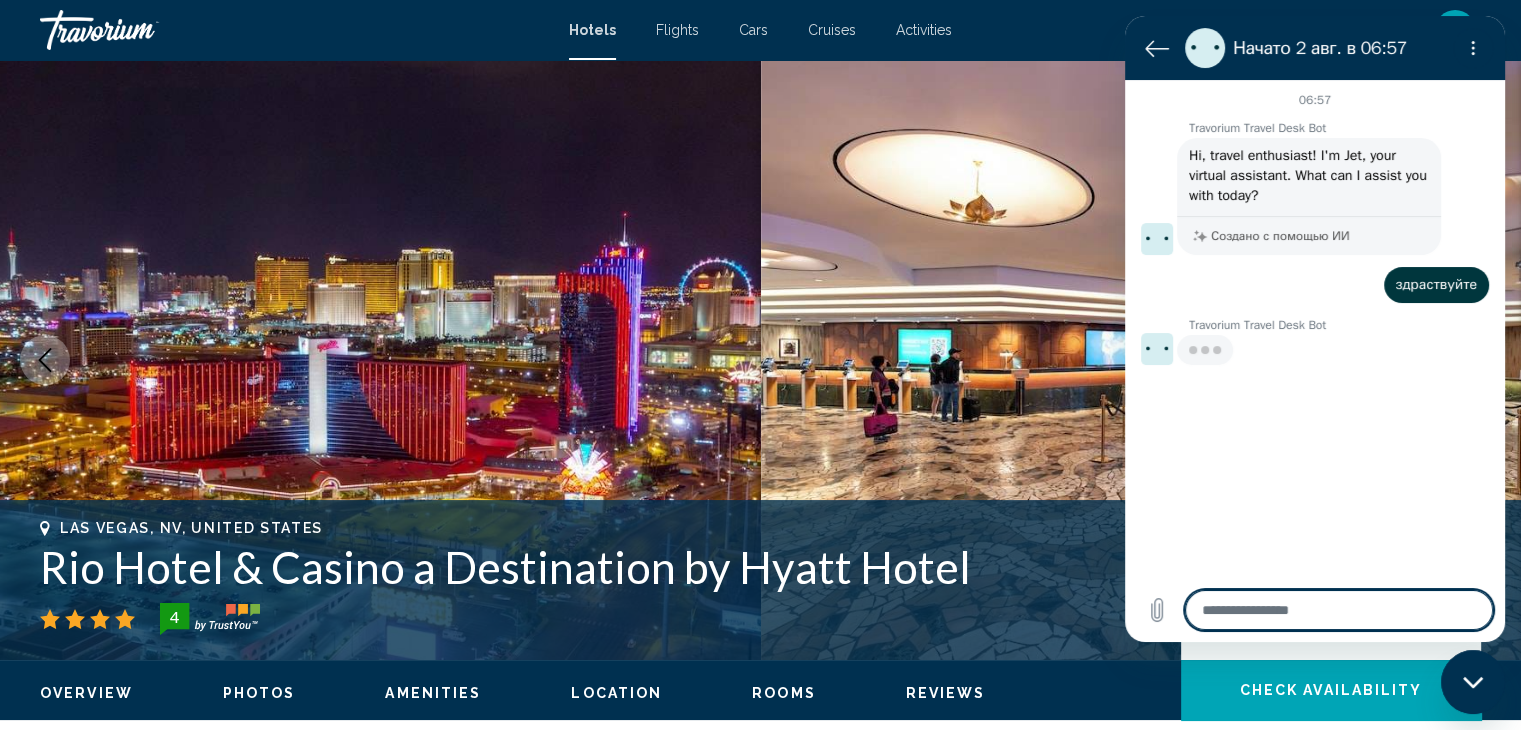 type on "**********" 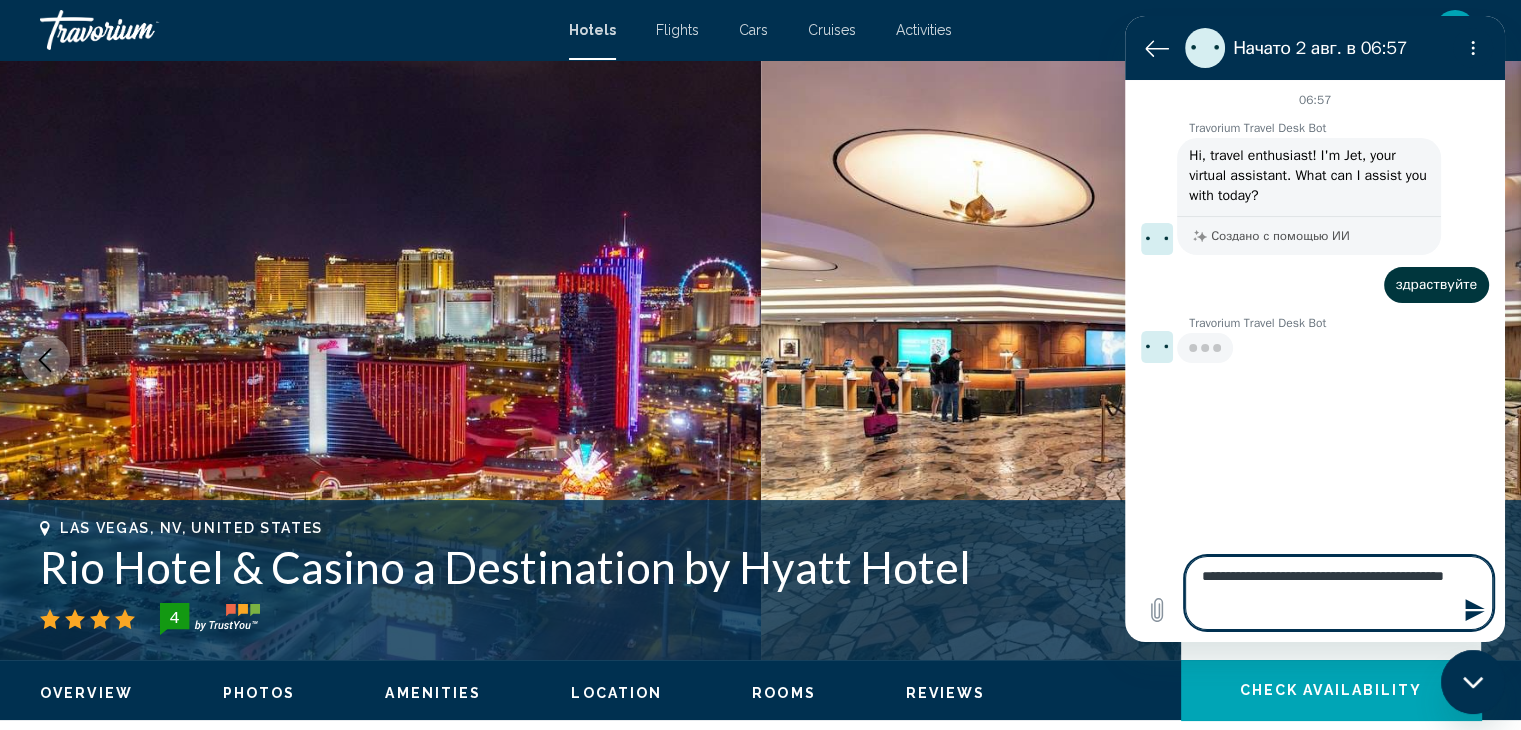type on "*" 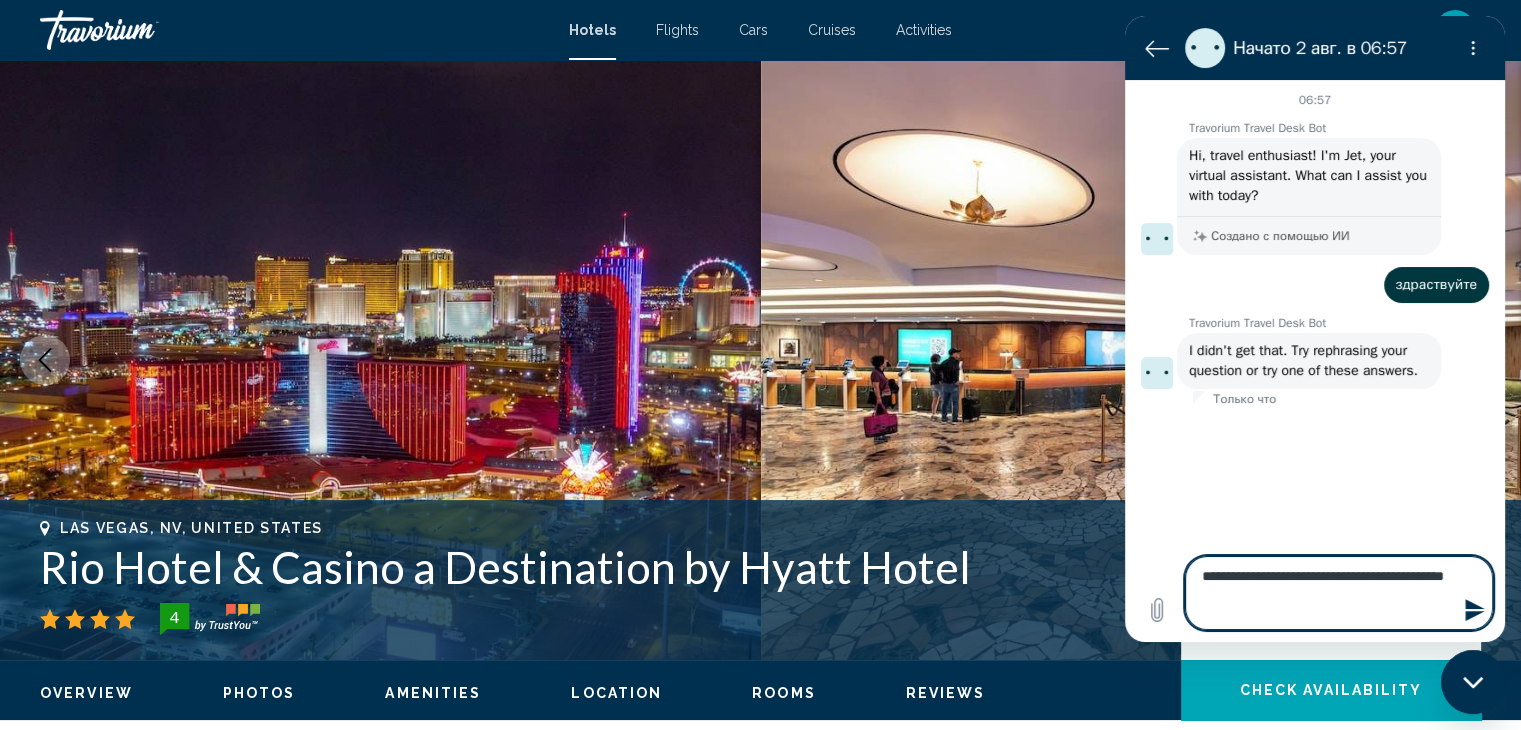 click on "**********" at bounding box center [1339, 593] 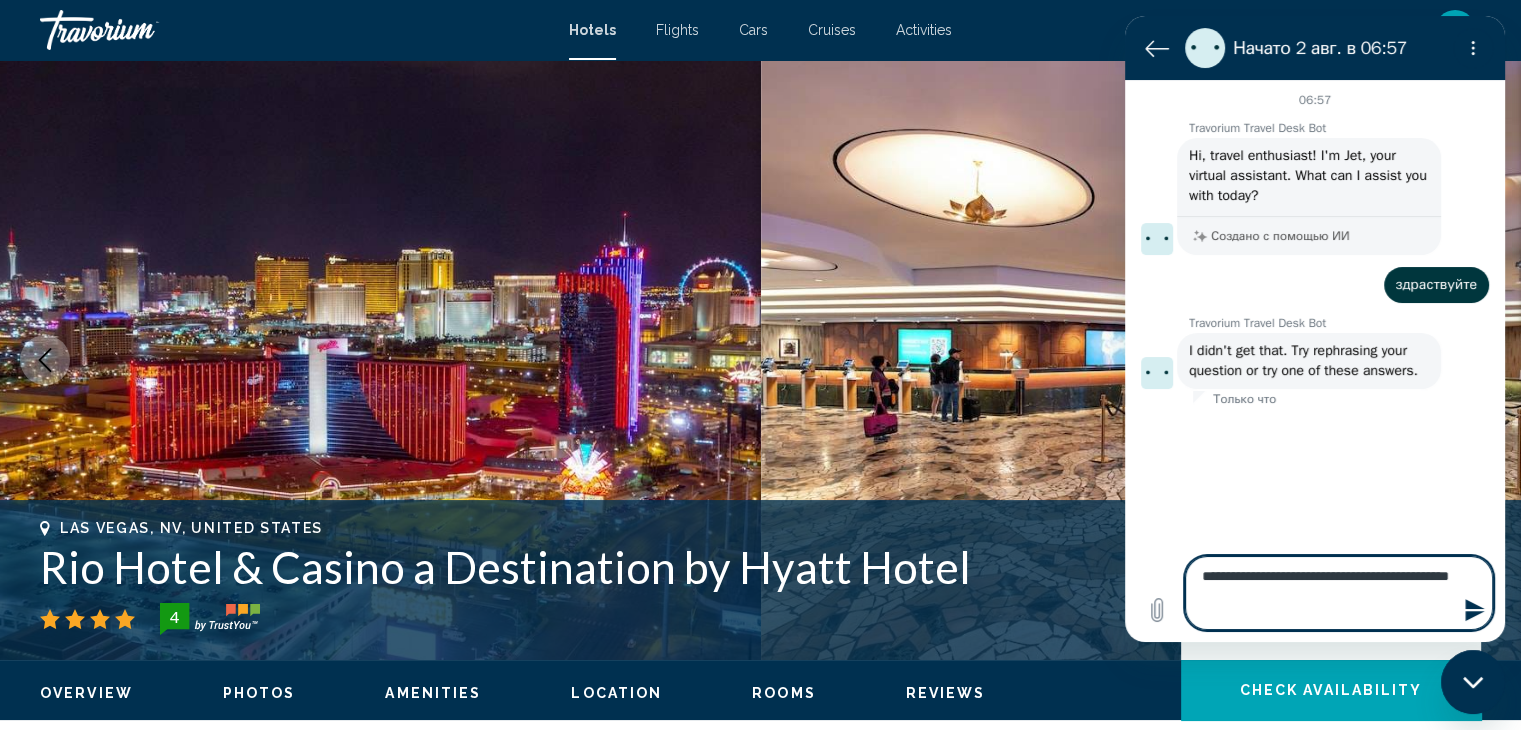 type on "**********" 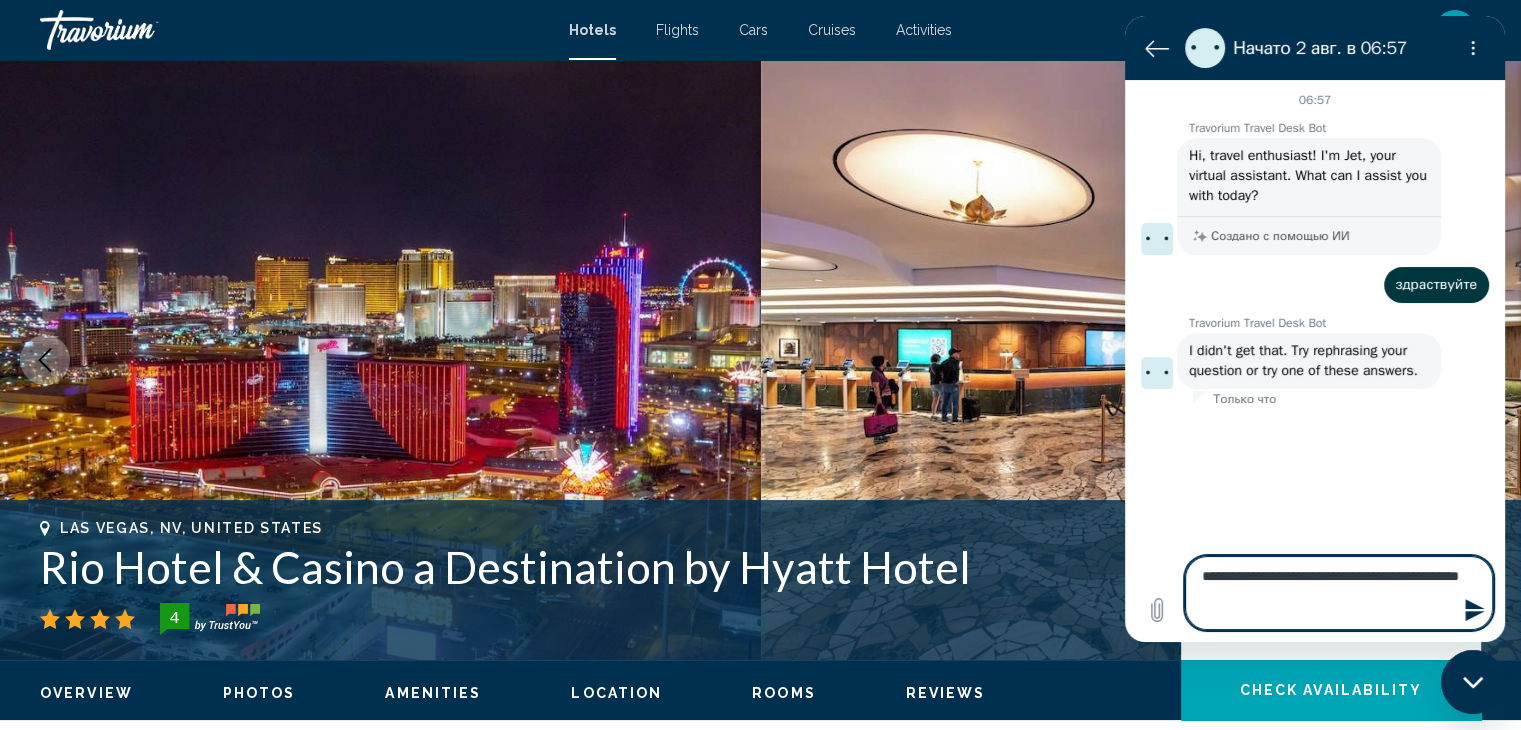 type on "**********" 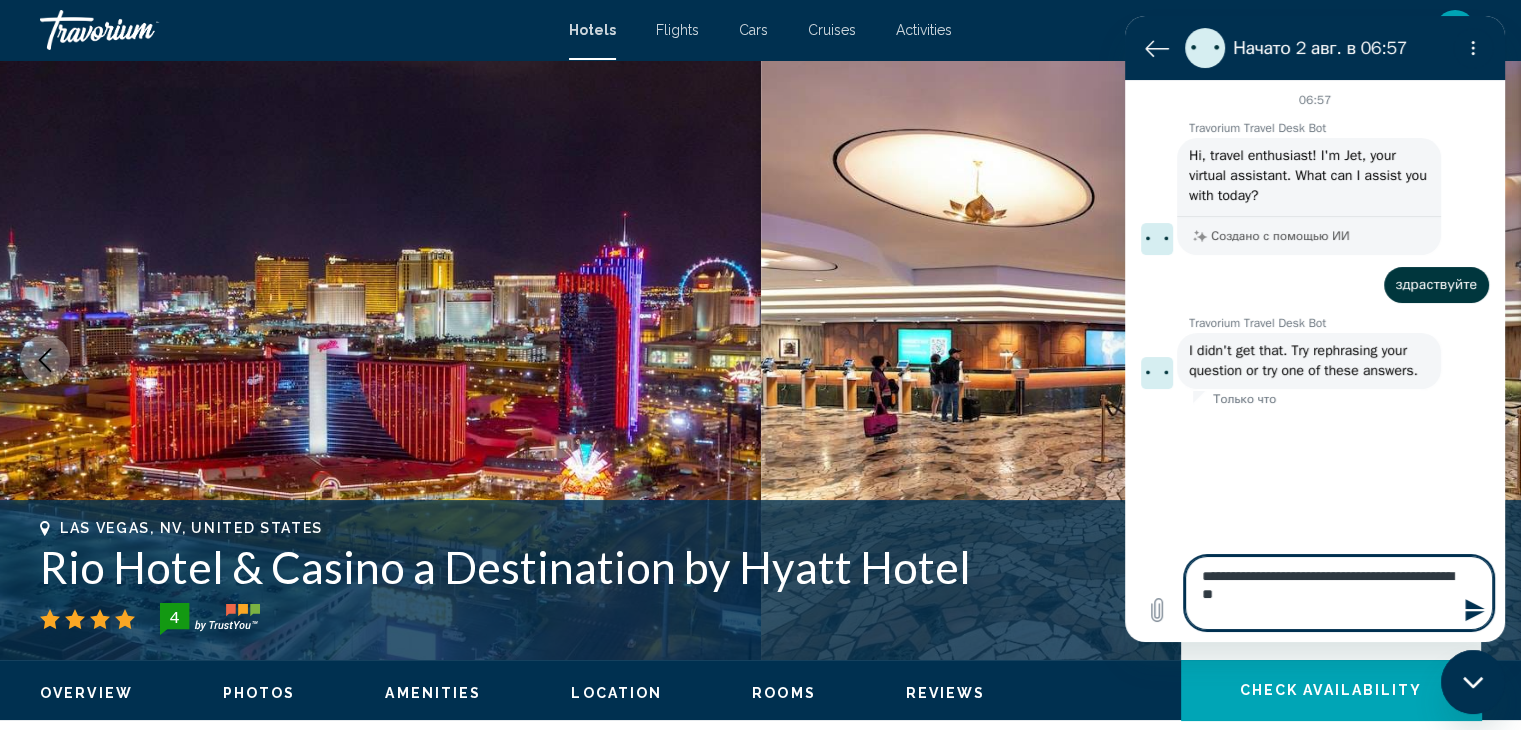 type on "**********" 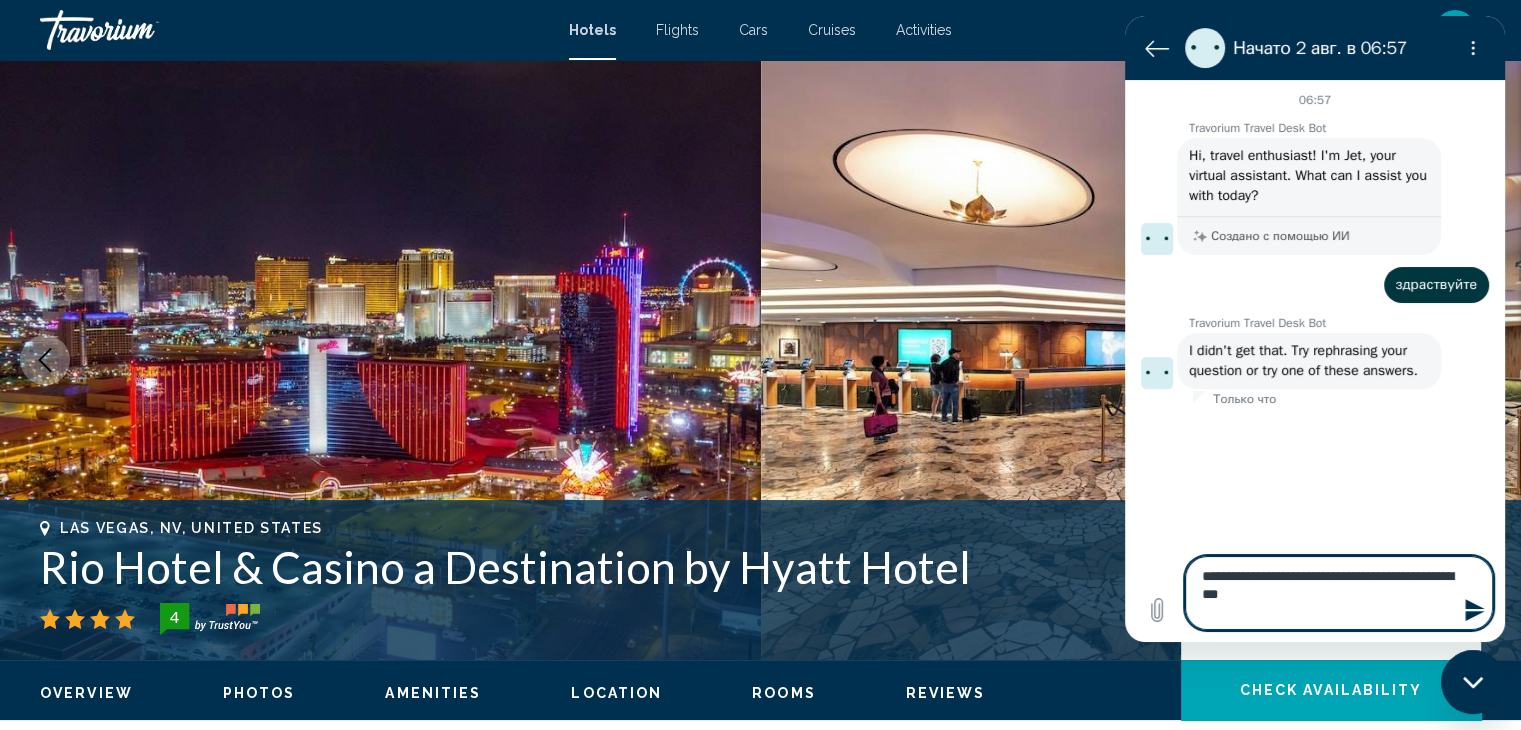 type on "**********" 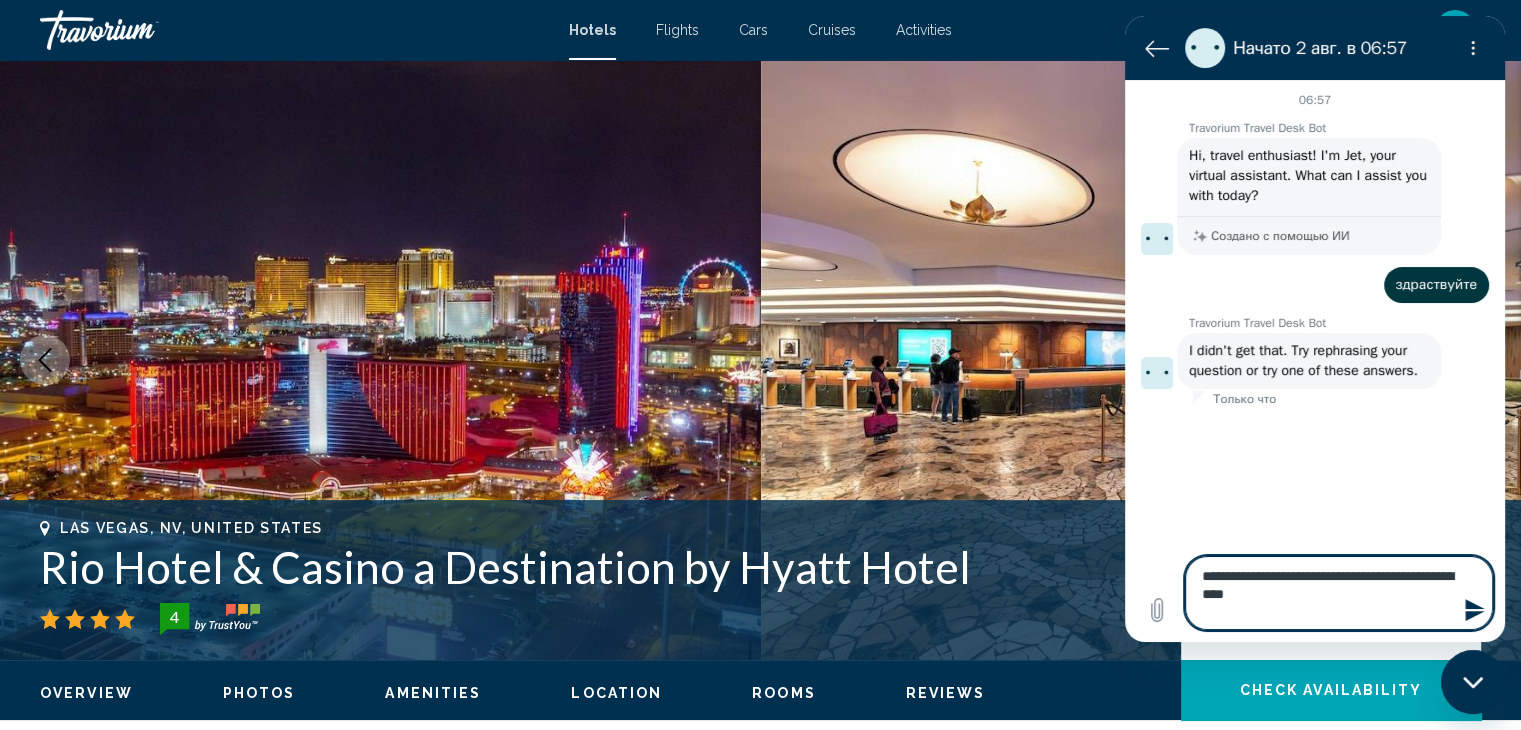 type on "**********" 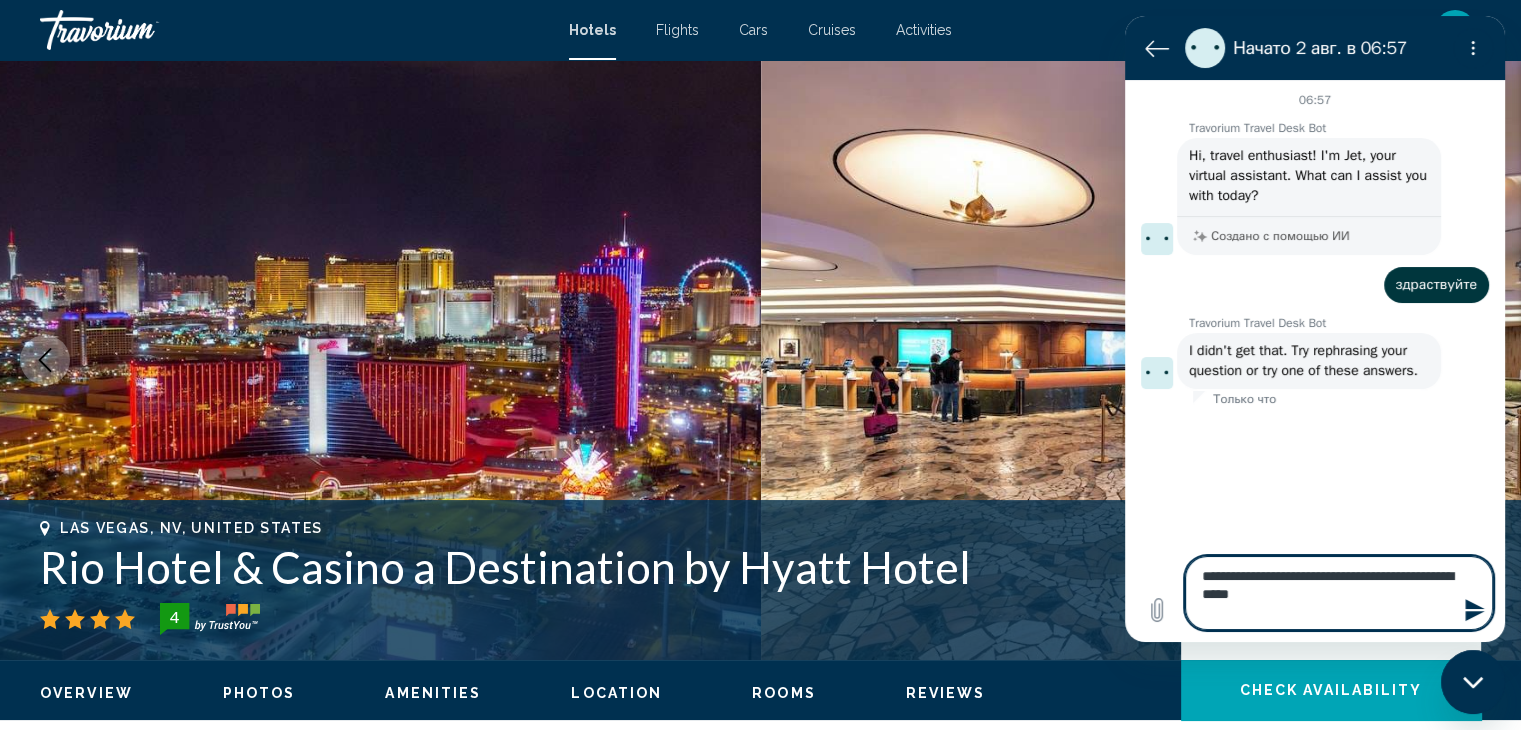 type on "*" 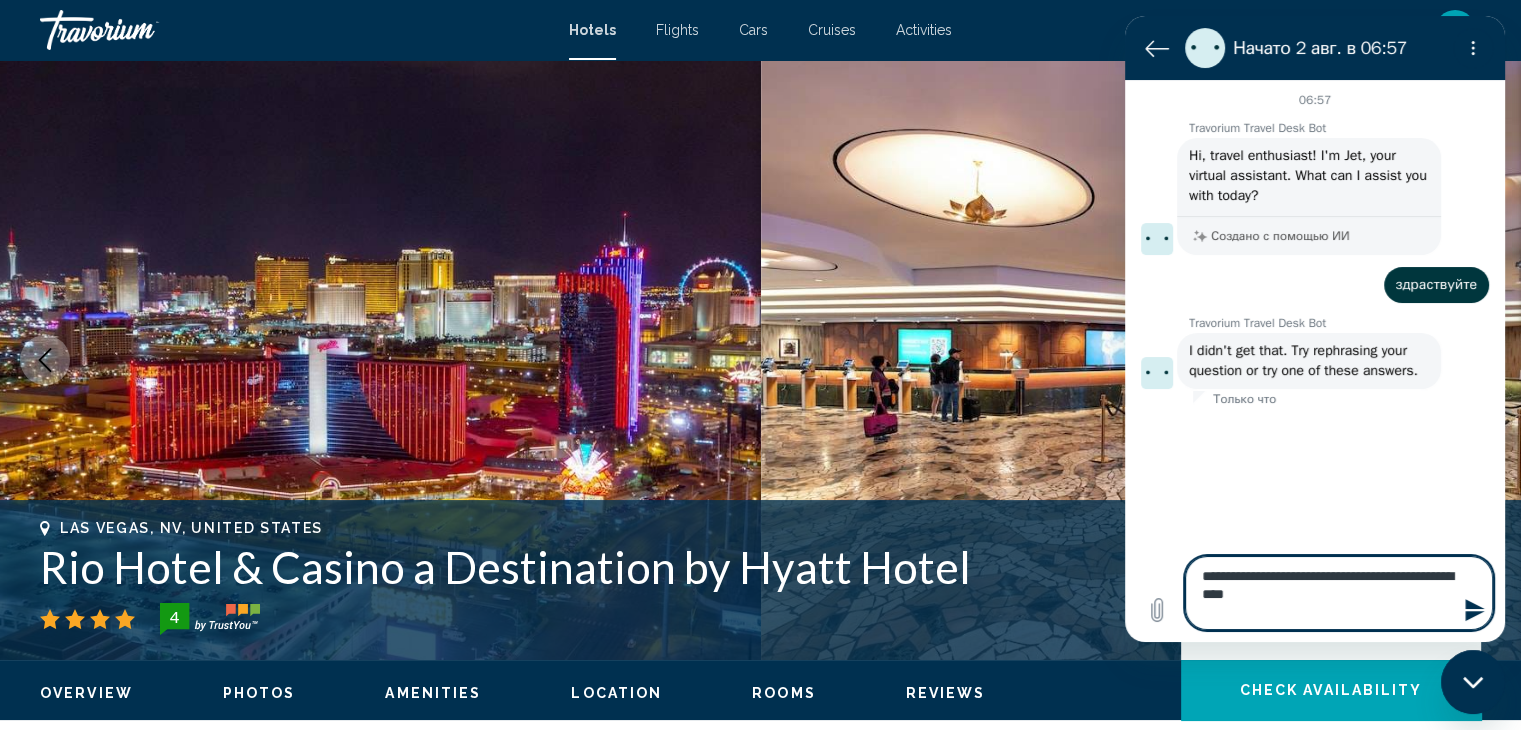 click on "**********" at bounding box center [1339, 593] 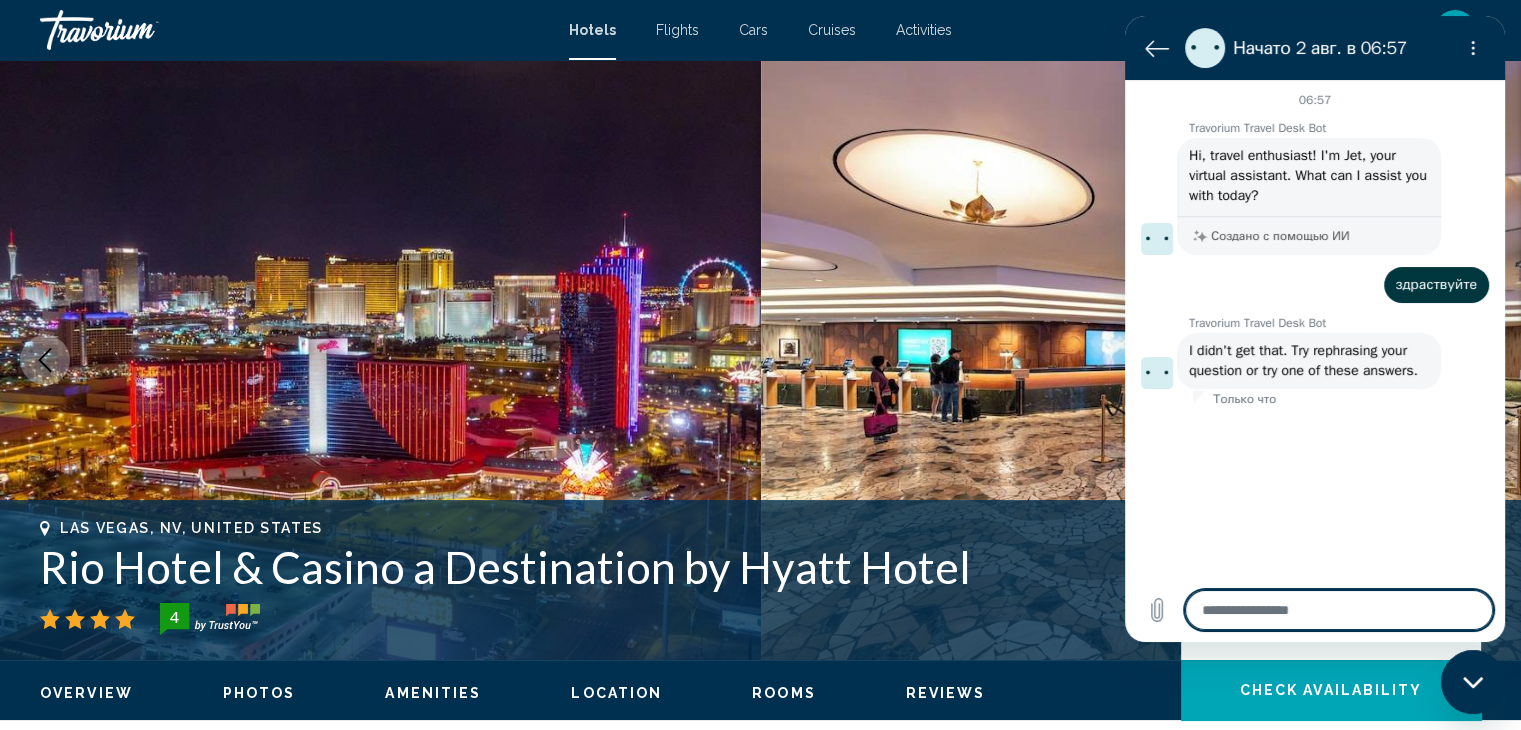 click at bounding box center [1339, 610] 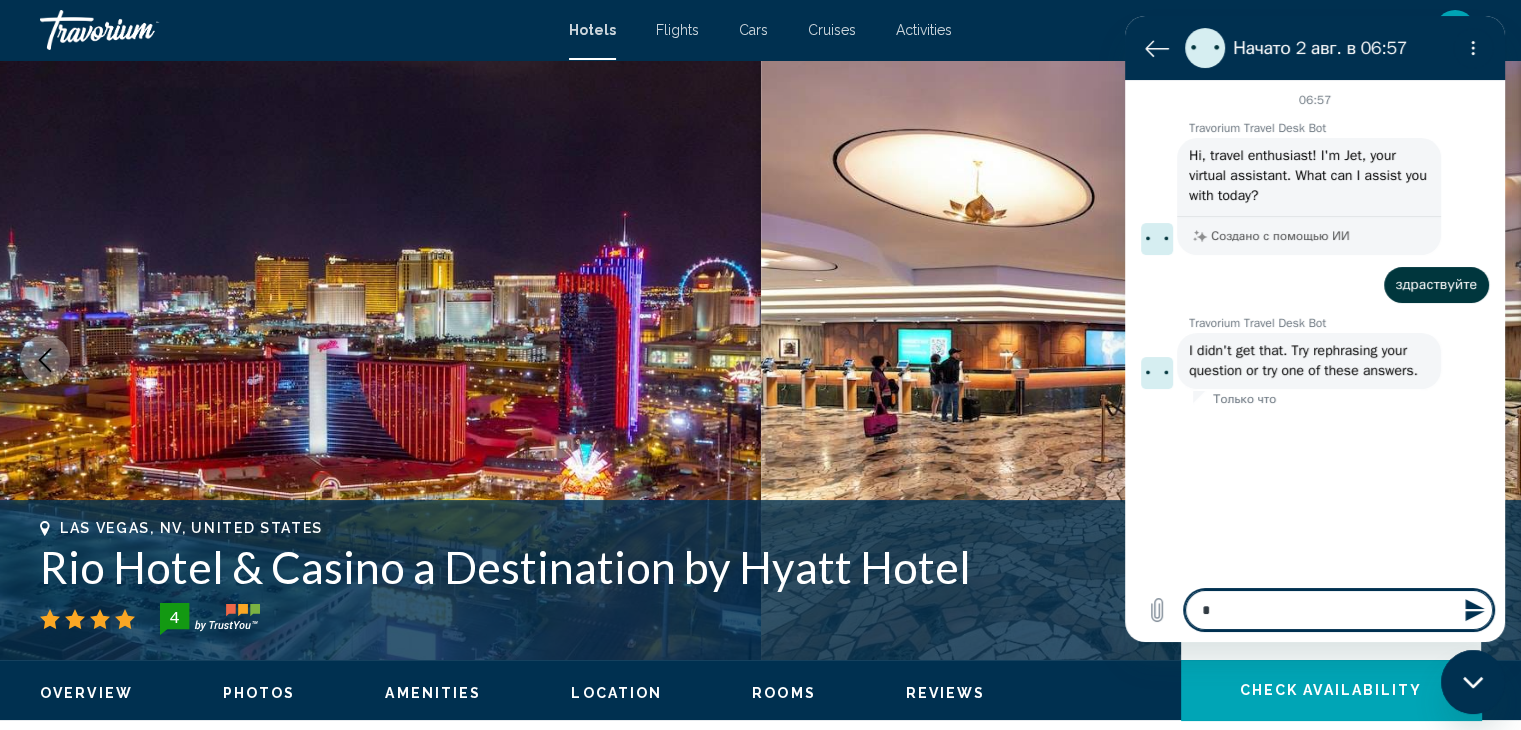 type 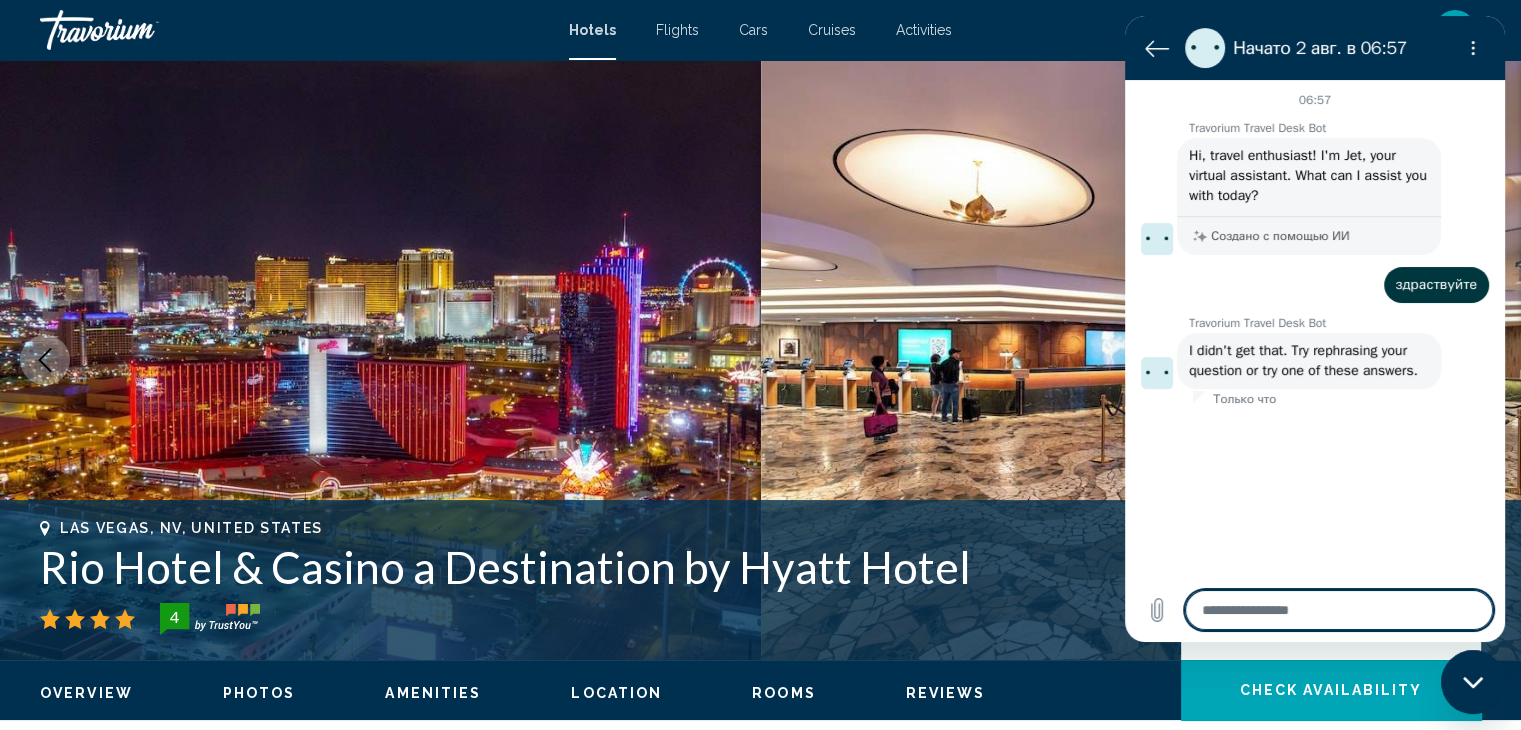 type on "*" 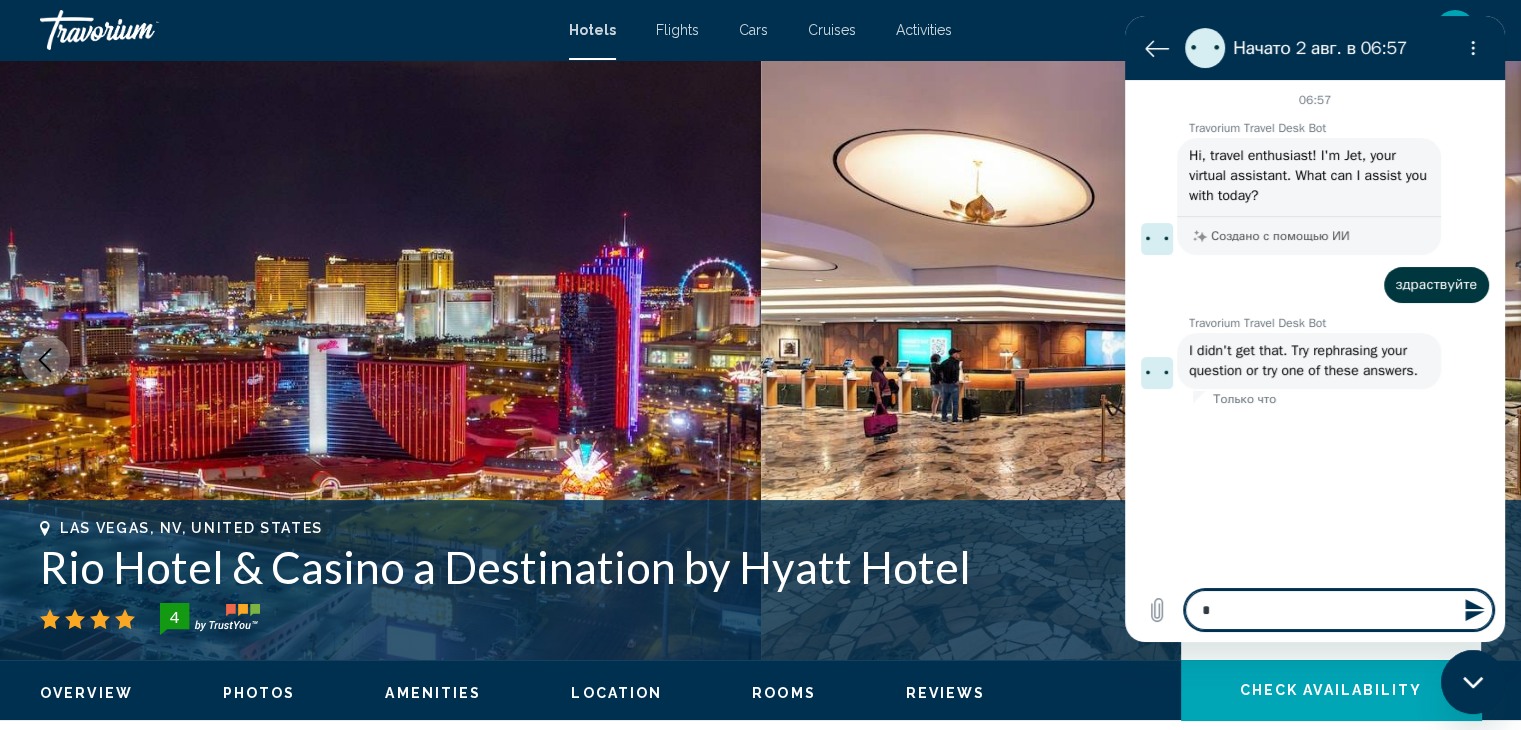type on "**" 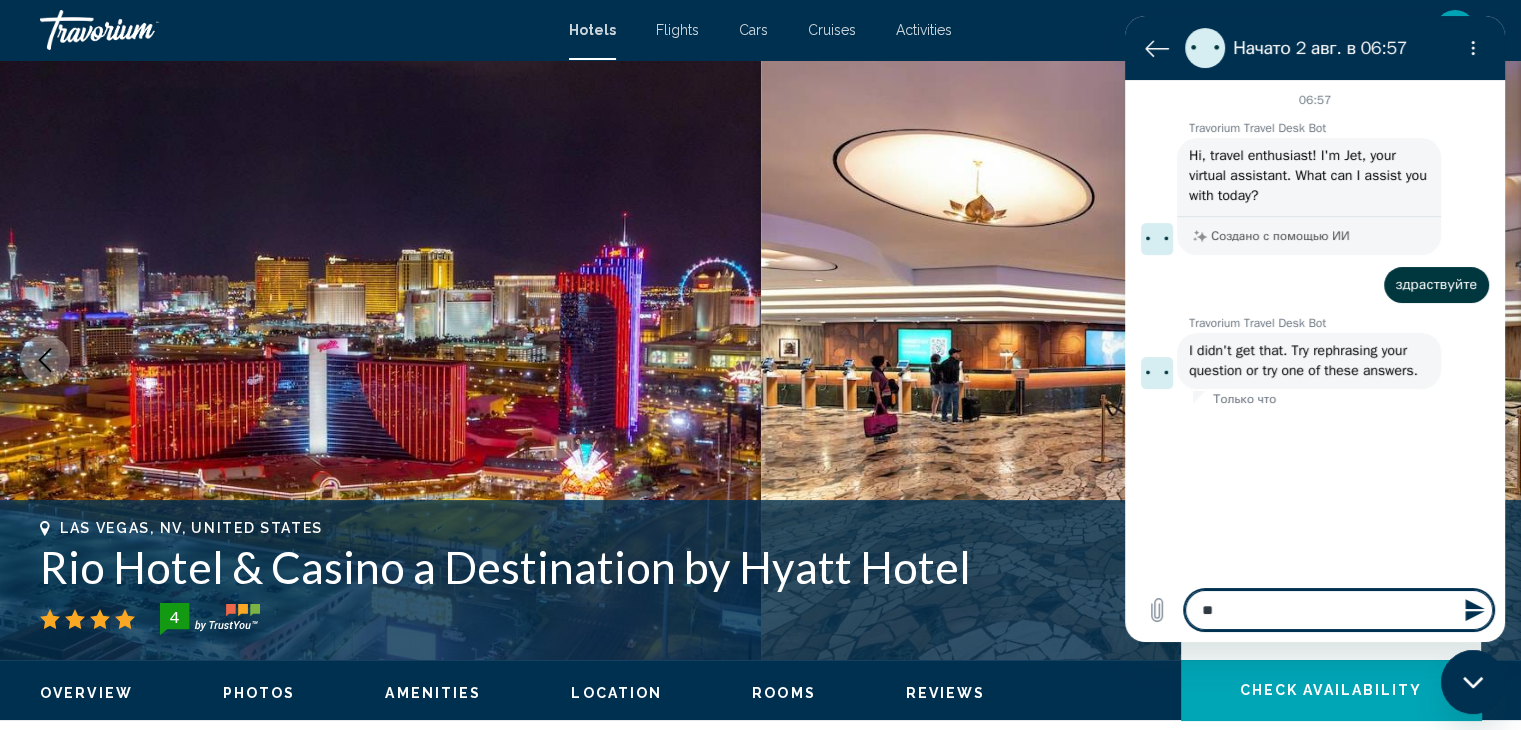 type on "***" 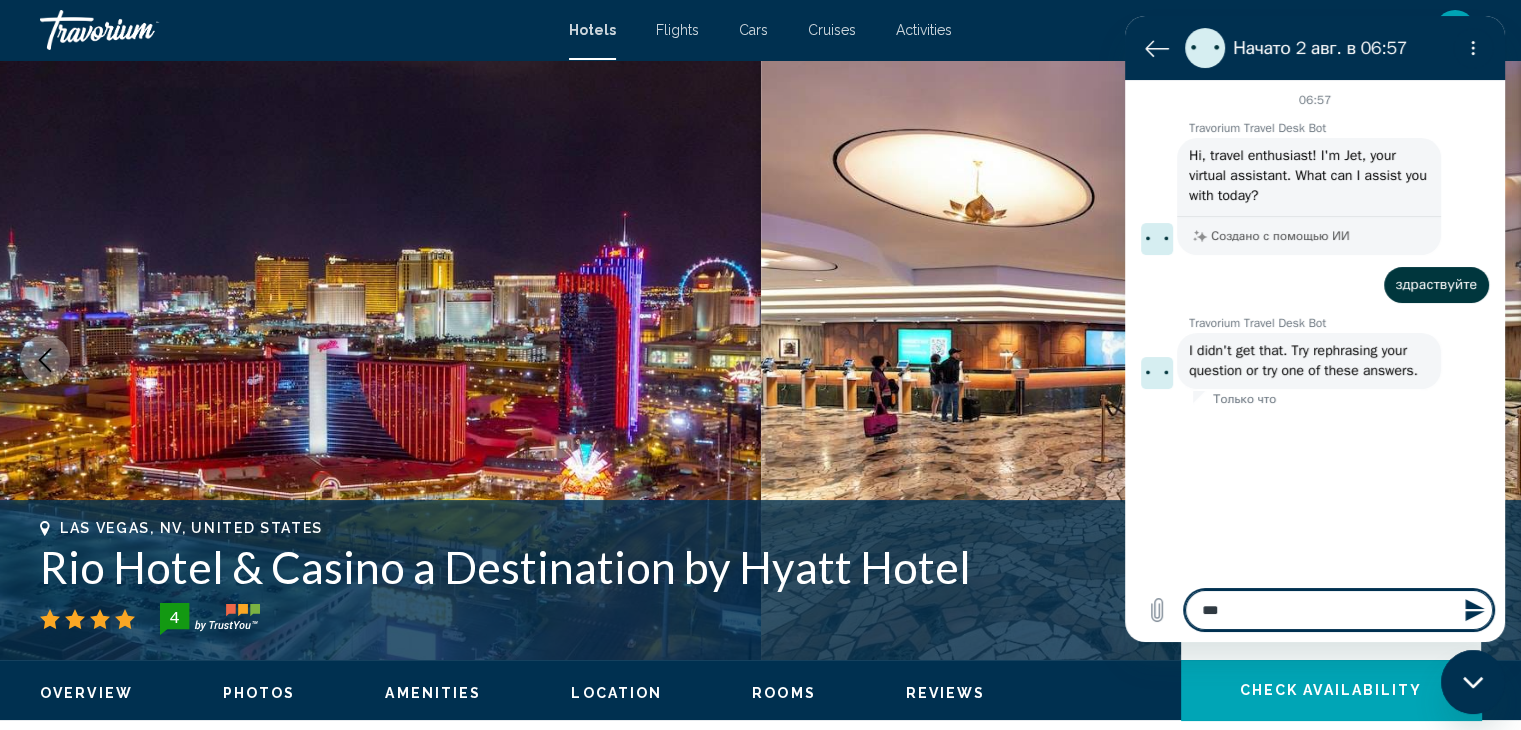 type on "***" 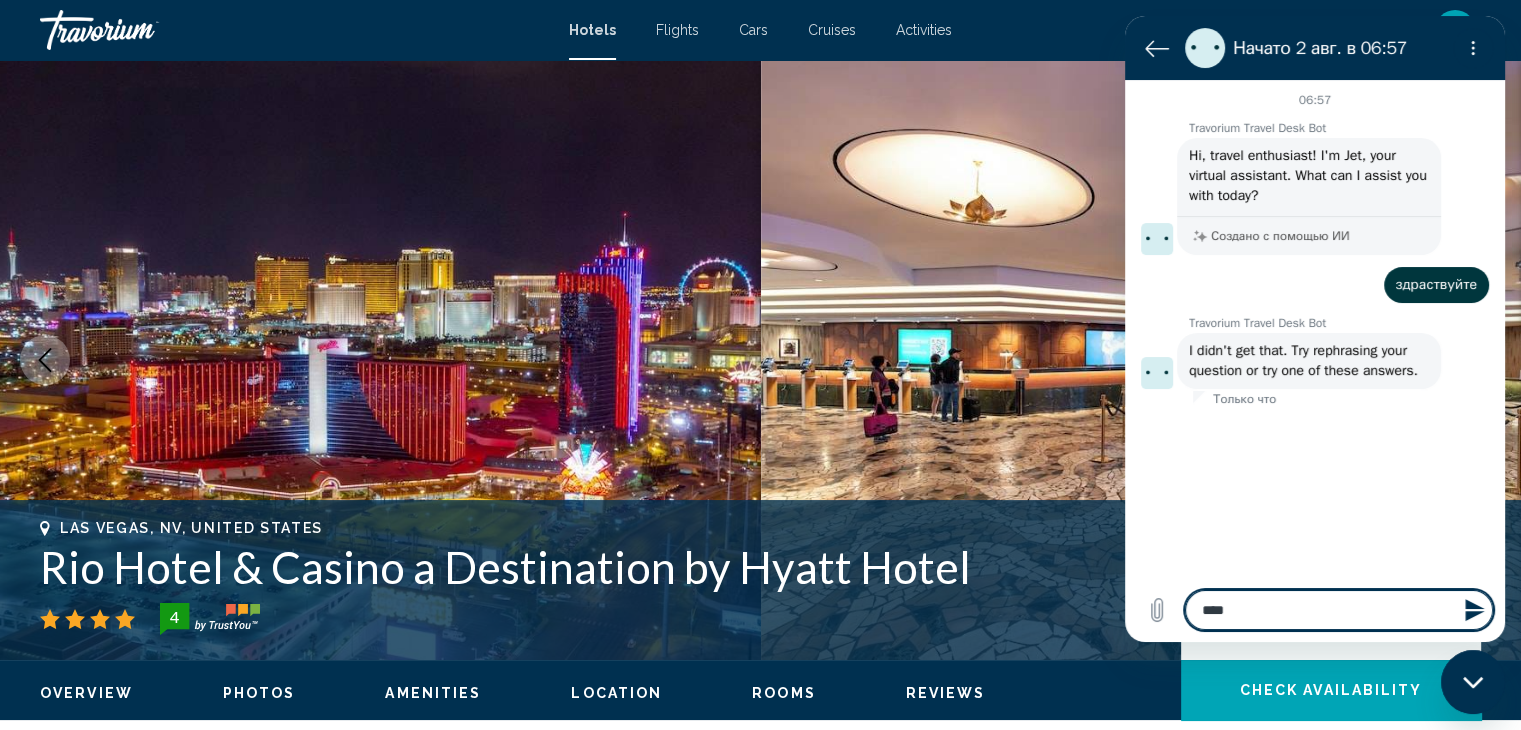 type on "*****" 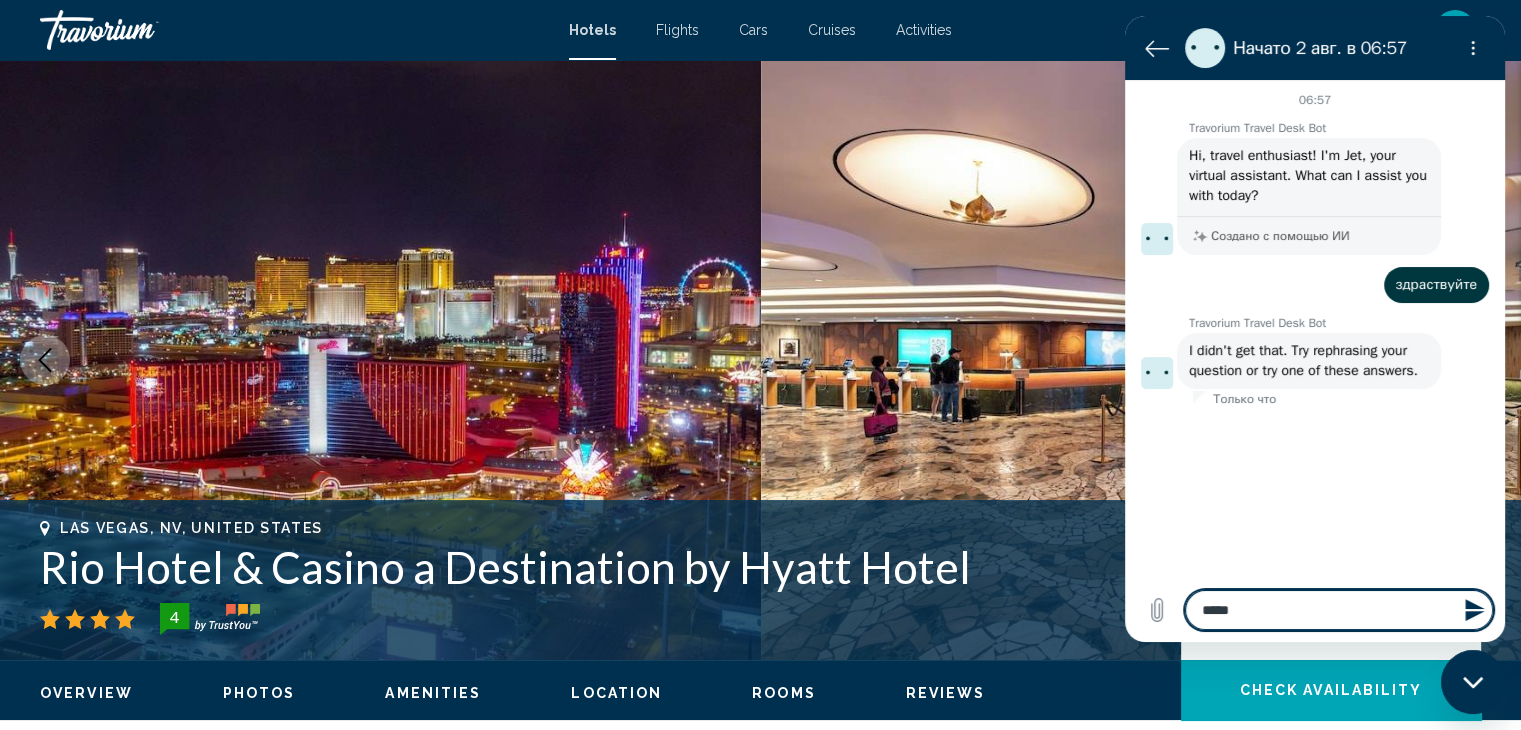type on "******" 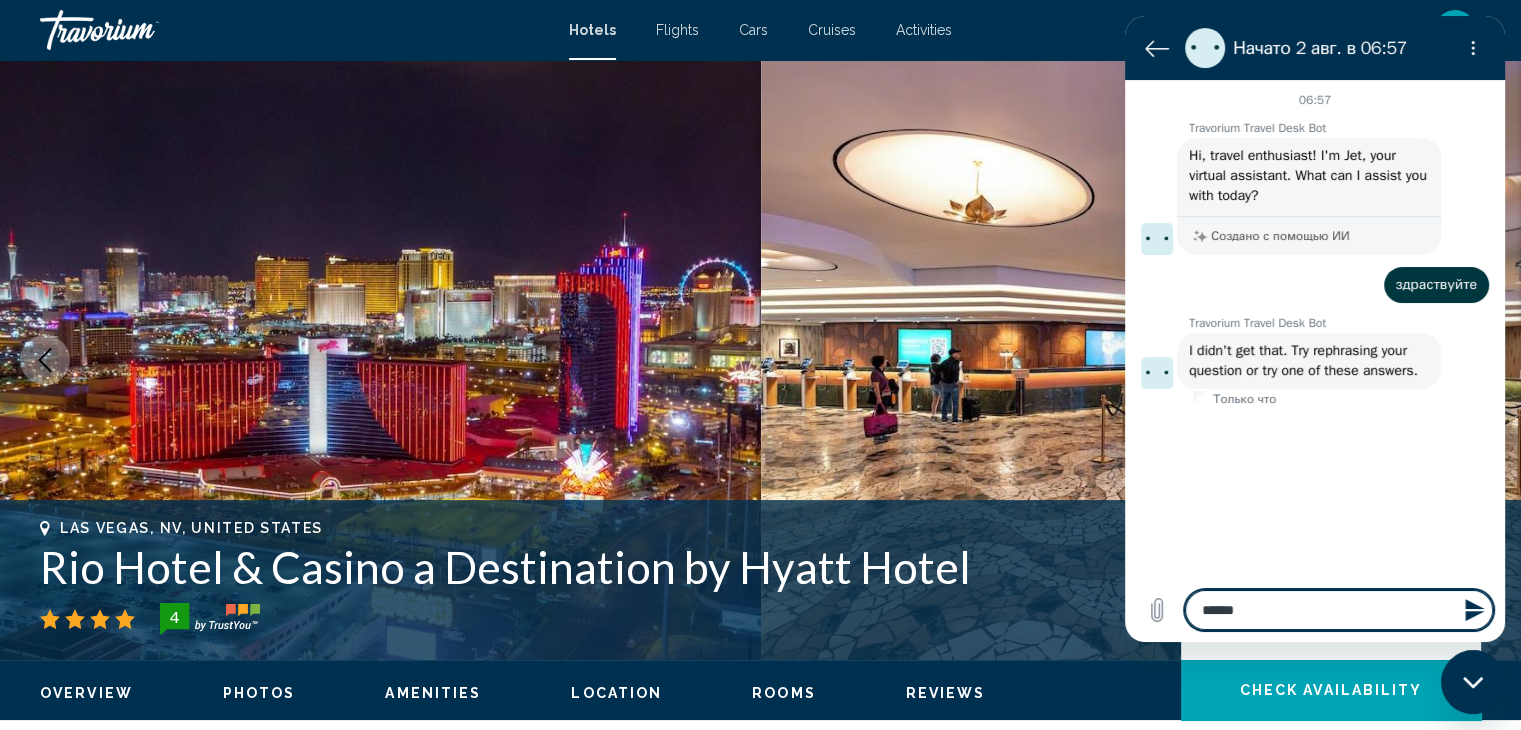 type on "*******" 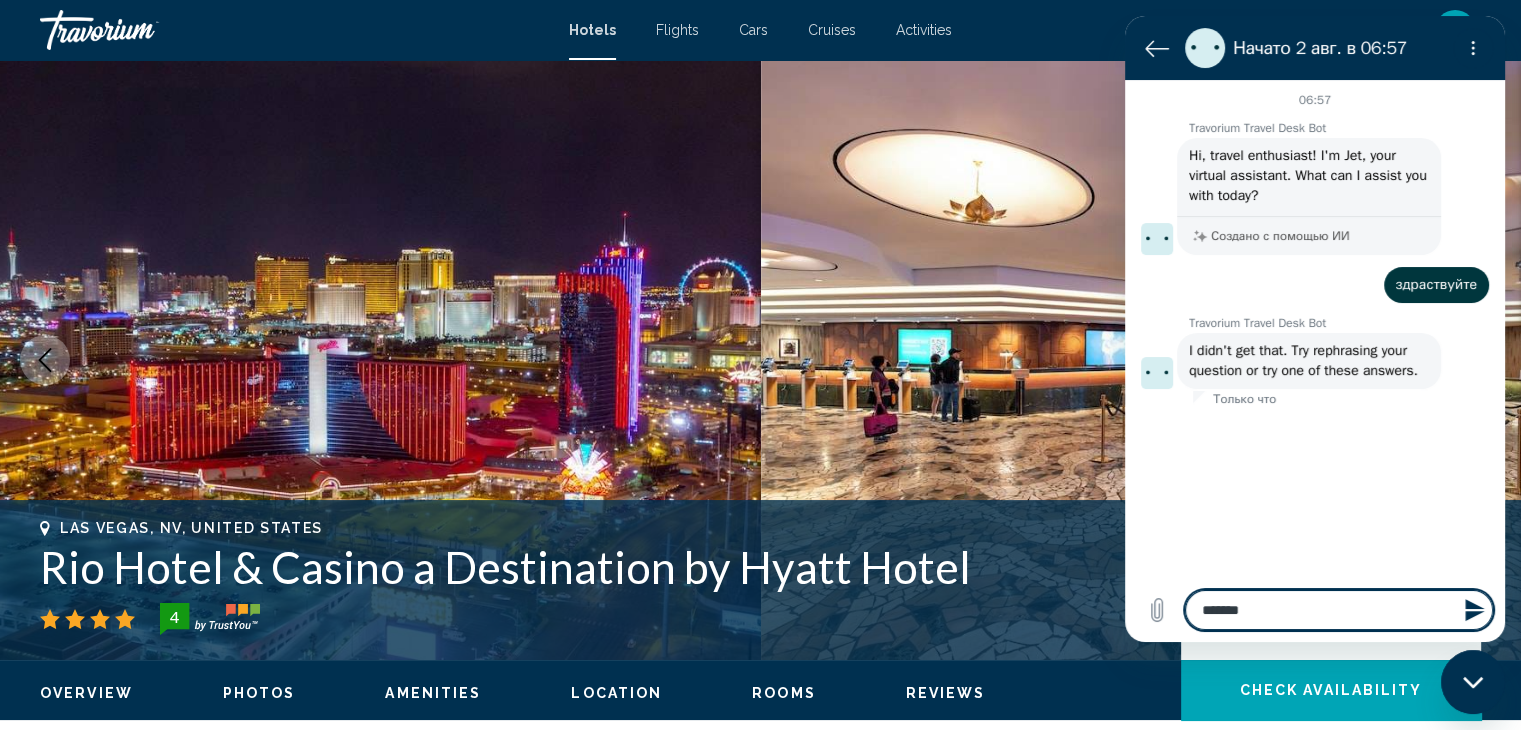 type on "********" 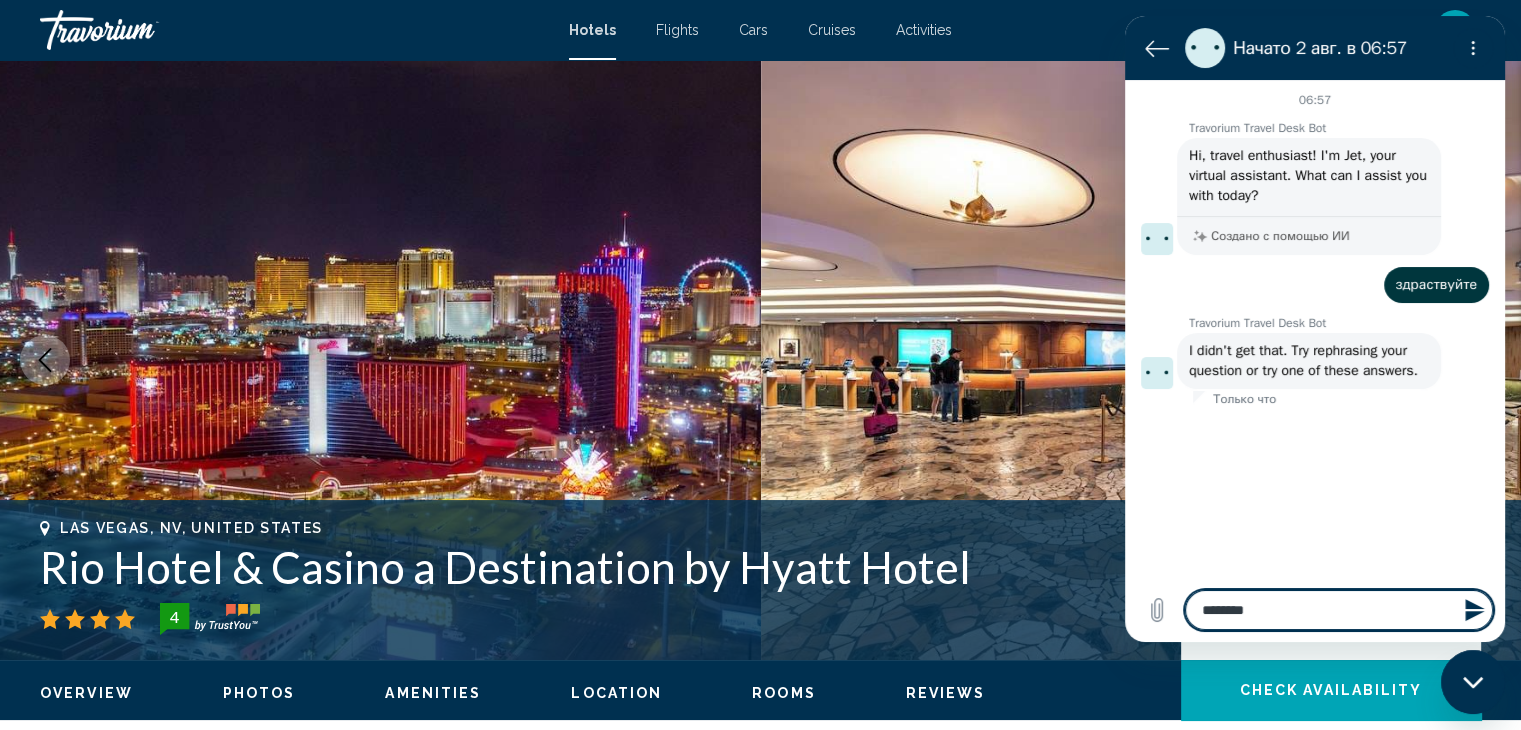 type on "*********" 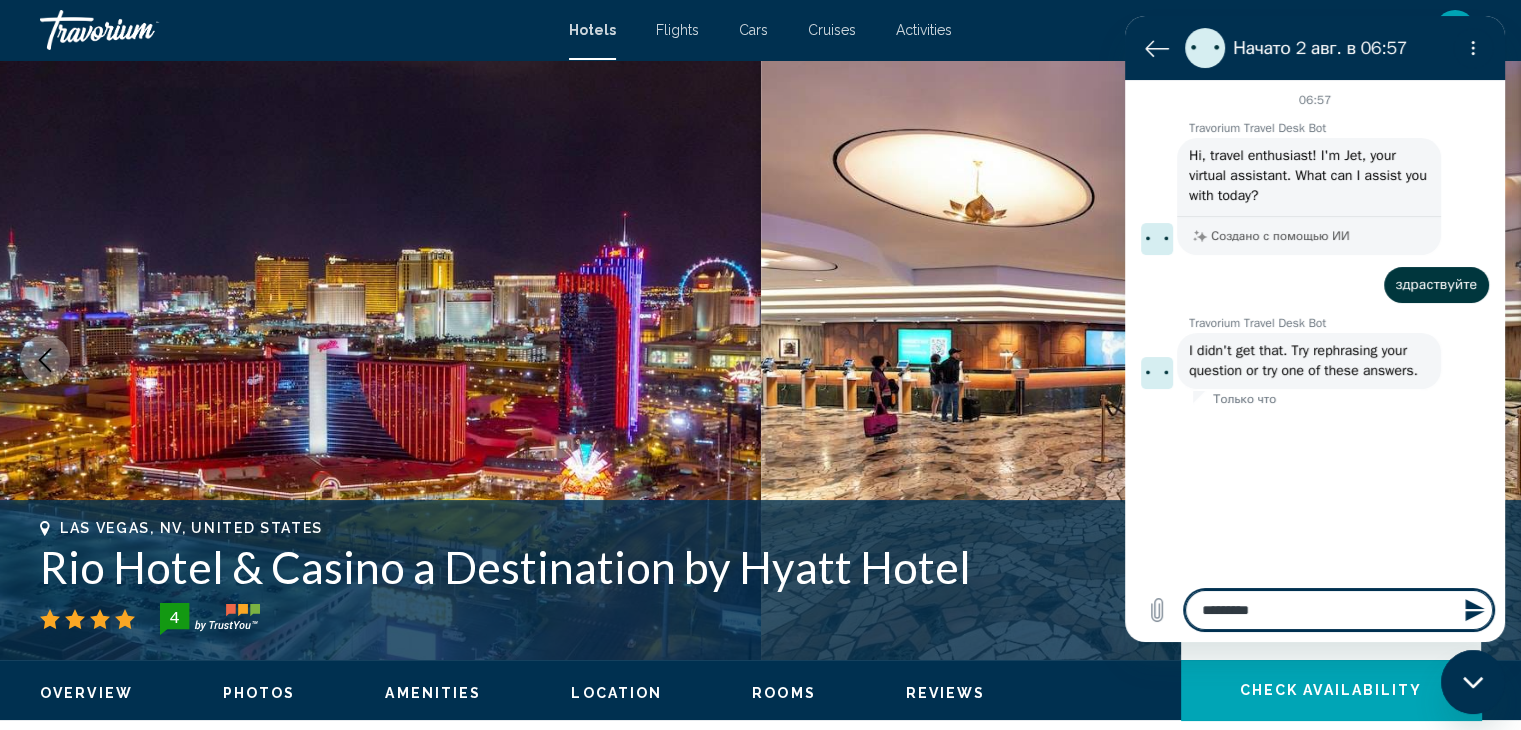 type on "*********" 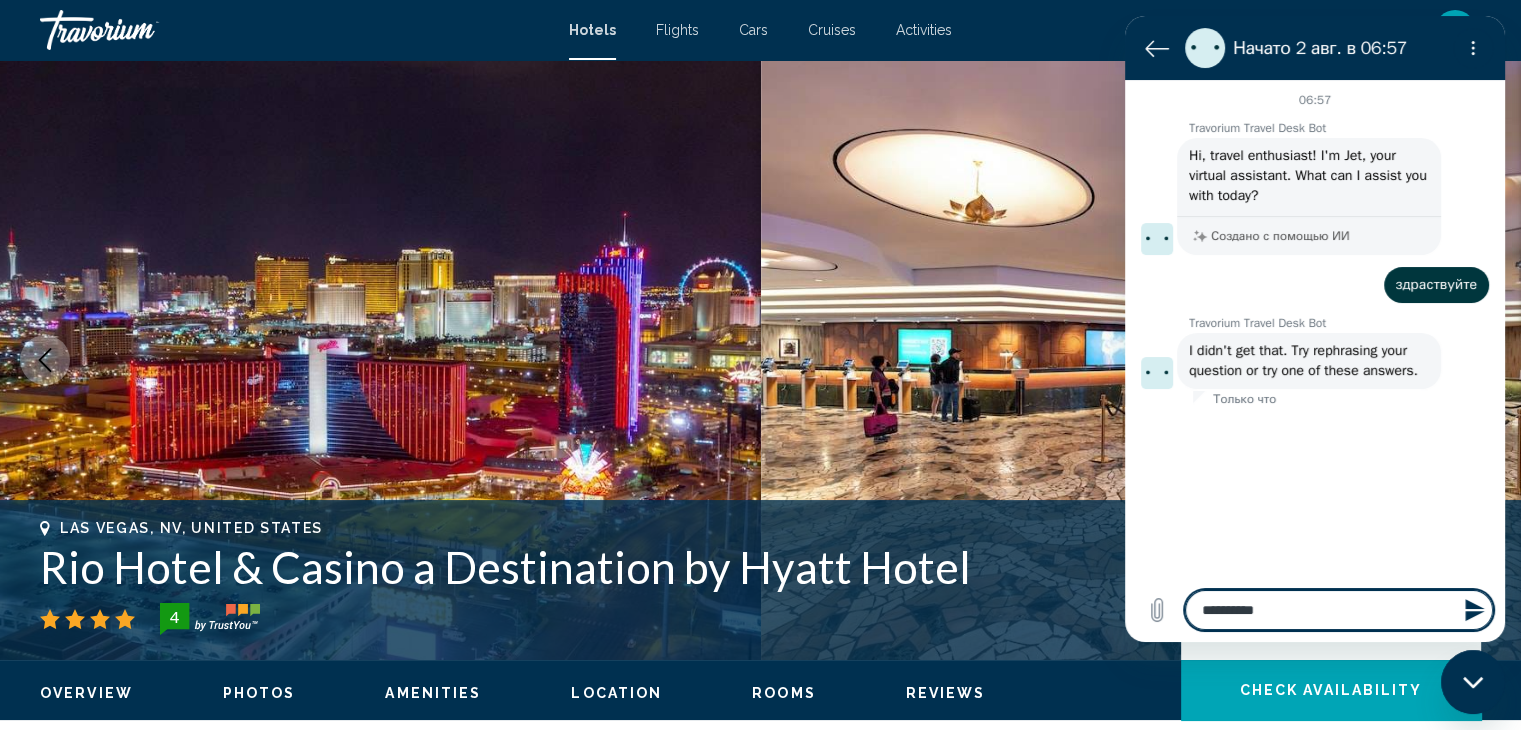 type on "**********" 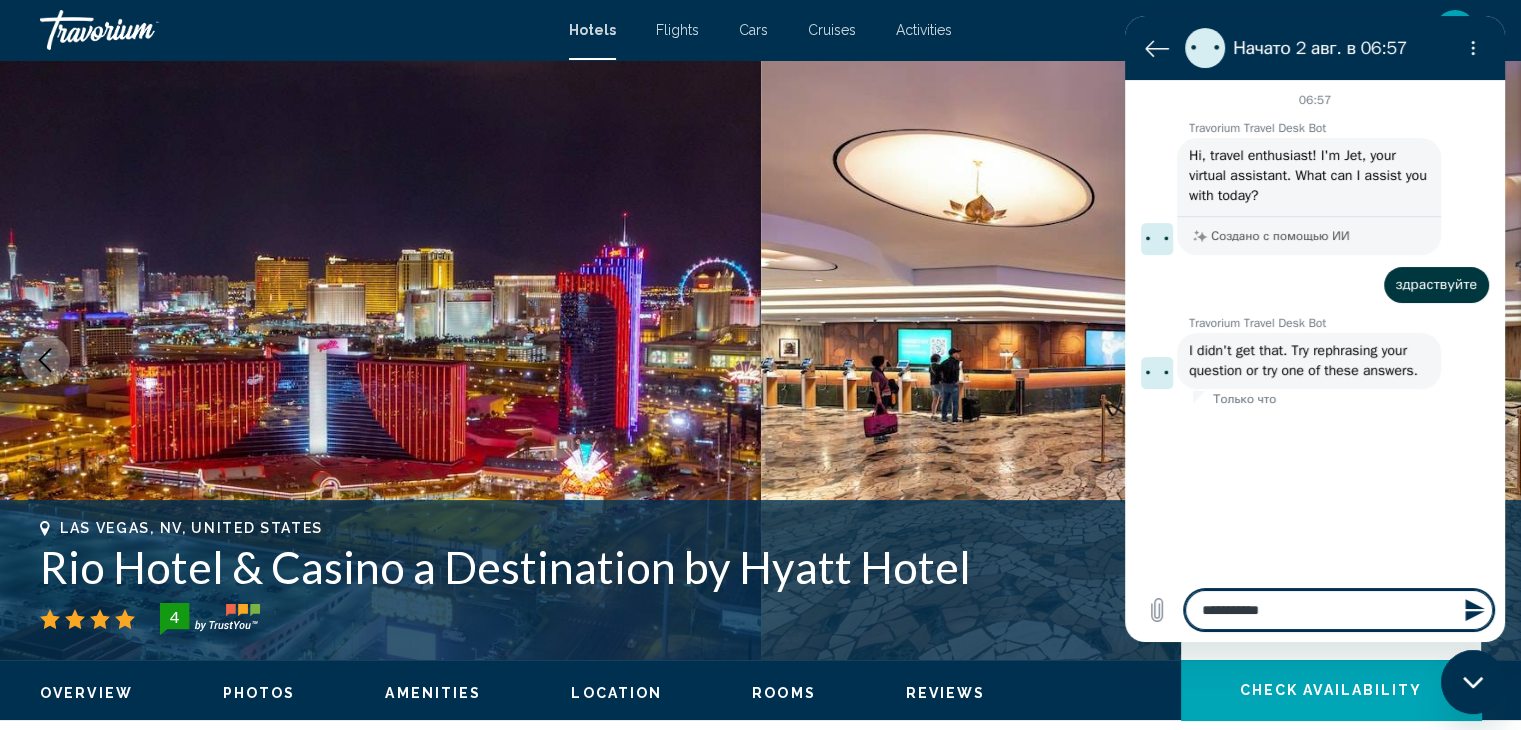 type on "**********" 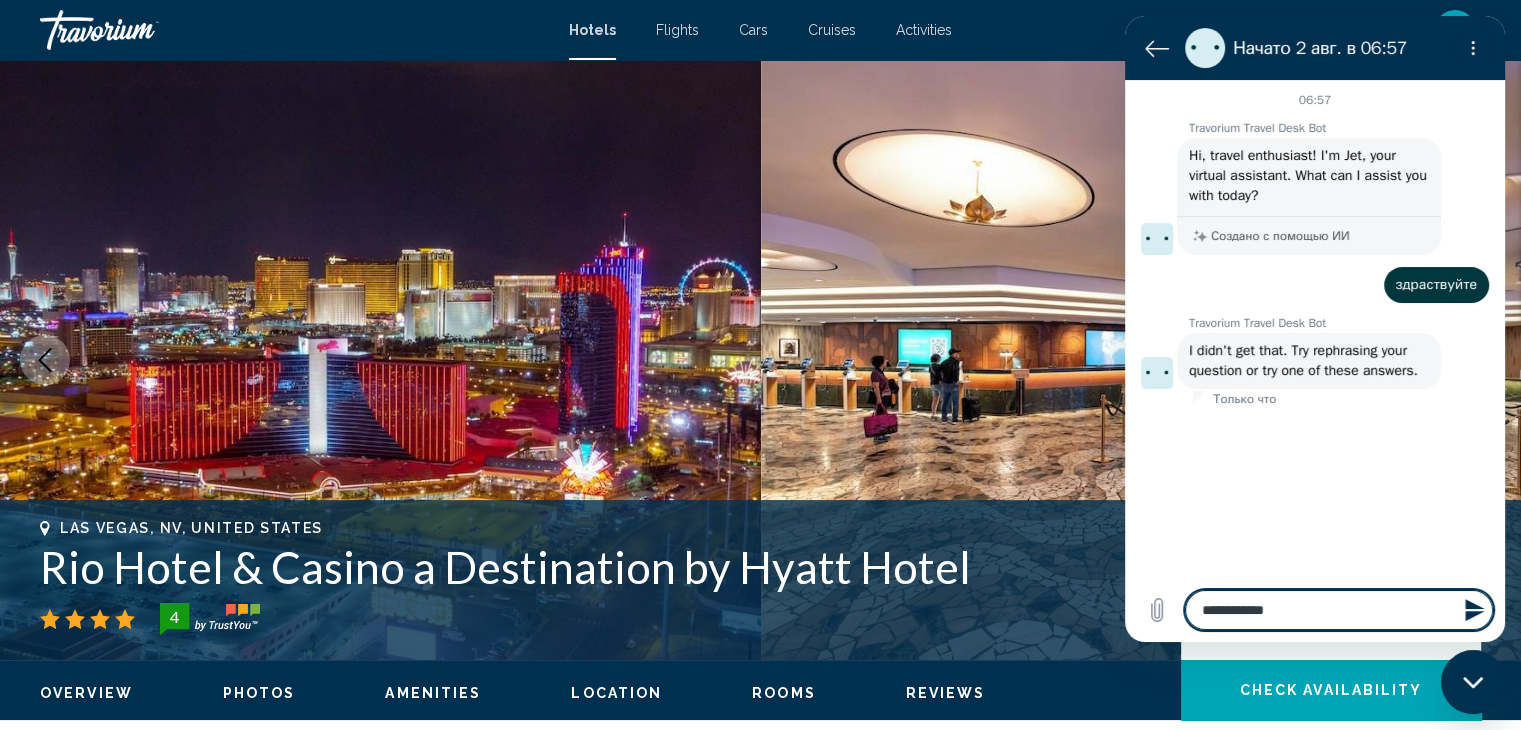 type on "**********" 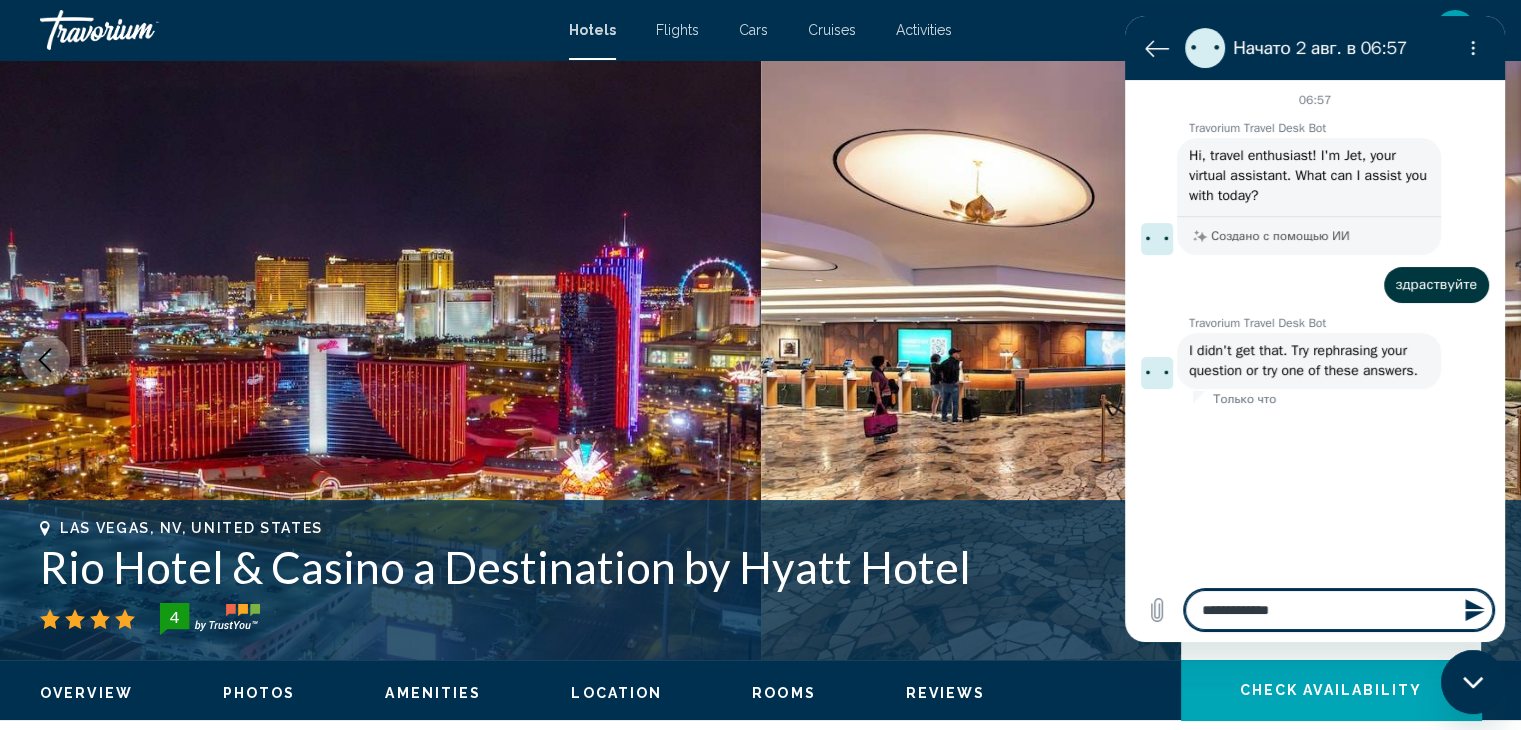 type on "**********" 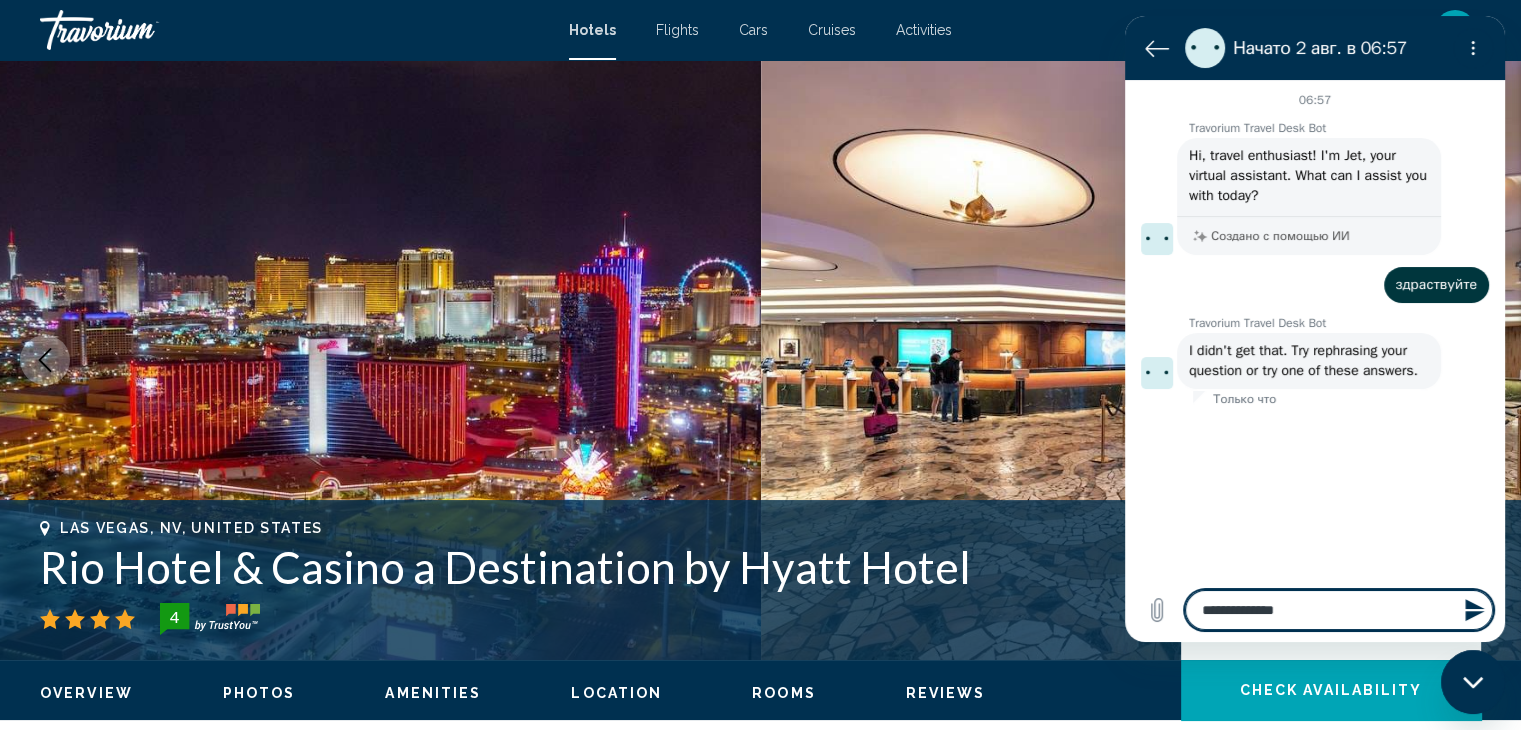 type on "**********" 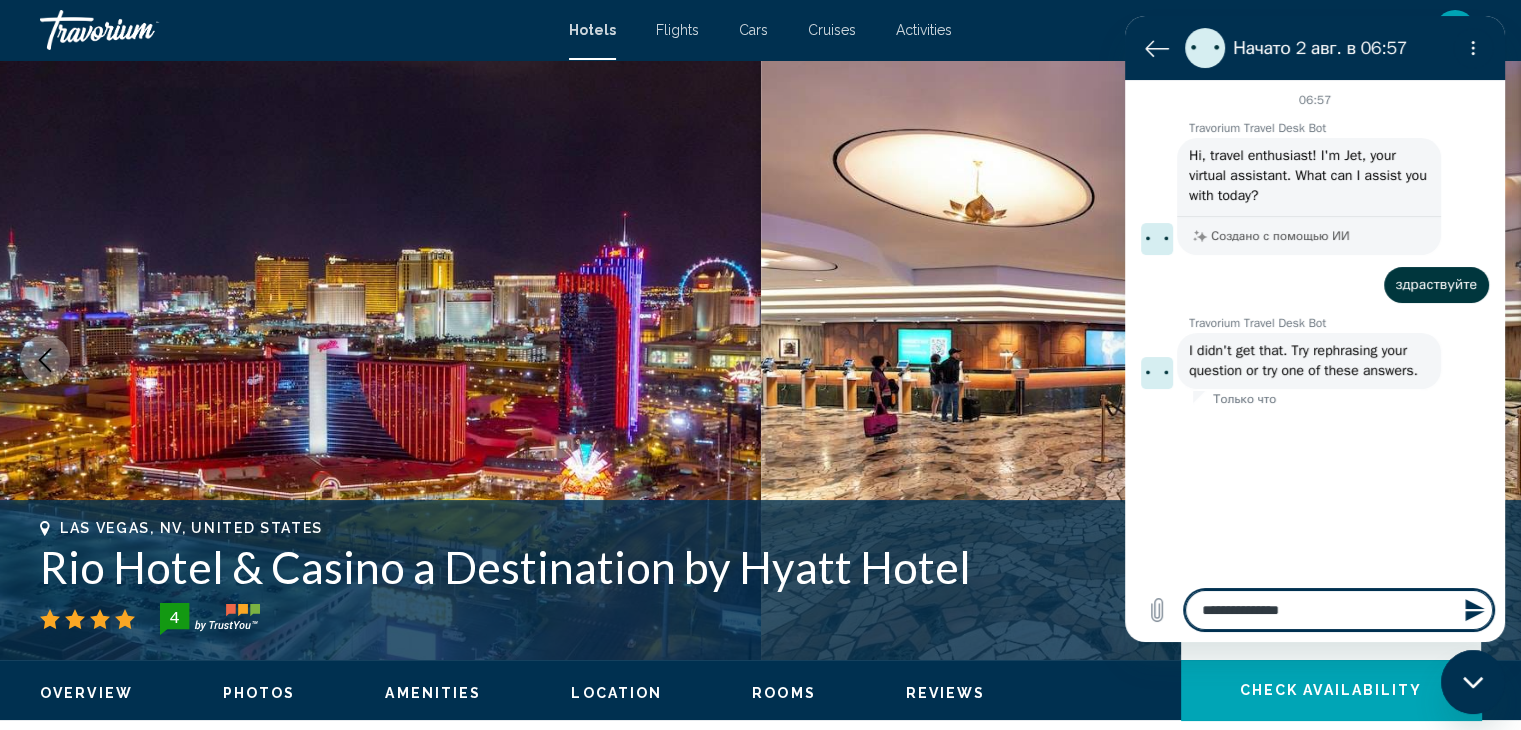type on "**********" 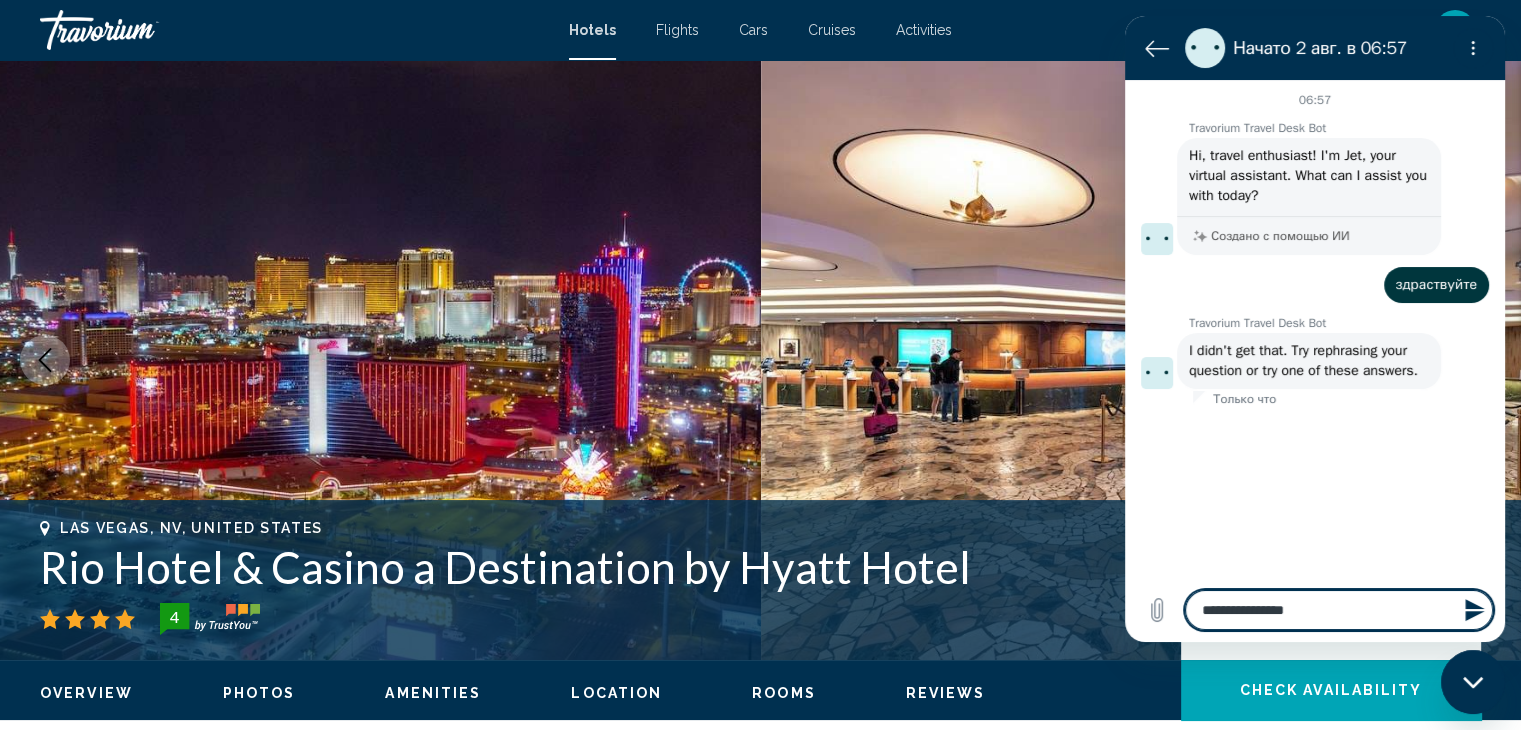type on "**********" 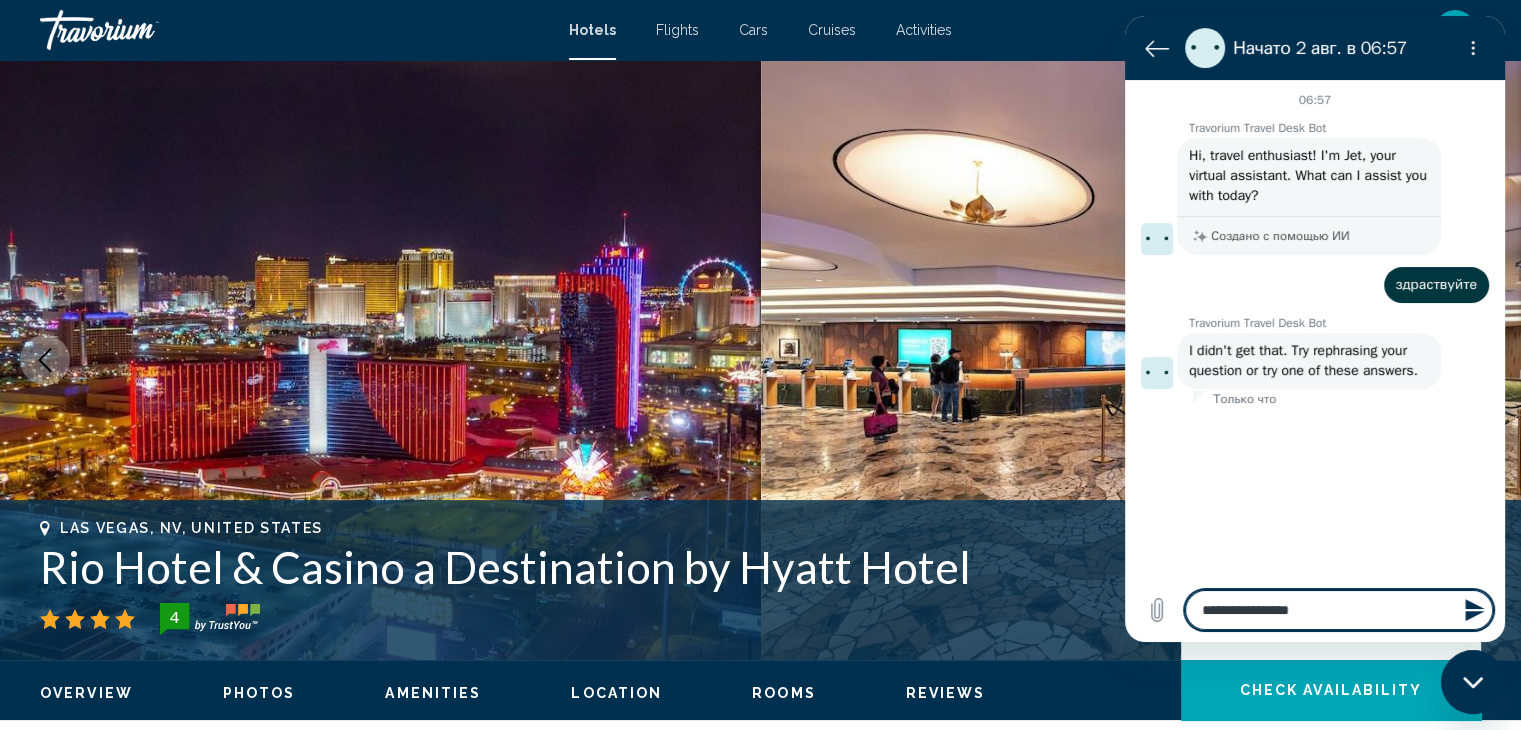 type on "**********" 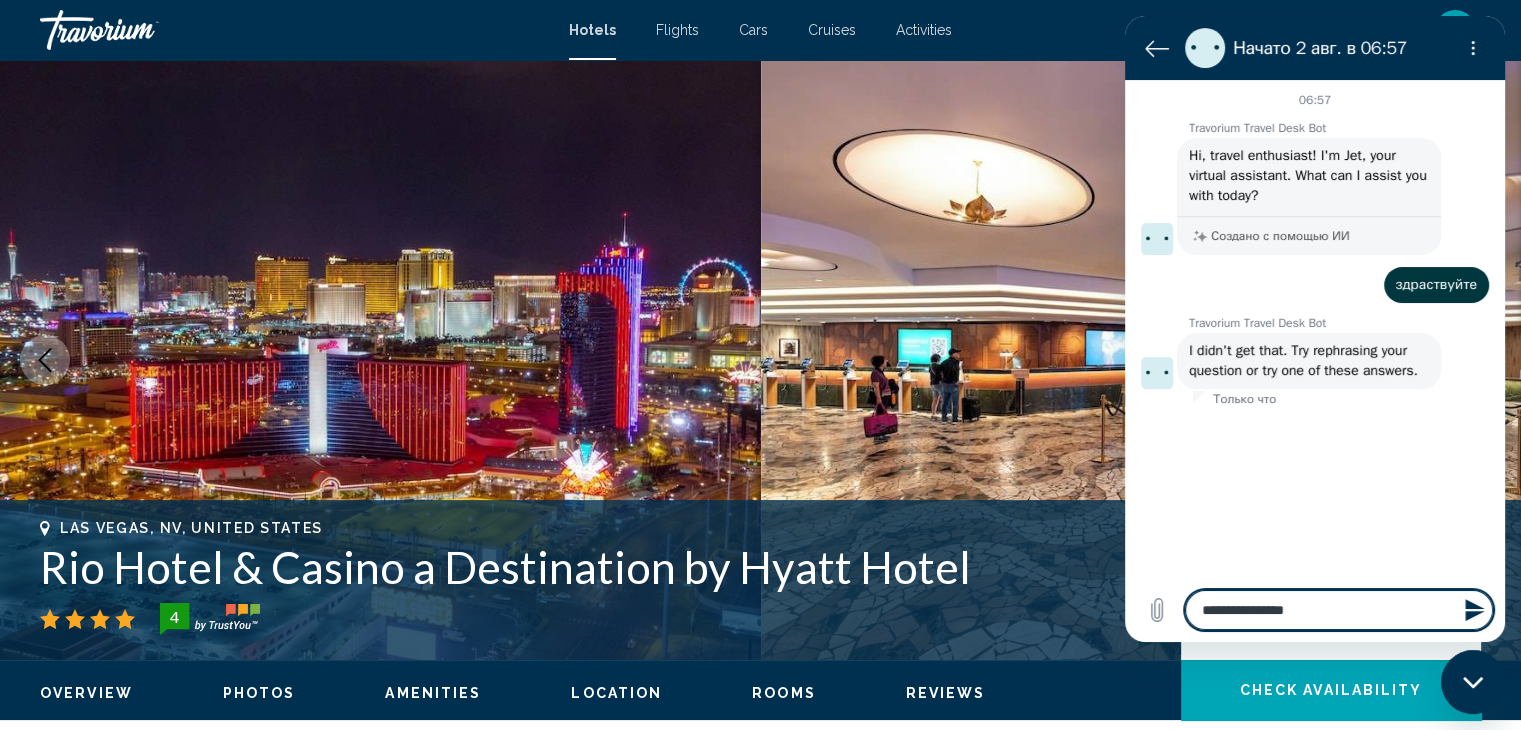 type on "**********" 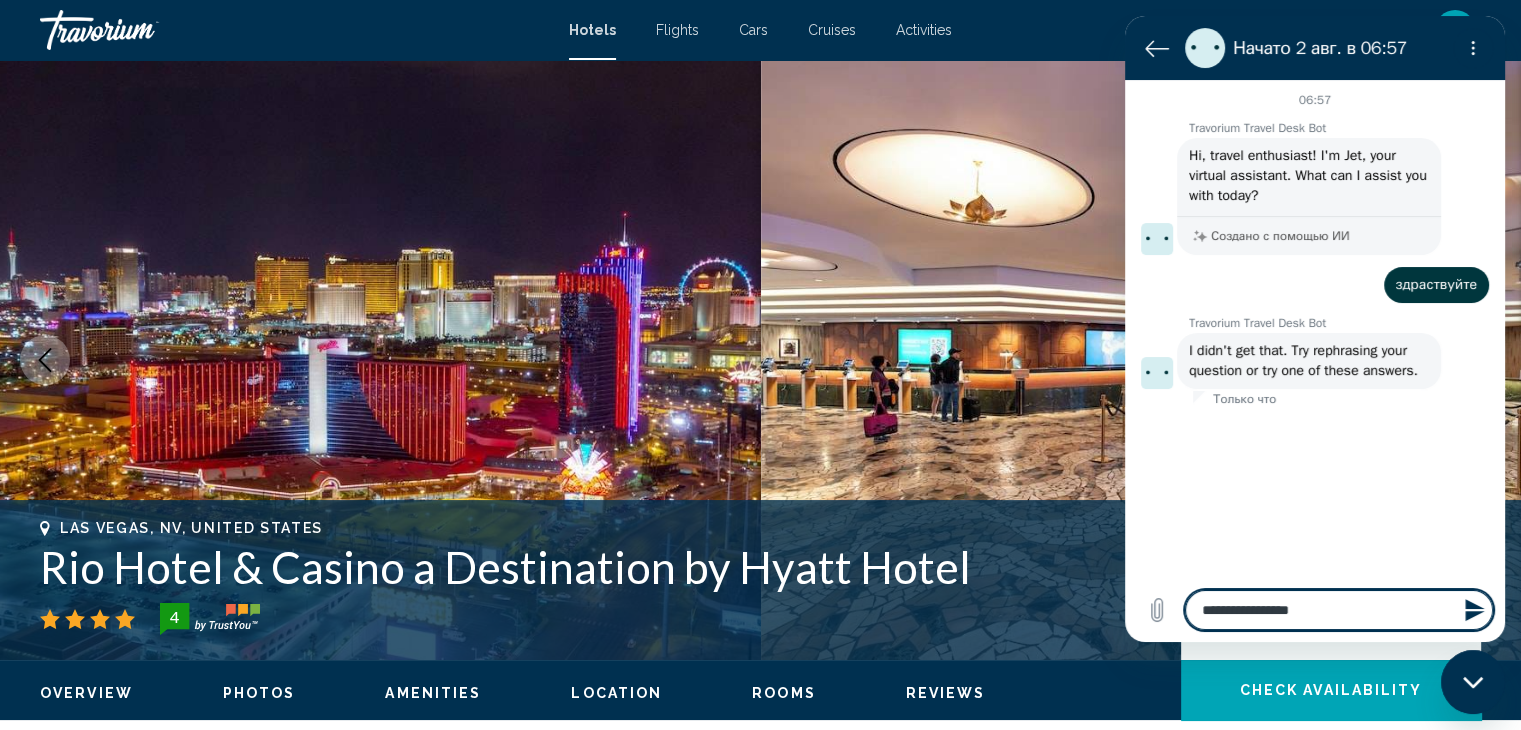 type on "**********" 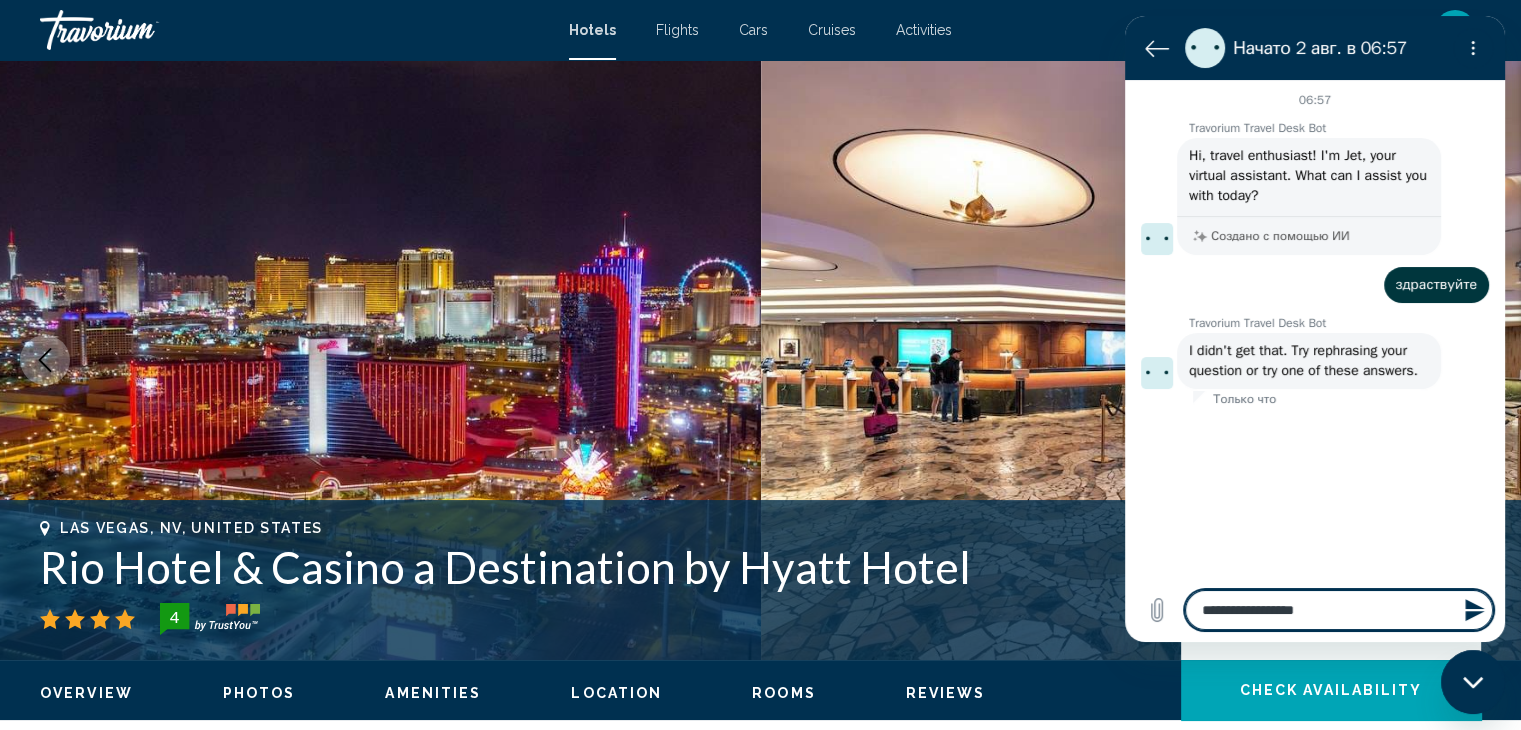 type on "**********" 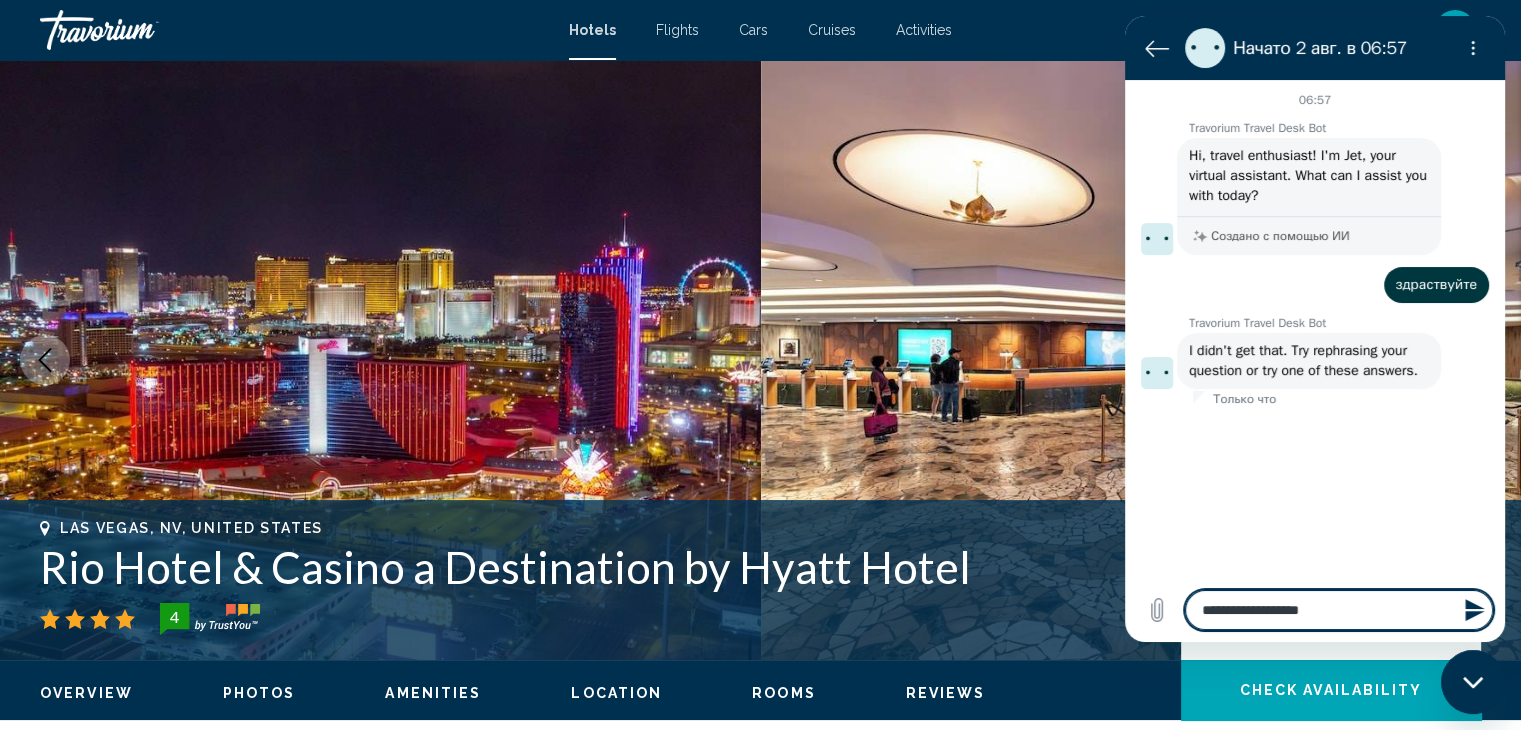 type on "*" 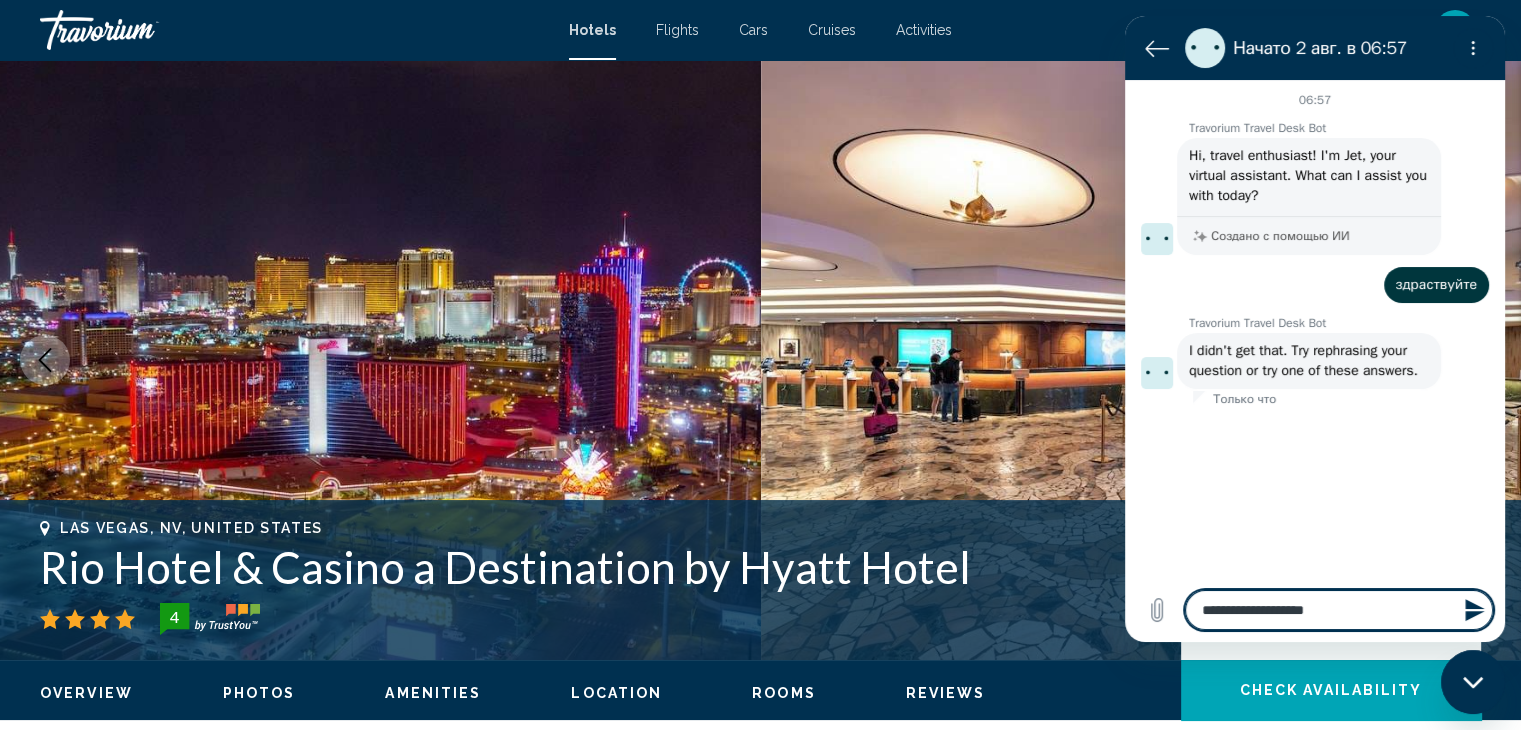 type on "**********" 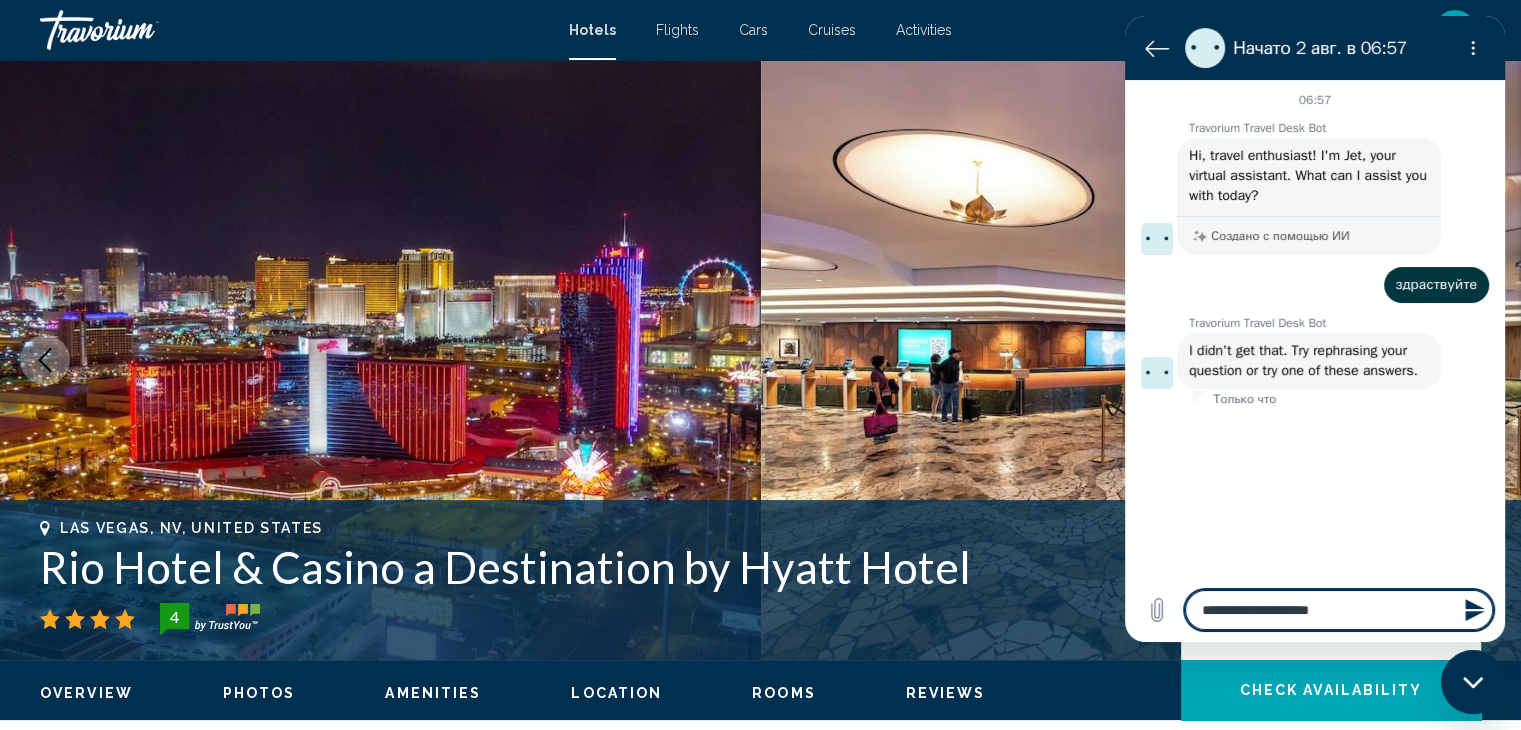 type on "**********" 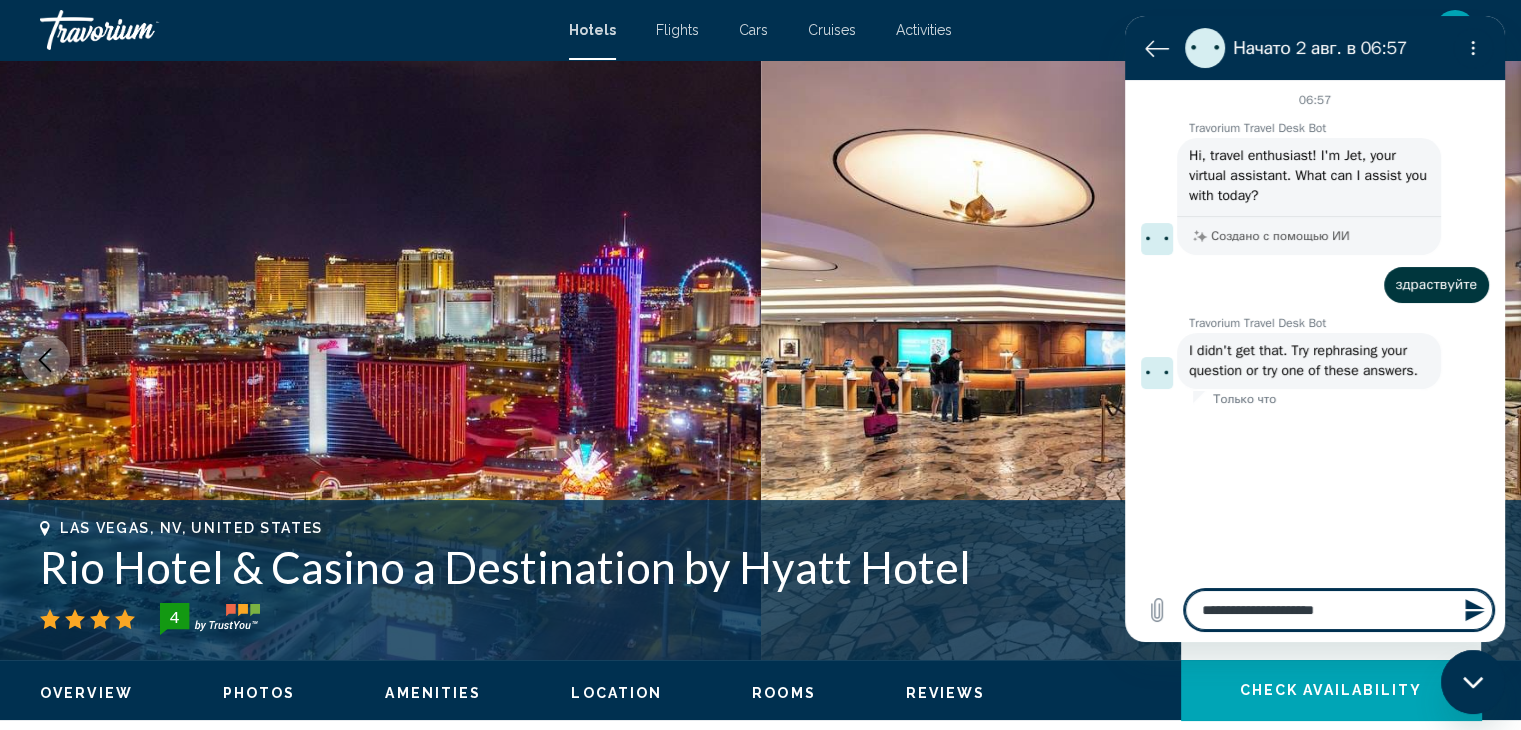 type on "**********" 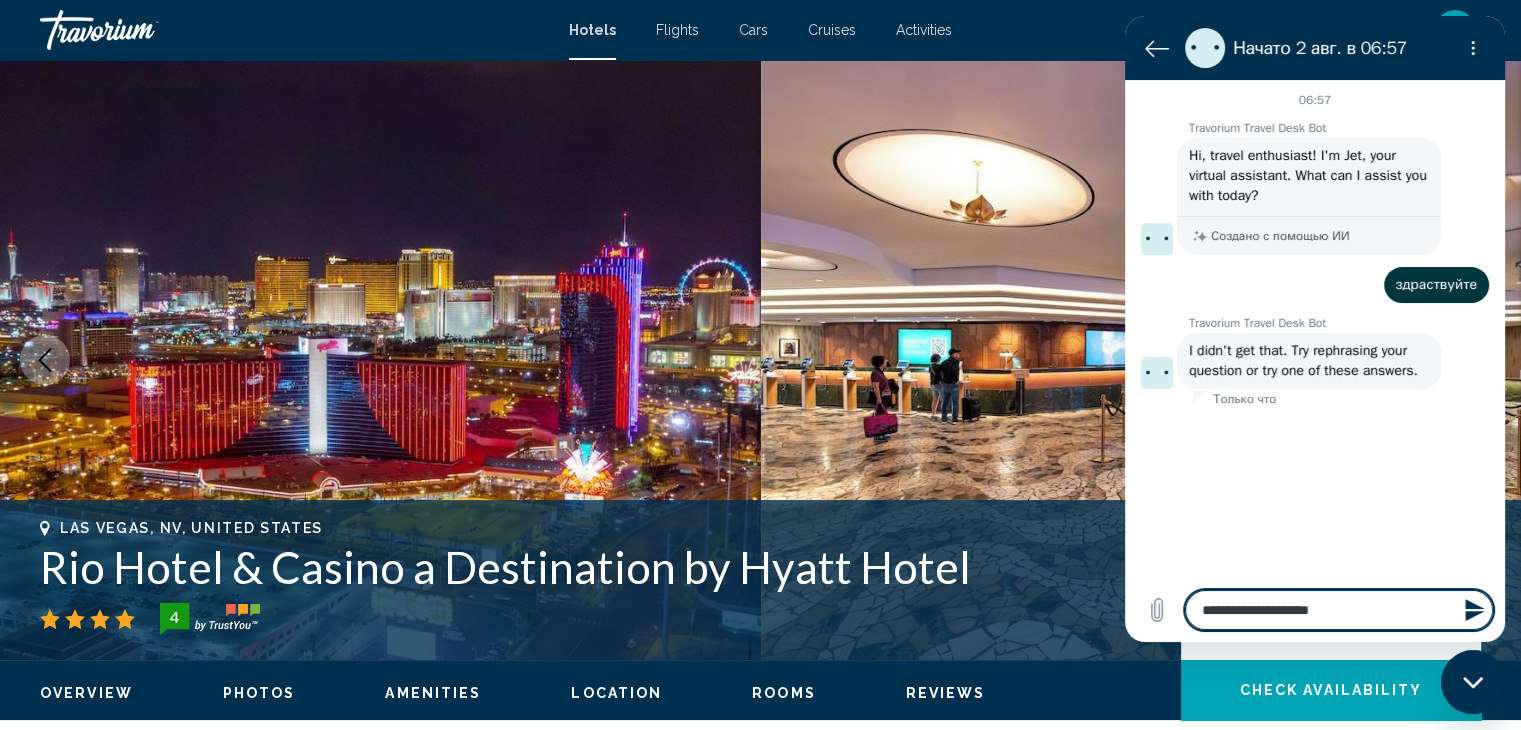 type on "**********" 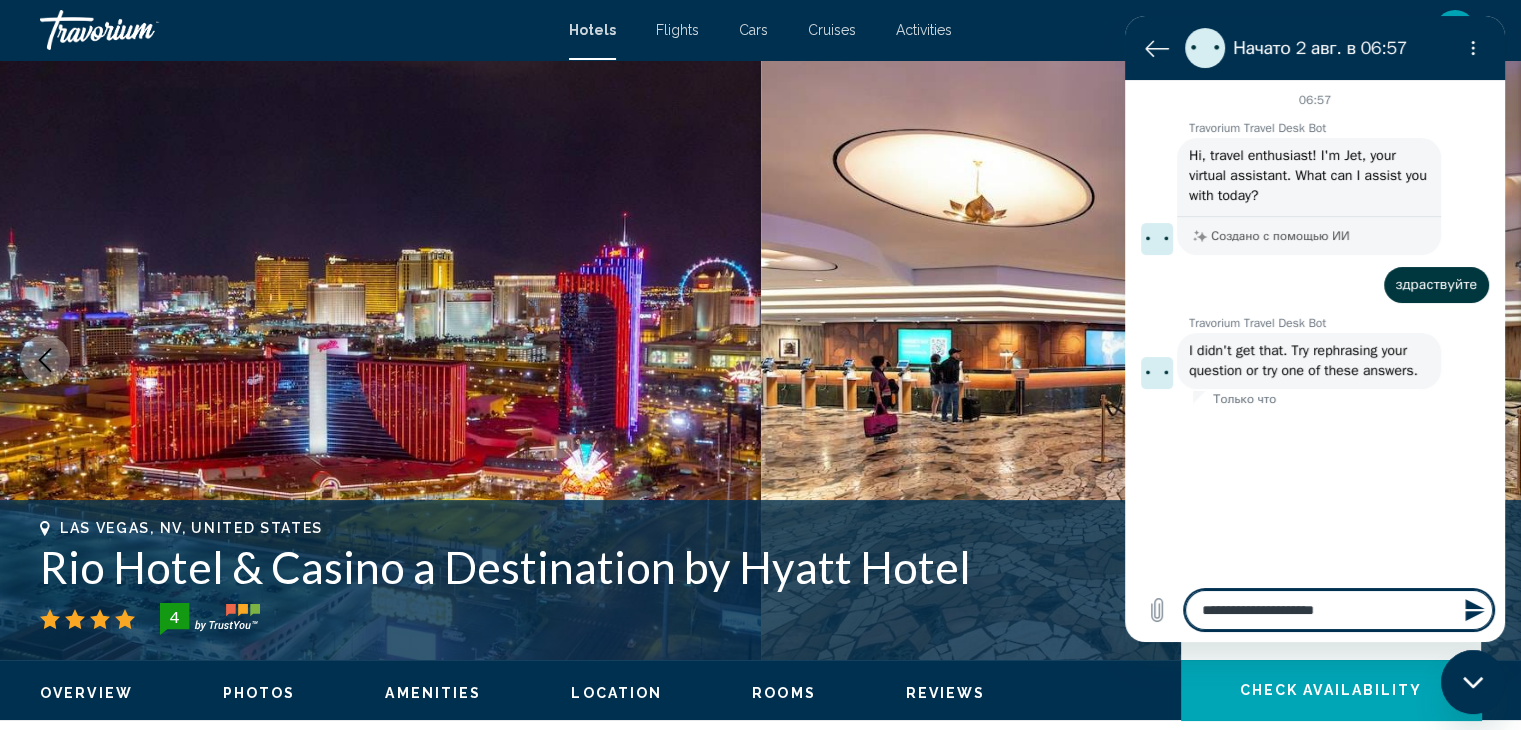 type on "**********" 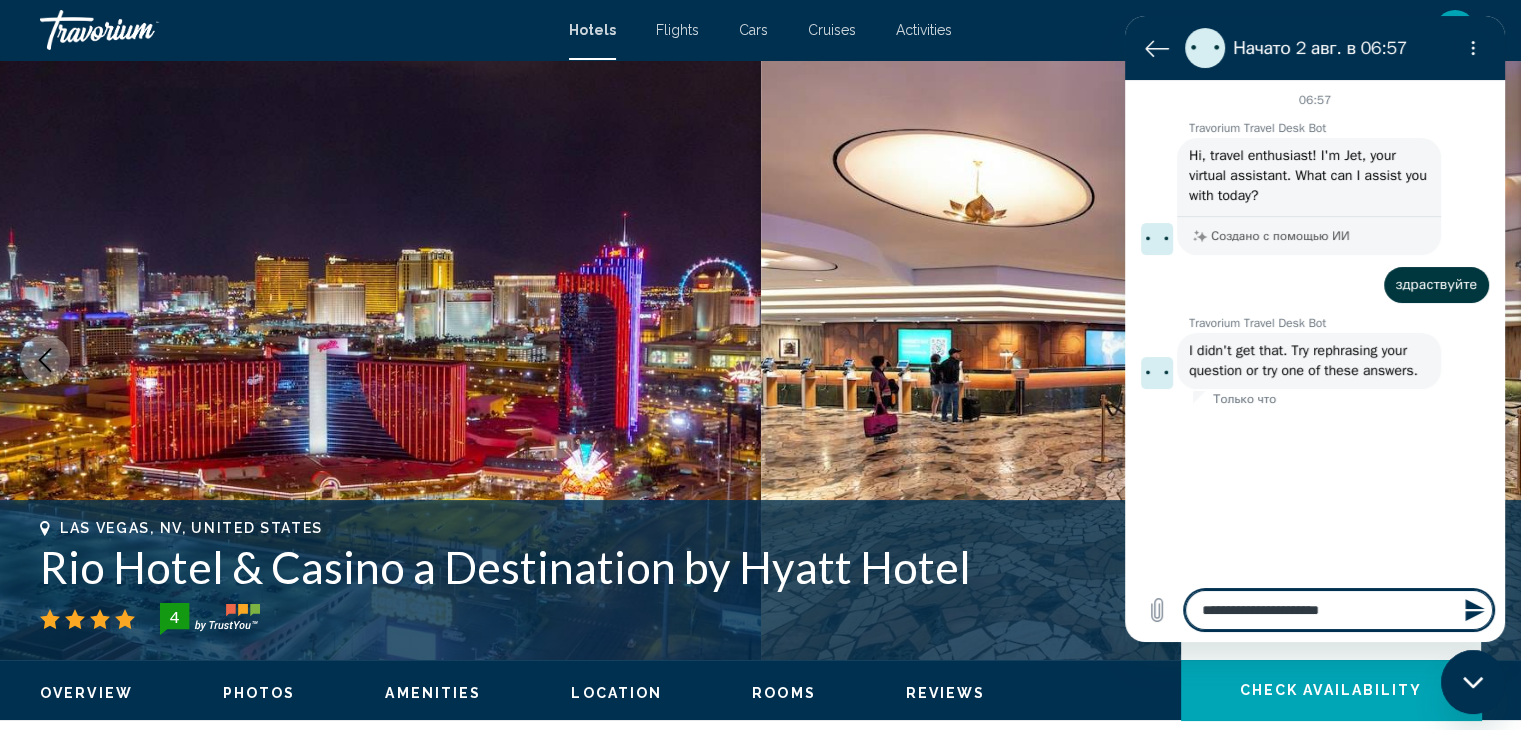 type on "**********" 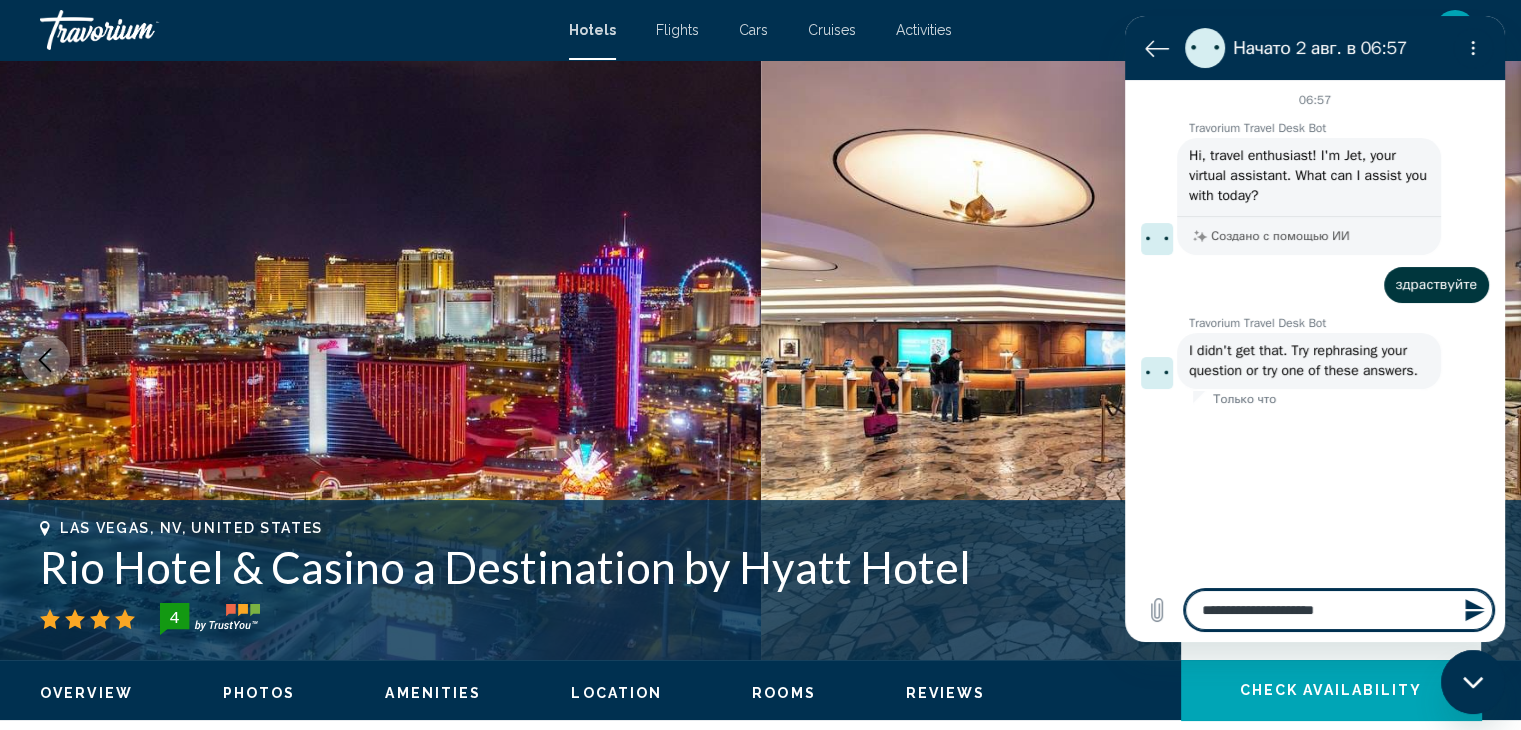 type on "**********" 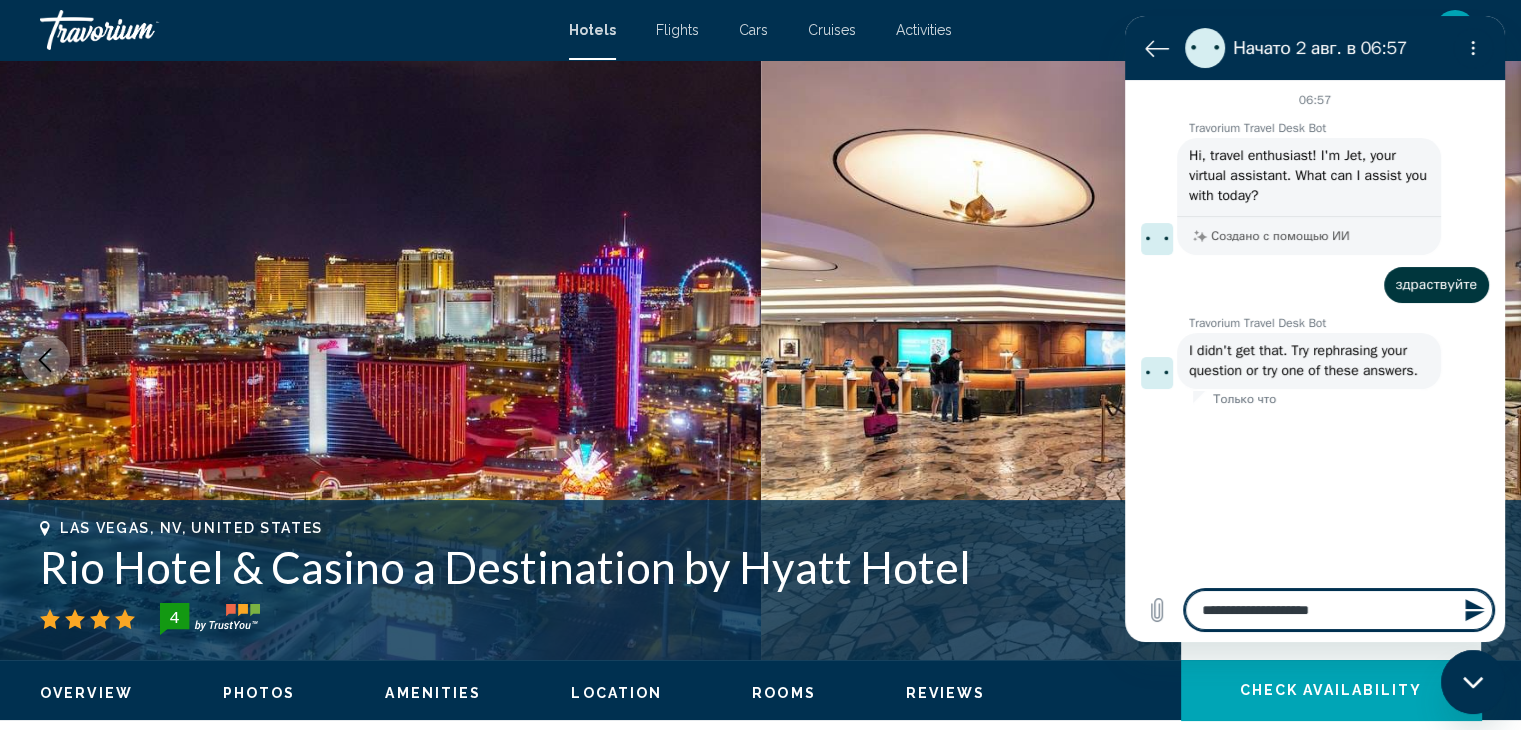 type on "**********" 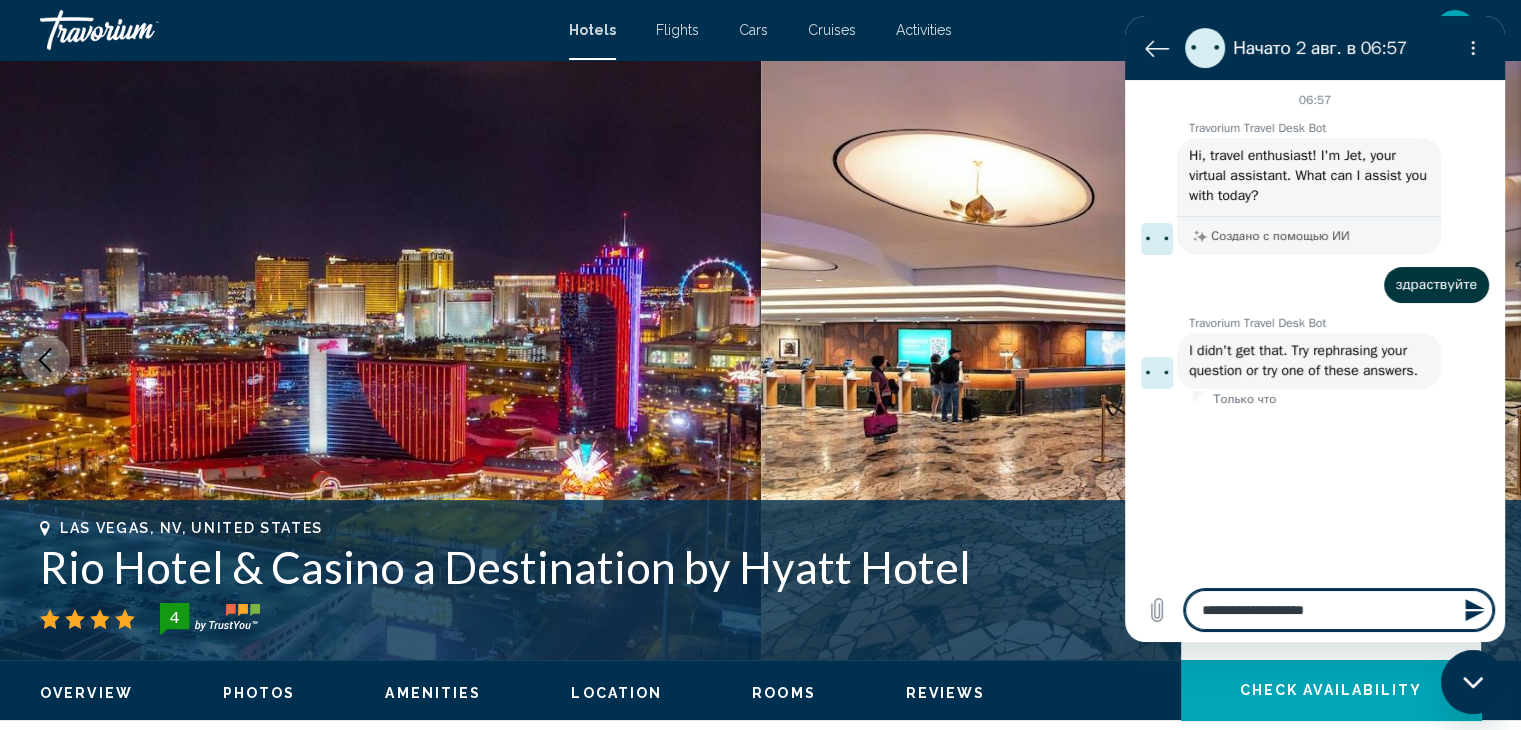 type on "**********" 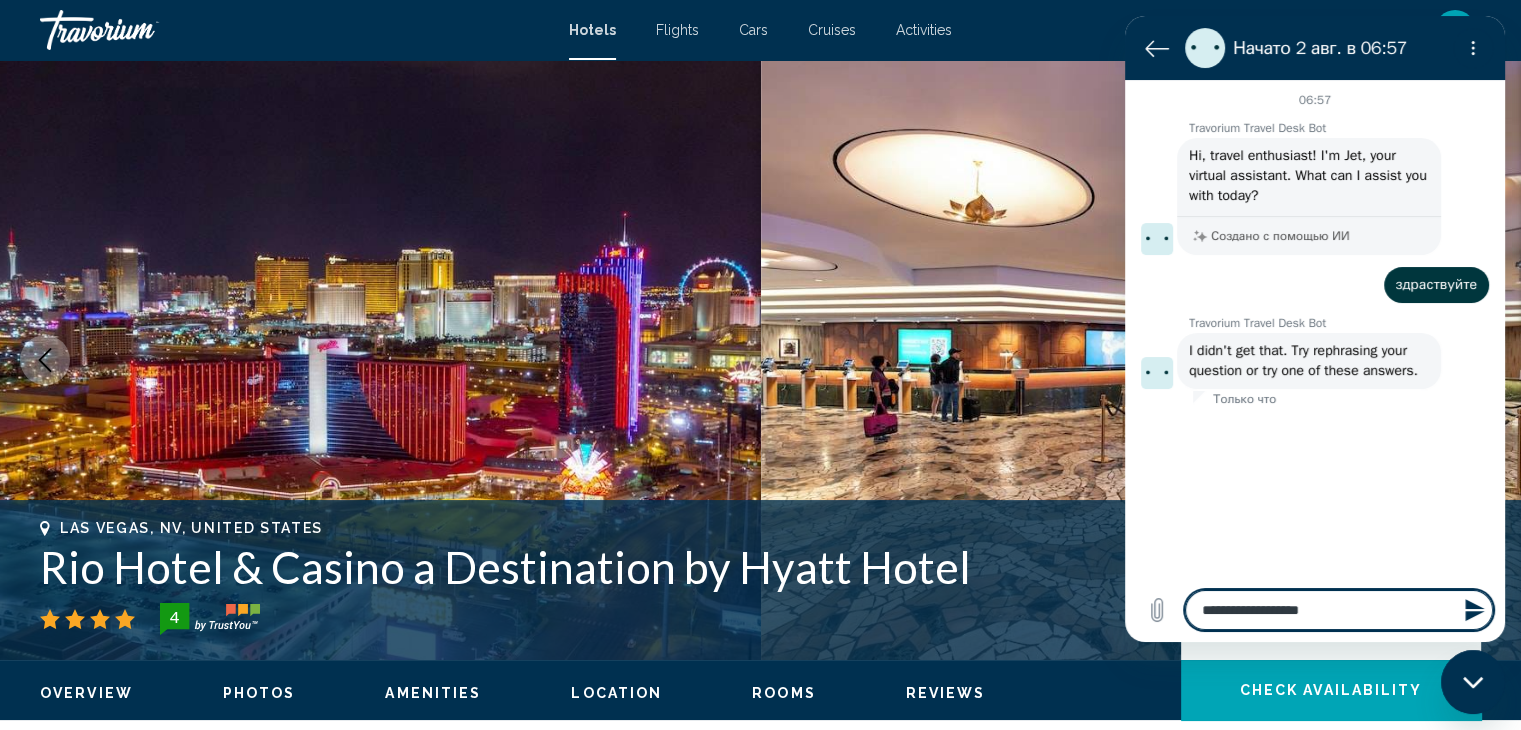 type on "**********" 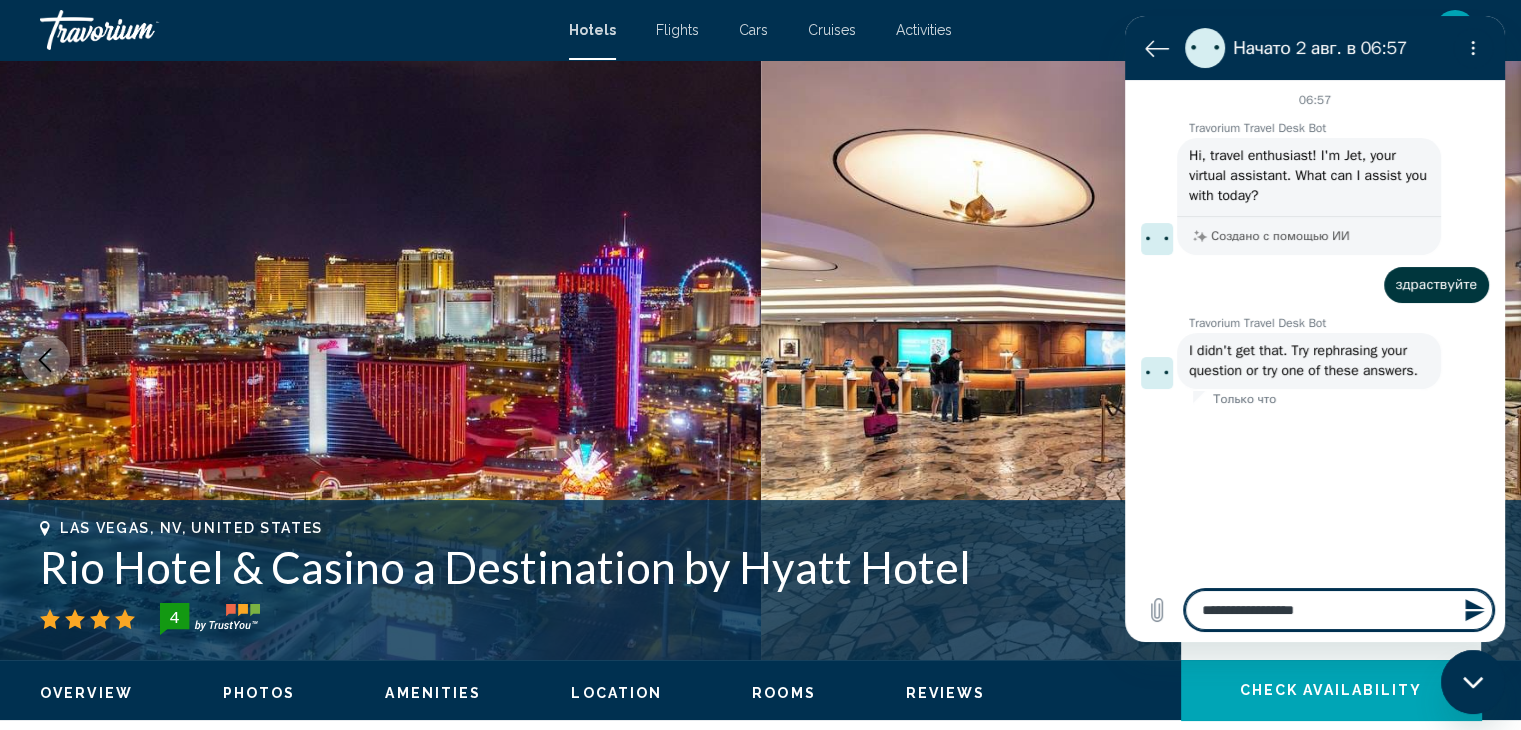type on "**********" 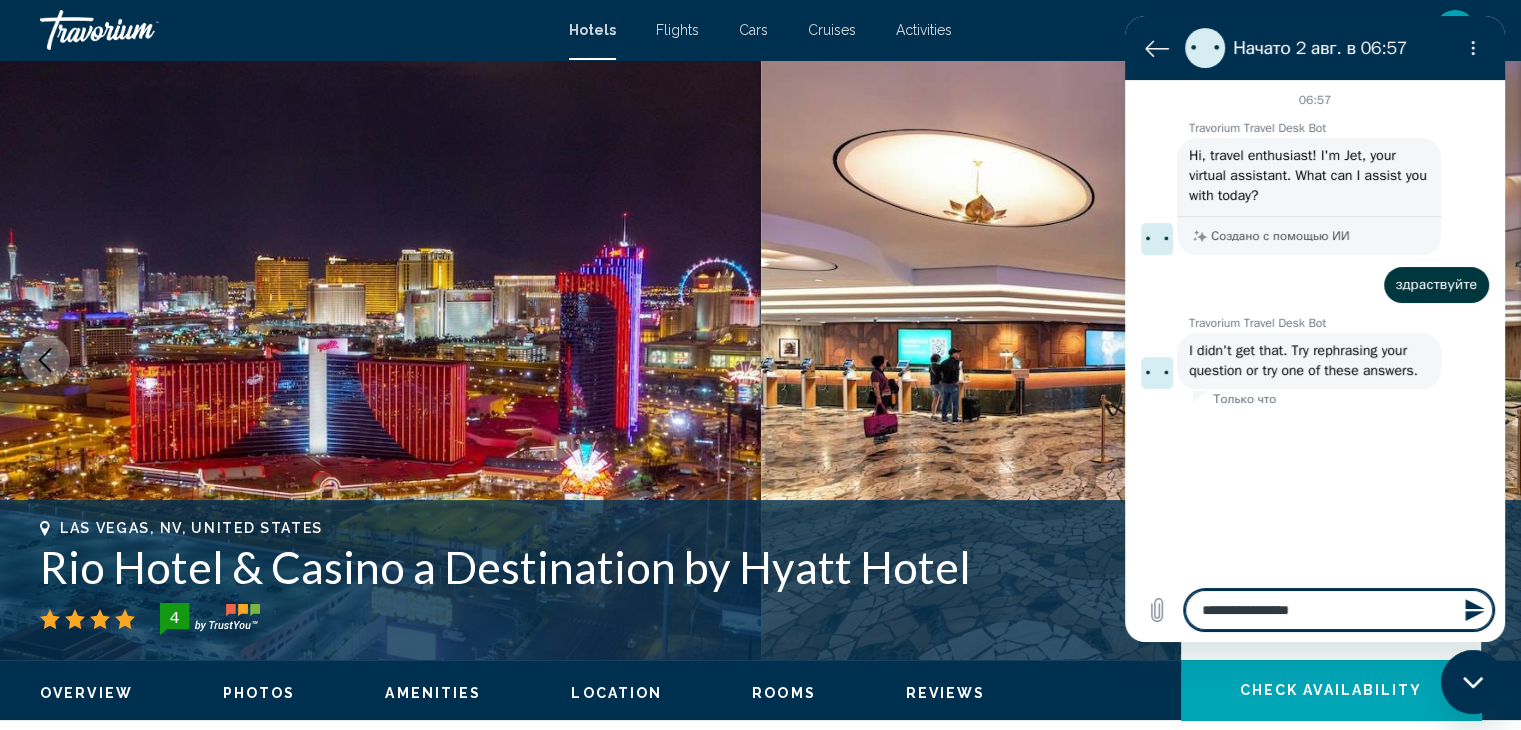 type on "**********" 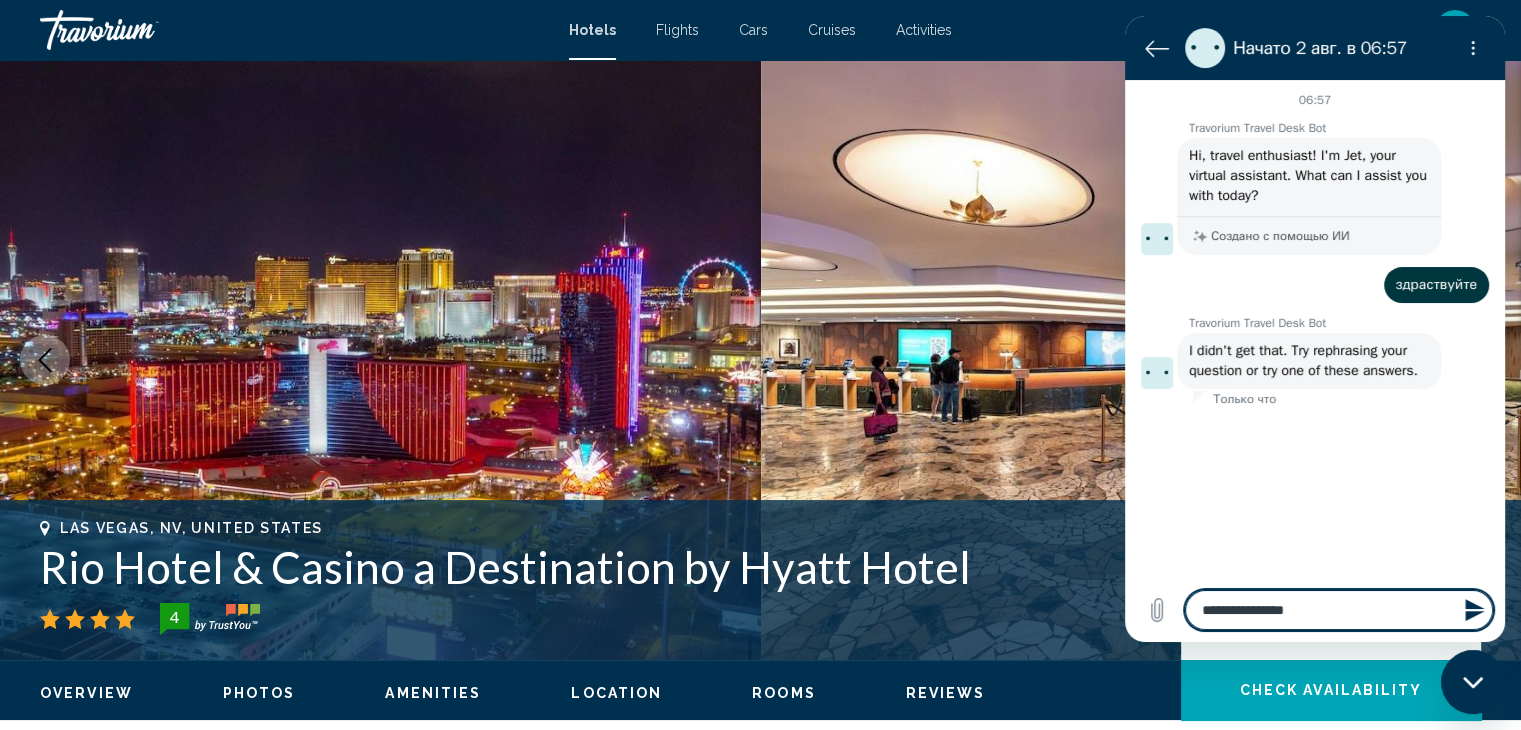 type on "**********" 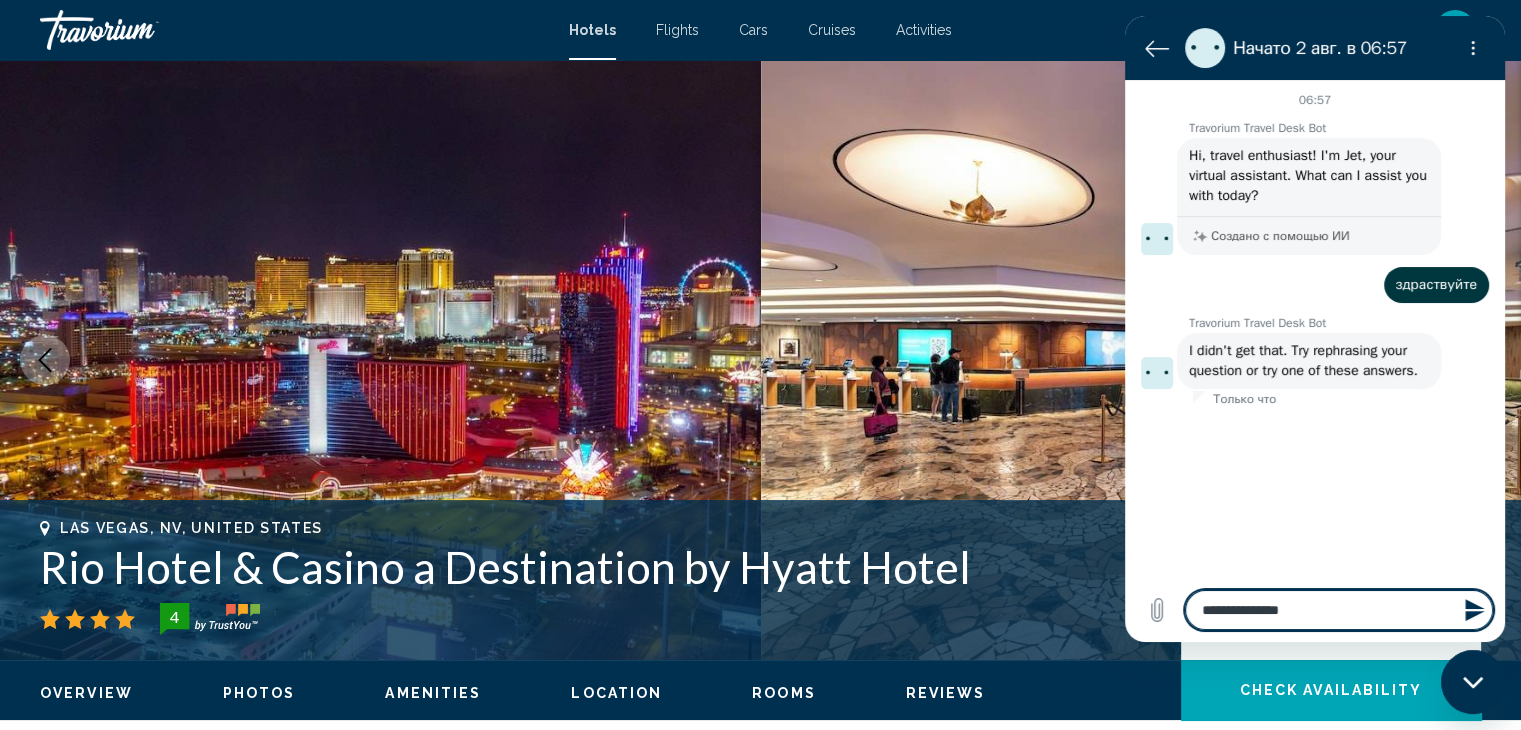 type on "**********" 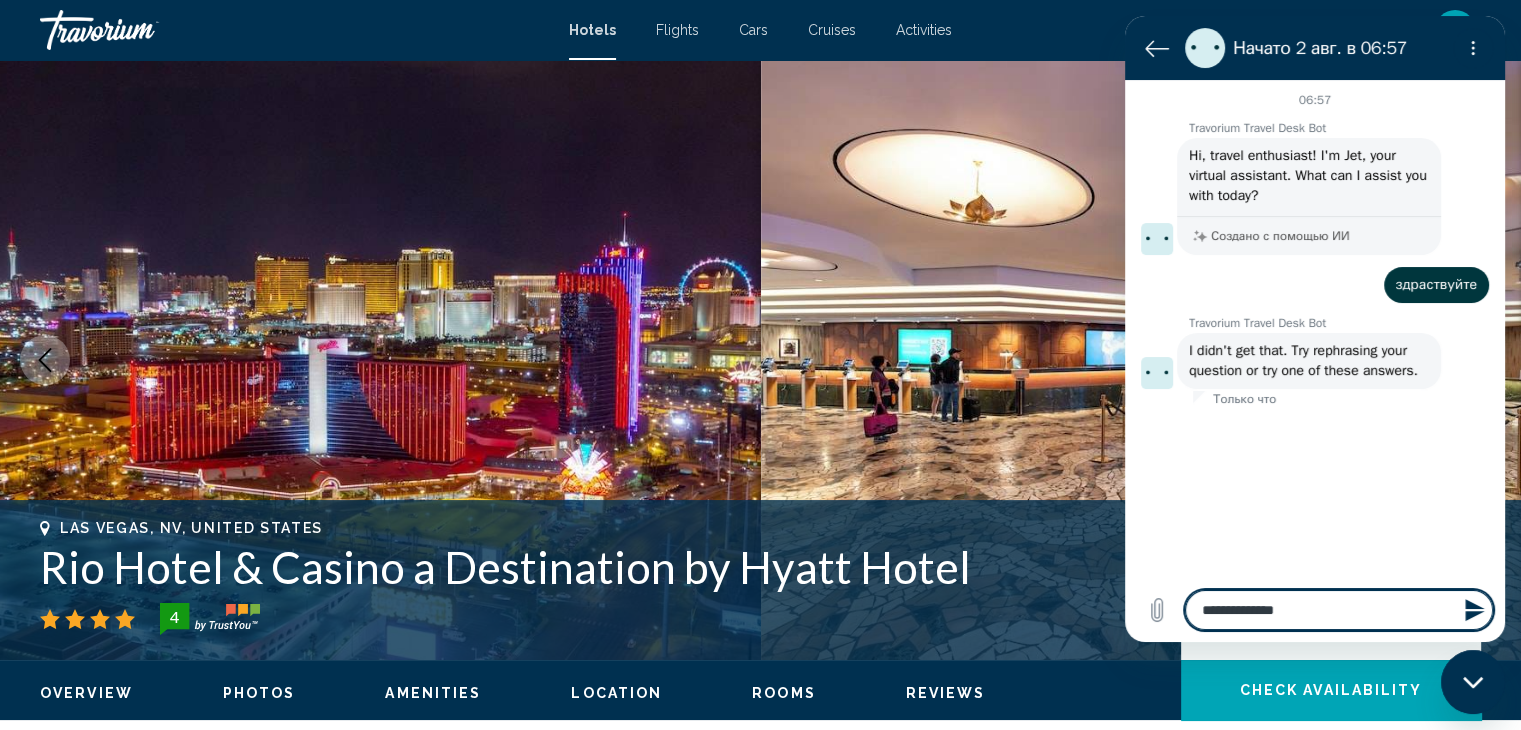 type on "**********" 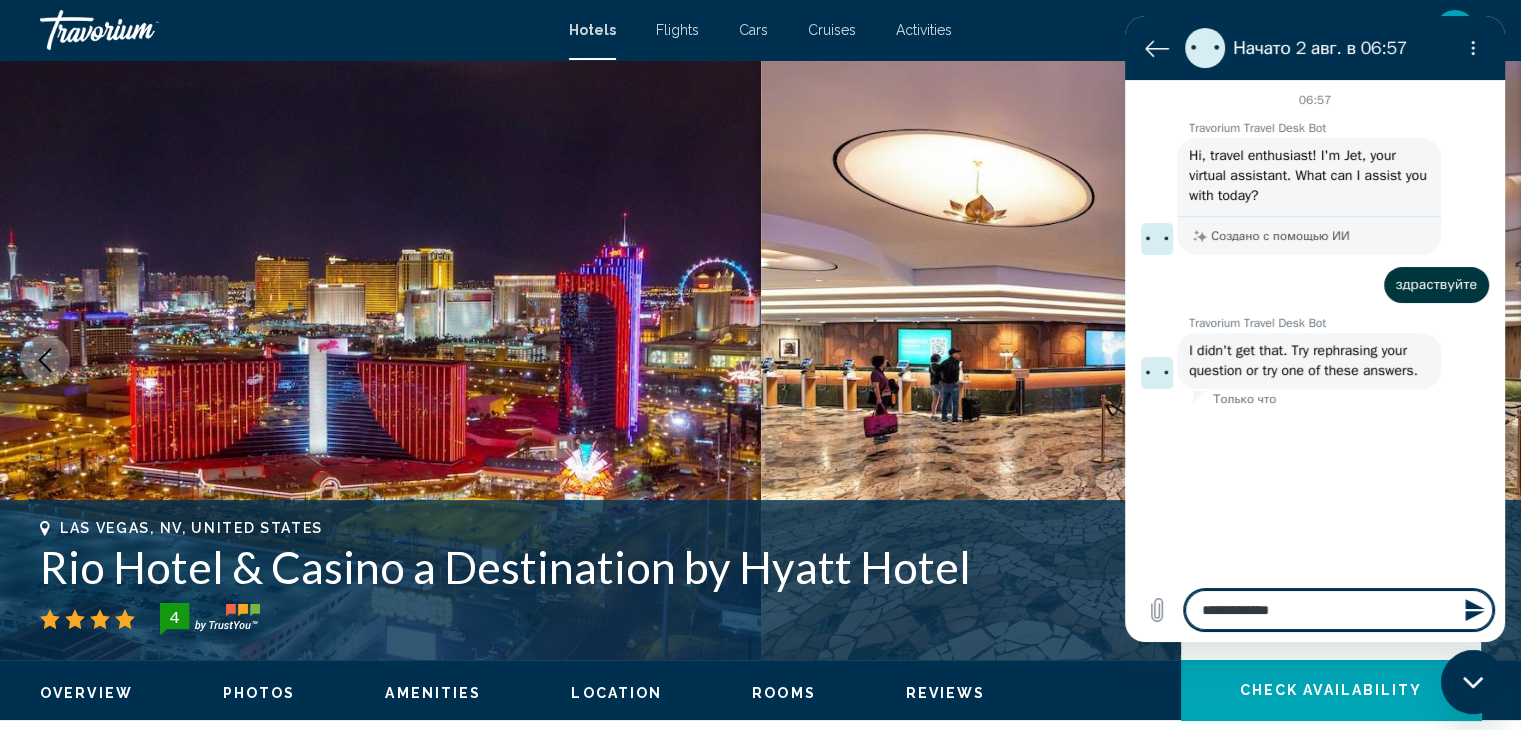 type on "**********" 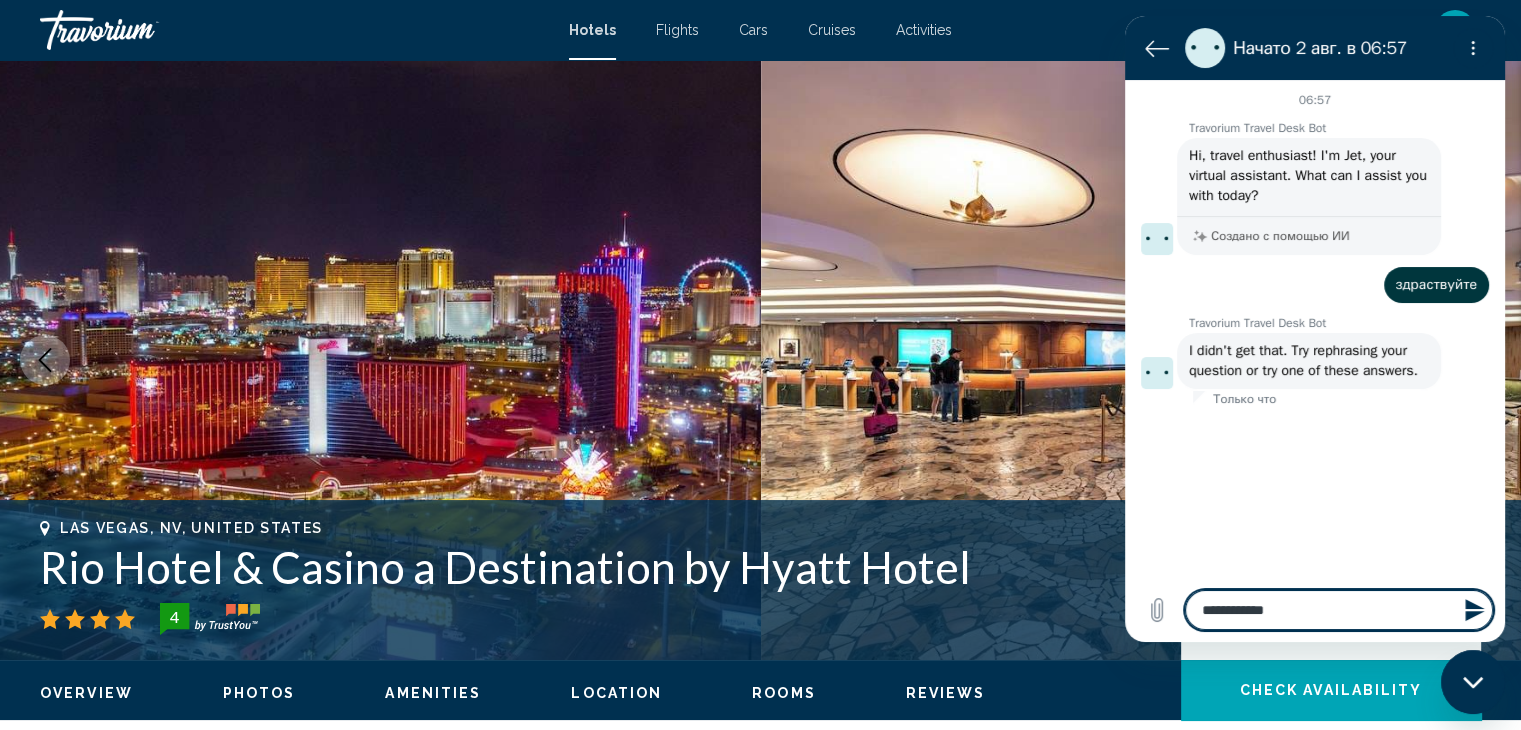 type on "**********" 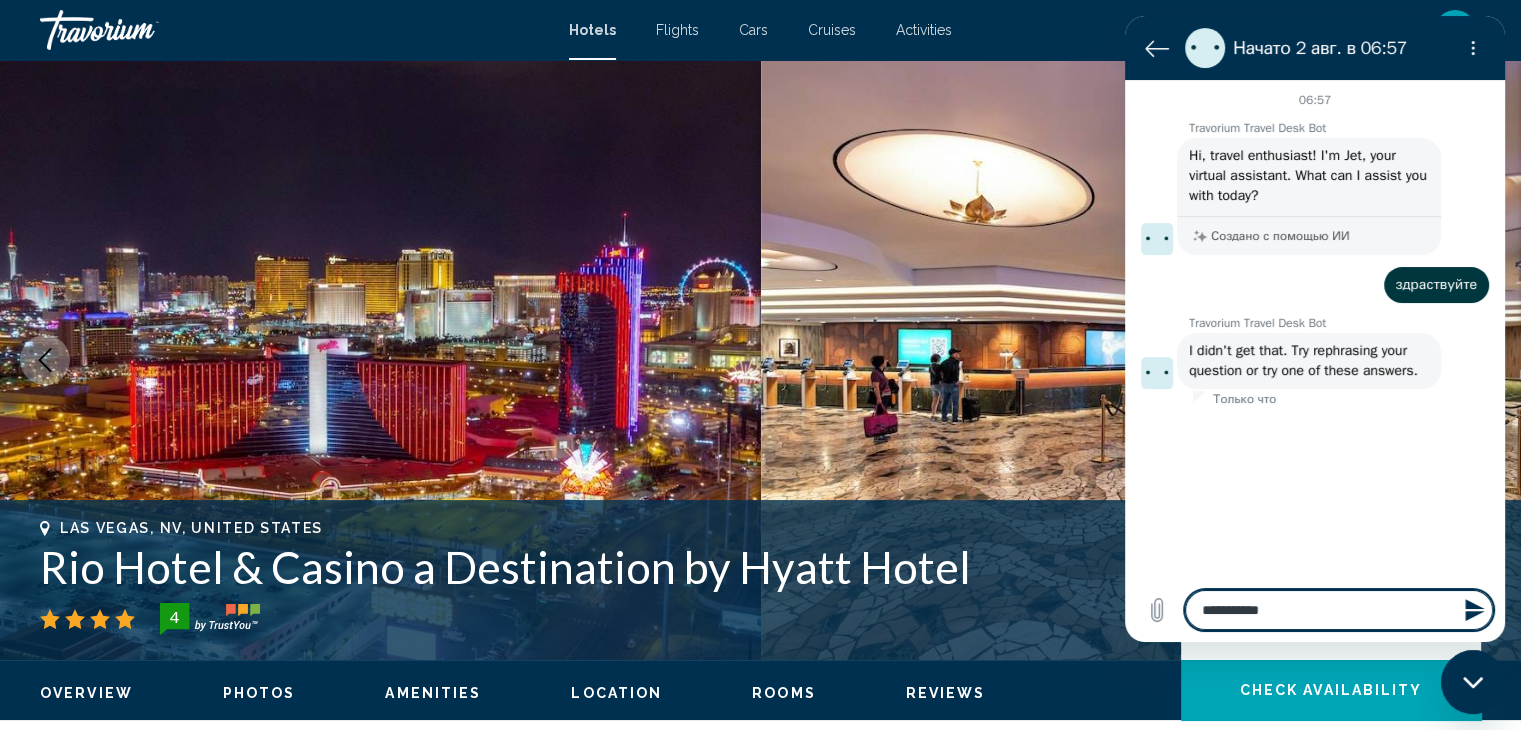 type on "*********" 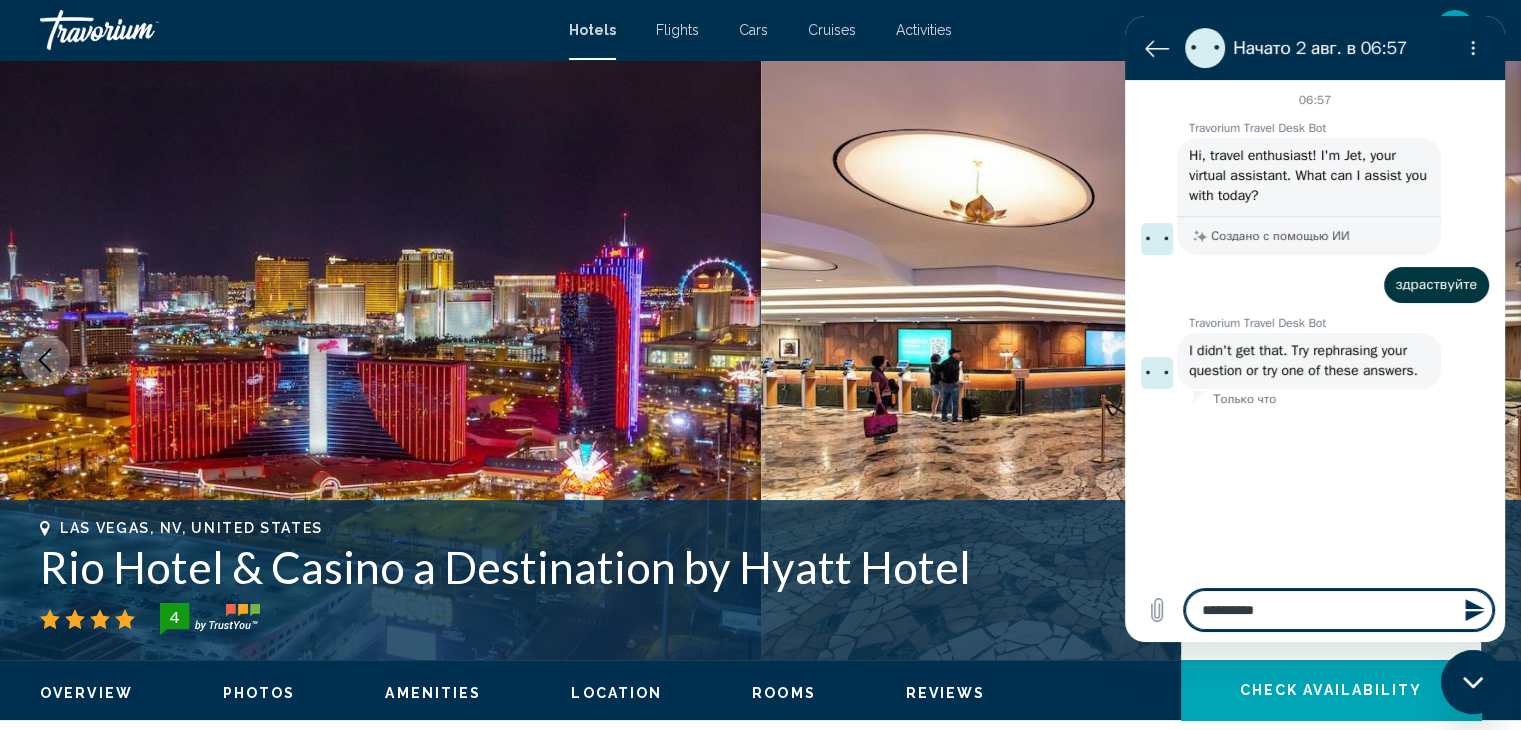 type on "*********" 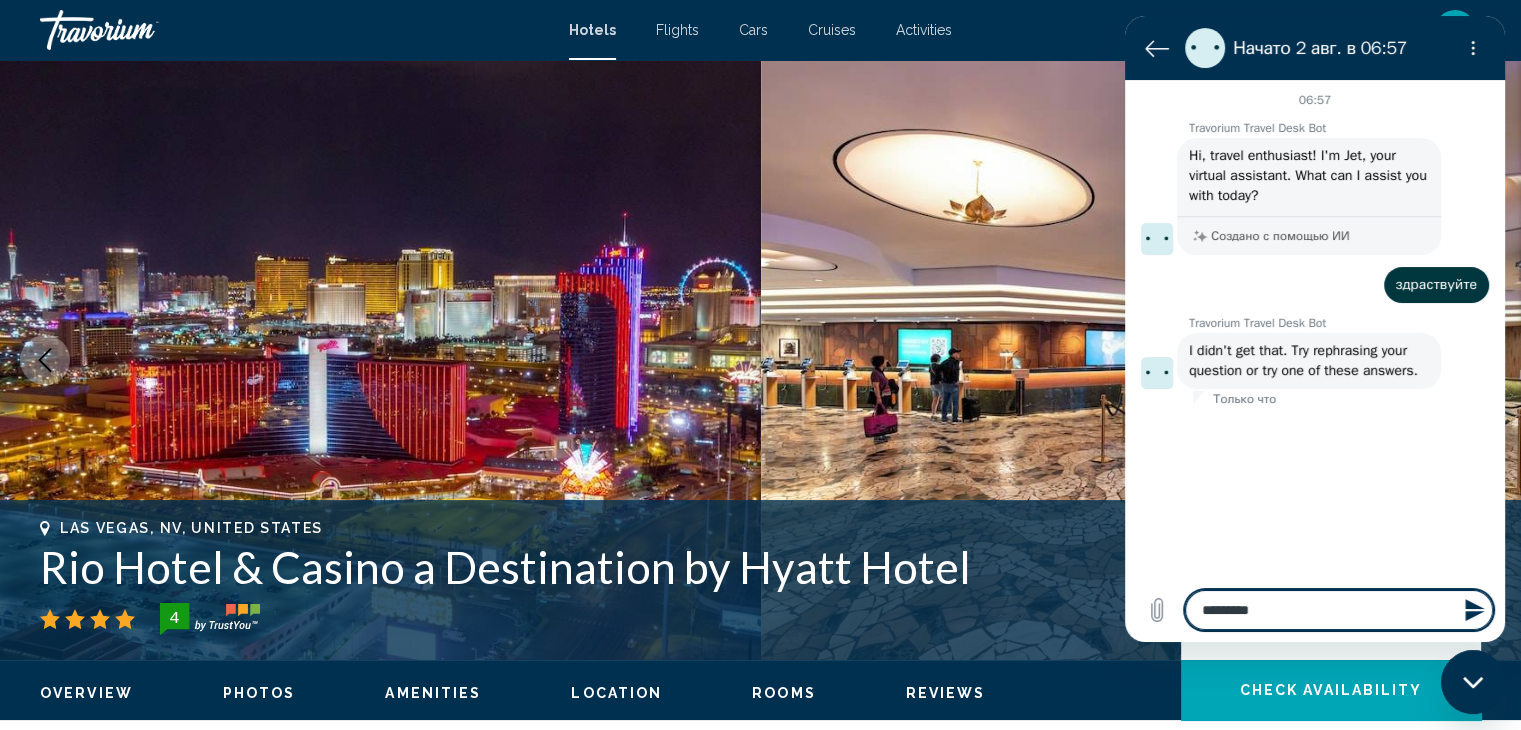 type on "********" 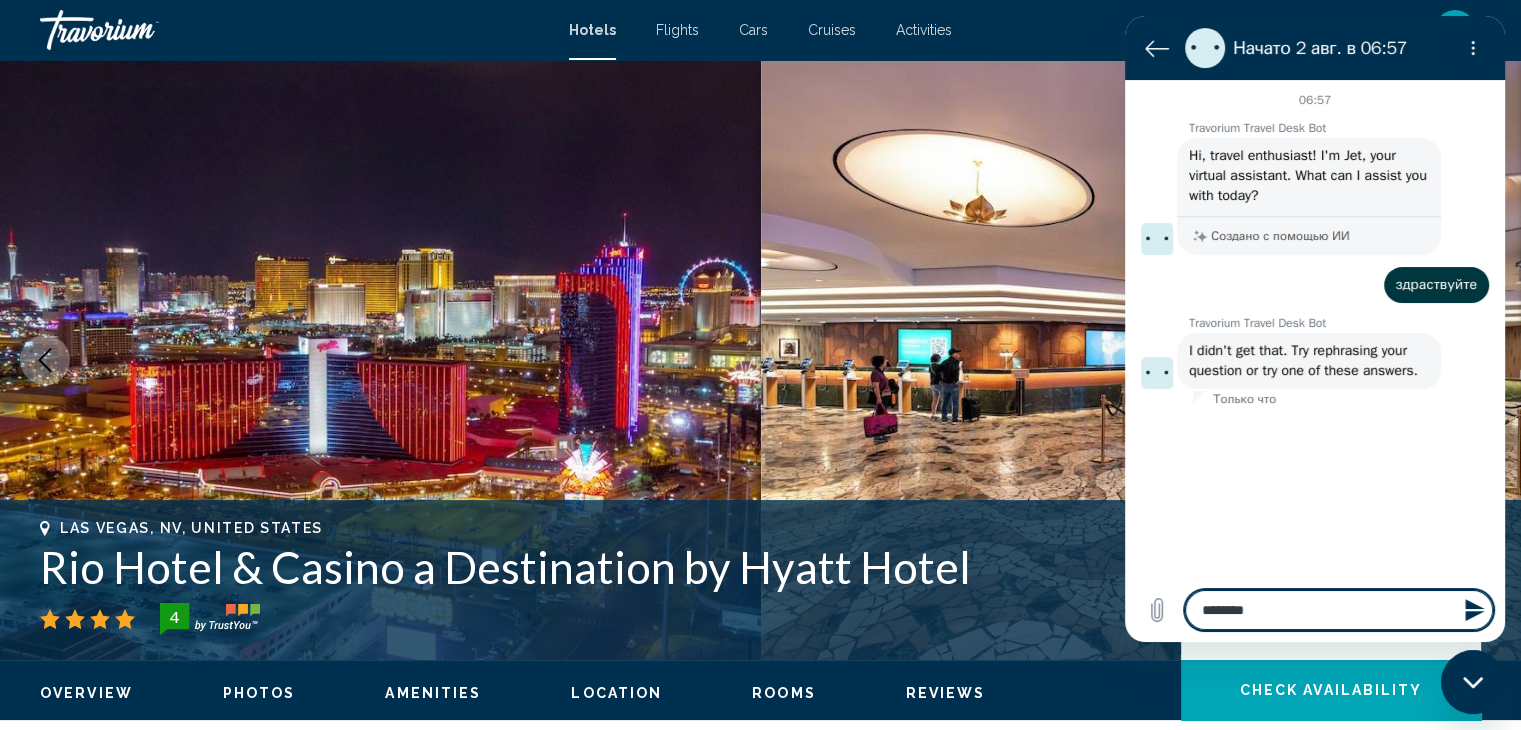 type on "*******" 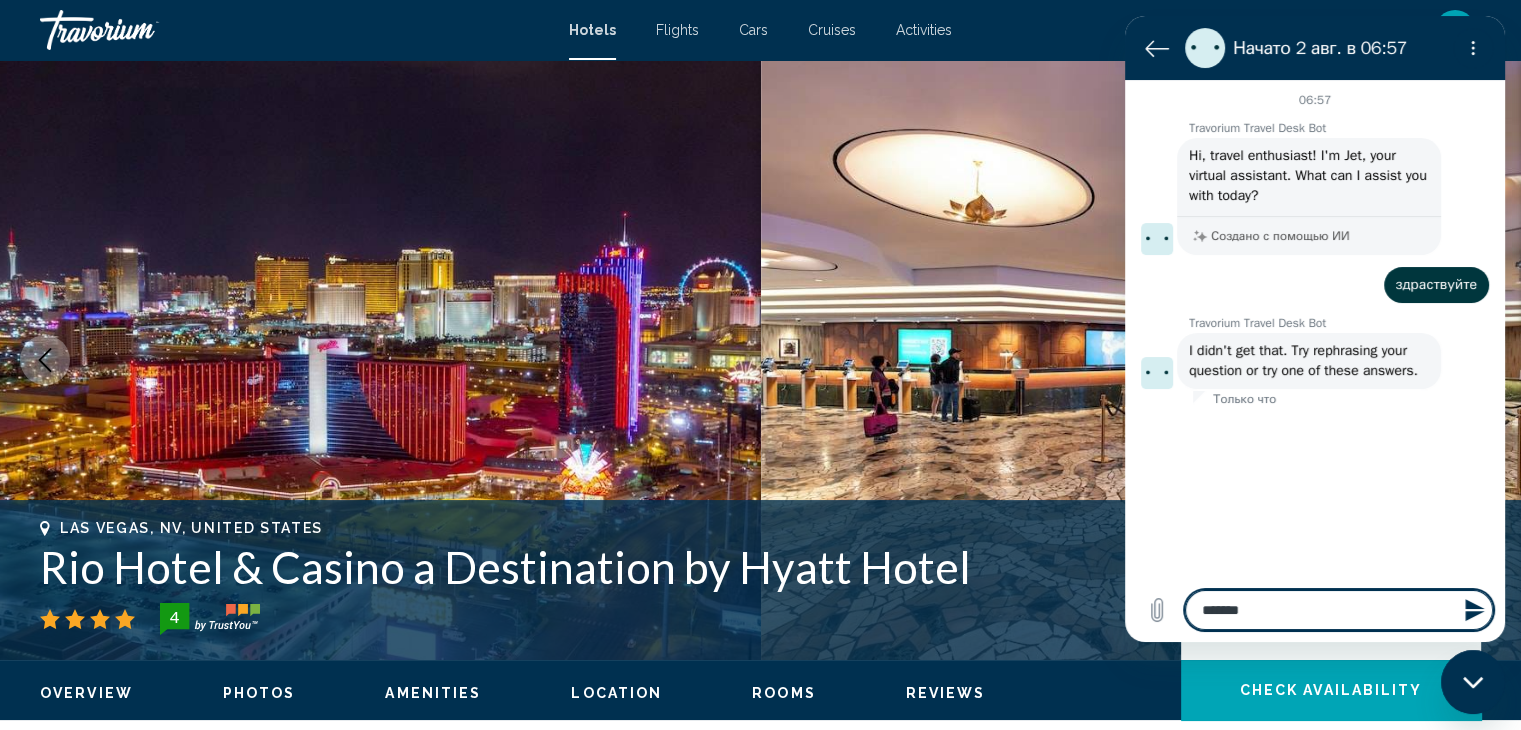 type on "******" 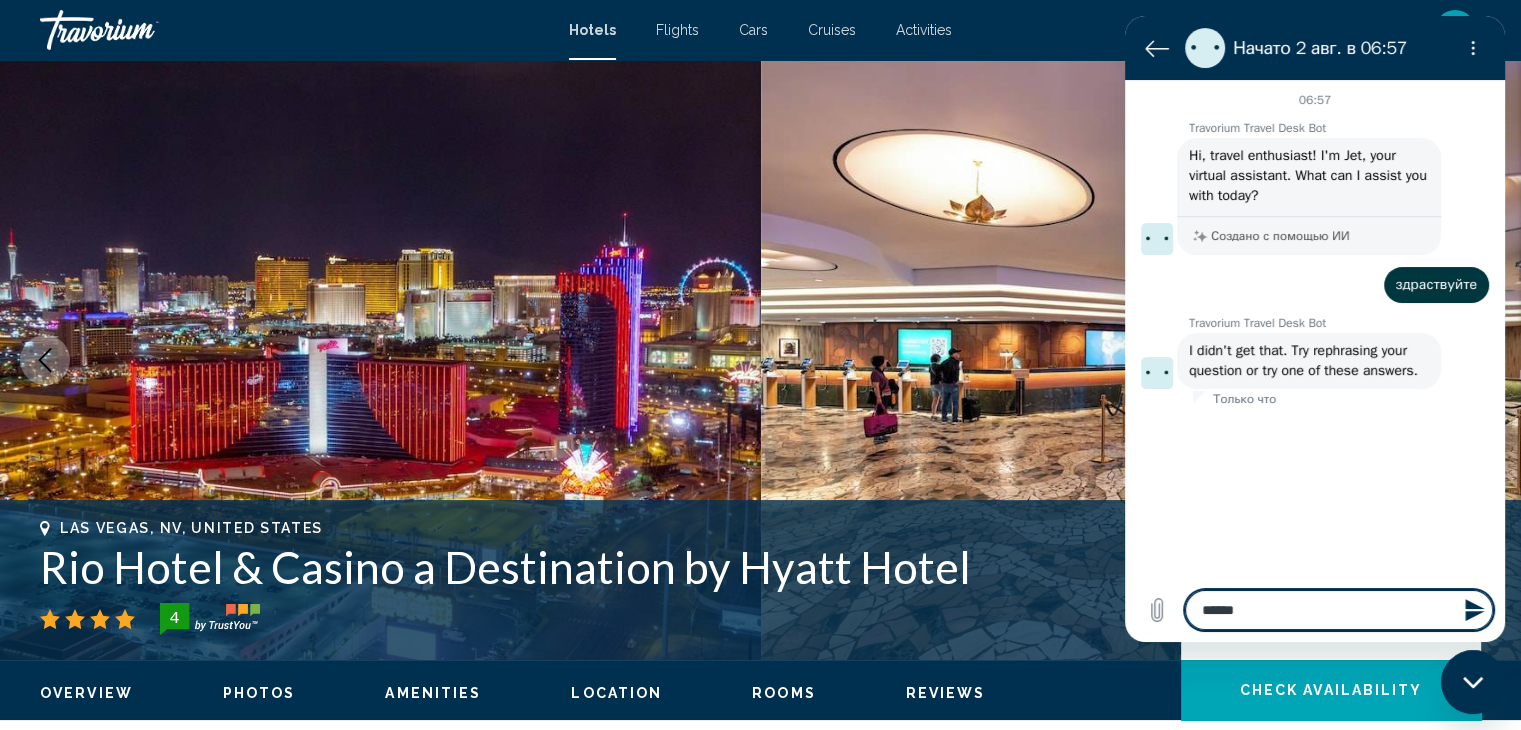 type on "*****" 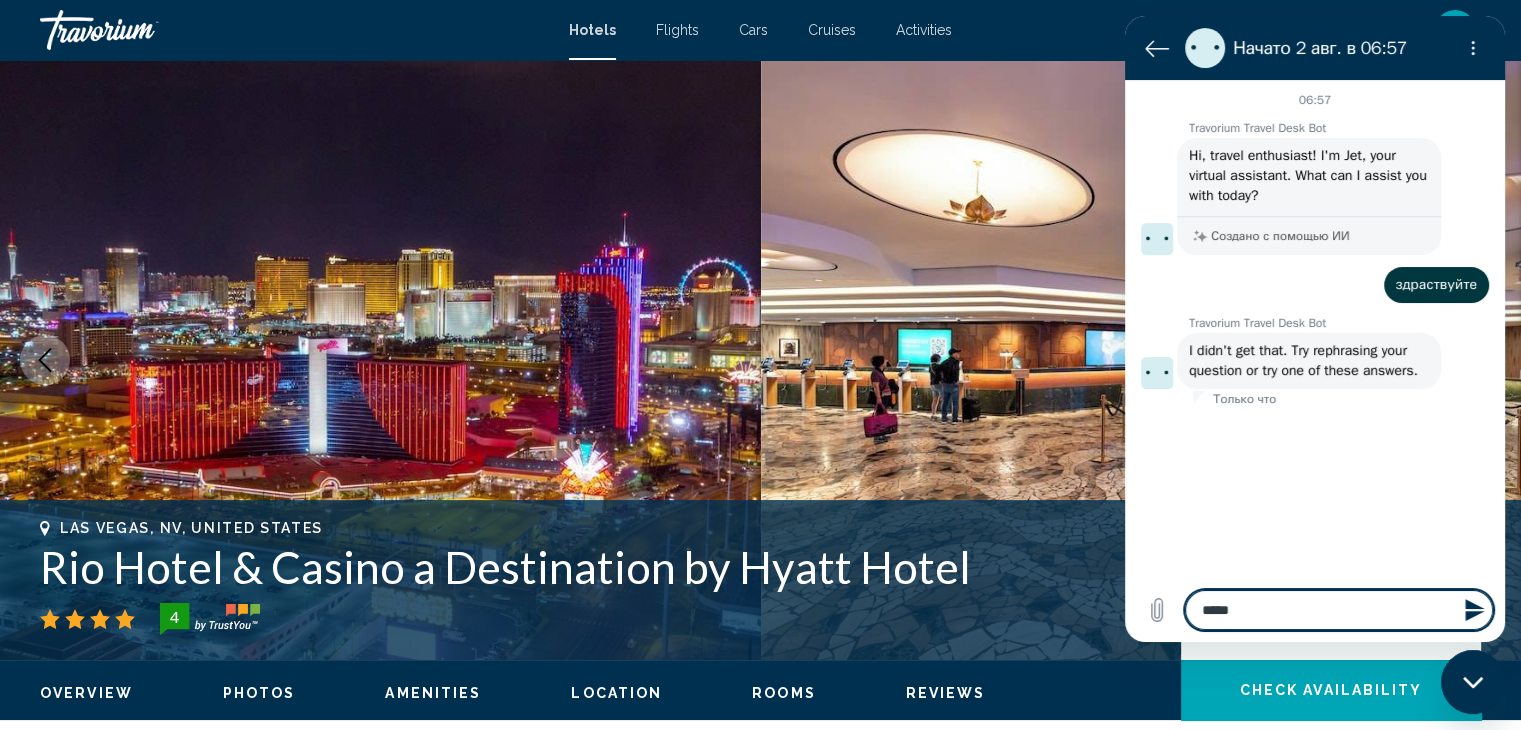 type on "***" 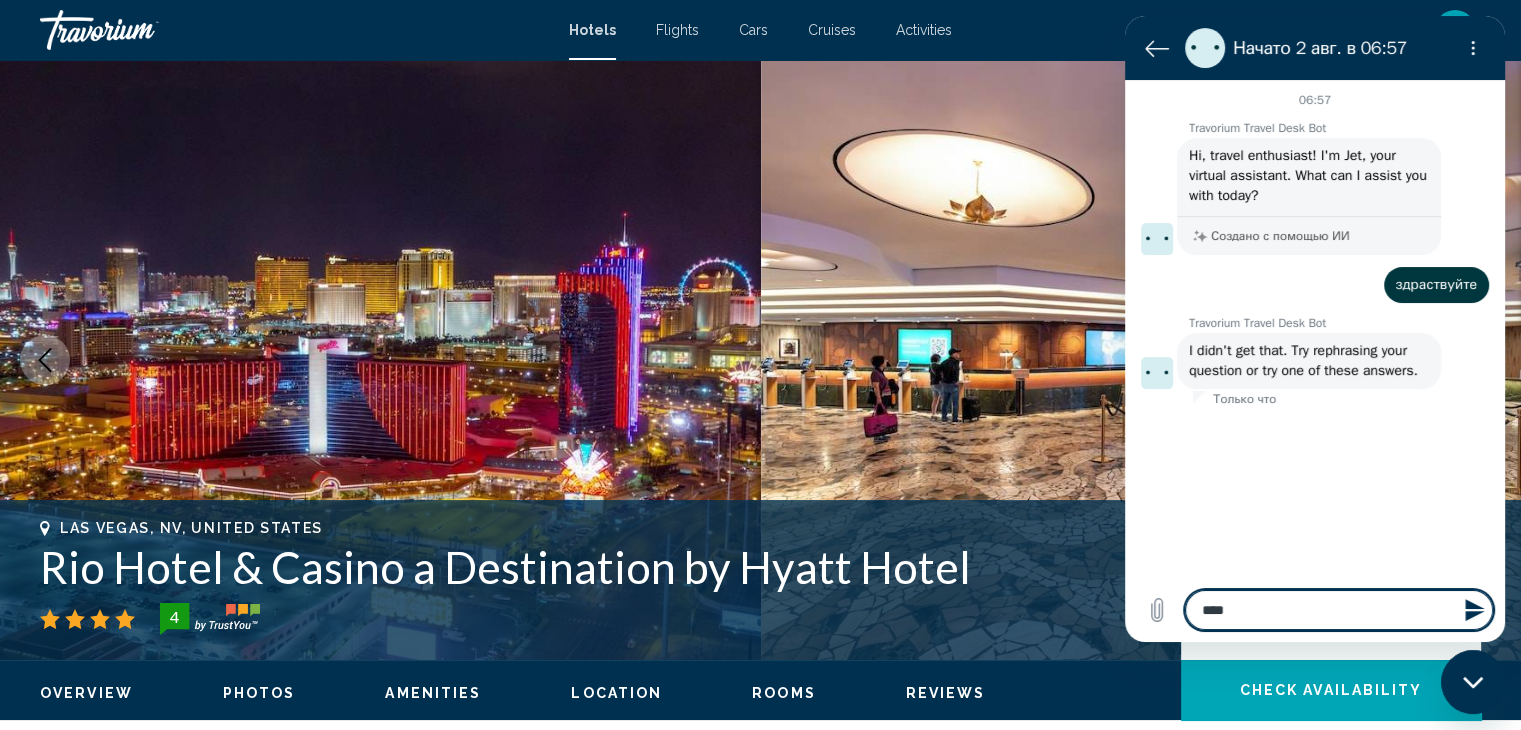 type on "***" 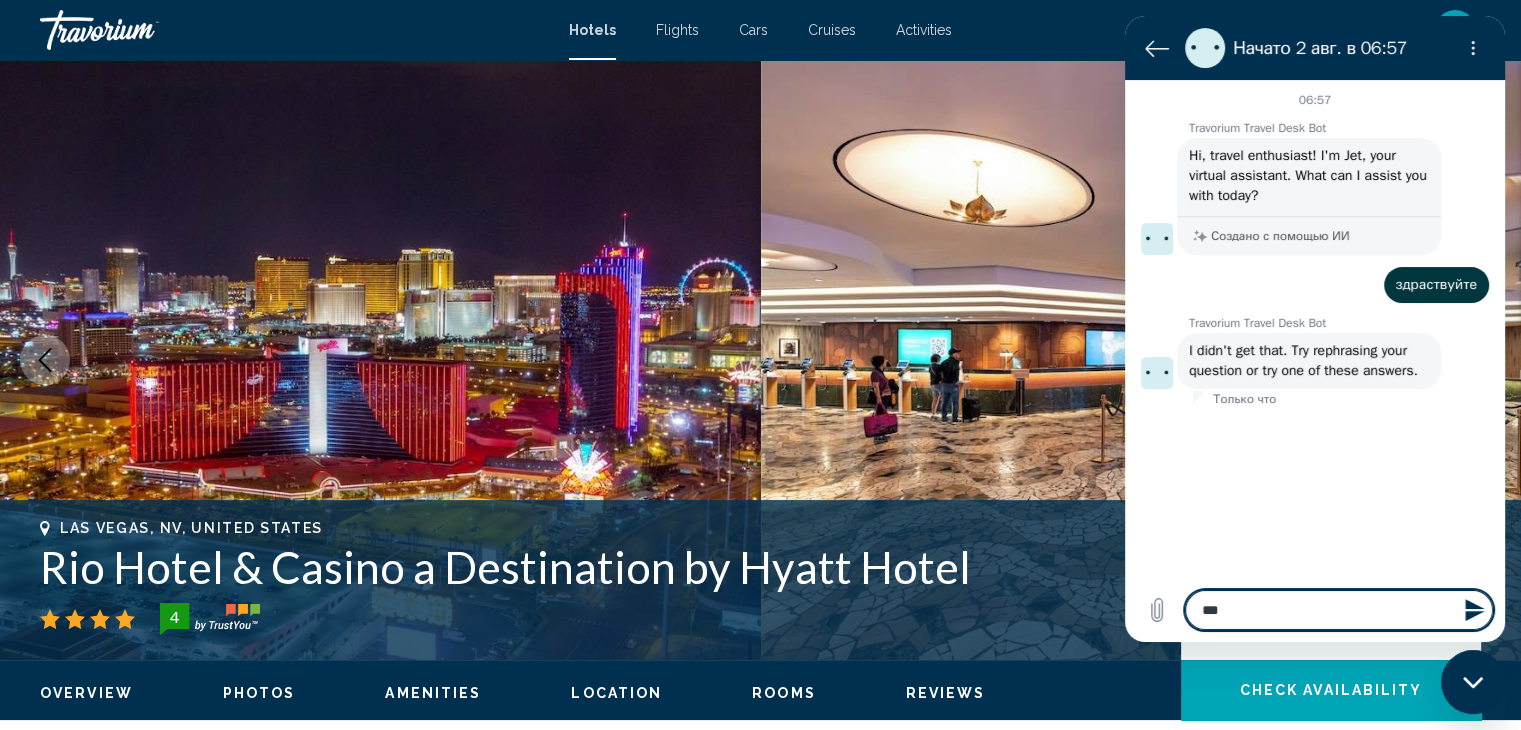 type on "**" 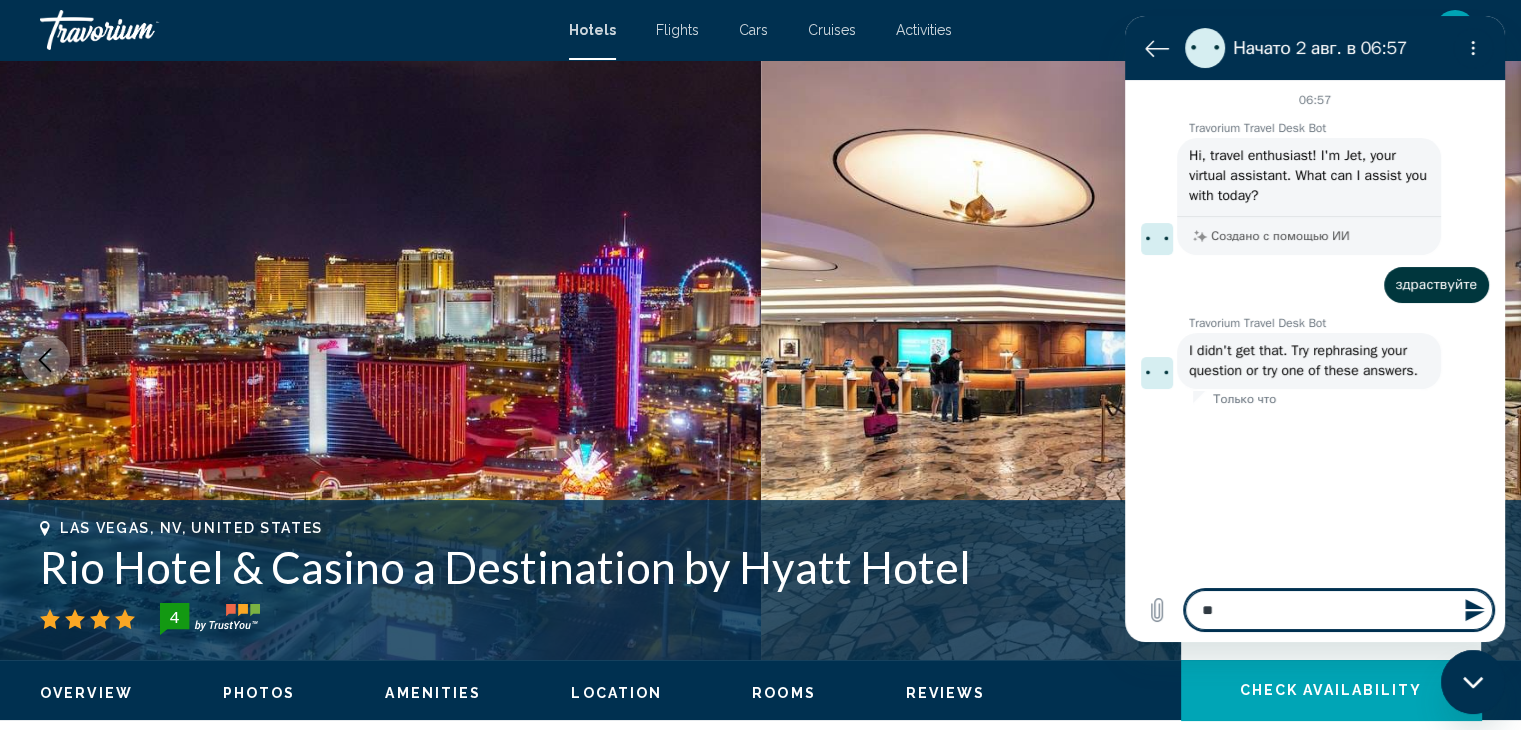 type on "*" 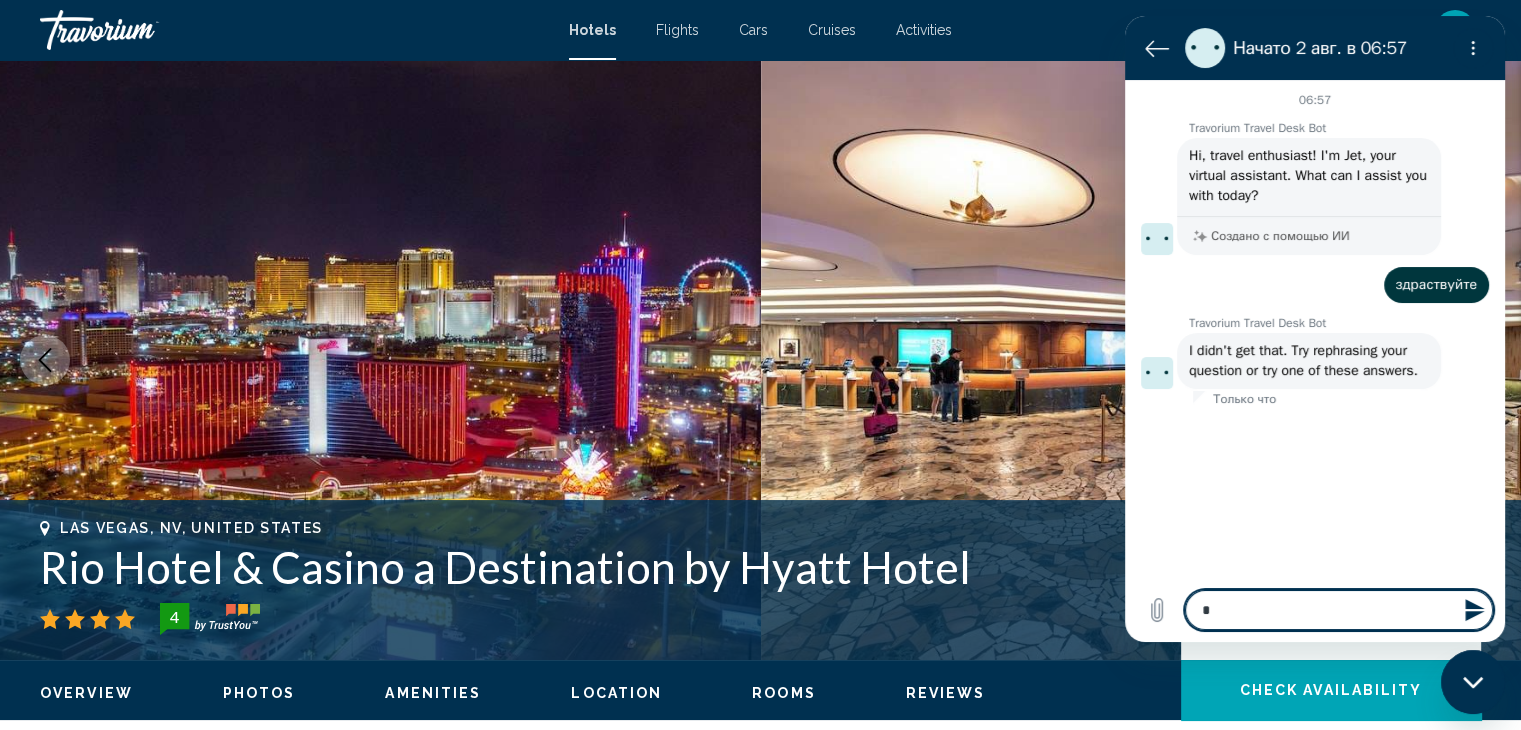 type 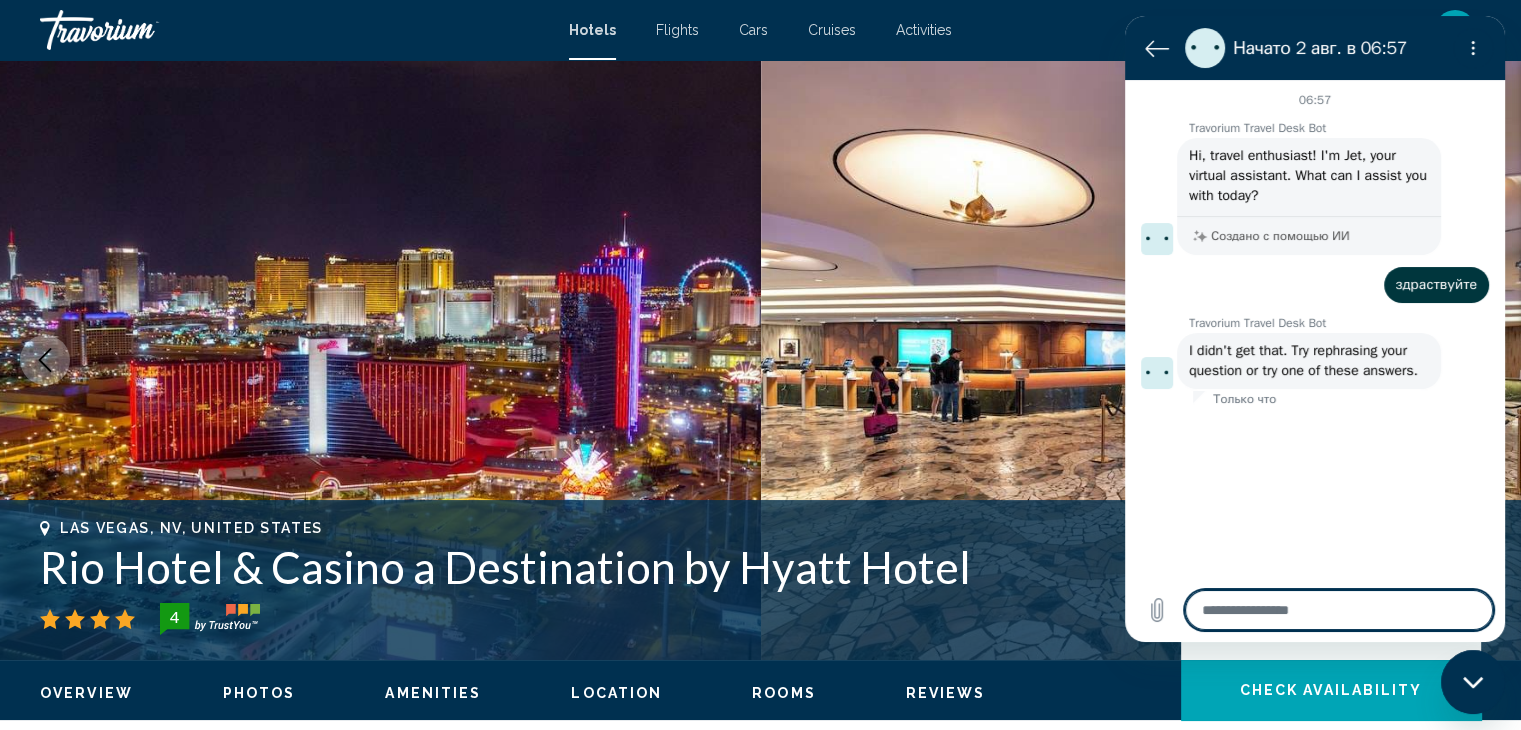 type on "*" 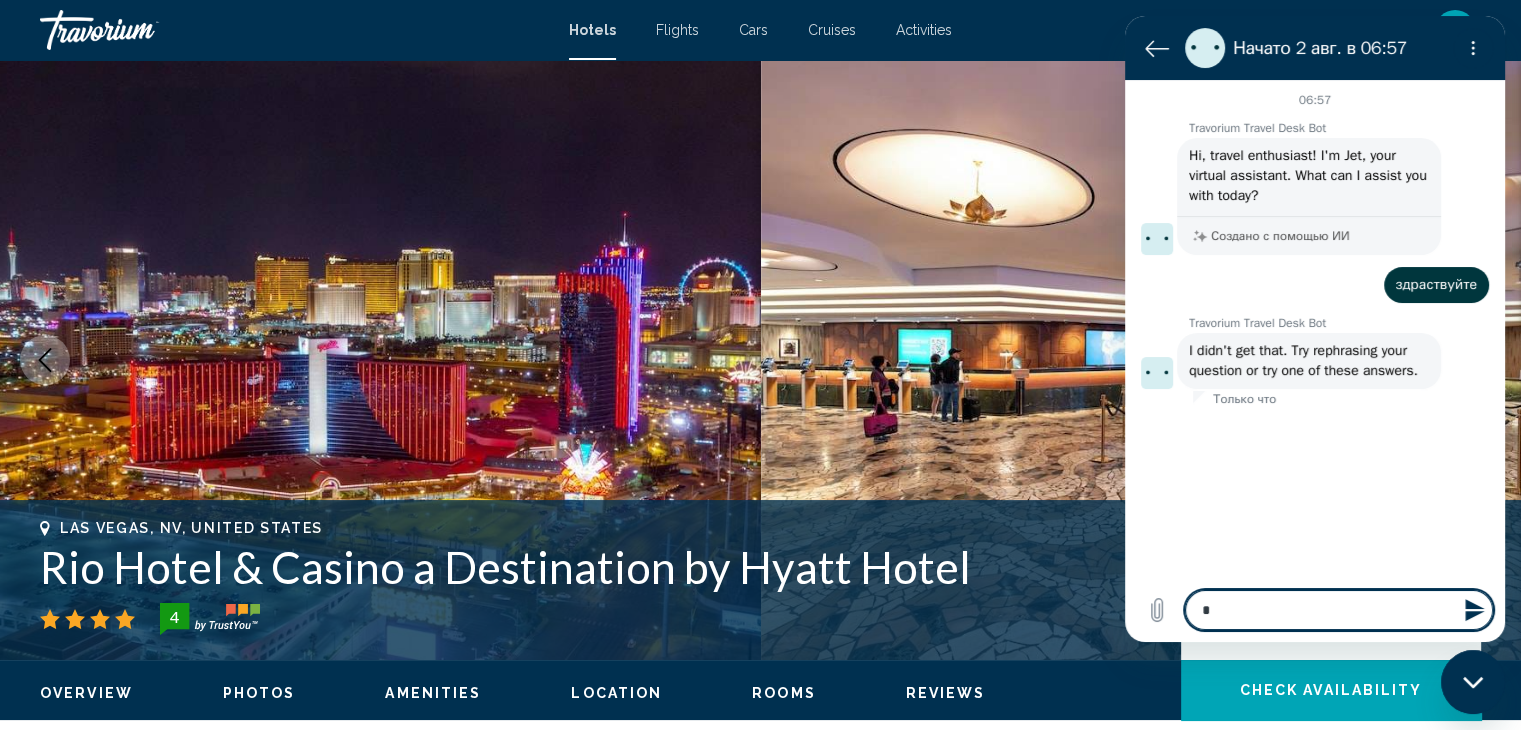 type on "**" 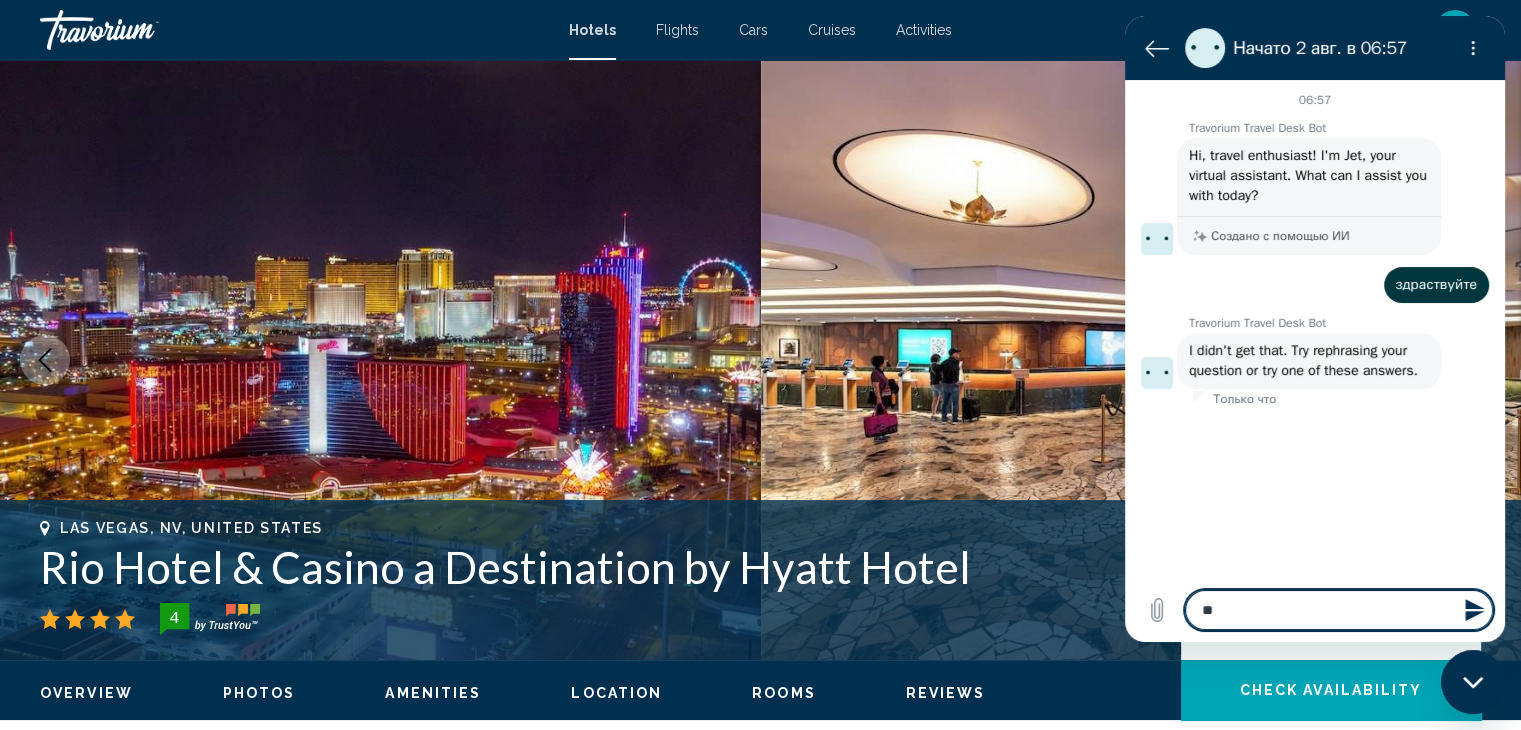 type on "***" 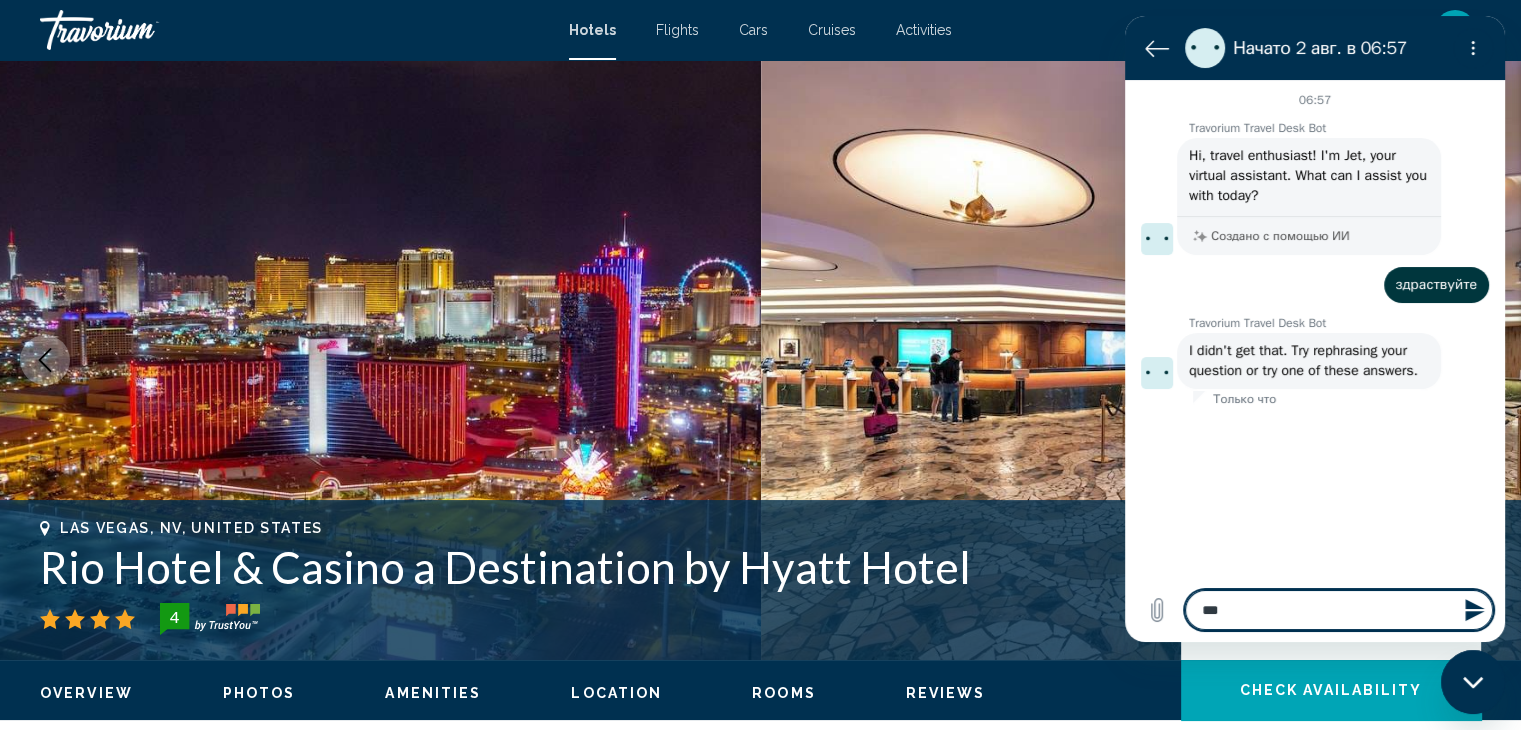 type on "***" 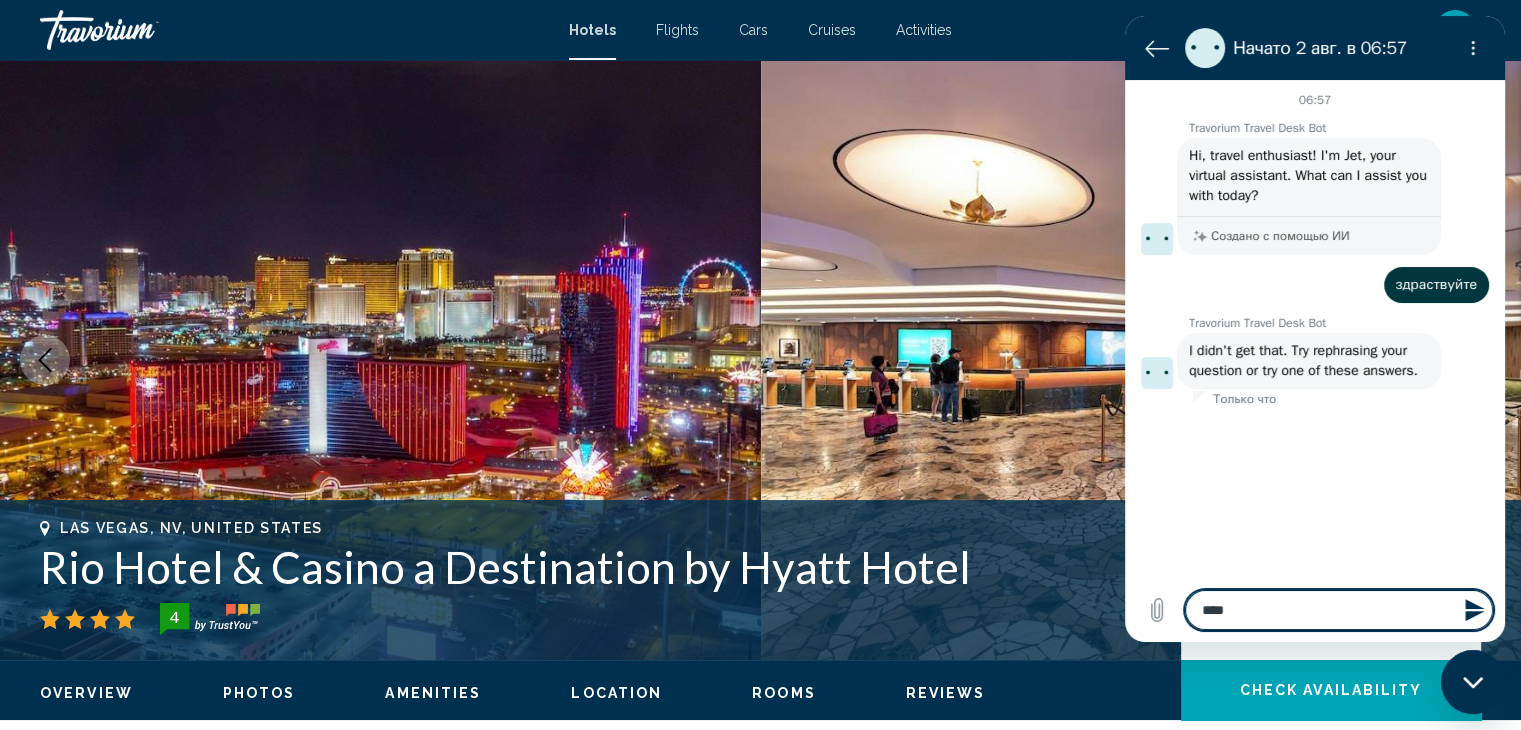 type on "*****" 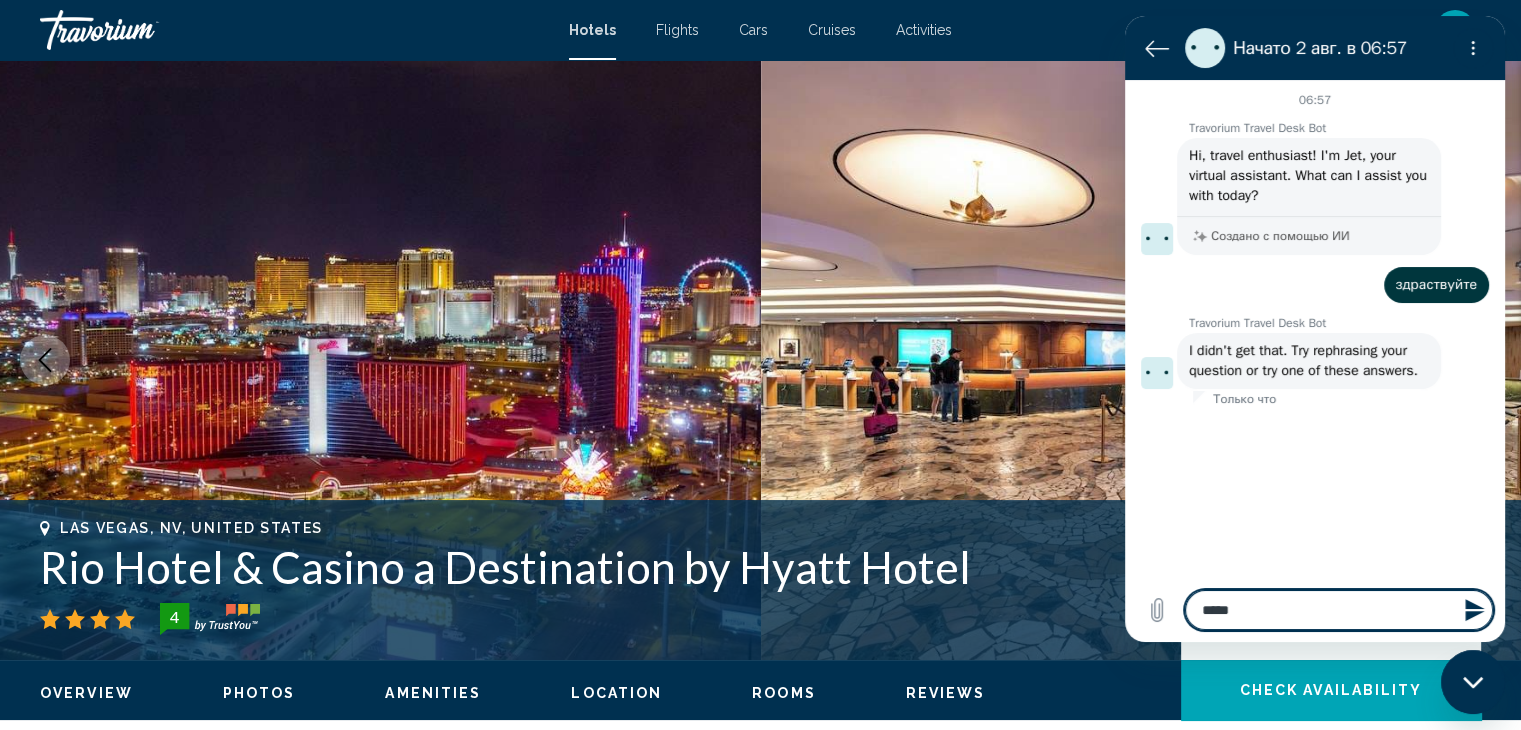 type on "******" 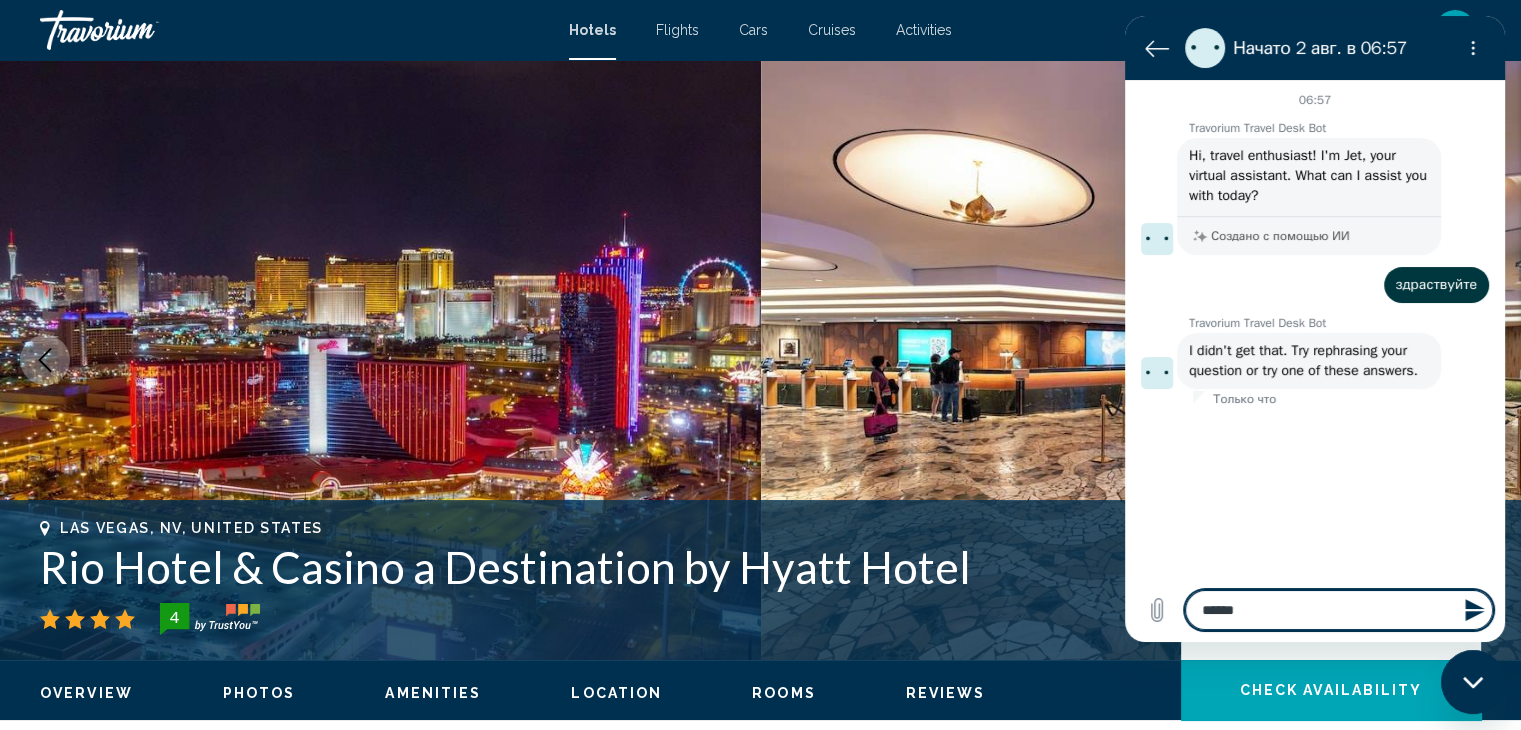 type on "*******" 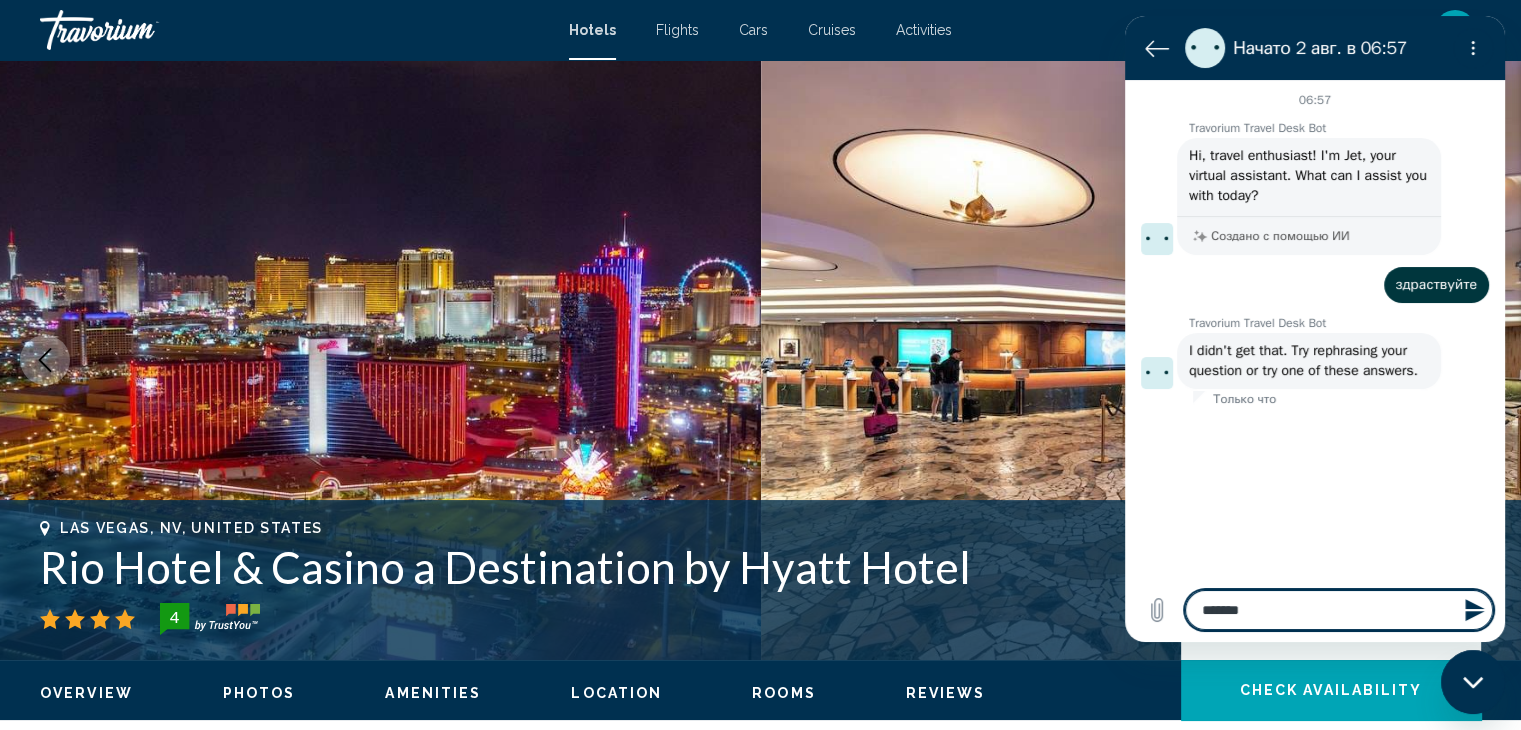 type on "********" 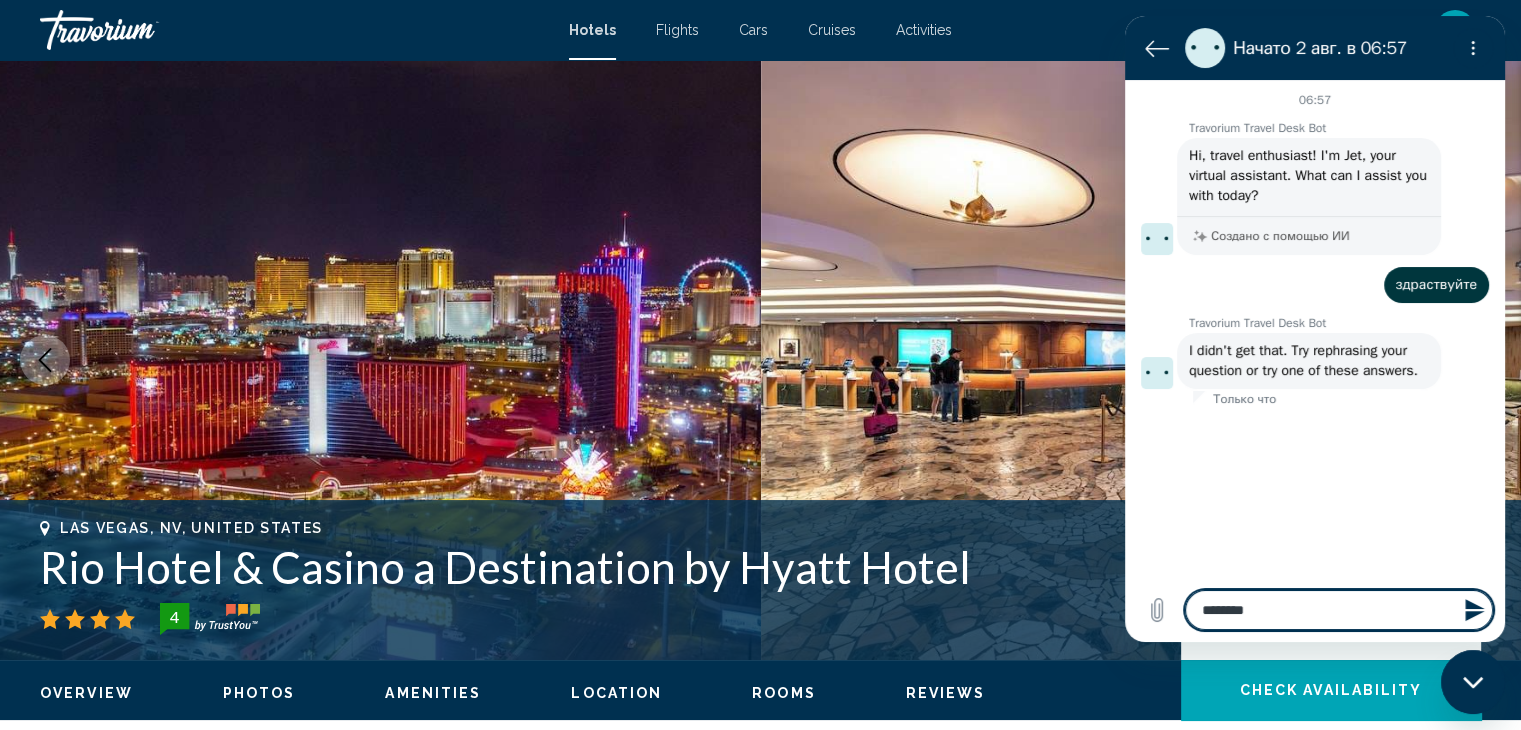 type on "*********" 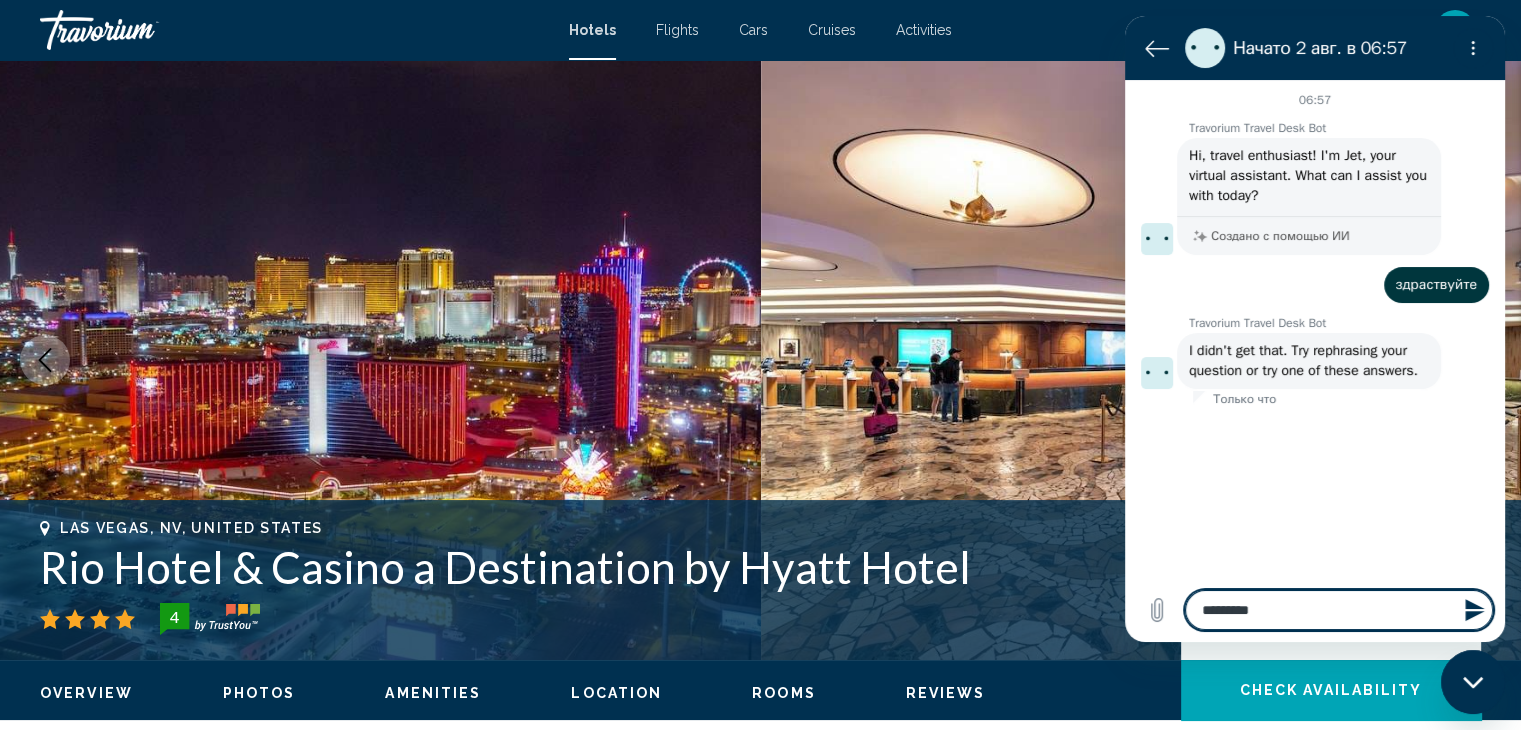 type on "*********" 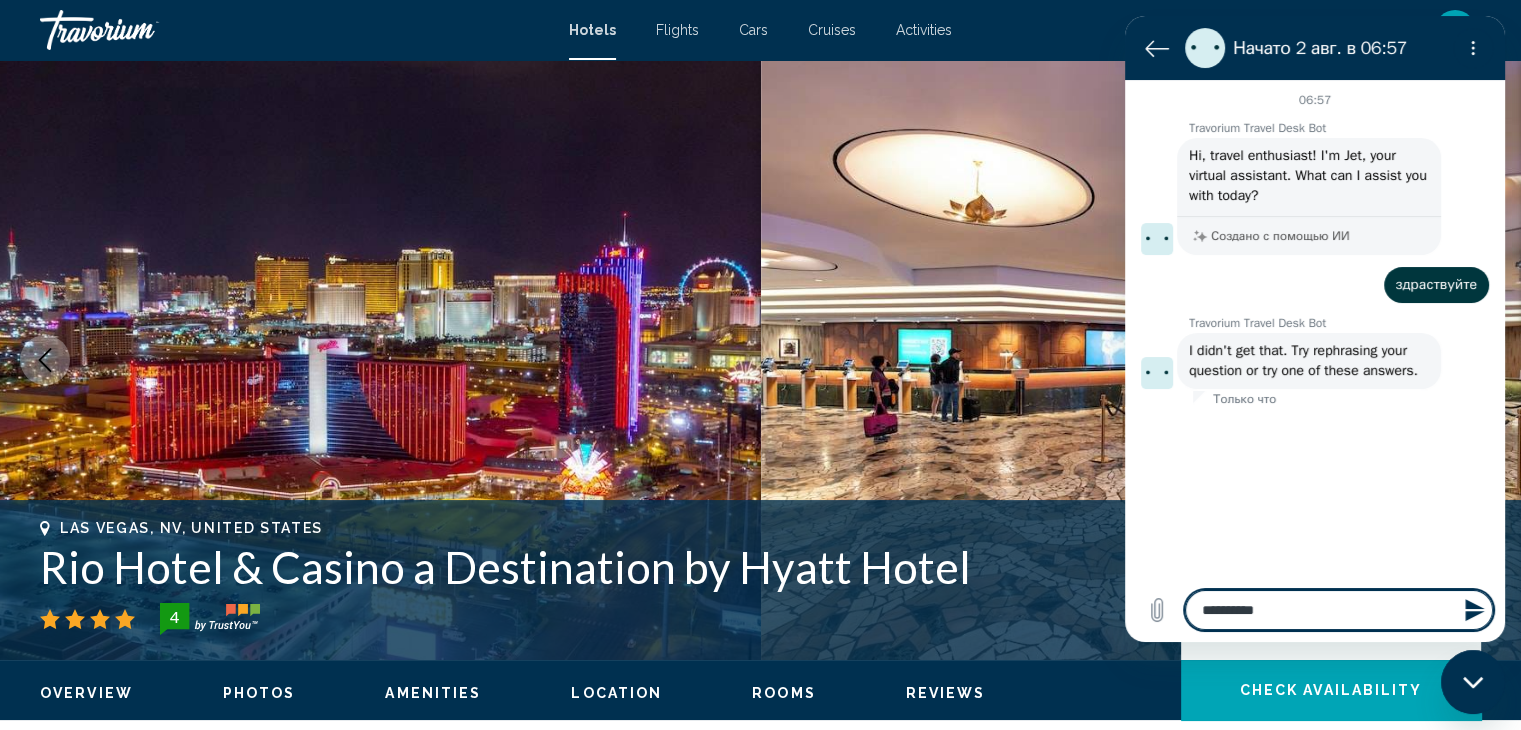 type on "**********" 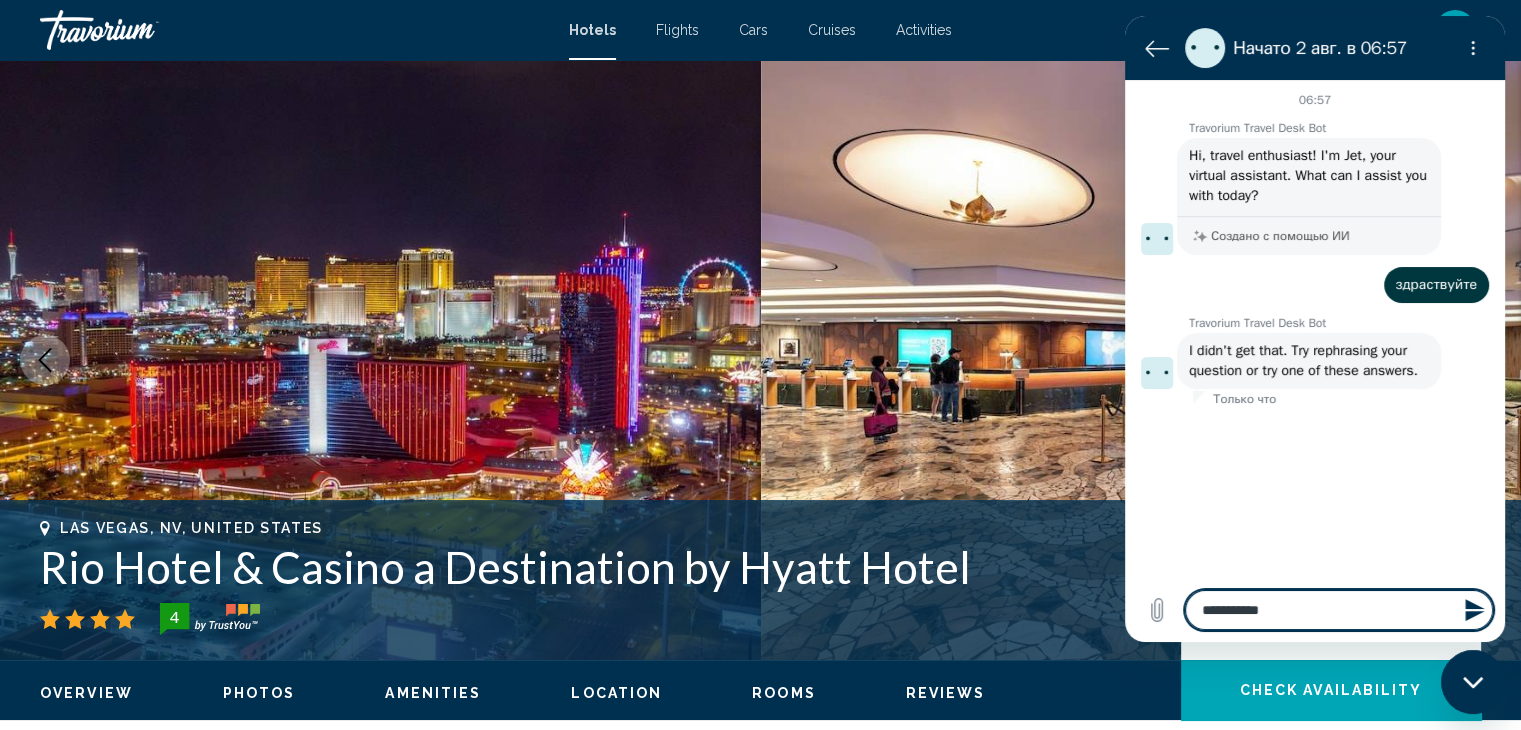 type on "**********" 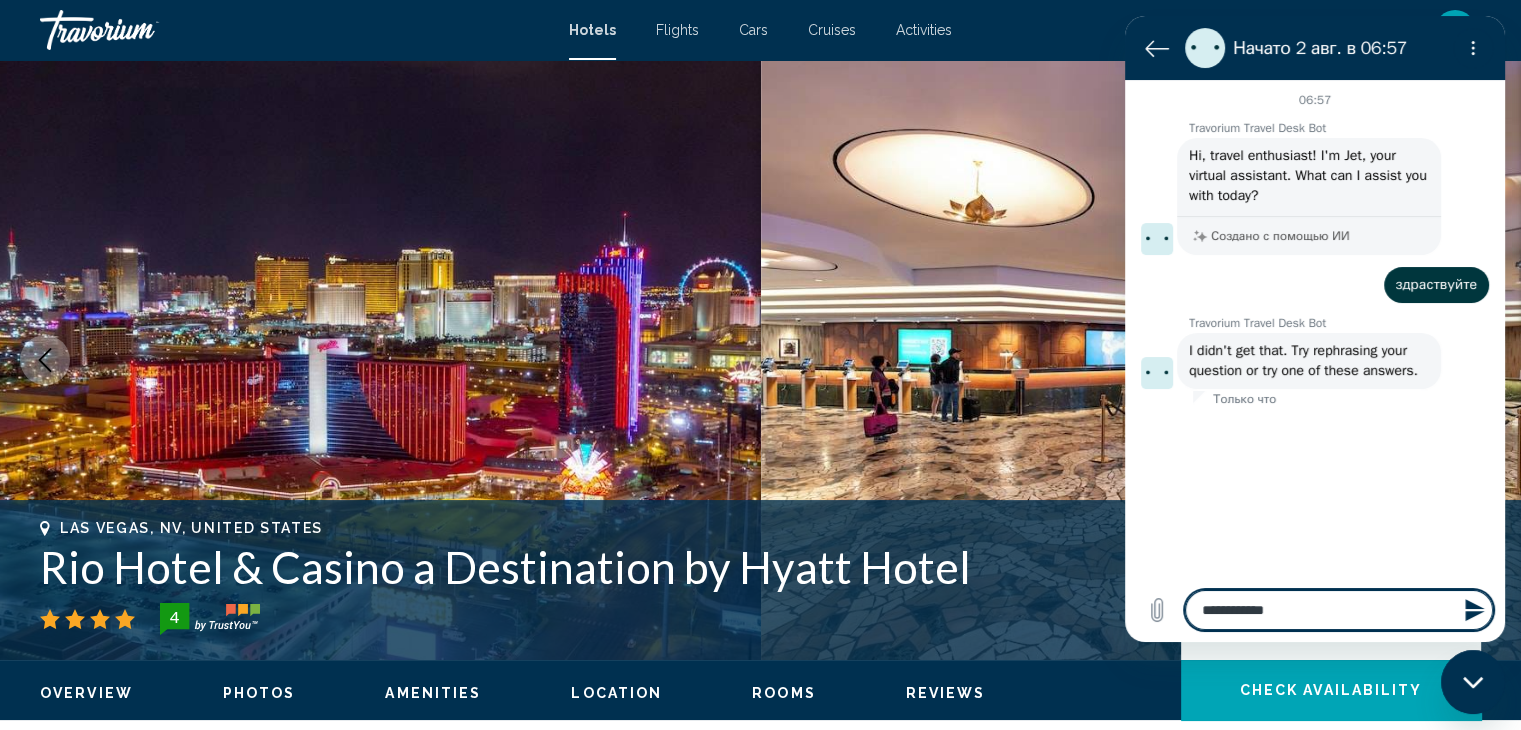 type on "**********" 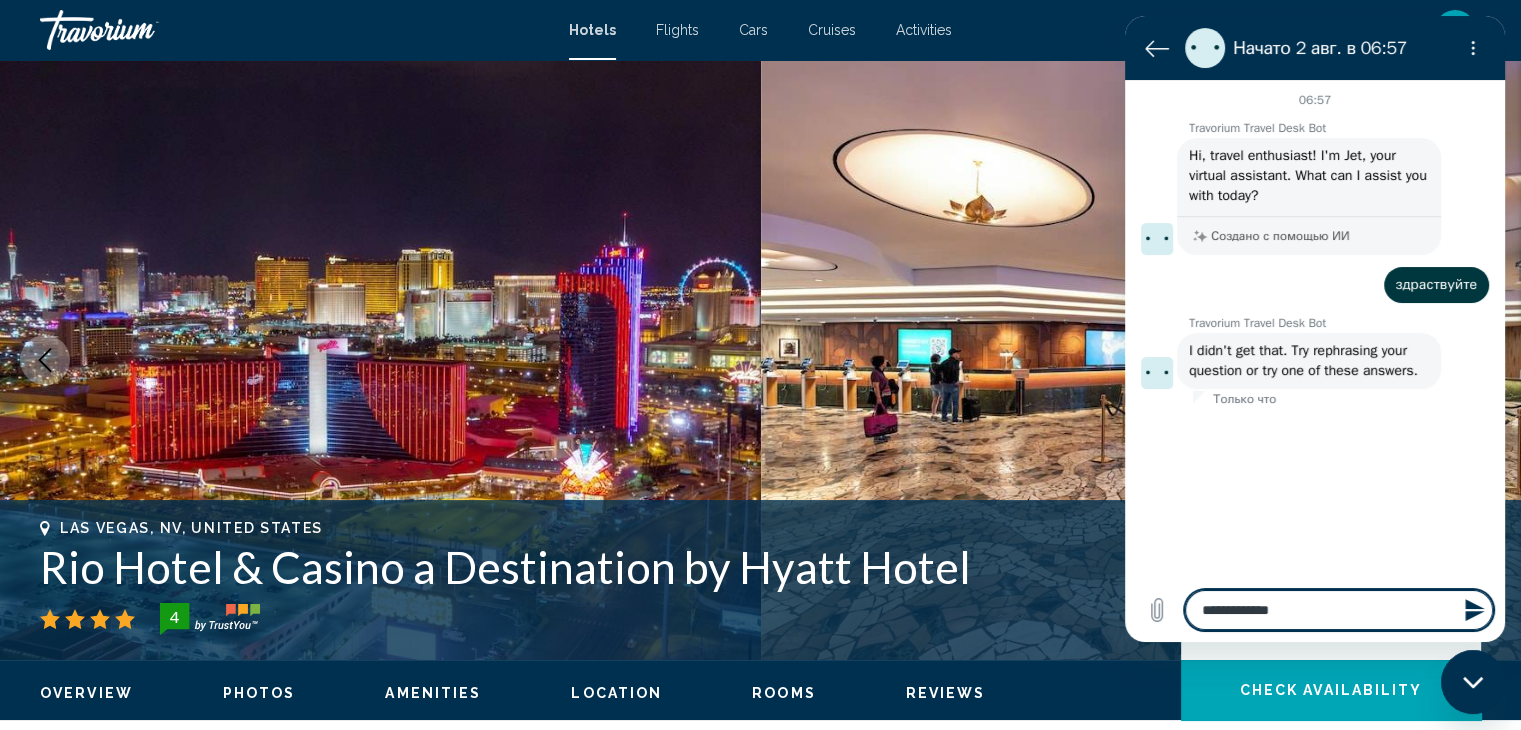 type on "**********" 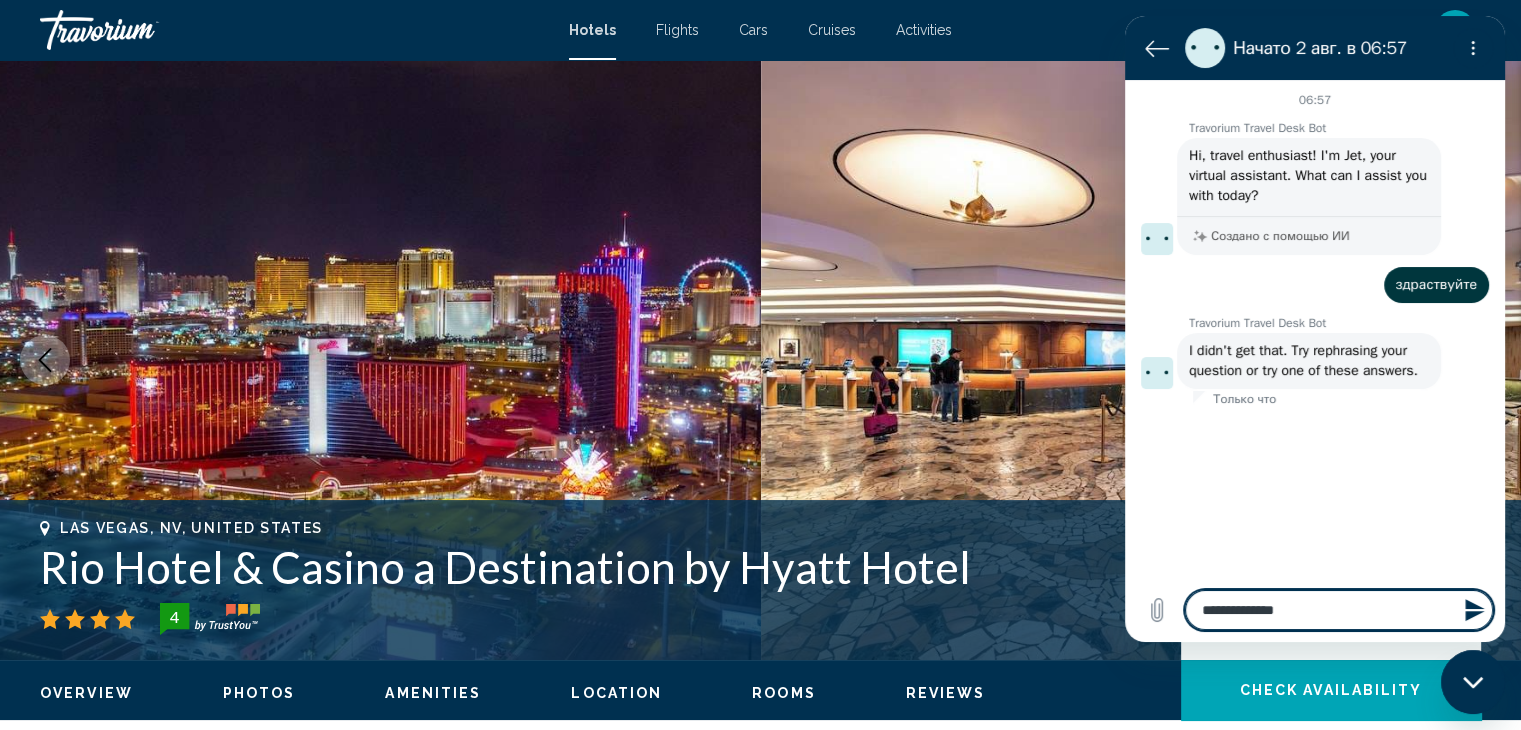 type on "**********" 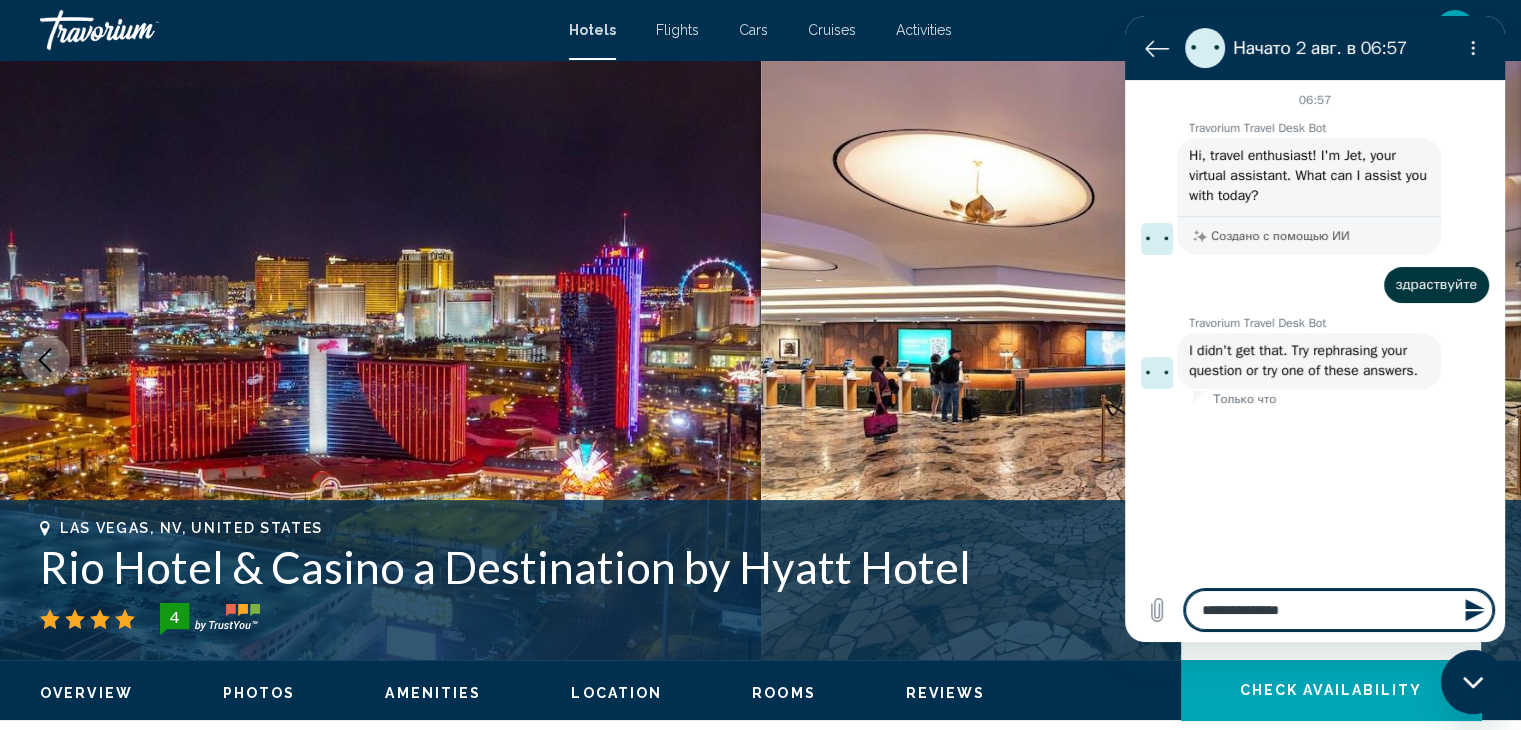 type on "**********" 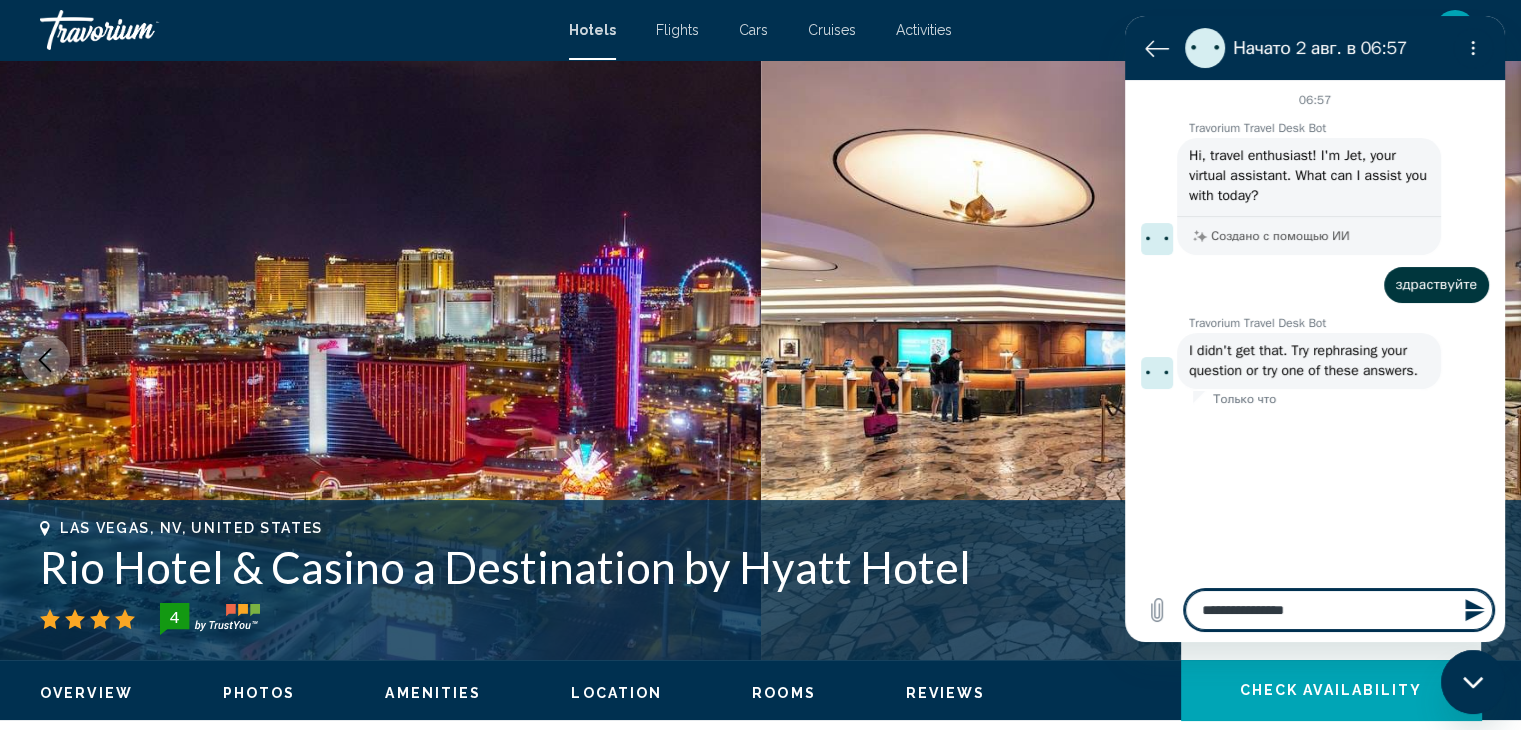 type on "**********" 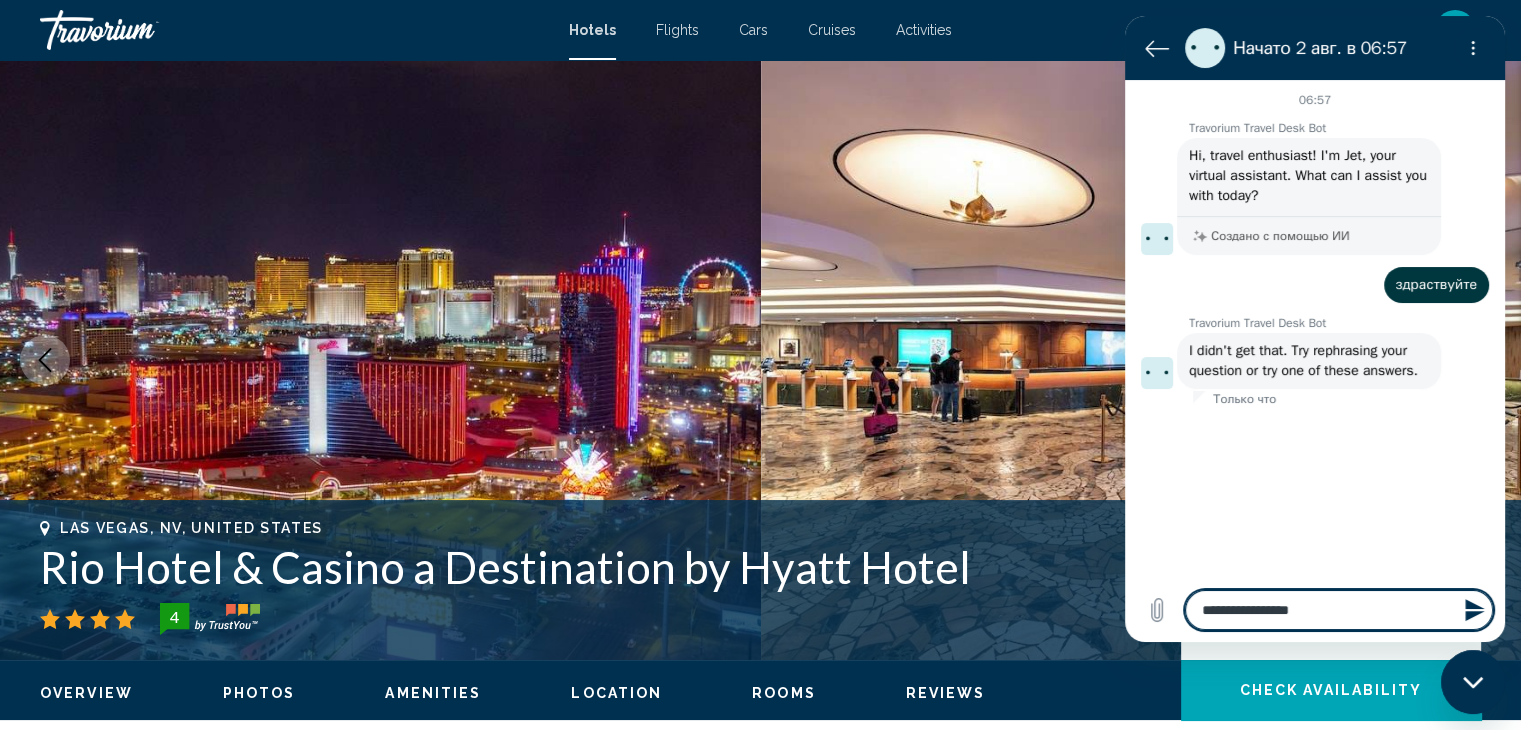 type on "**********" 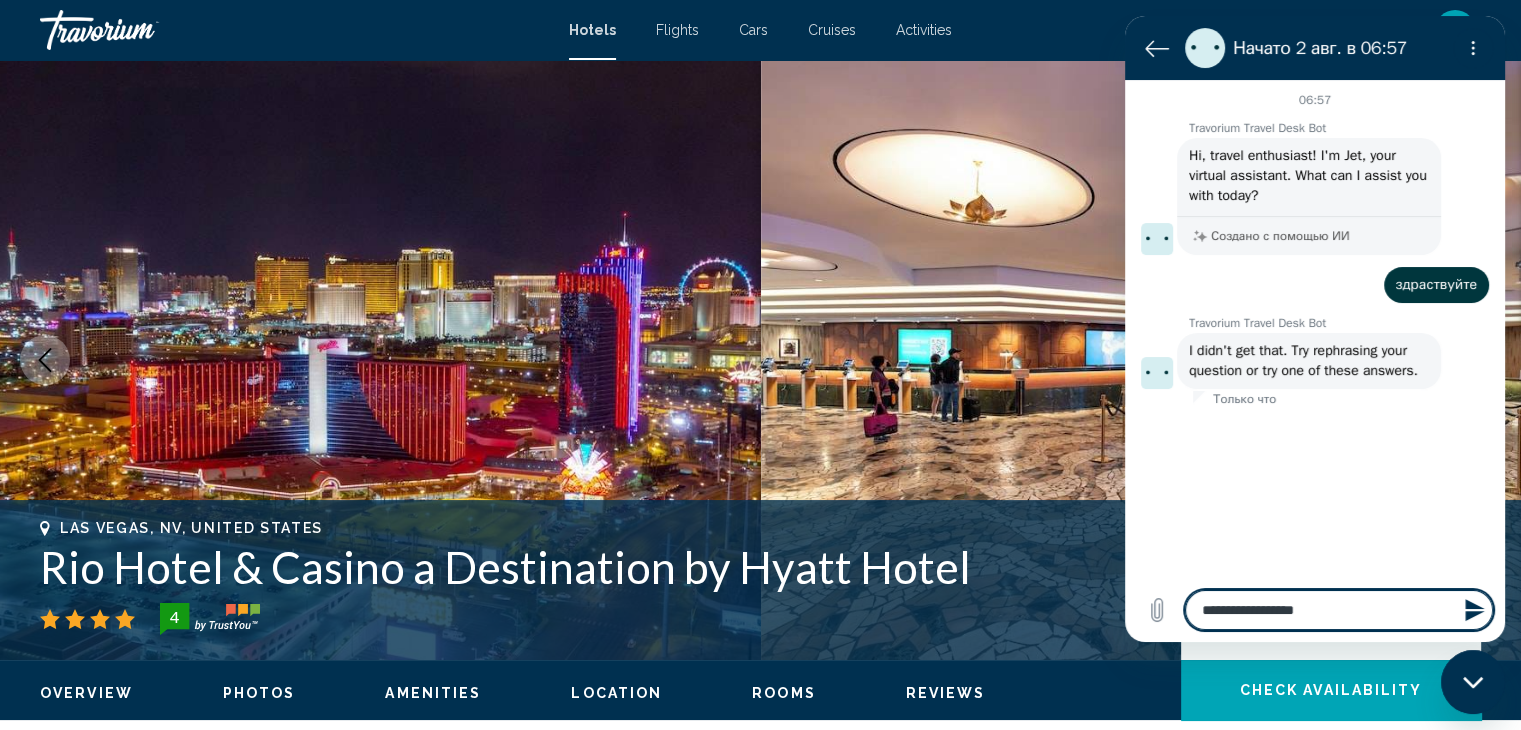 type on "**********" 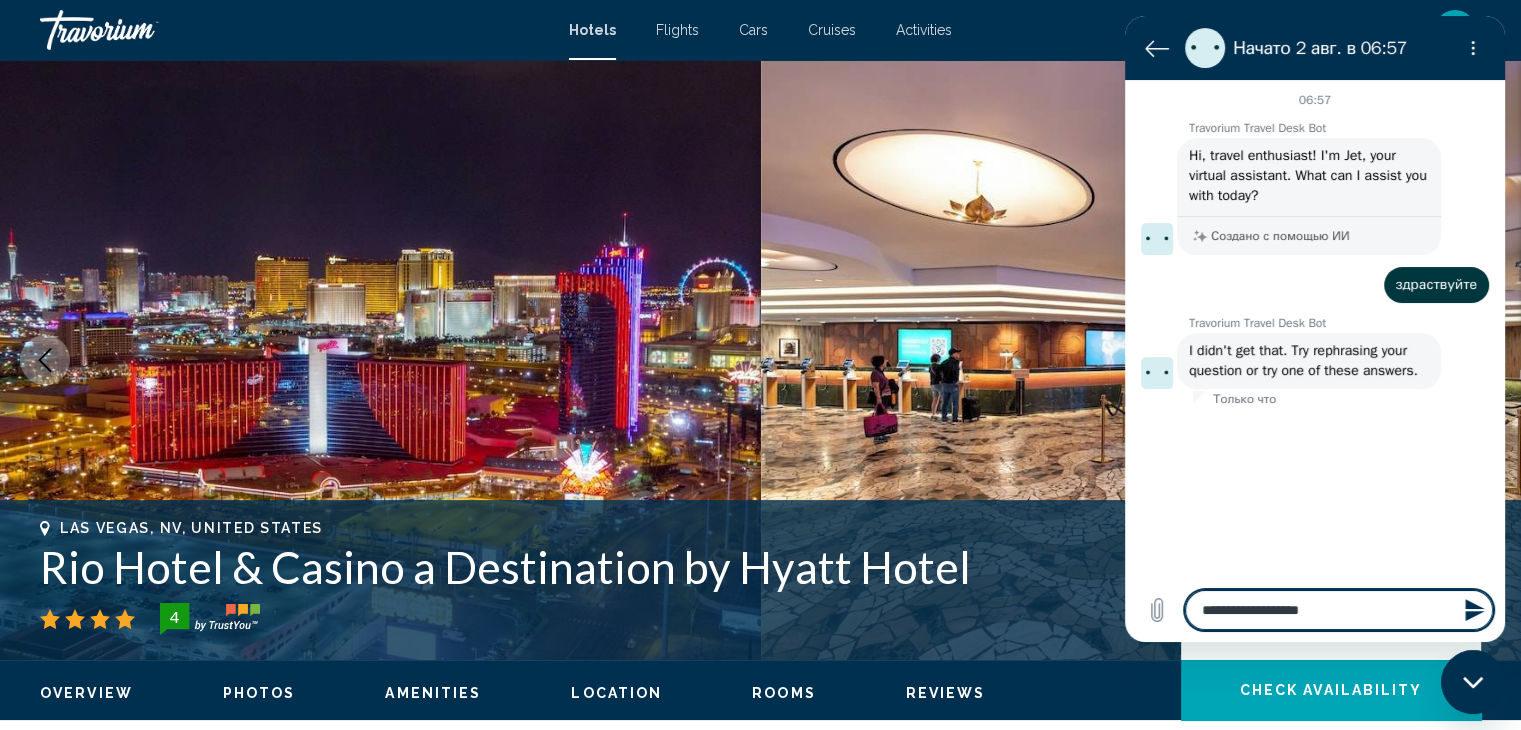 type on "**********" 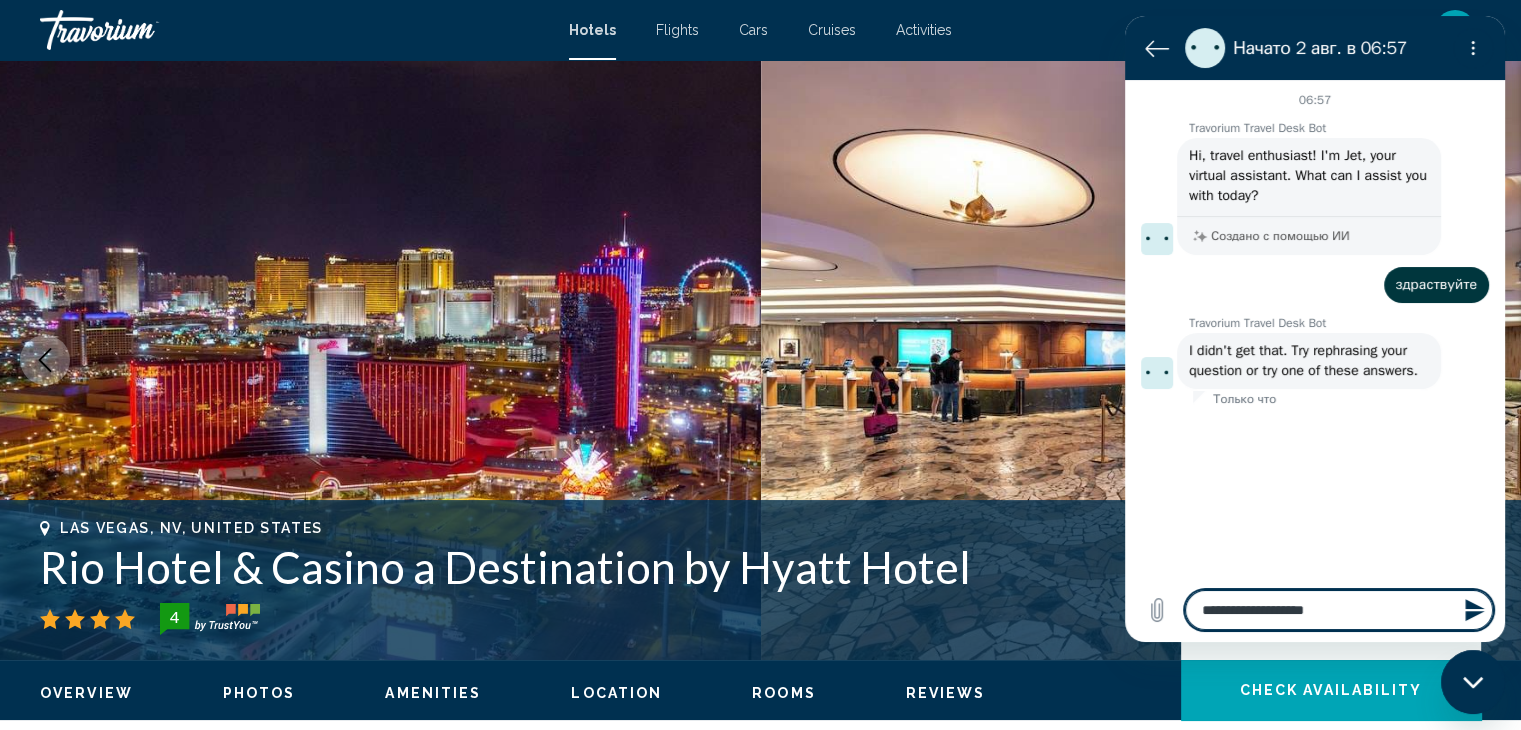 type on "**********" 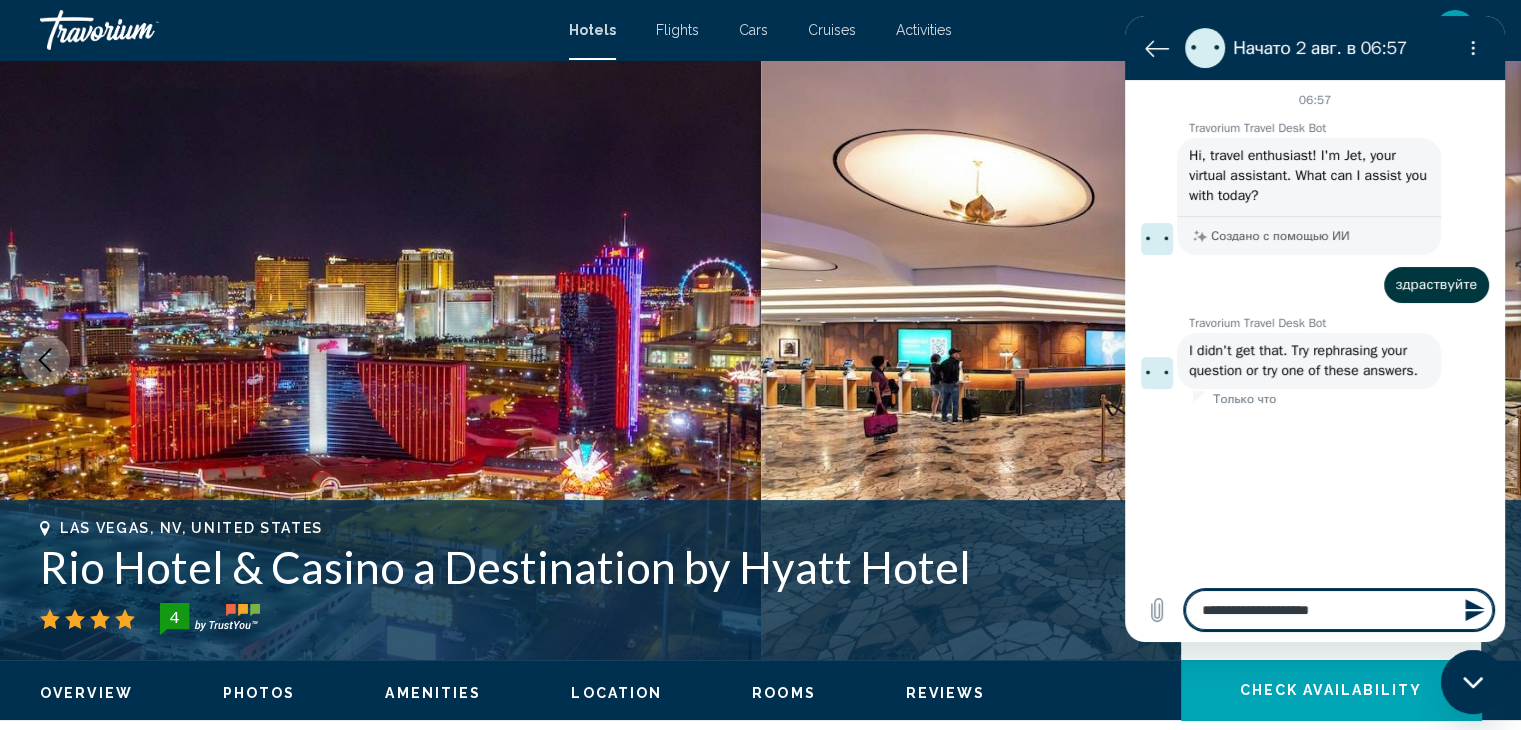 type on "**********" 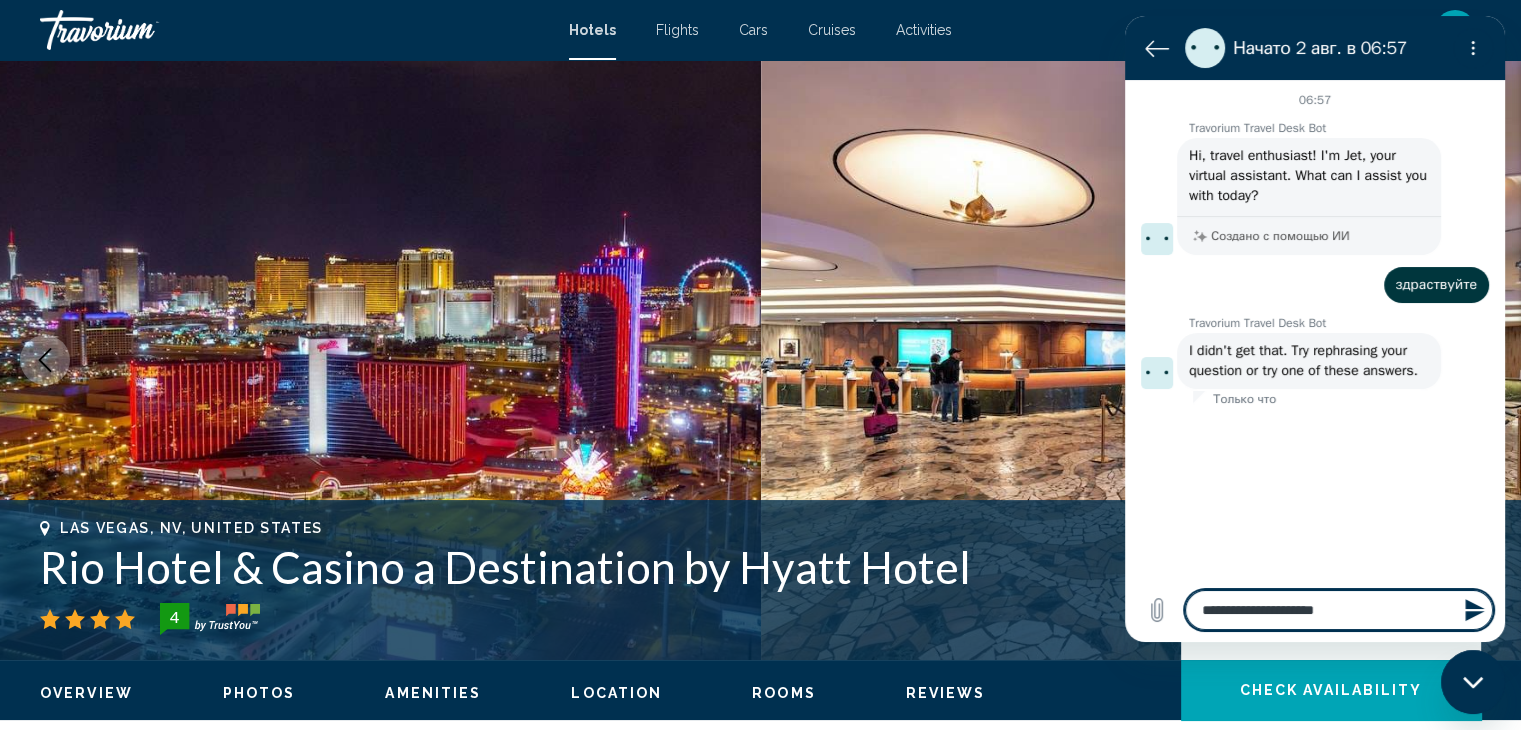 type on "**********" 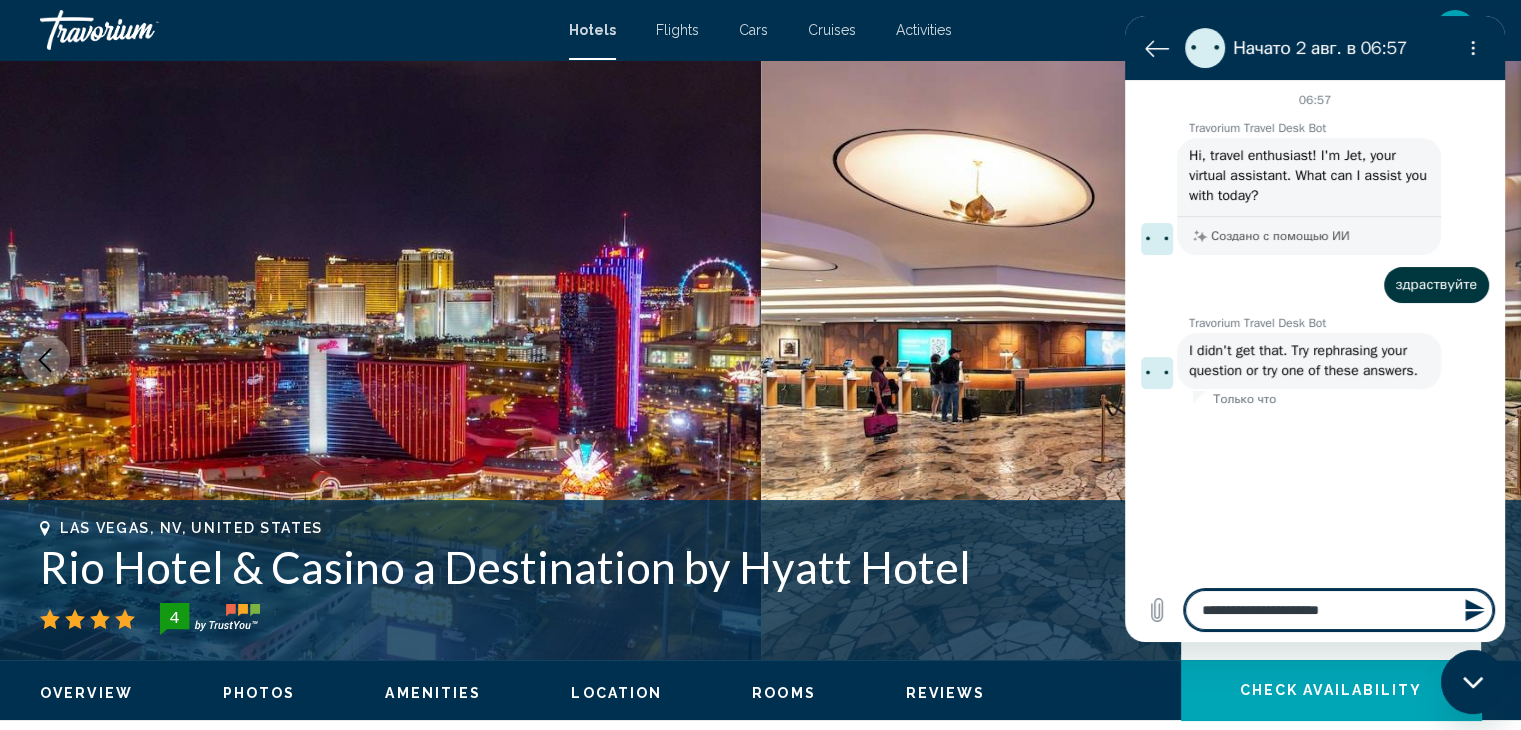 type on "**********" 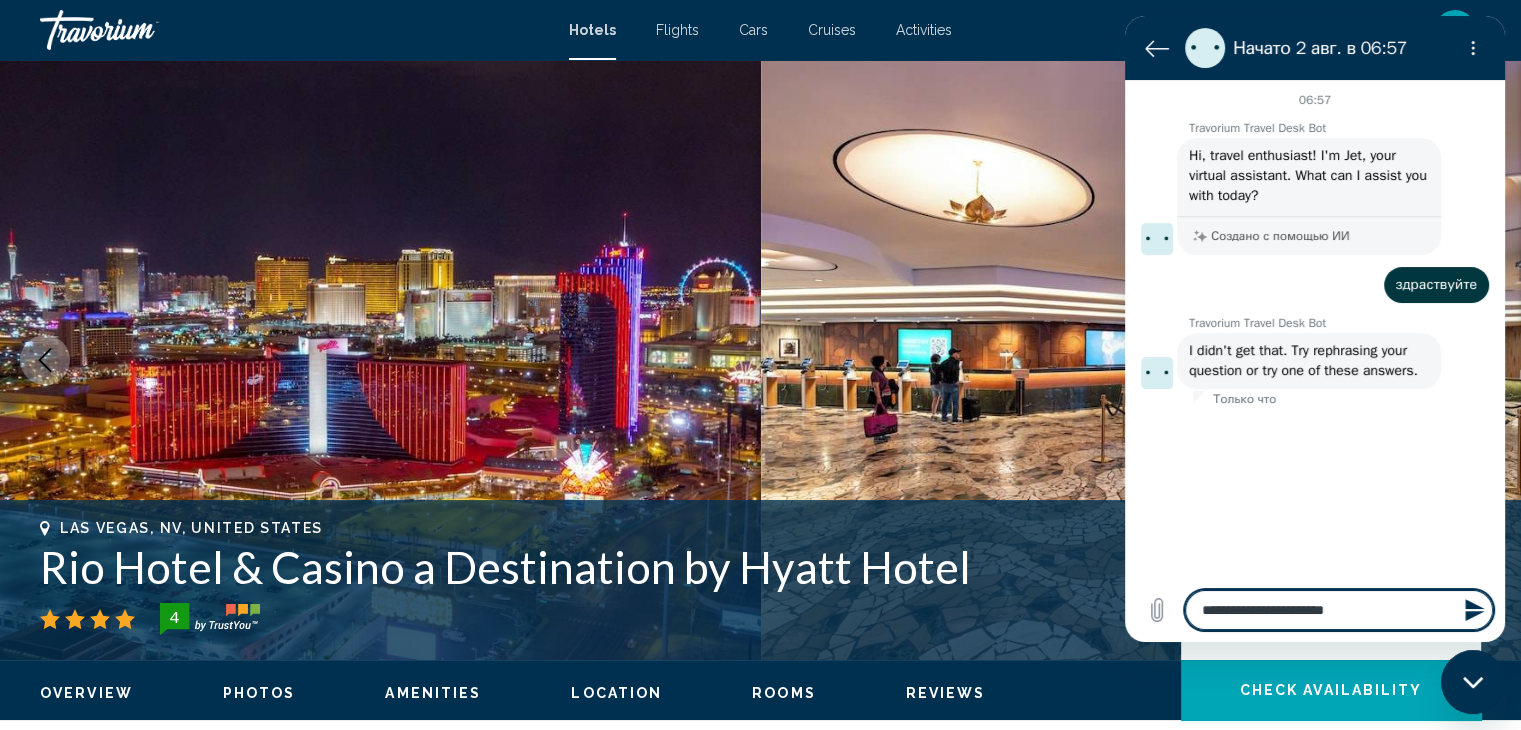type on "**********" 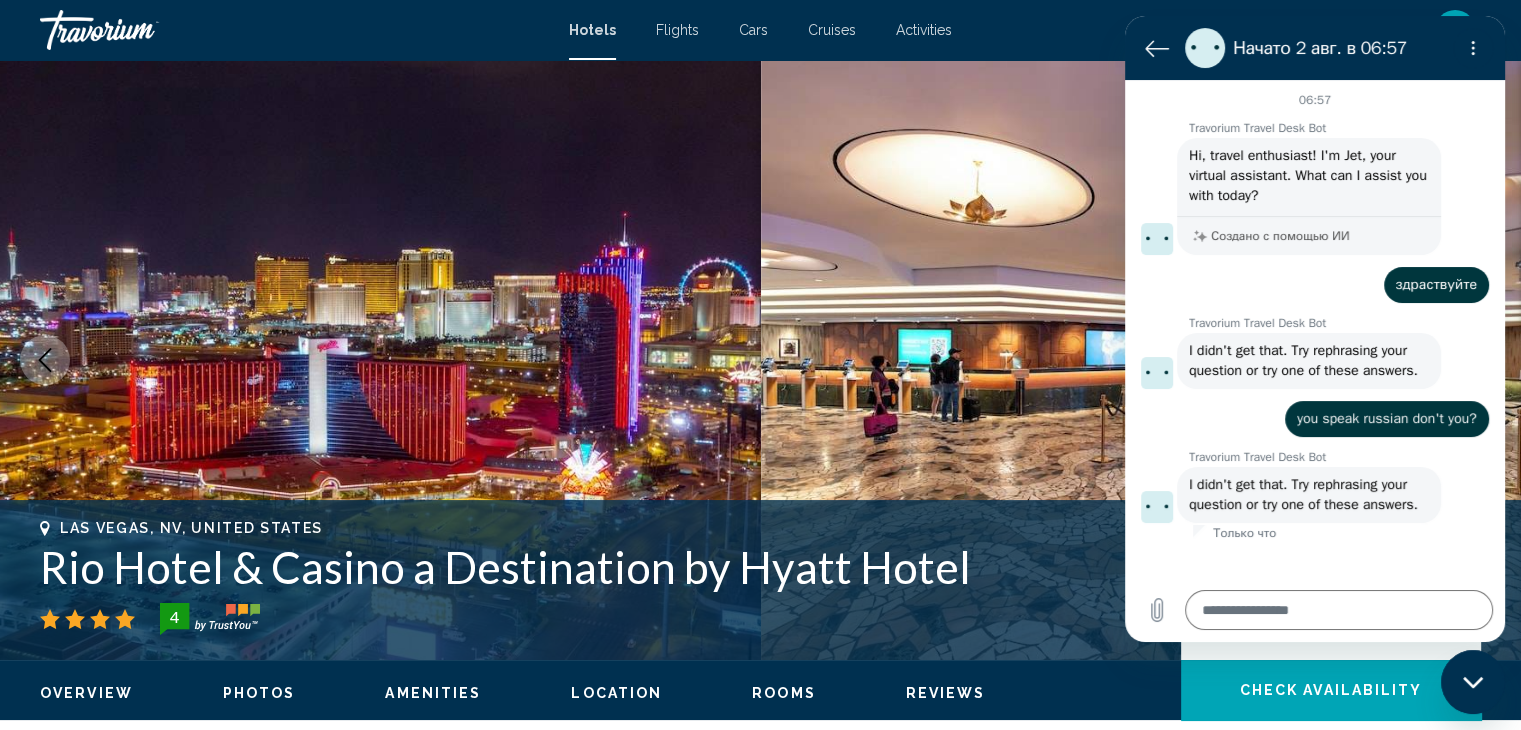 click 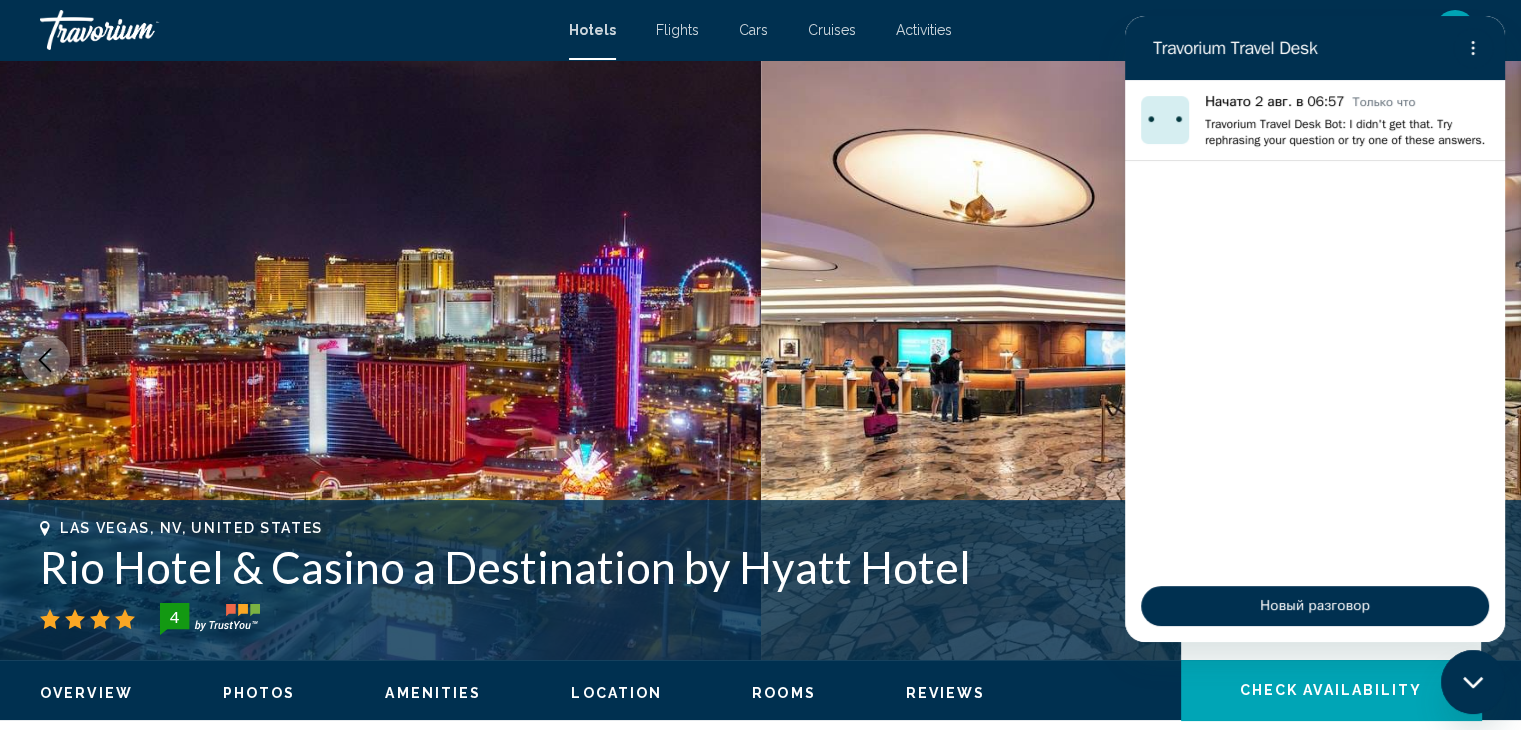 click on "Новый разговор" at bounding box center (1315, 606) 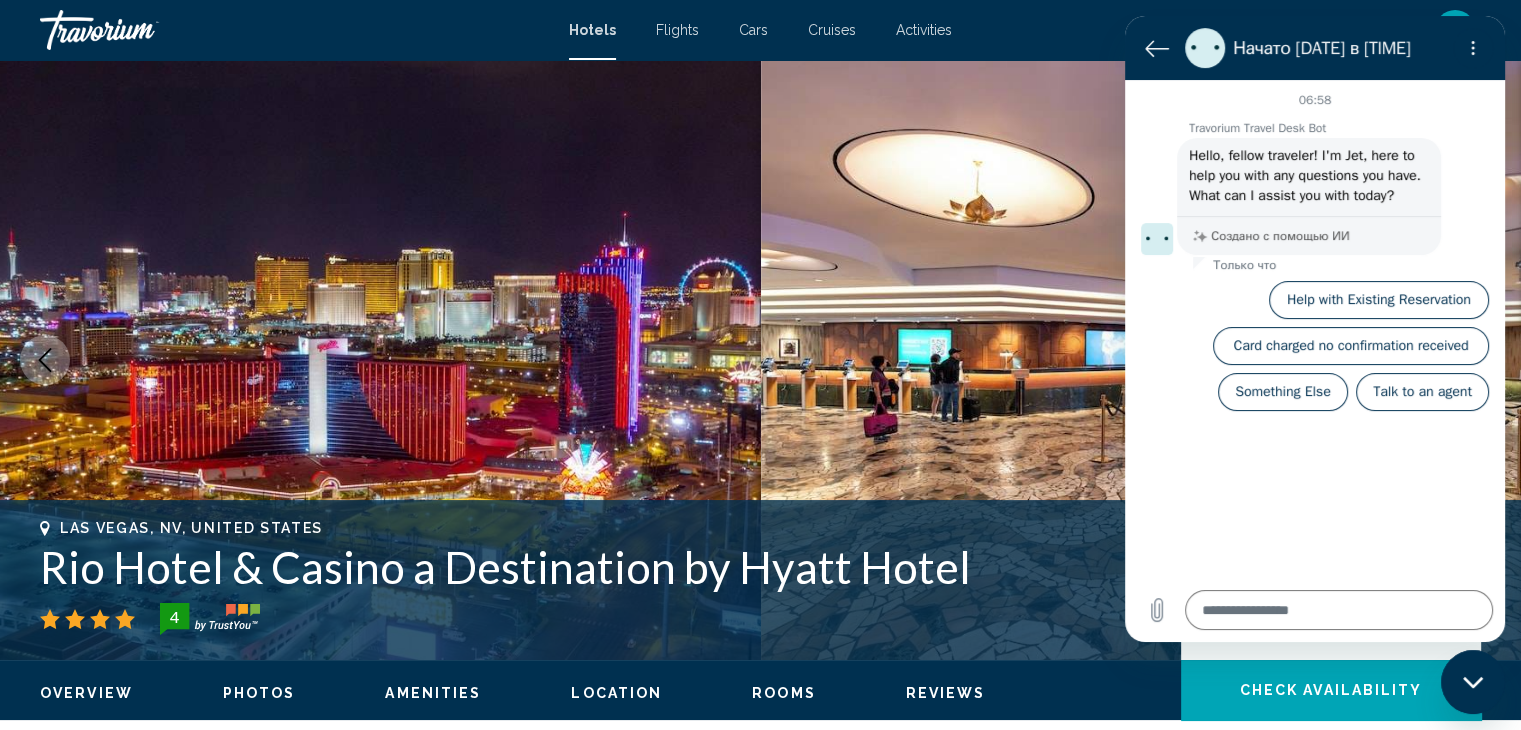 click on "Something Else" at bounding box center (1283, 392) 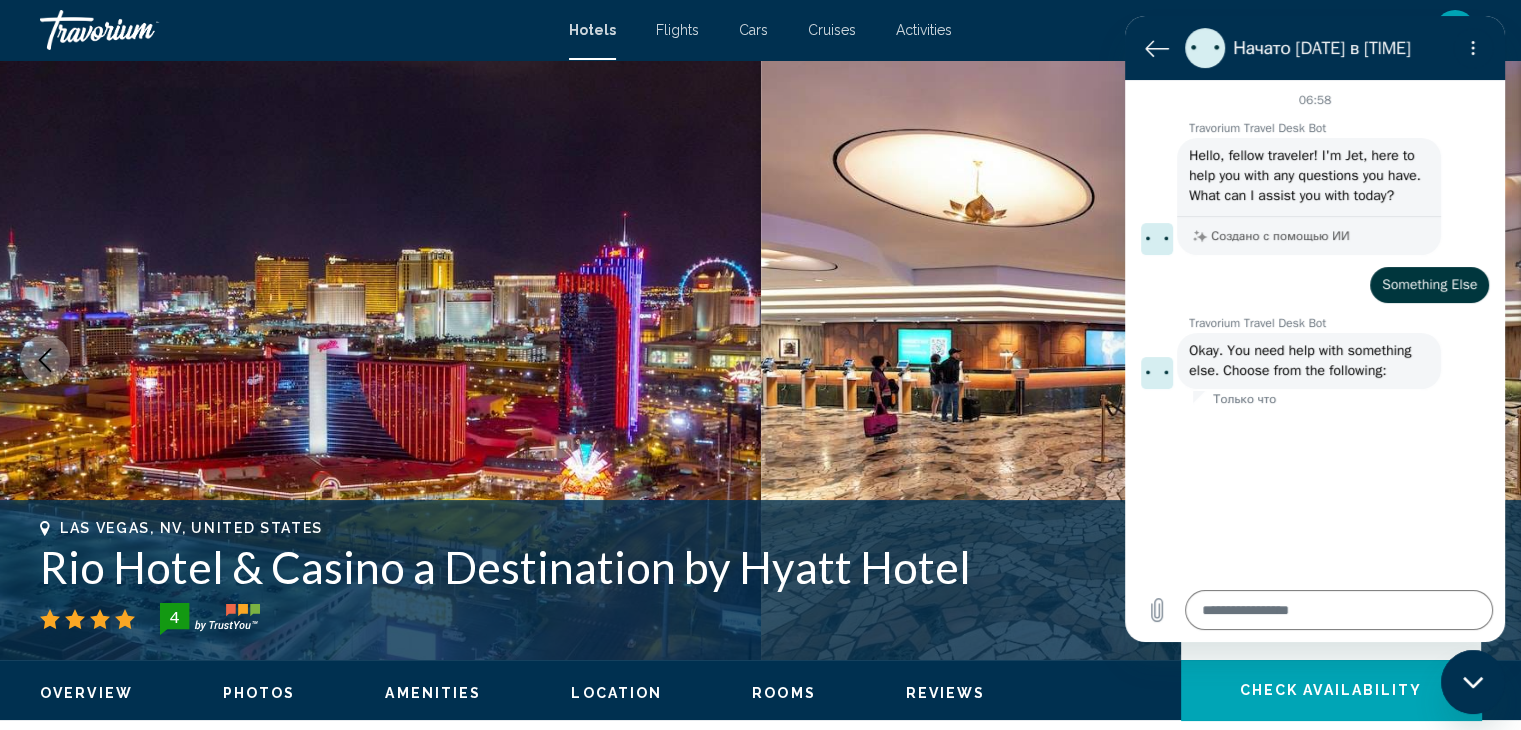 click 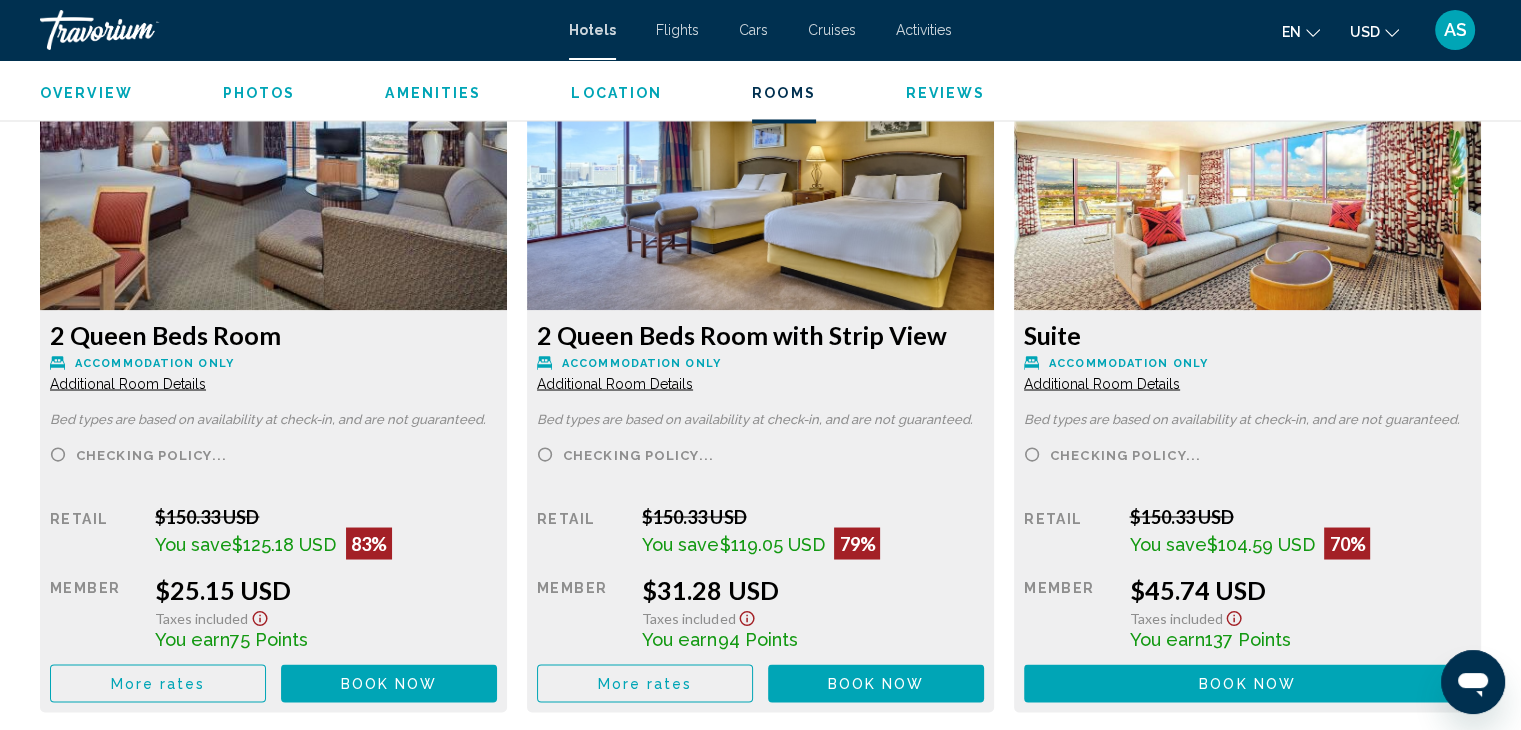 scroll, scrollTop: 3449, scrollLeft: 0, axis: vertical 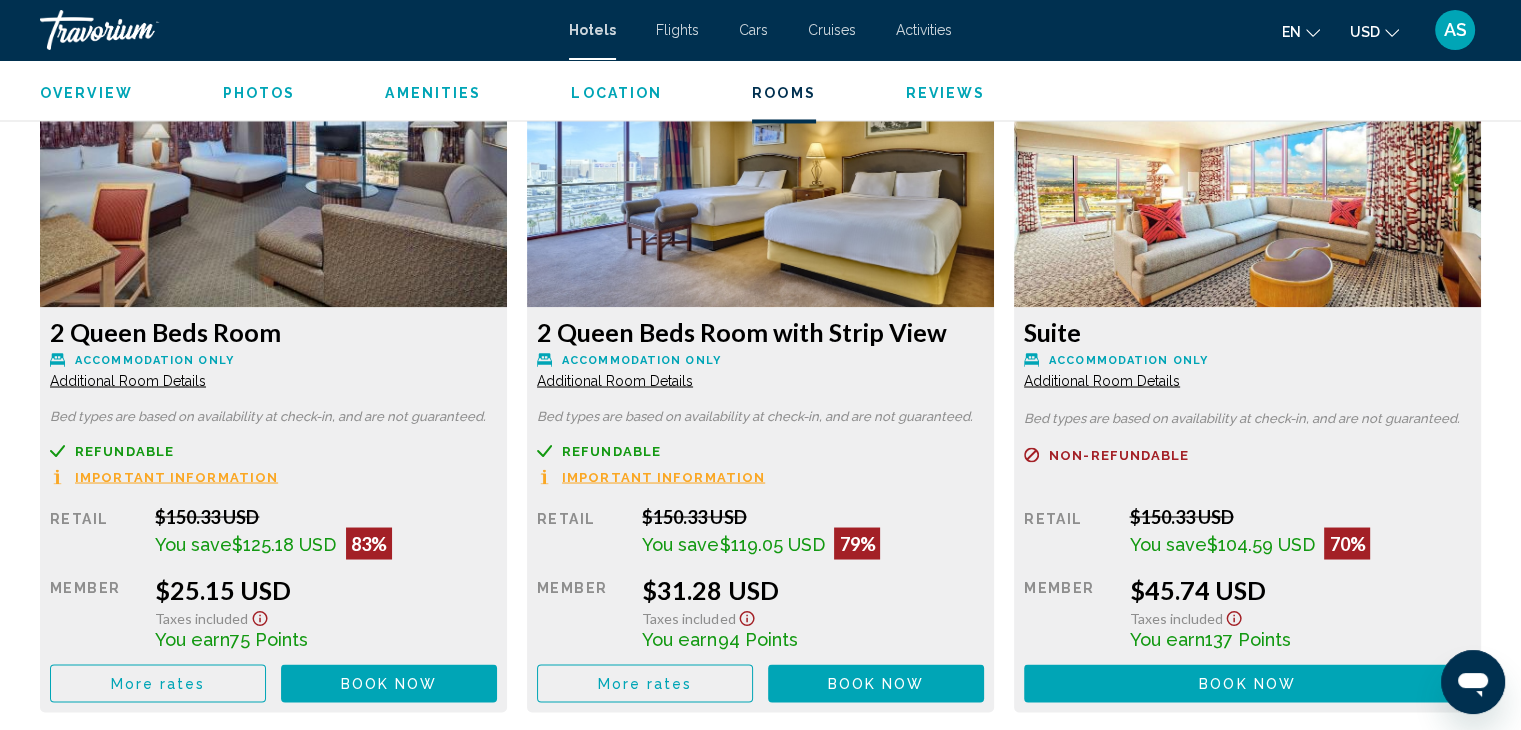 click on "Important Information" at bounding box center [176, -198] 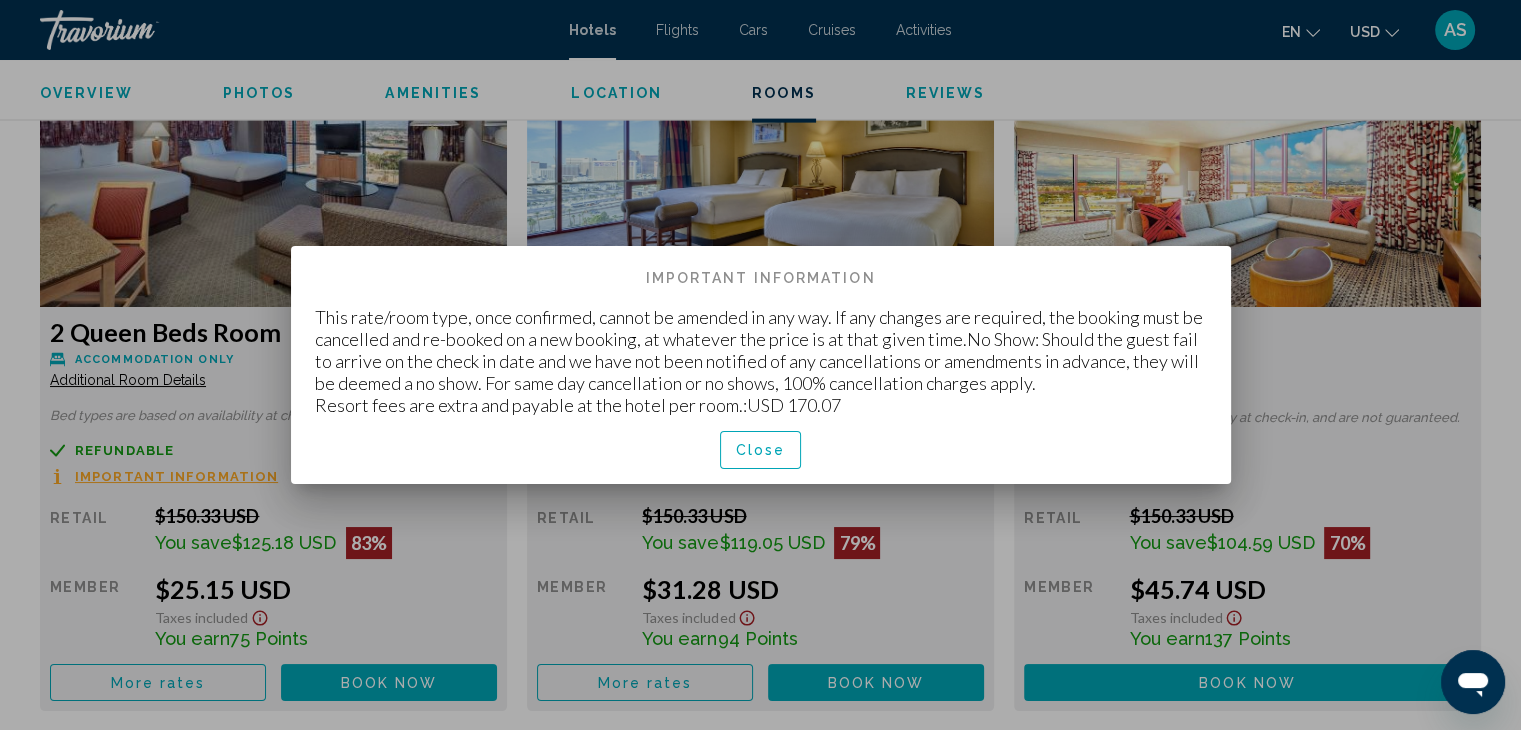 click at bounding box center [760, 365] 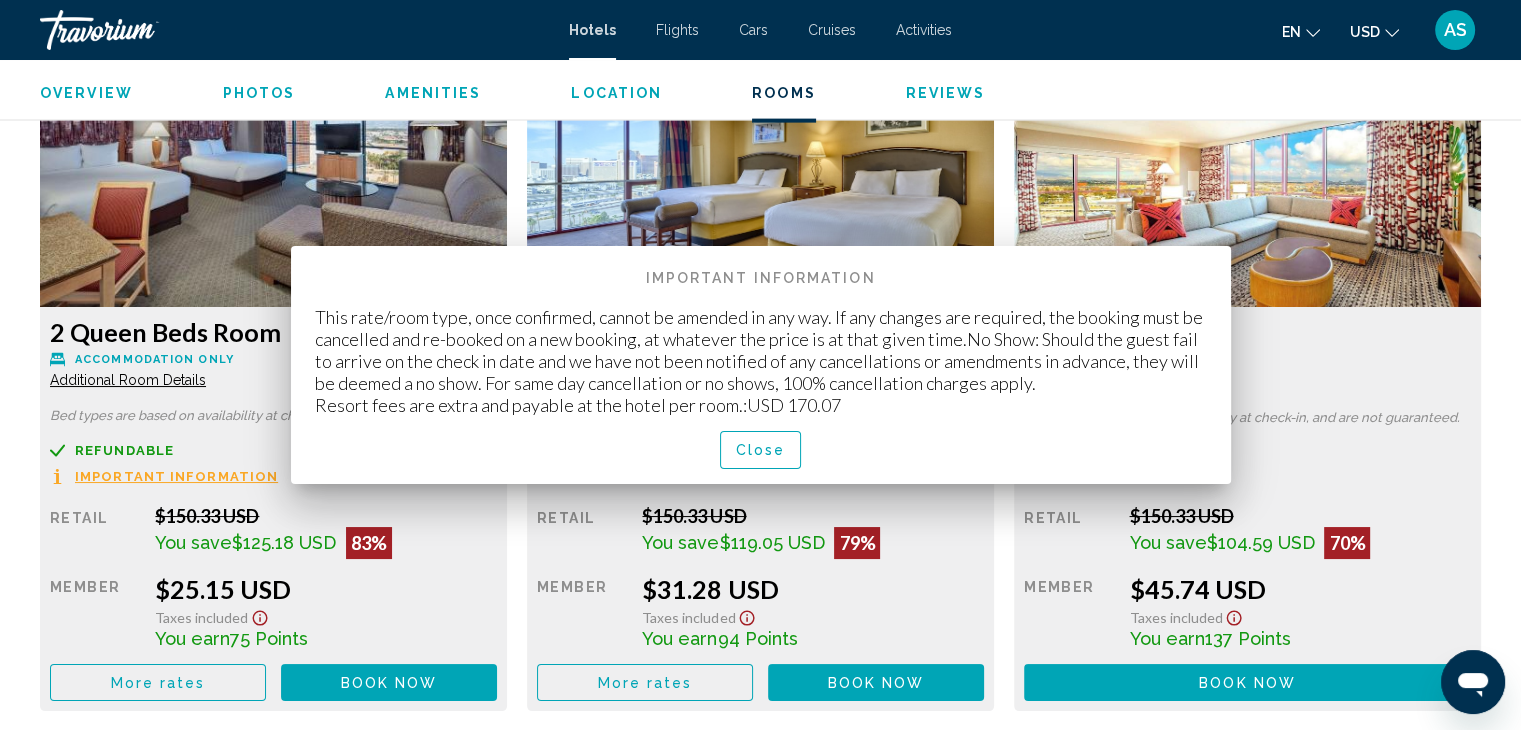 scroll, scrollTop: 3449, scrollLeft: 0, axis: vertical 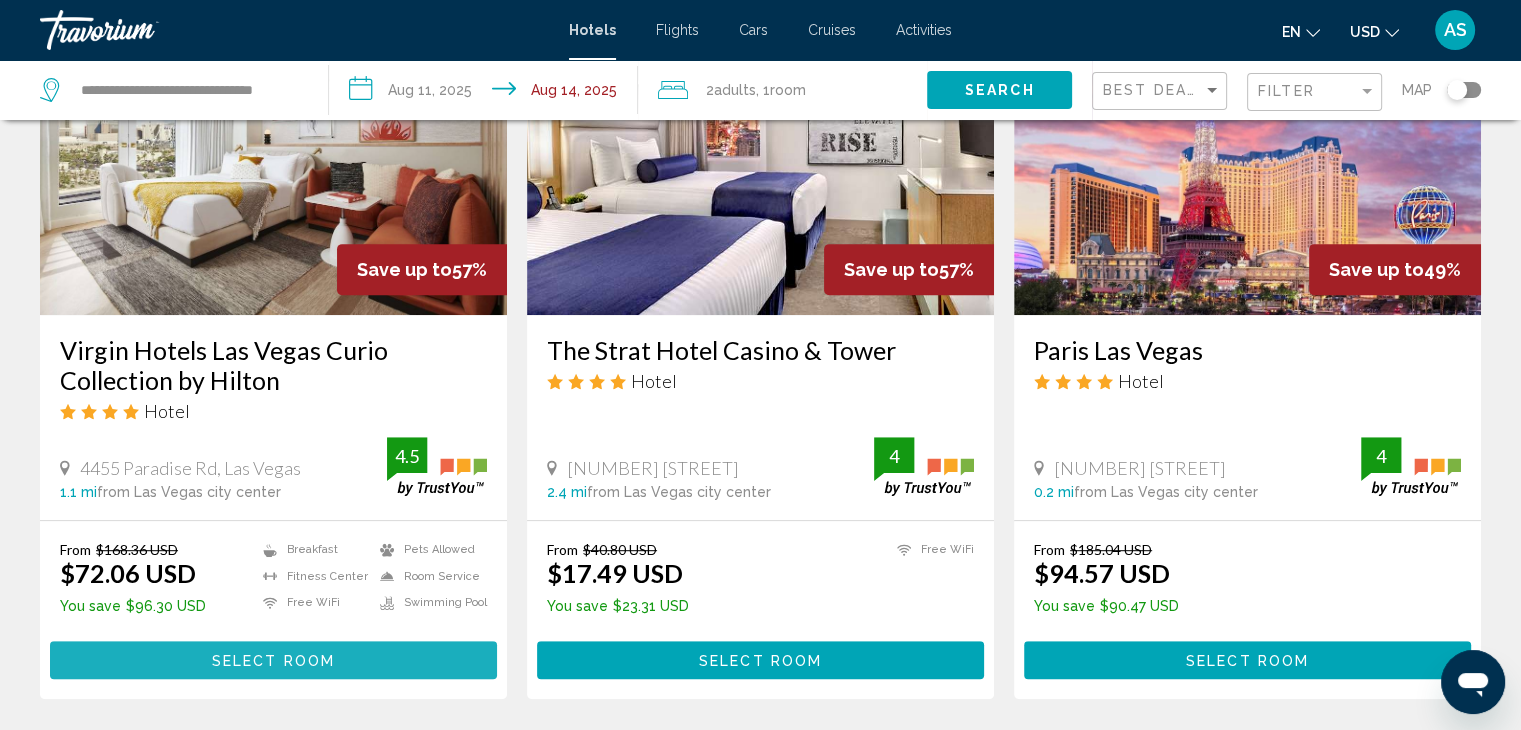 click on "Select Room" at bounding box center [273, 661] 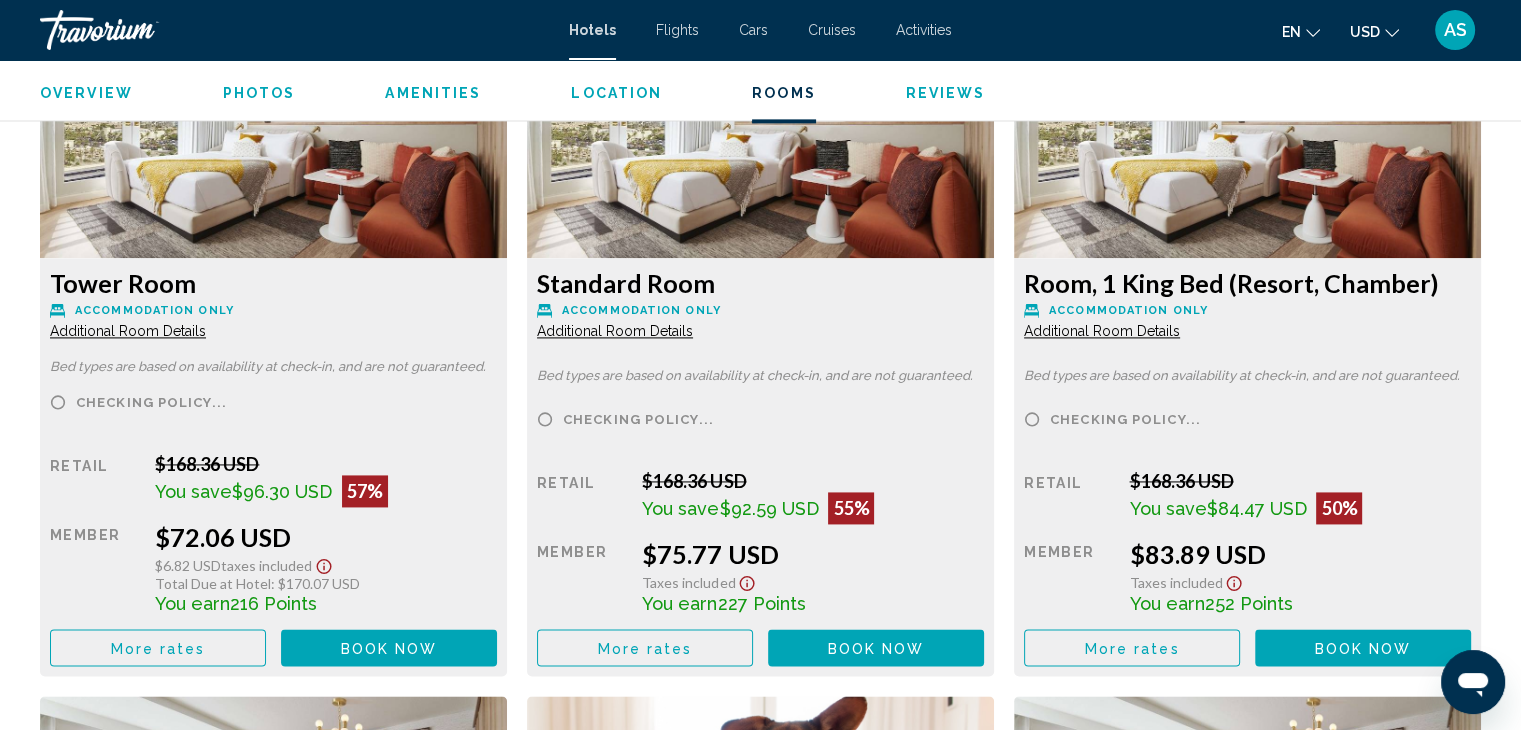 scroll, scrollTop: 2766, scrollLeft: 0, axis: vertical 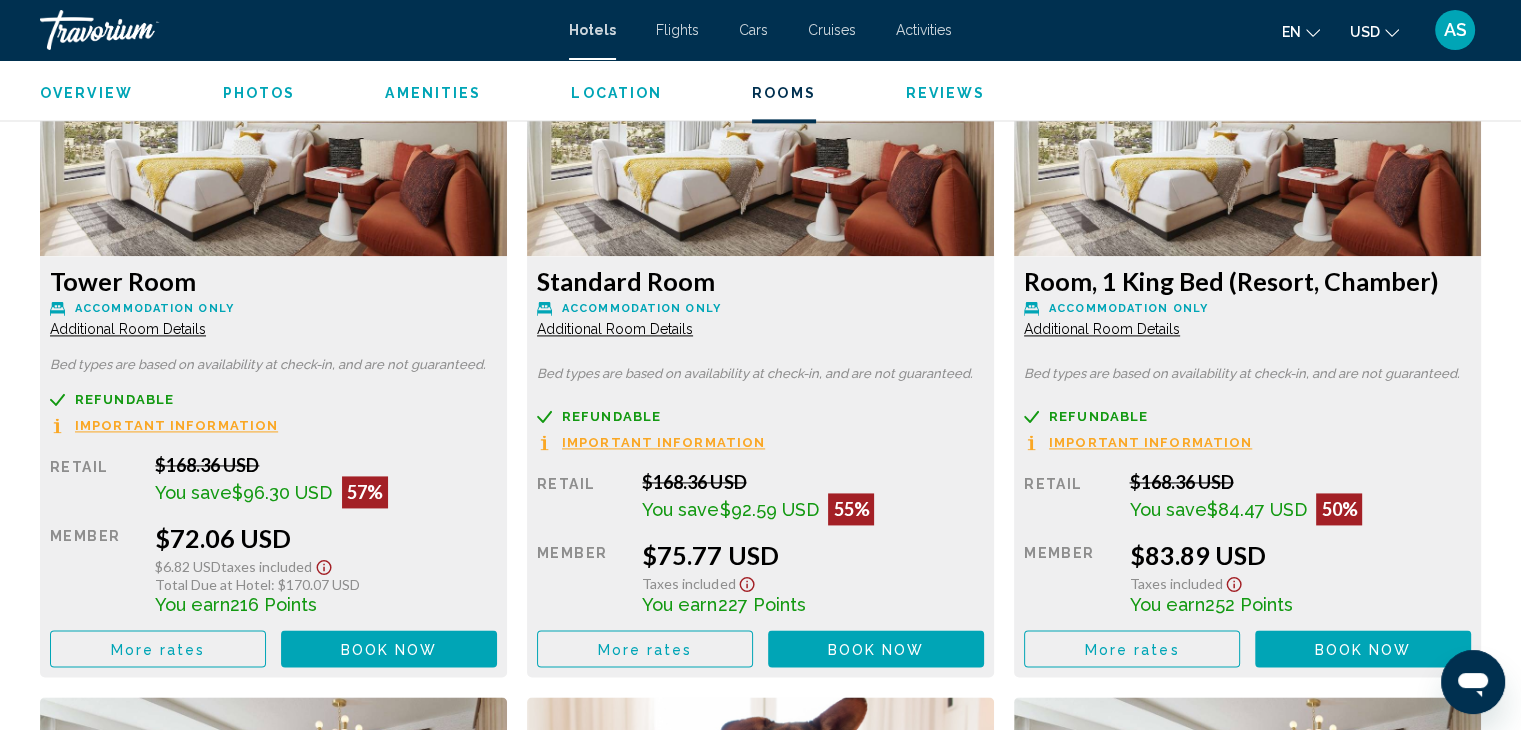 click on "Refundable
Non-refundable
Non-refundable
Important Information" at bounding box center (273, 413) 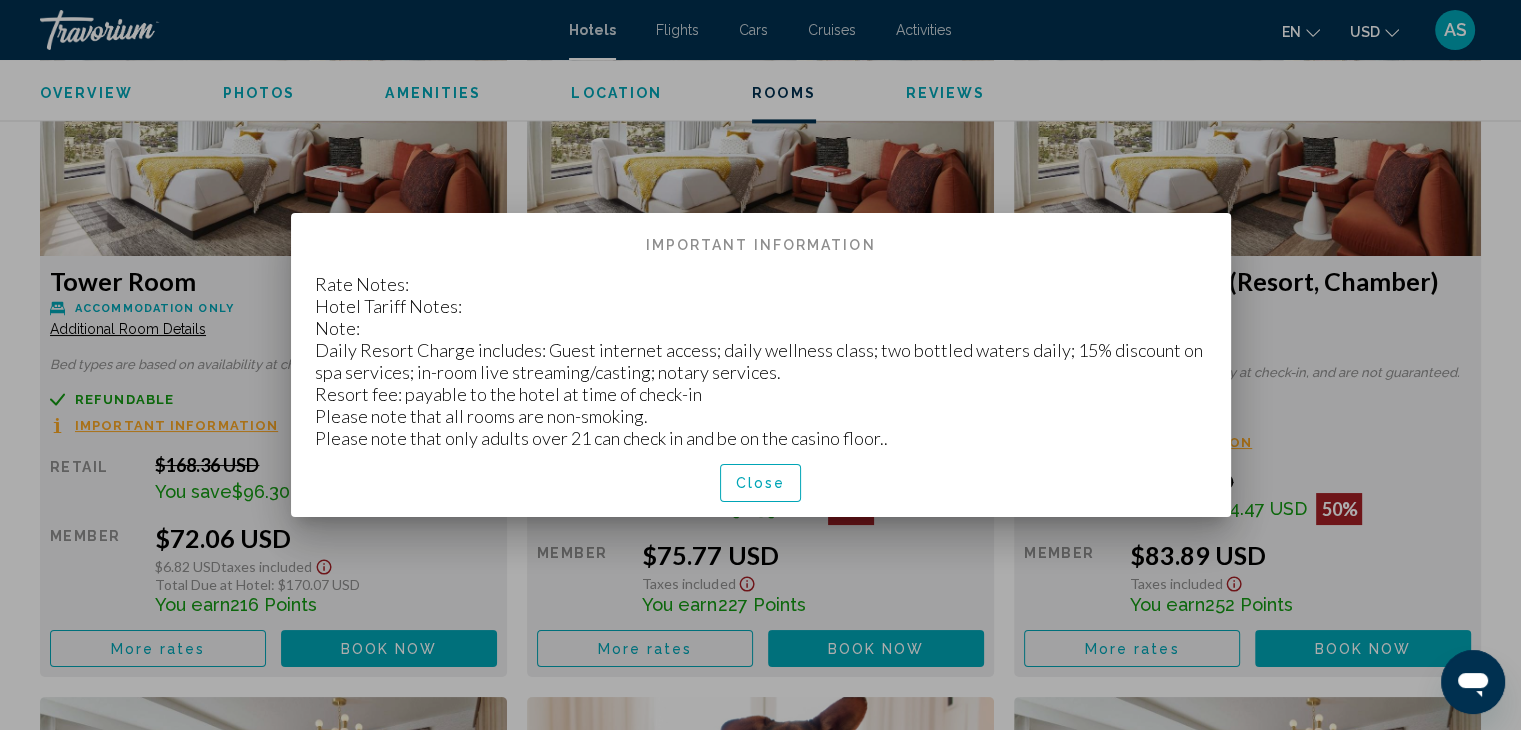 scroll, scrollTop: 0, scrollLeft: 0, axis: both 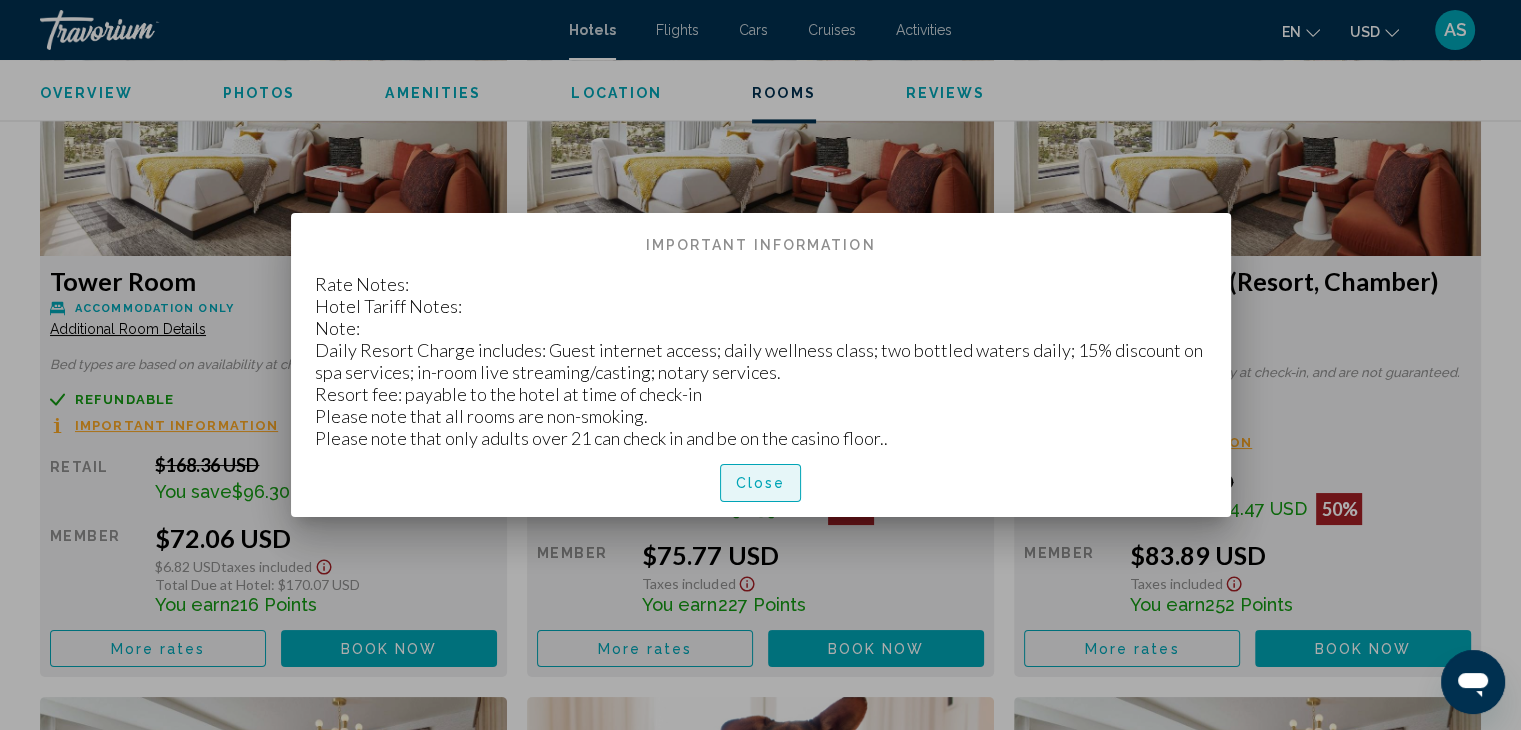 click on "Close" at bounding box center [761, 484] 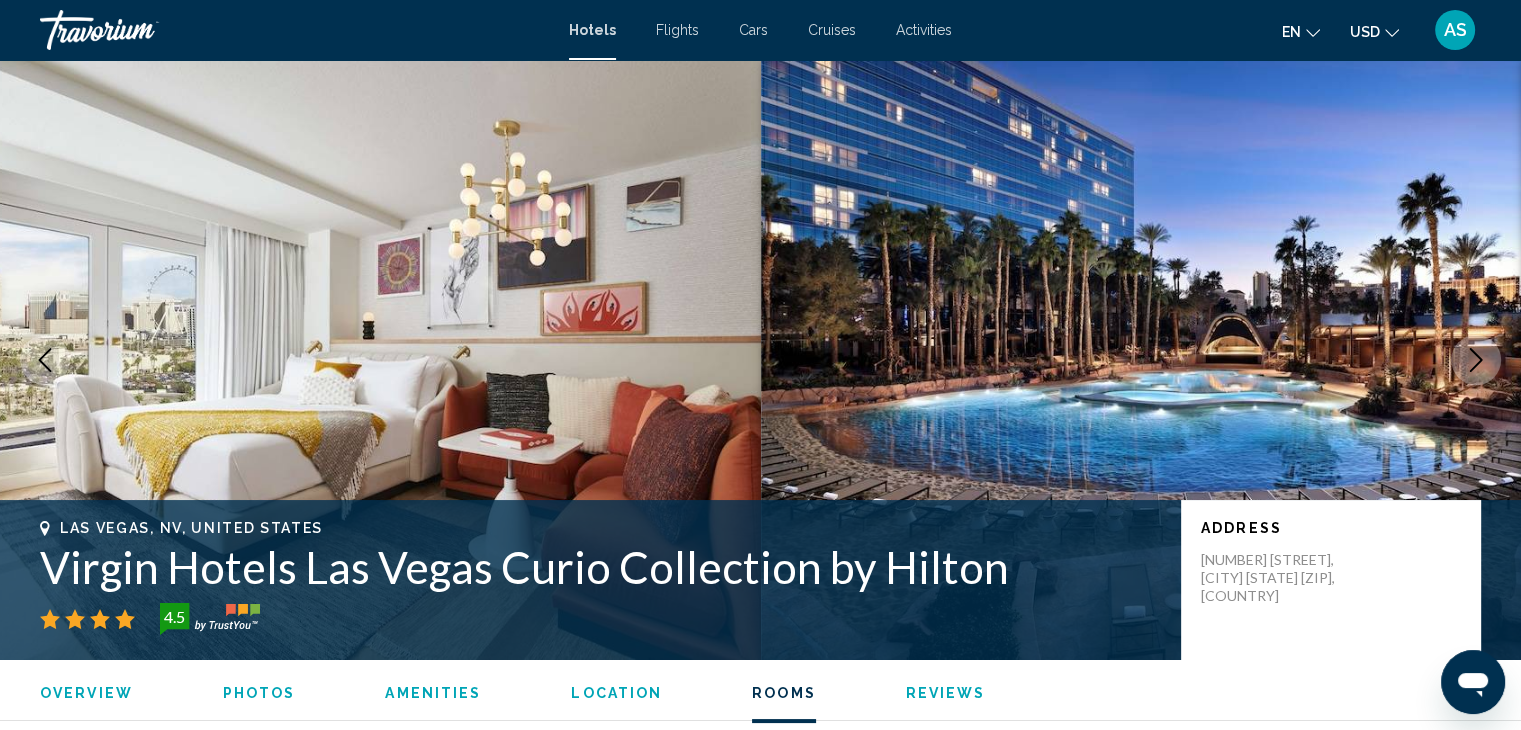 scroll, scrollTop: 2766, scrollLeft: 0, axis: vertical 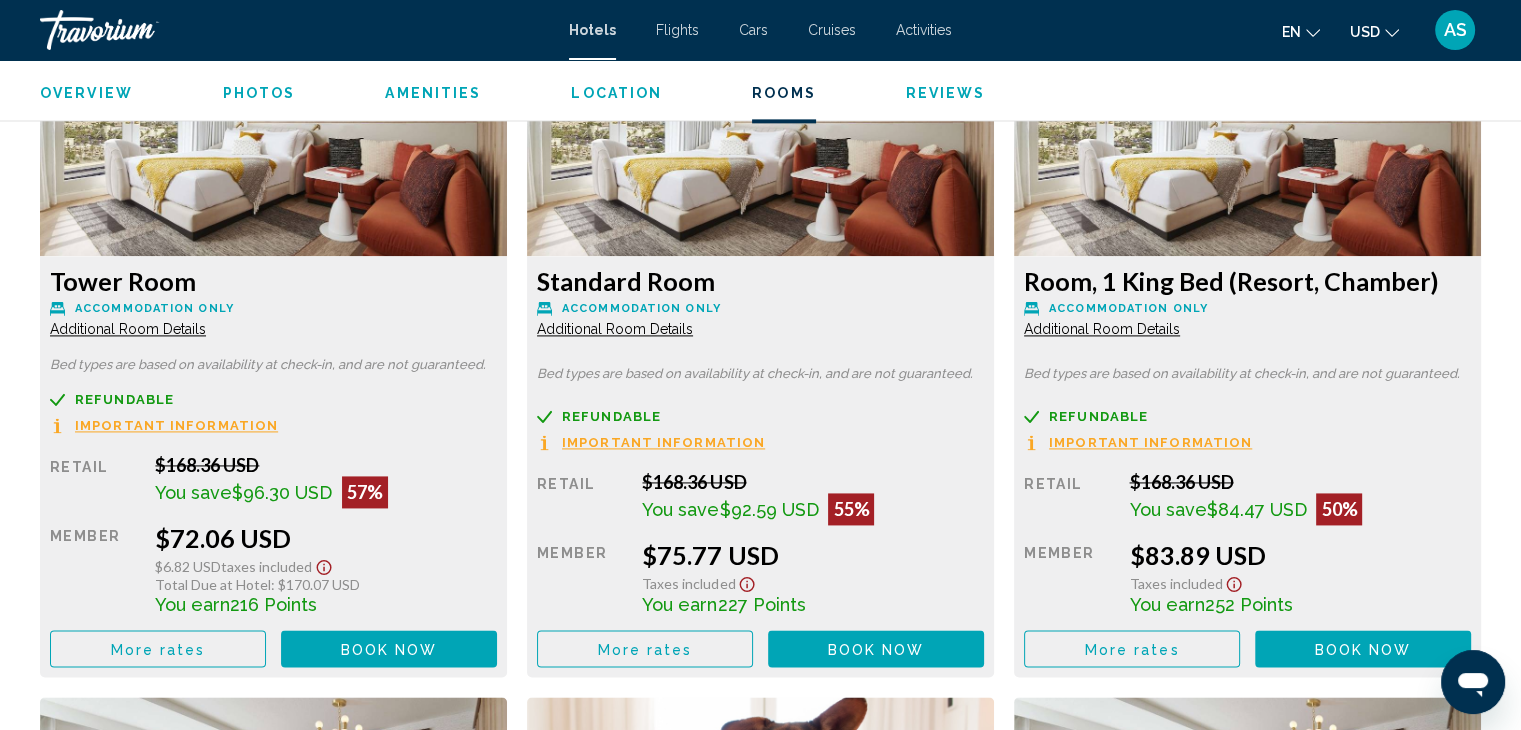 click 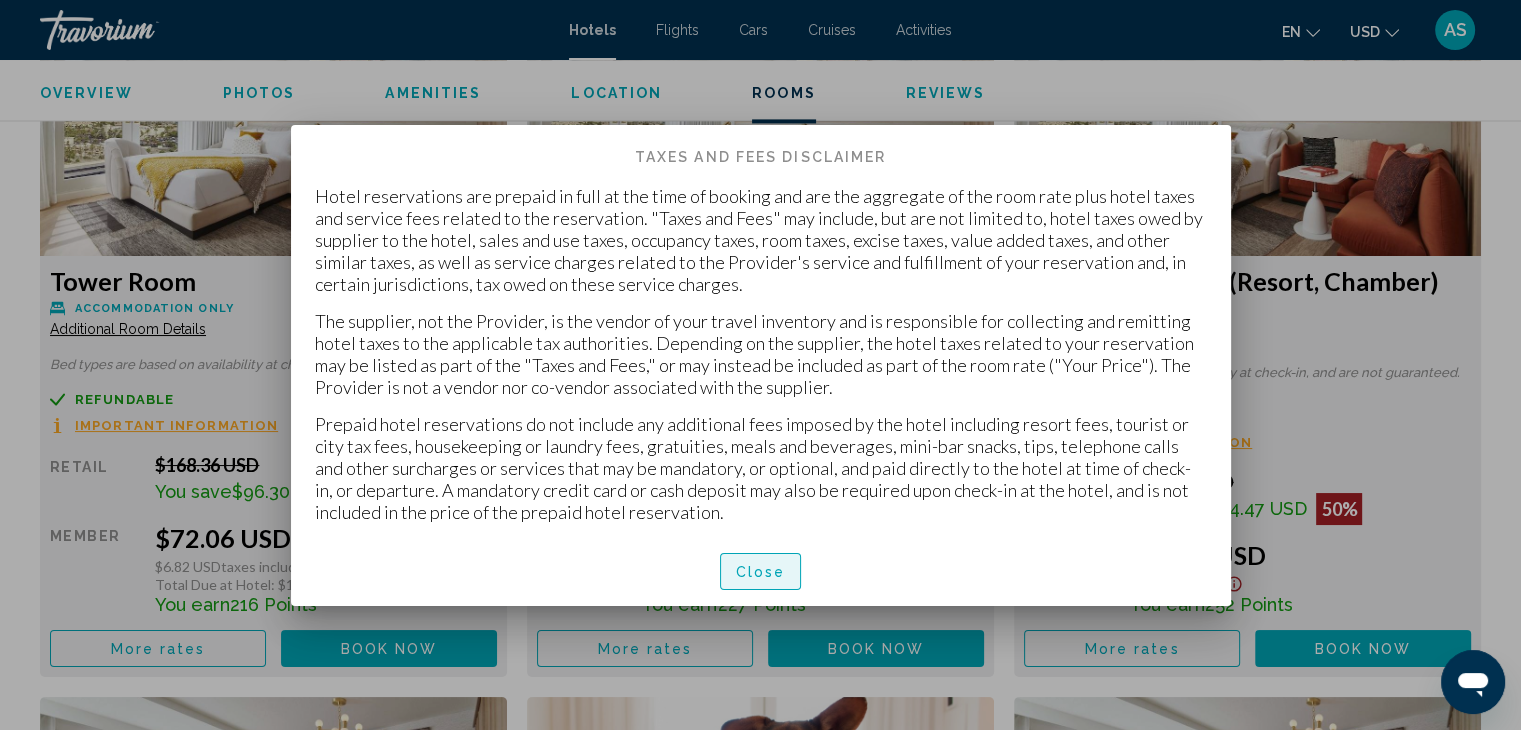 click on "Close" at bounding box center (761, 572) 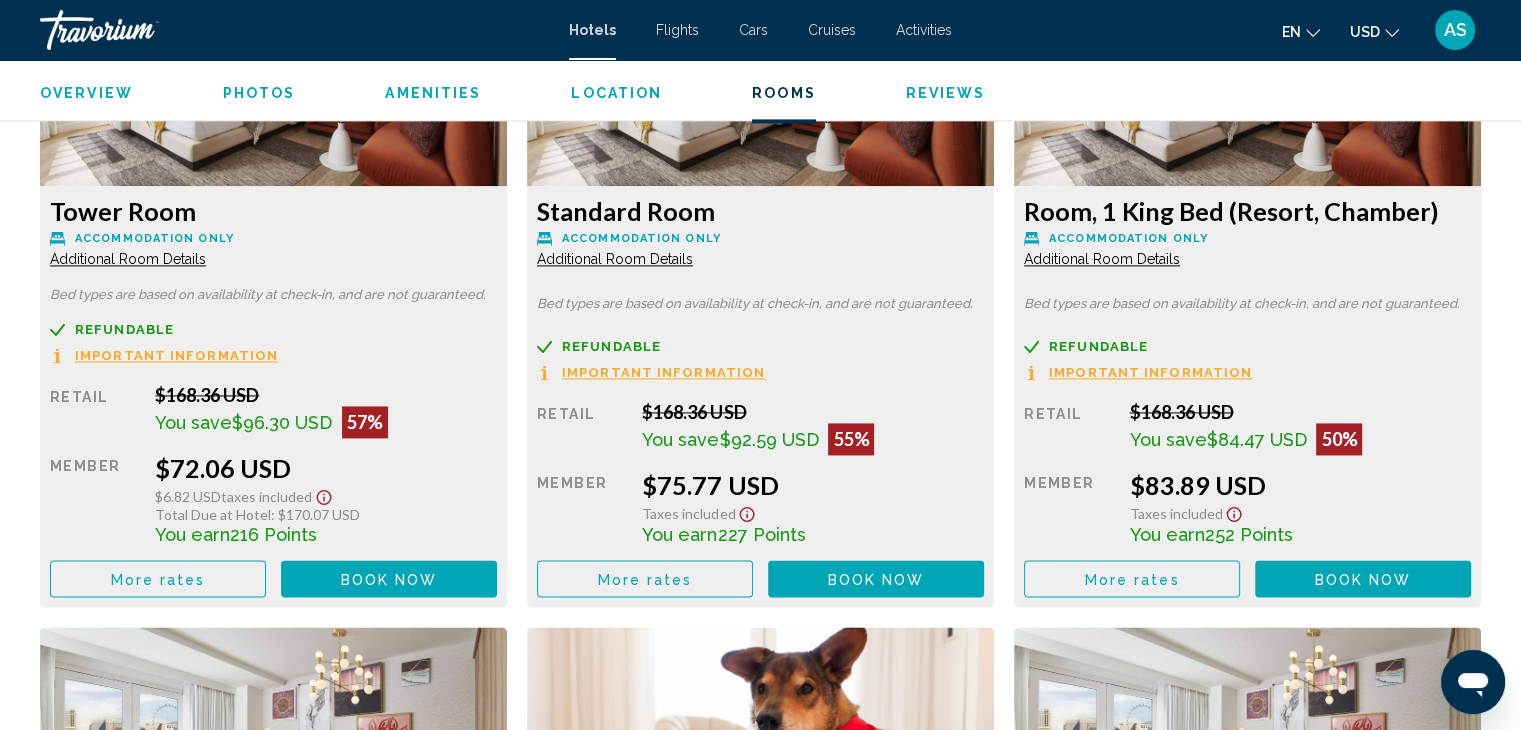 scroll, scrollTop: 2822, scrollLeft: 0, axis: vertical 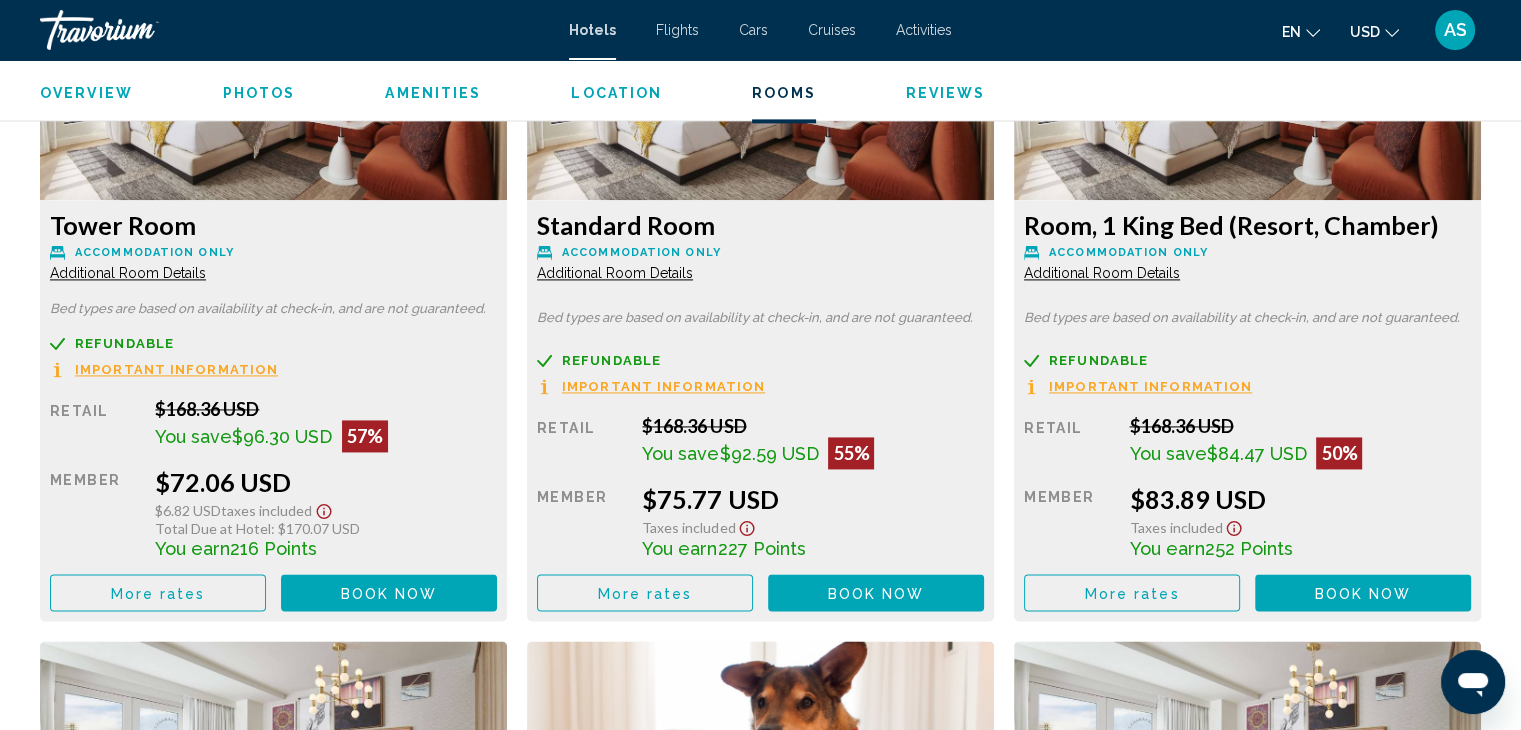 click on "Important Information" at bounding box center [176, 369] 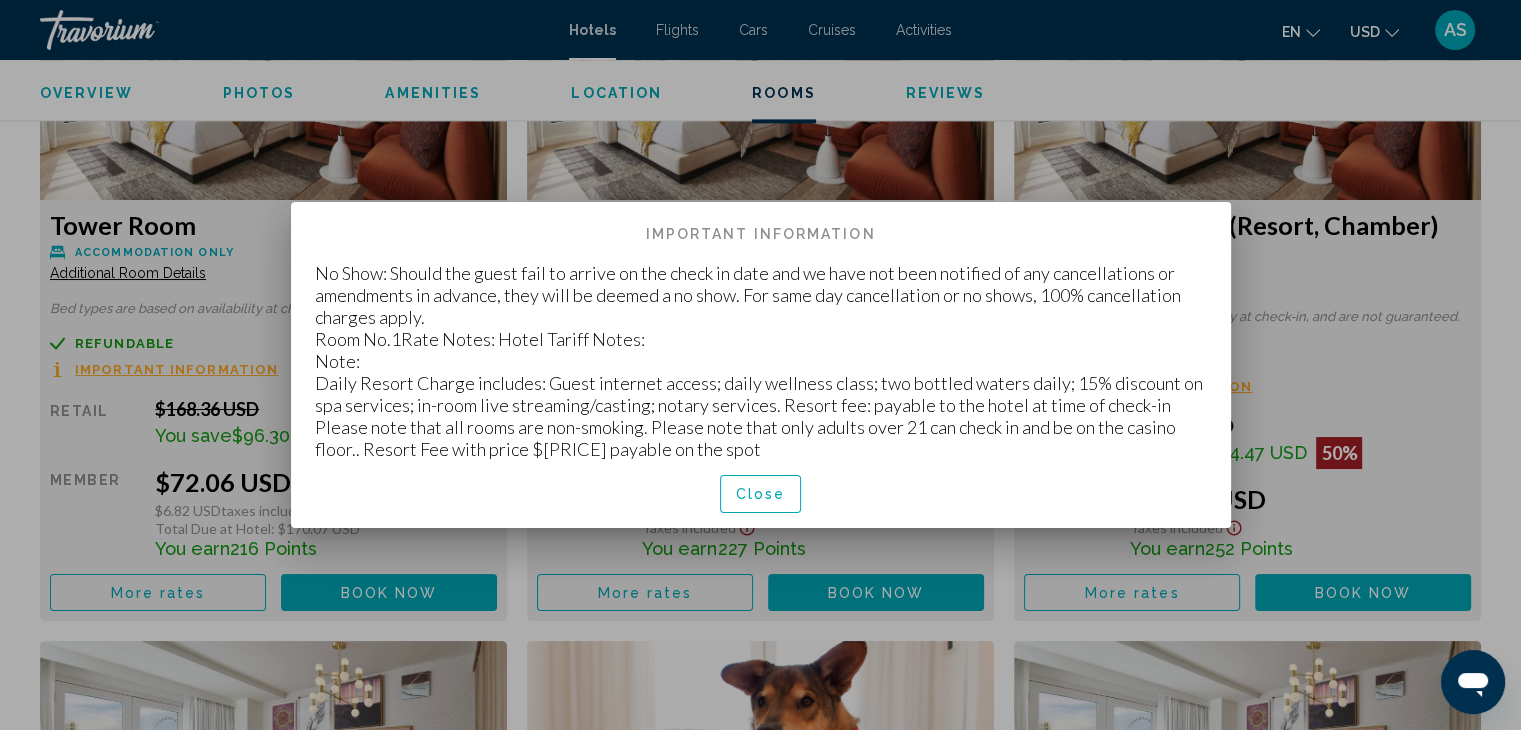 scroll, scrollTop: 0, scrollLeft: 0, axis: both 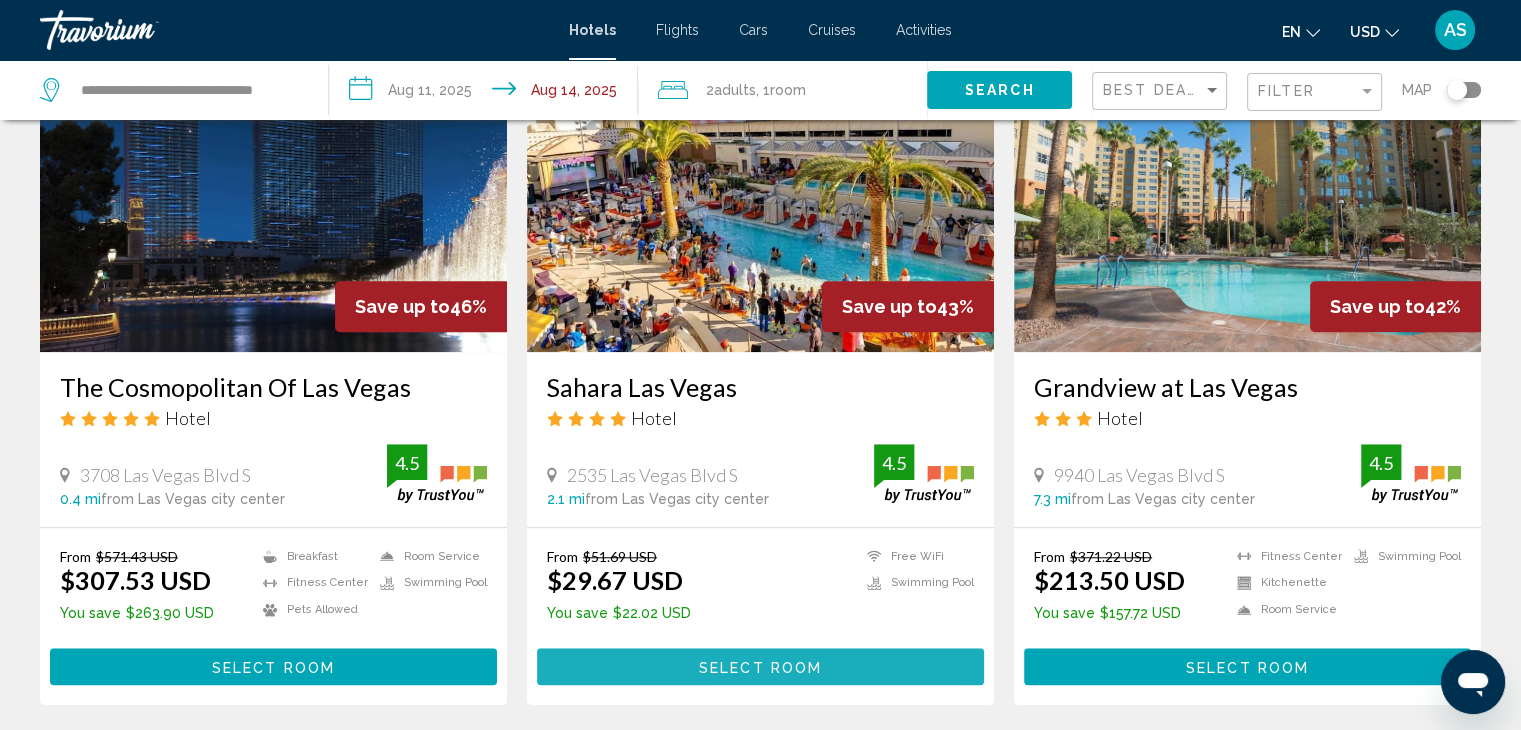 click on "Select Room" at bounding box center [760, 667] 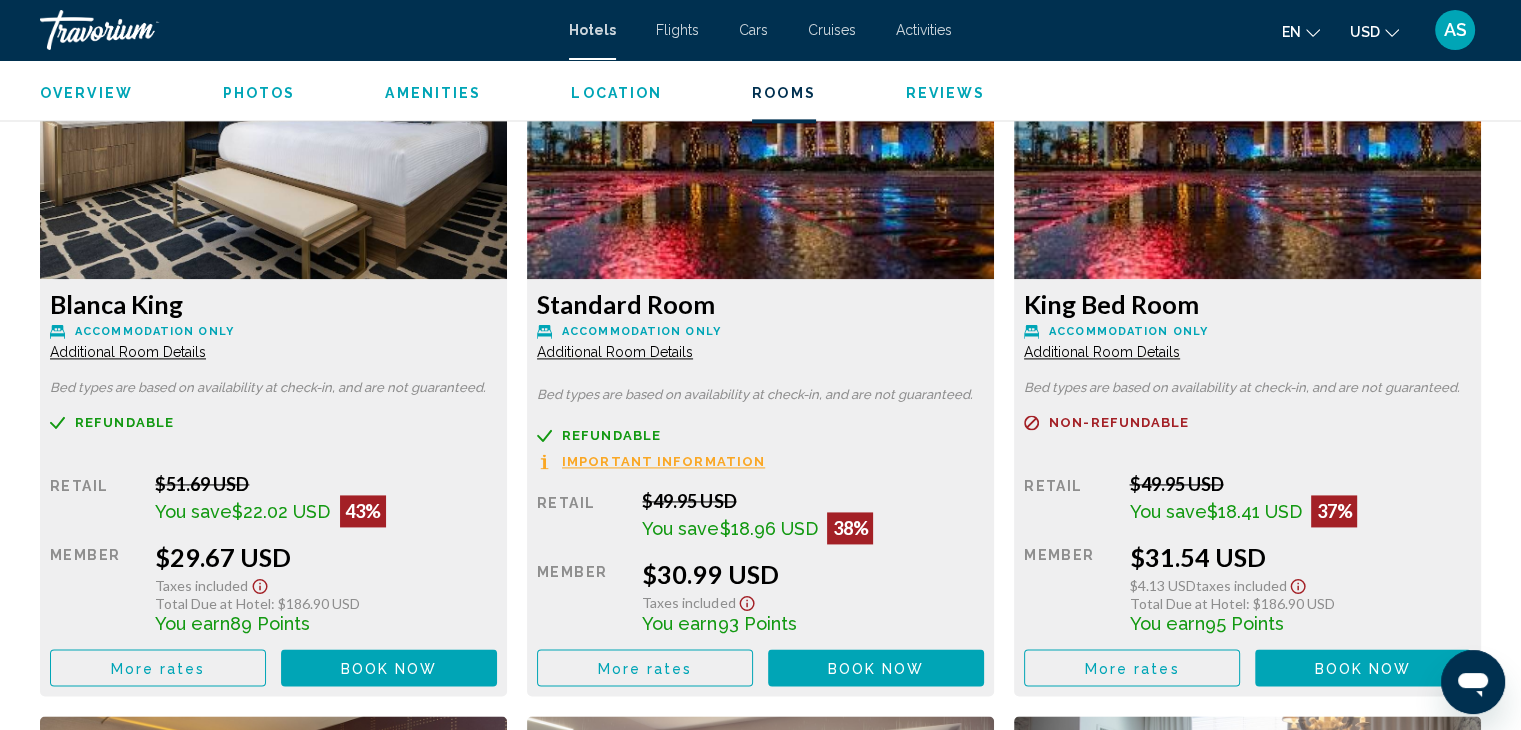 scroll, scrollTop: 2744, scrollLeft: 0, axis: vertical 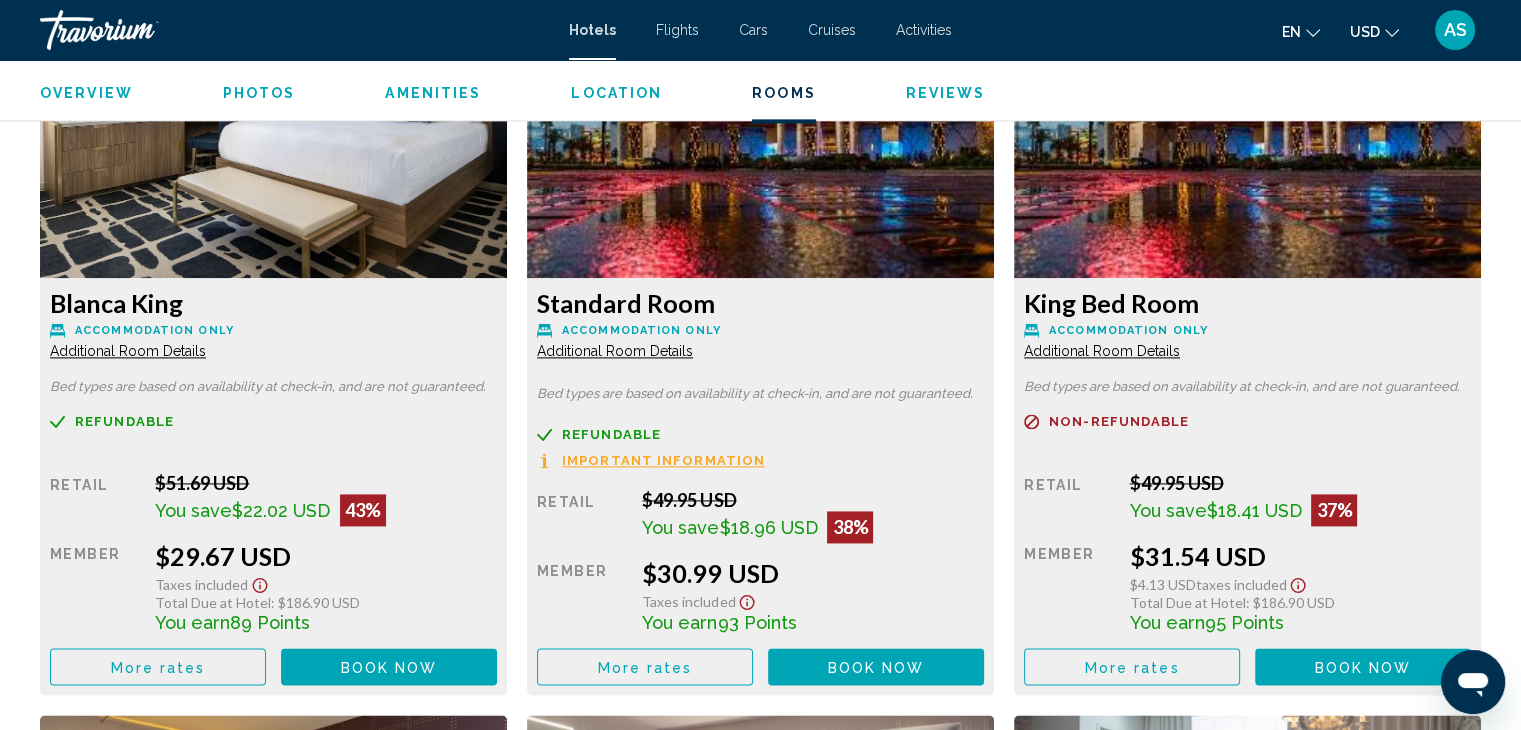 click on "Important Information" at bounding box center [663, 460] 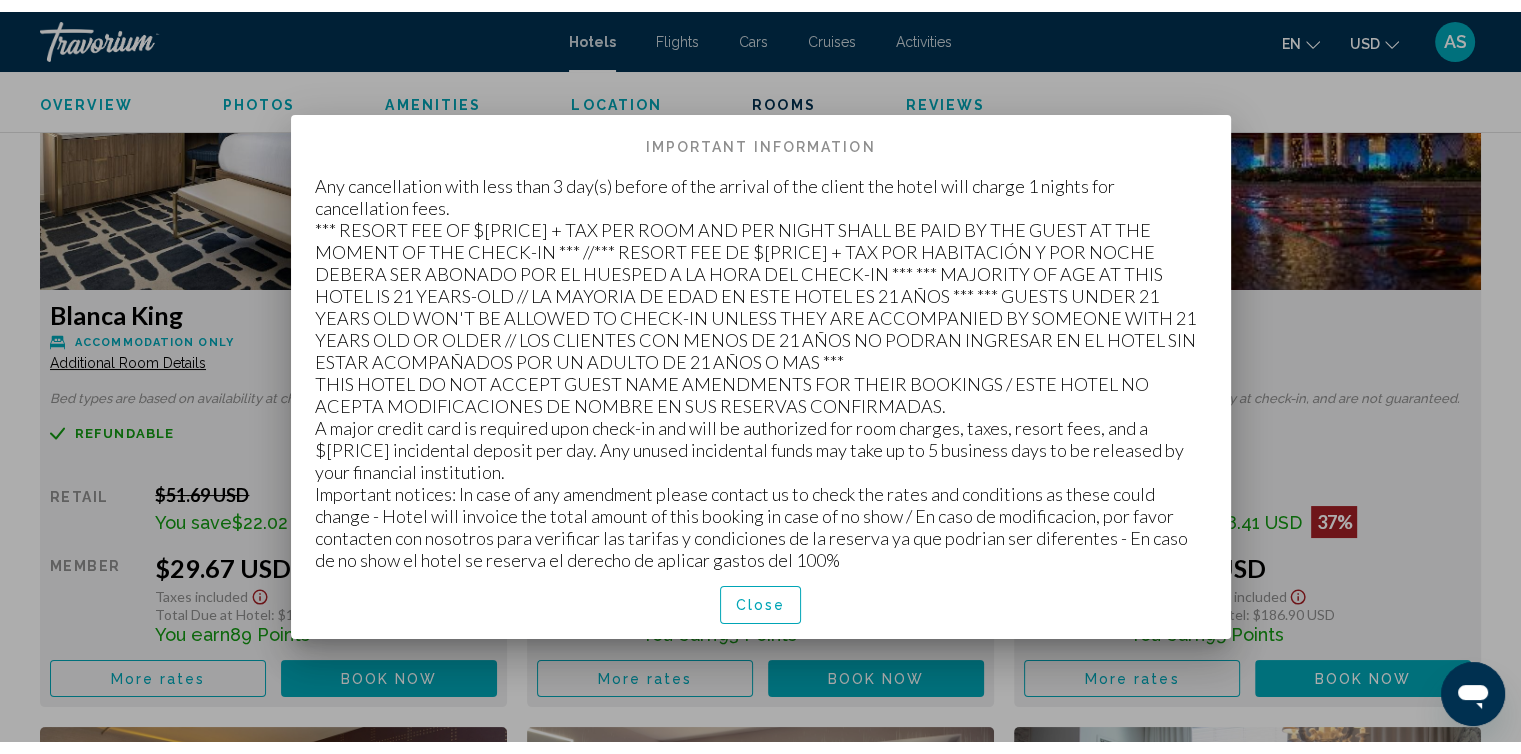 scroll, scrollTop: 0, scrollLeft: 0, axis: both 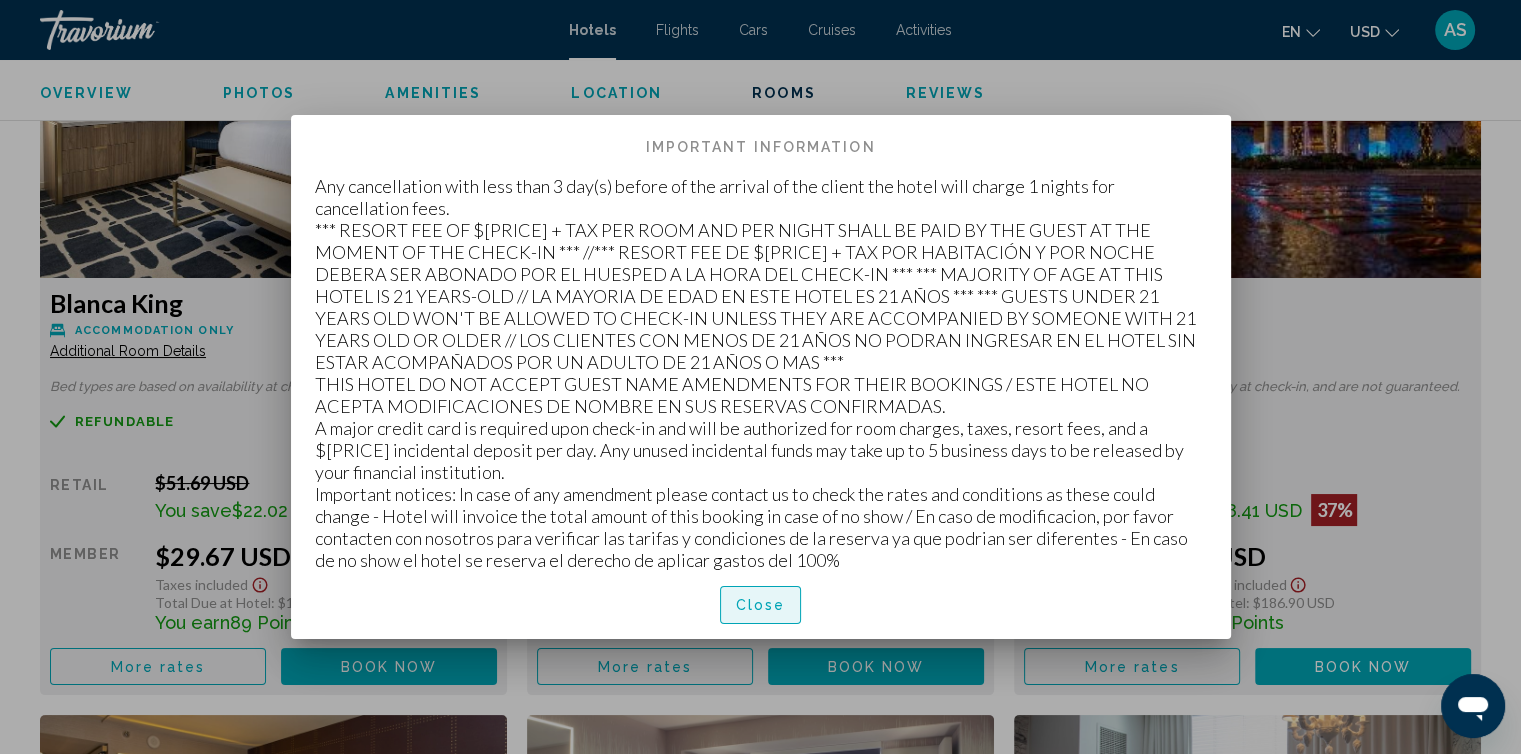 click on "Close" at bounding box center (761, 606) 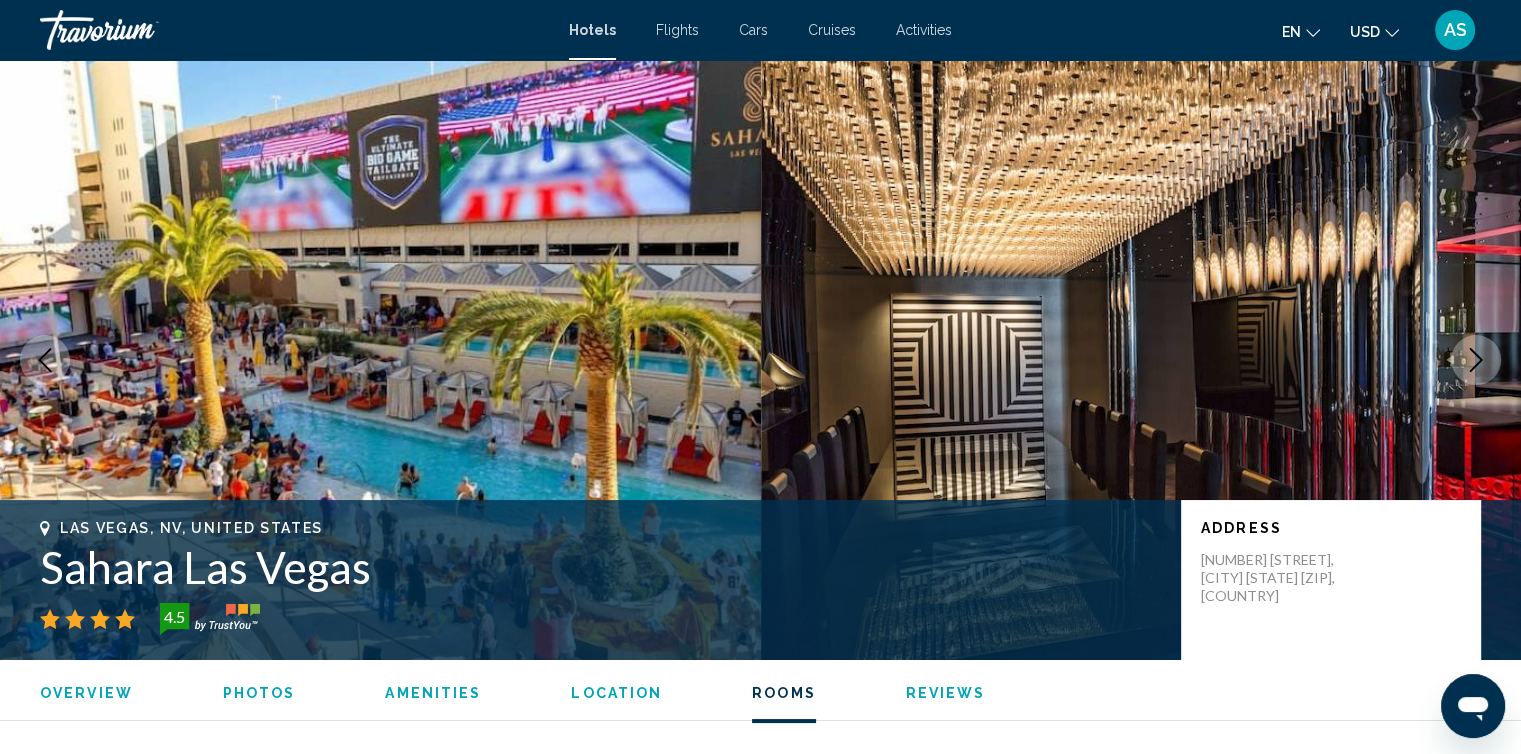 scroll, scrollTop: 2744, scrollLeft: 0, axis: vertical 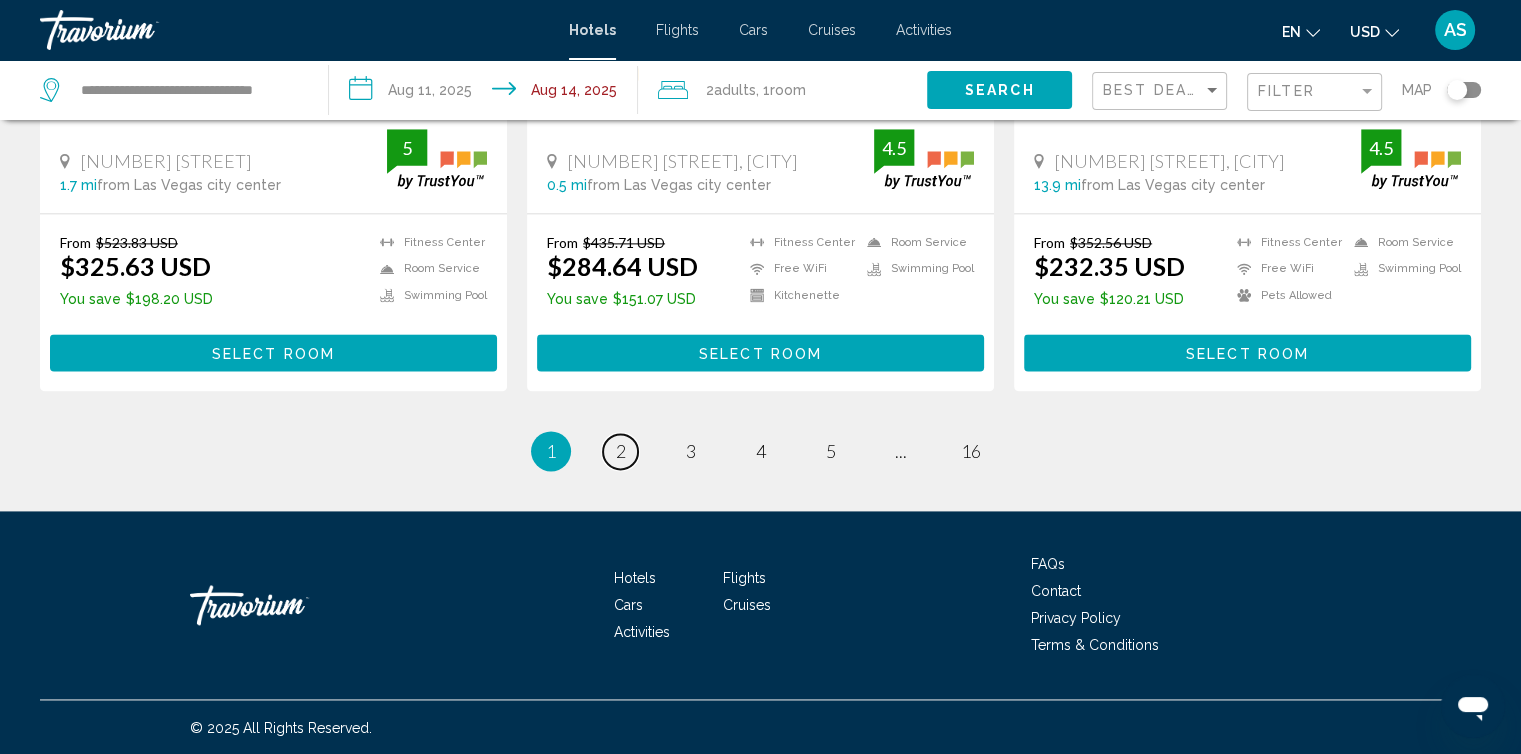 click on "2" at bounding box center [621, 451] 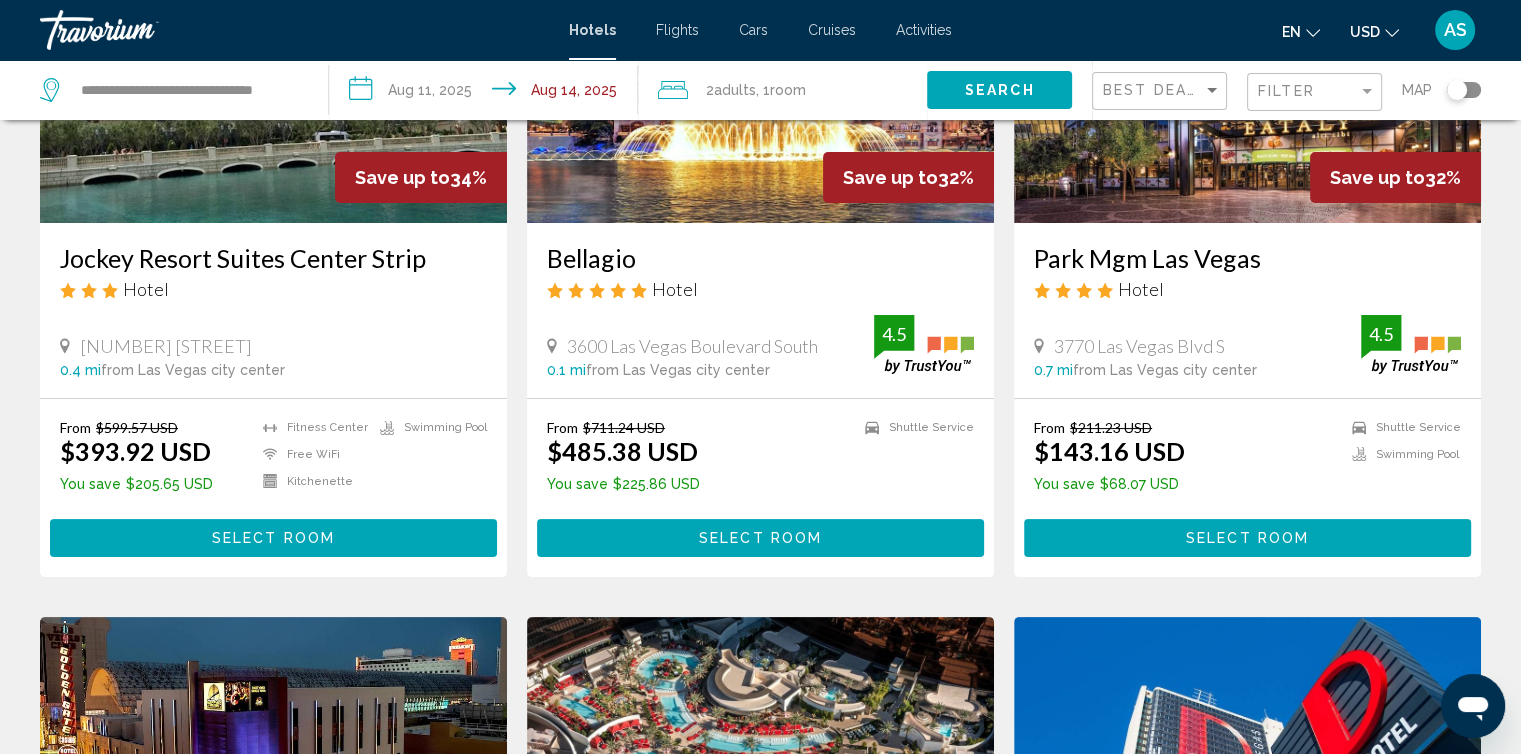 scroll, scrollTop: 286, scrollLeft: 0, axis: vertical 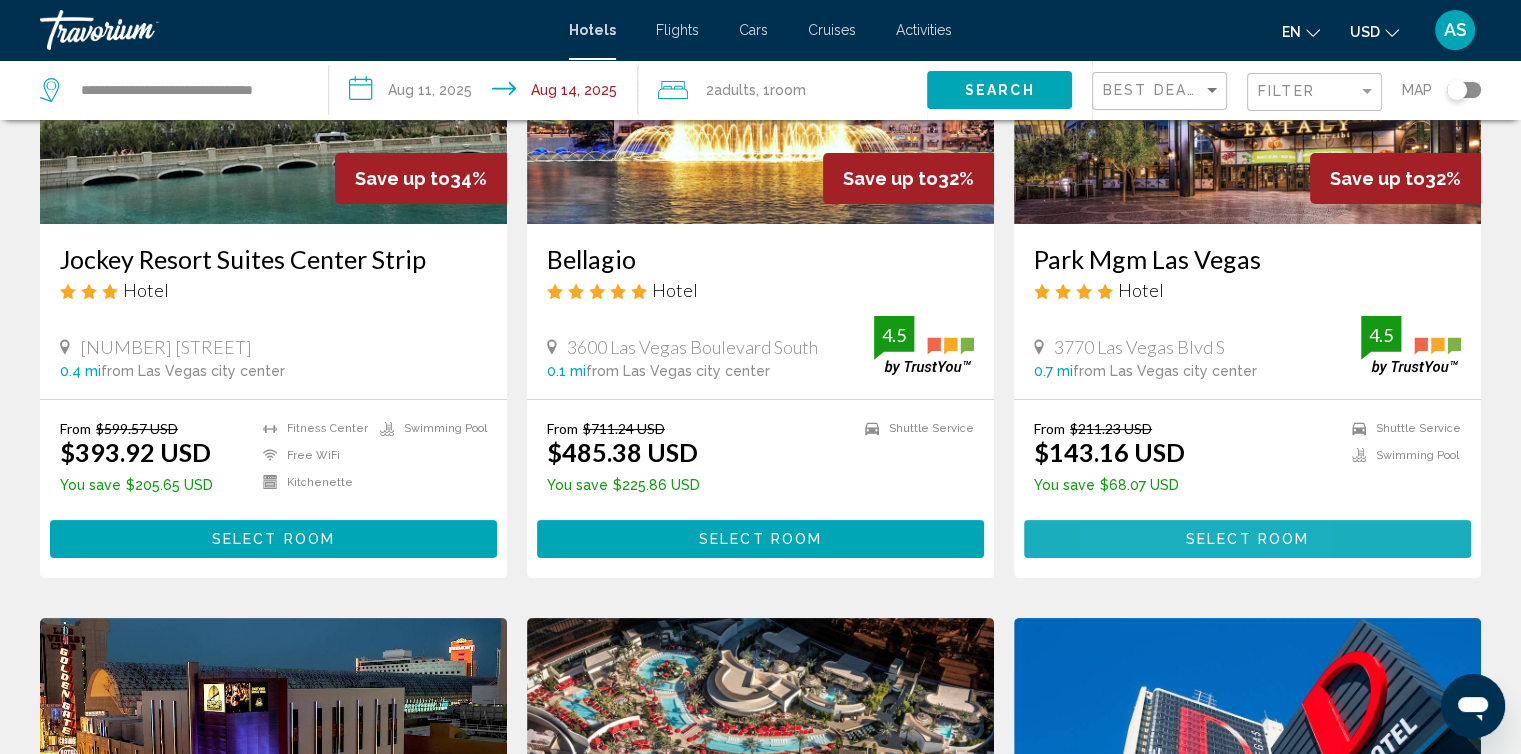 click on "Select Room" at bounding box center [1247, 538] 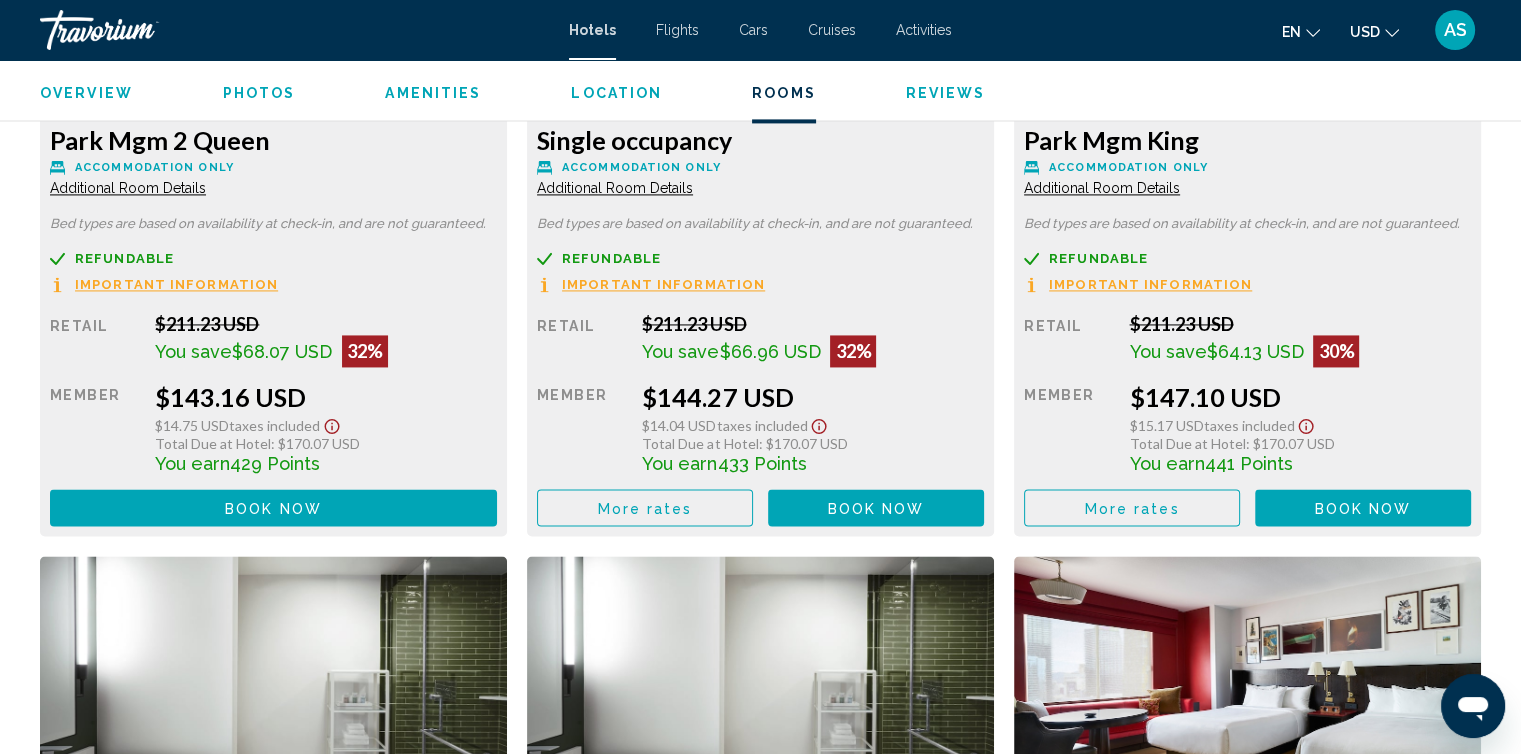 scroll, scrollTop: 2970, scrollLeft: 0, axis: vertical 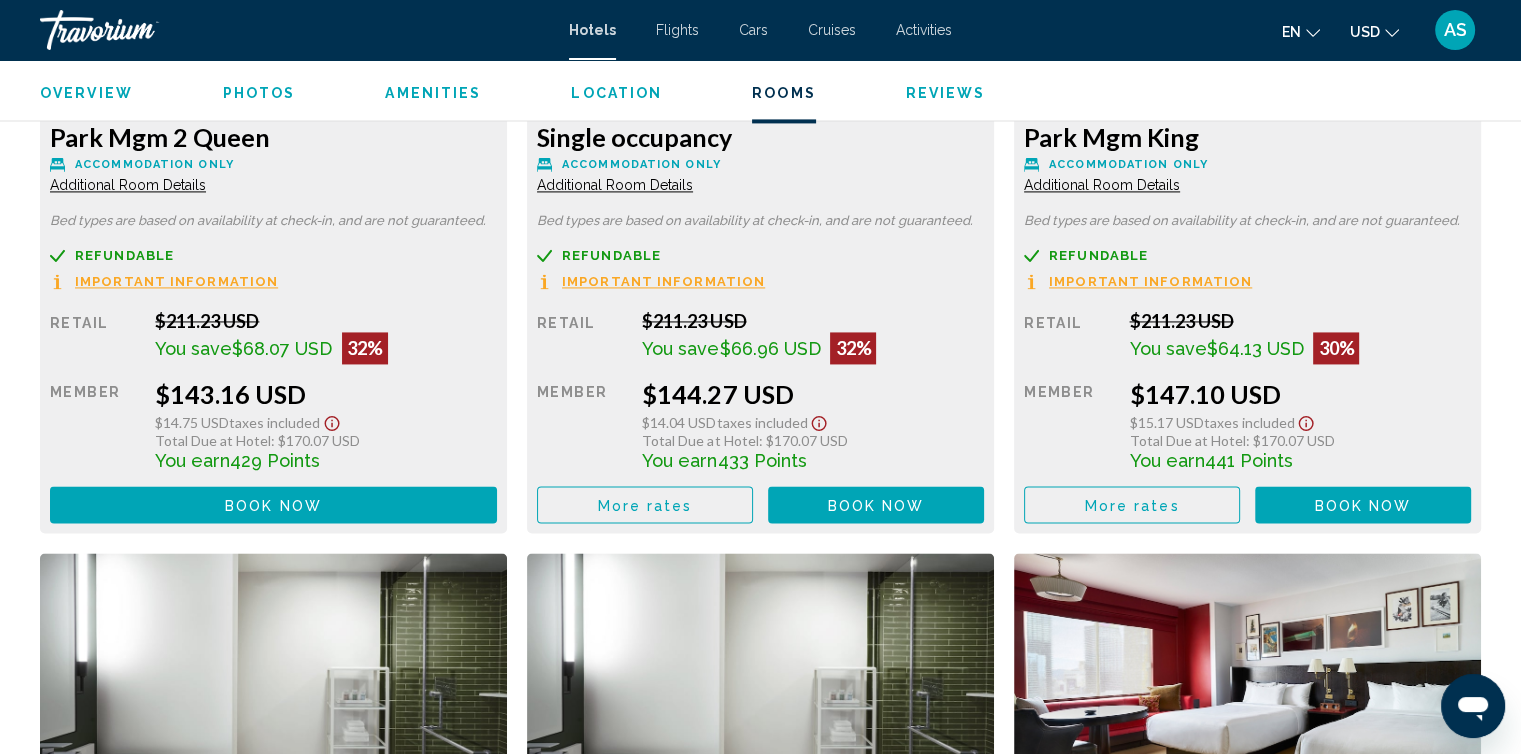 click on "Important Information" at bounding box center (176, 281) 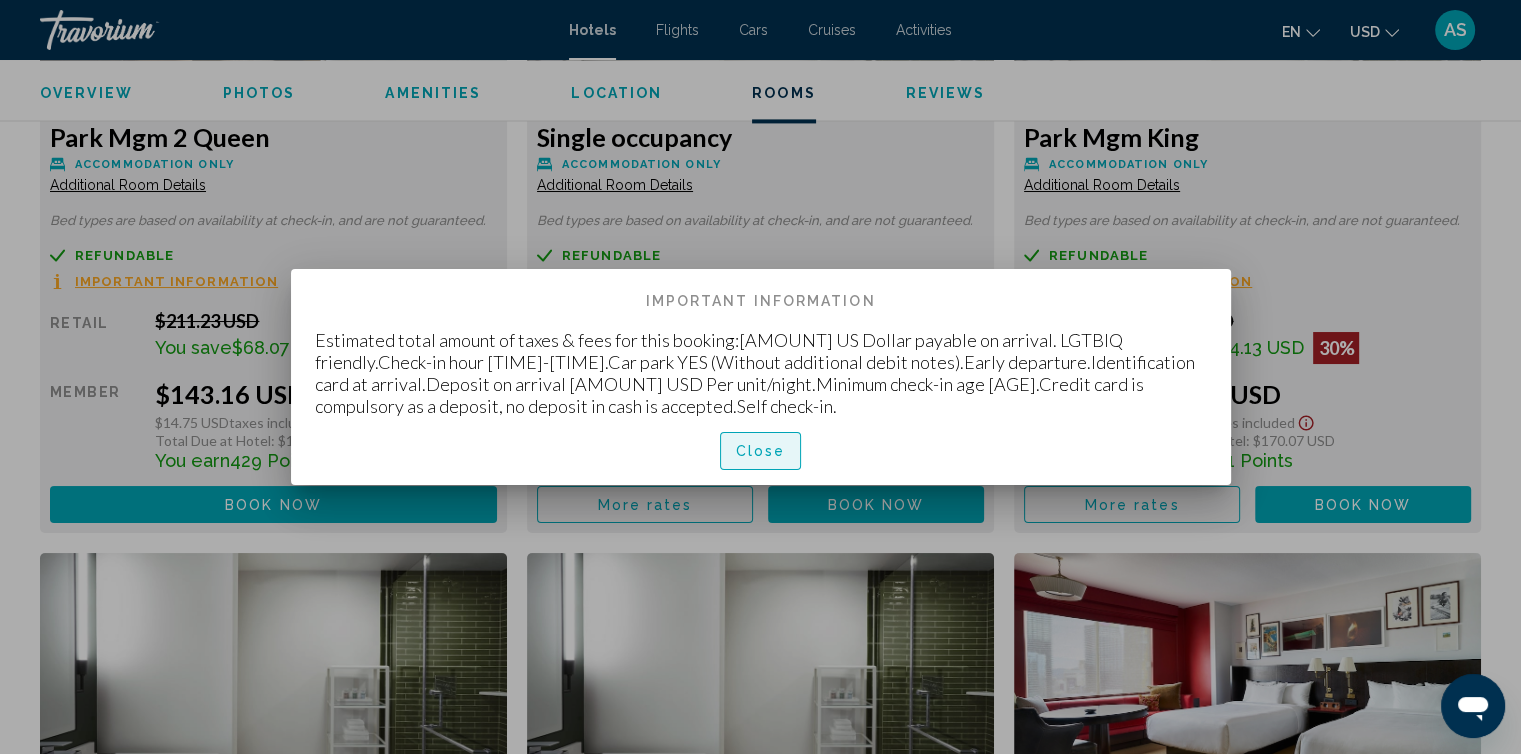 click on "Close" at bounding box center (761, 452) 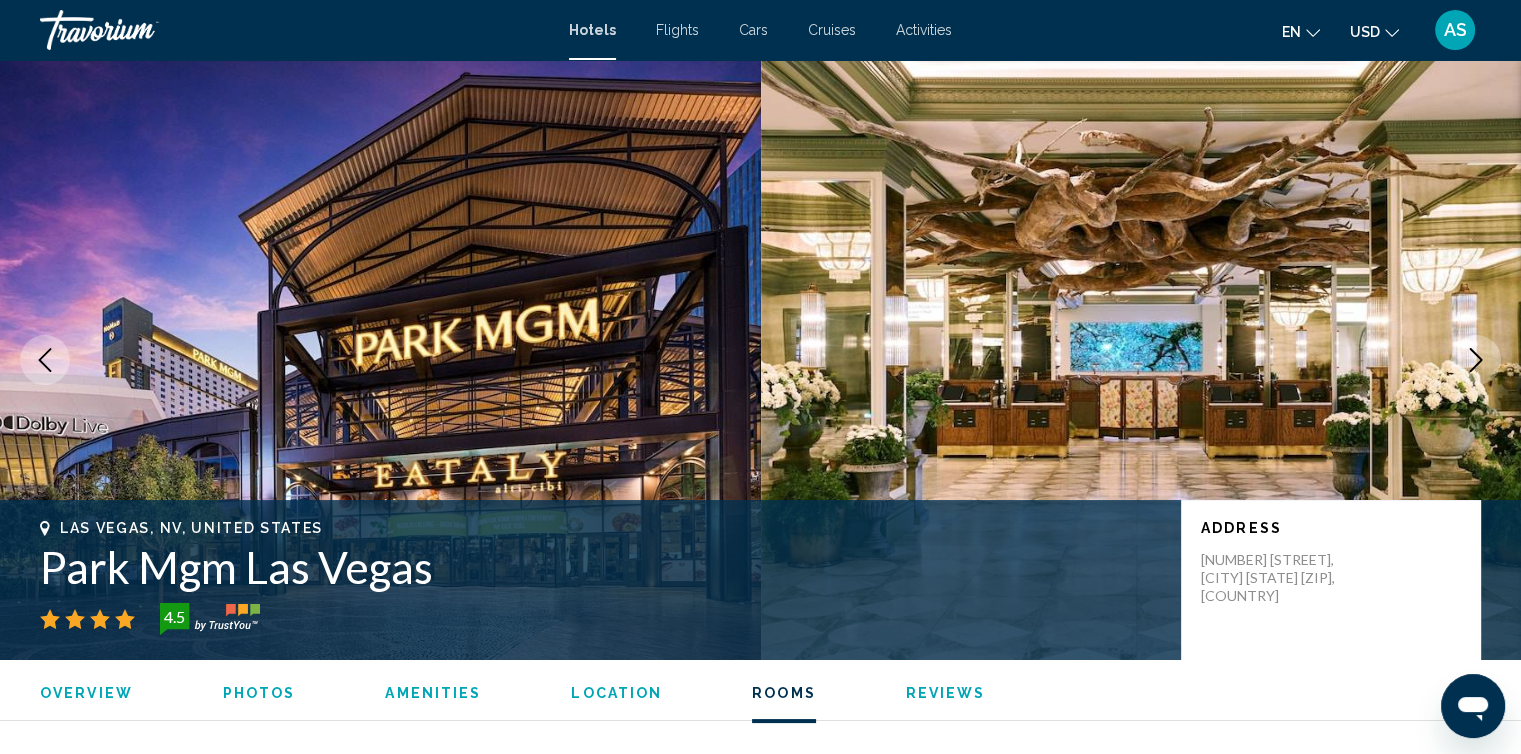 scroll, scrollTop: 2970, scrollLeft: 0, axis: vertical 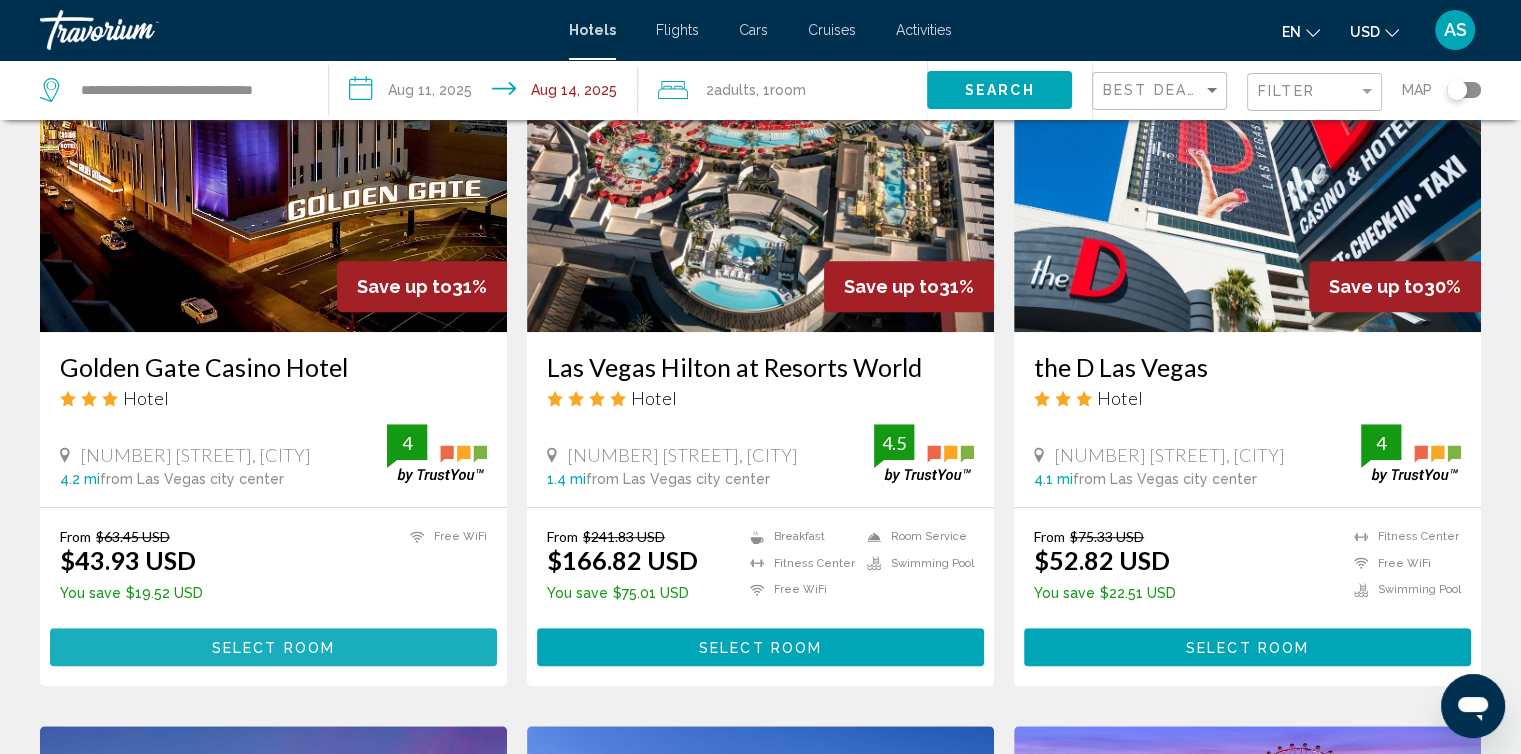 click on "Select Room" at bounding box center [273, 648] 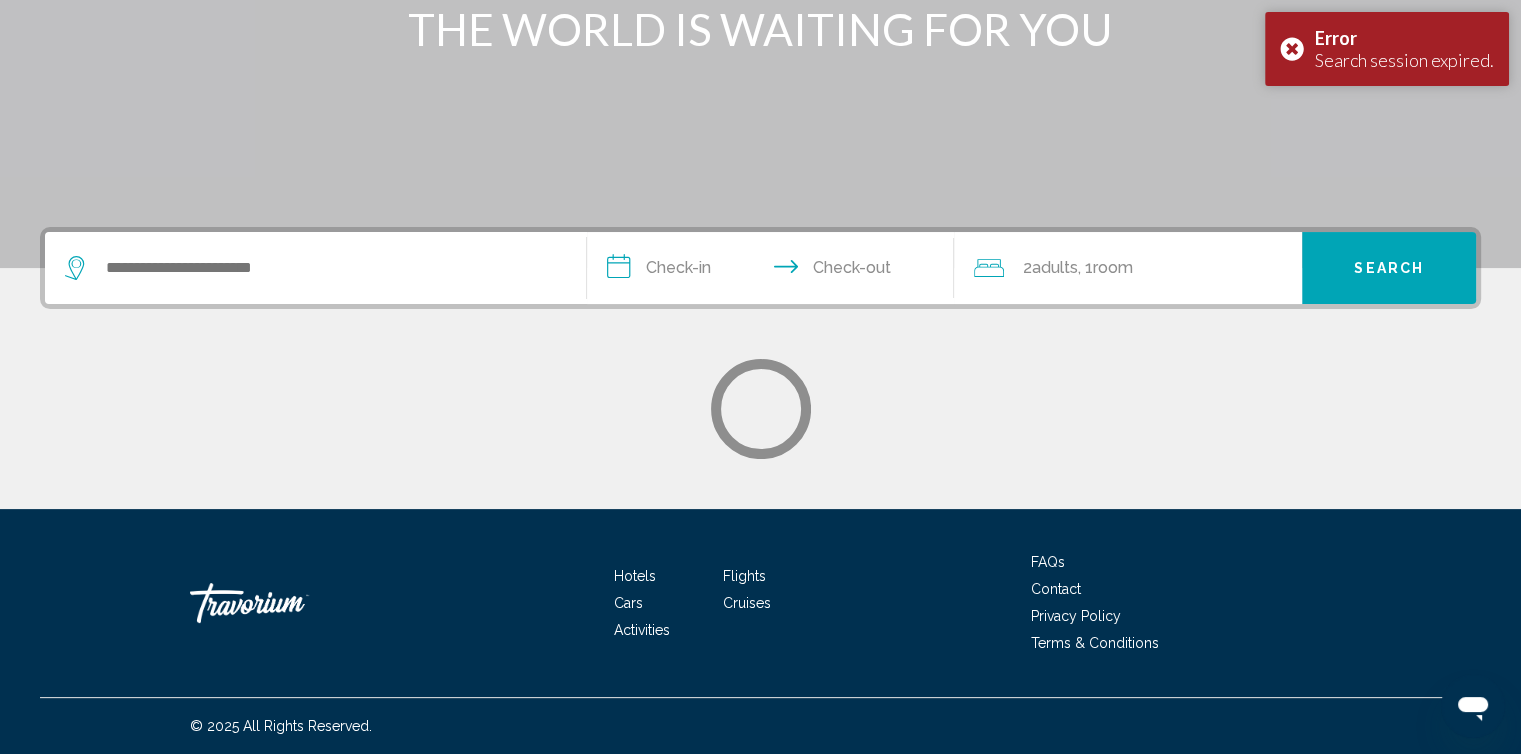 scroll, scrollTop: 0, scrollLeft: 0, axis: both 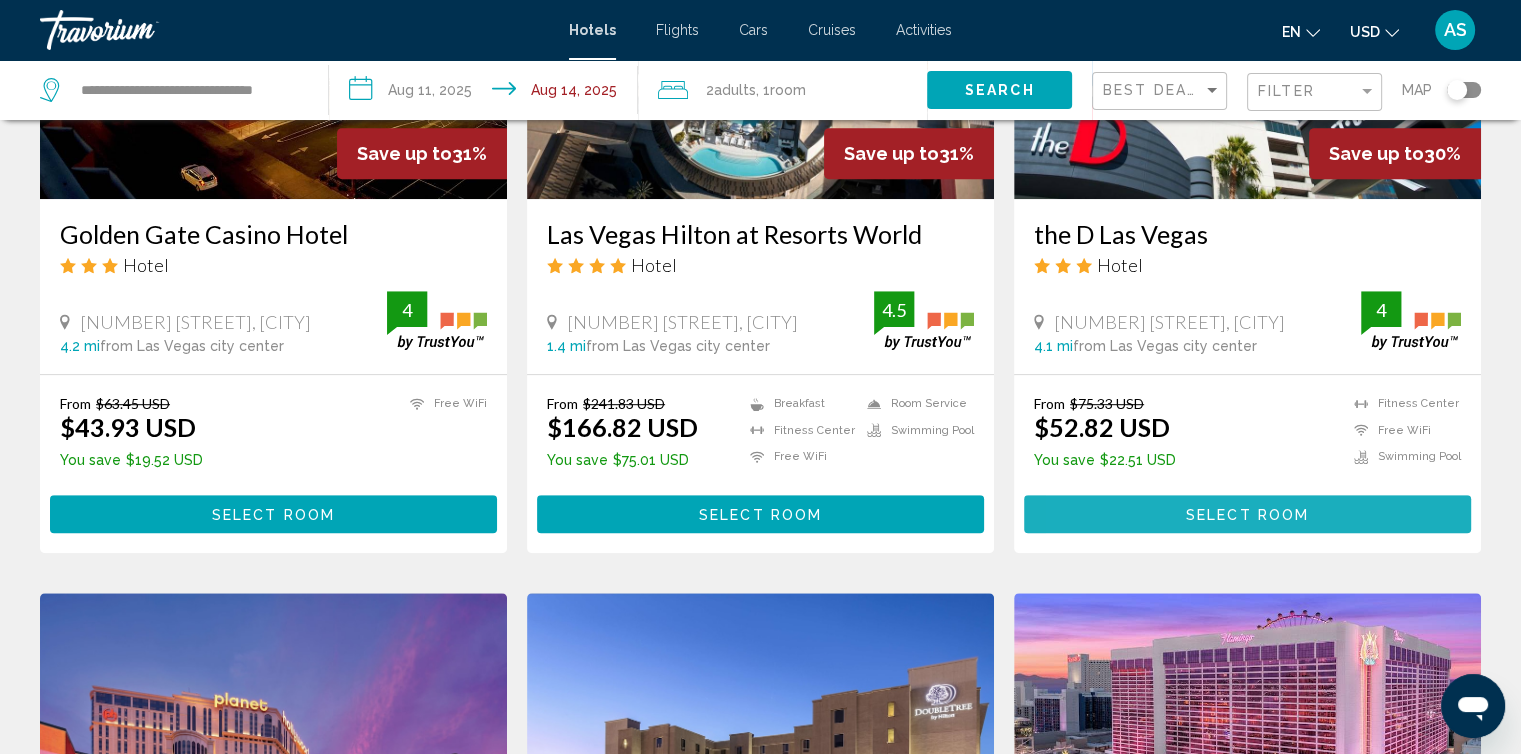 click on "Select Room" at bounding box center (1247, 513) 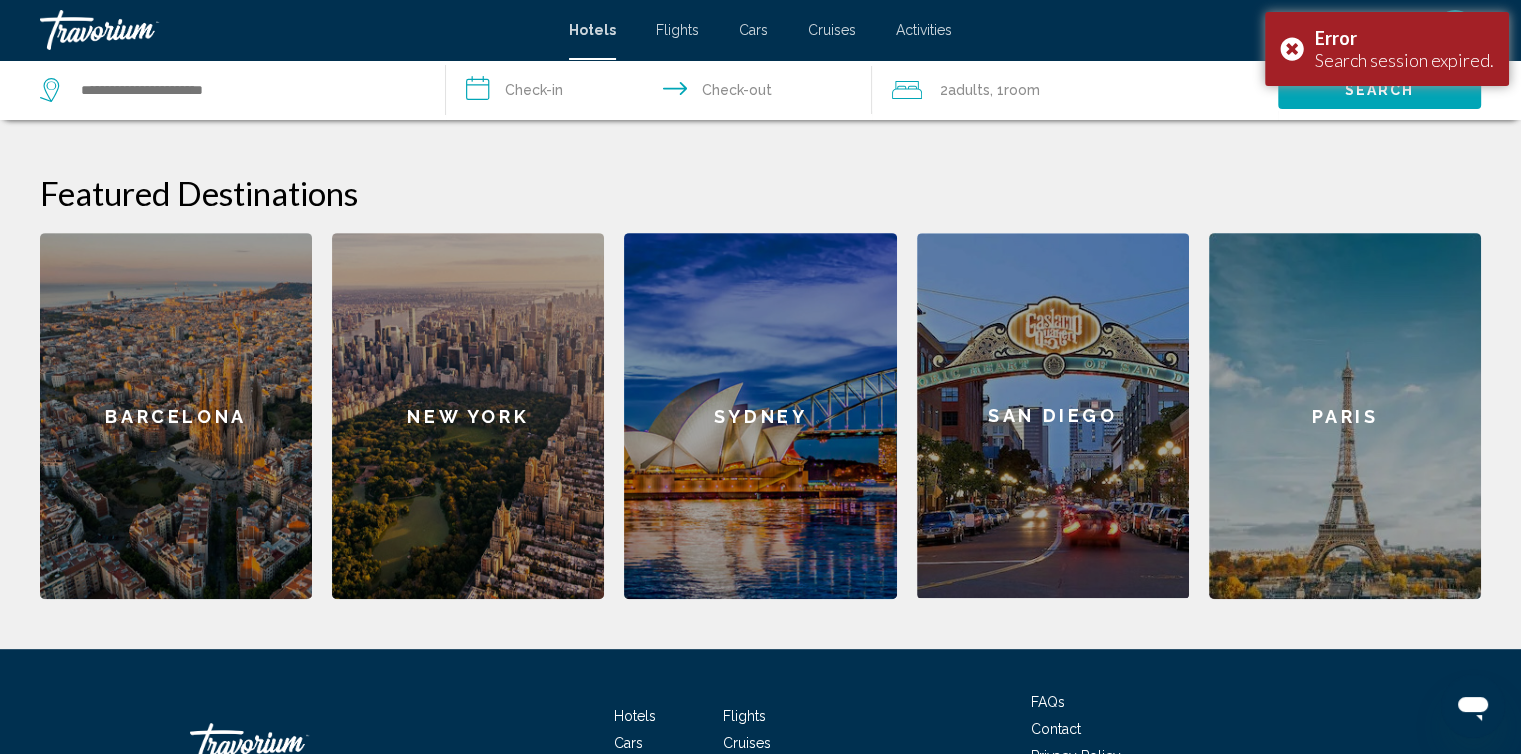 scroll, scrollTop: 872, scrollLeft: 0, axis: vertical 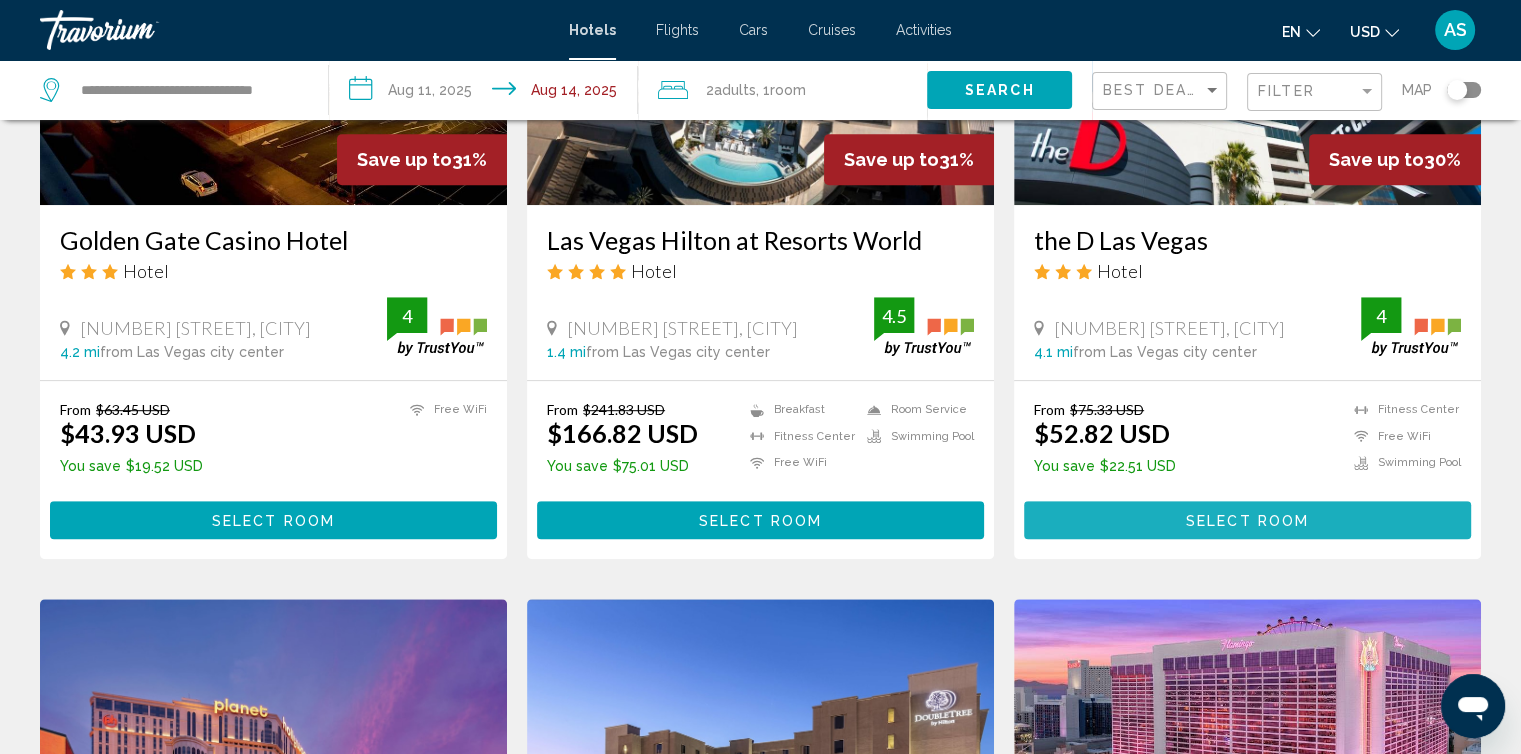 click on "Select Room" at bounding box center [1247, 519] 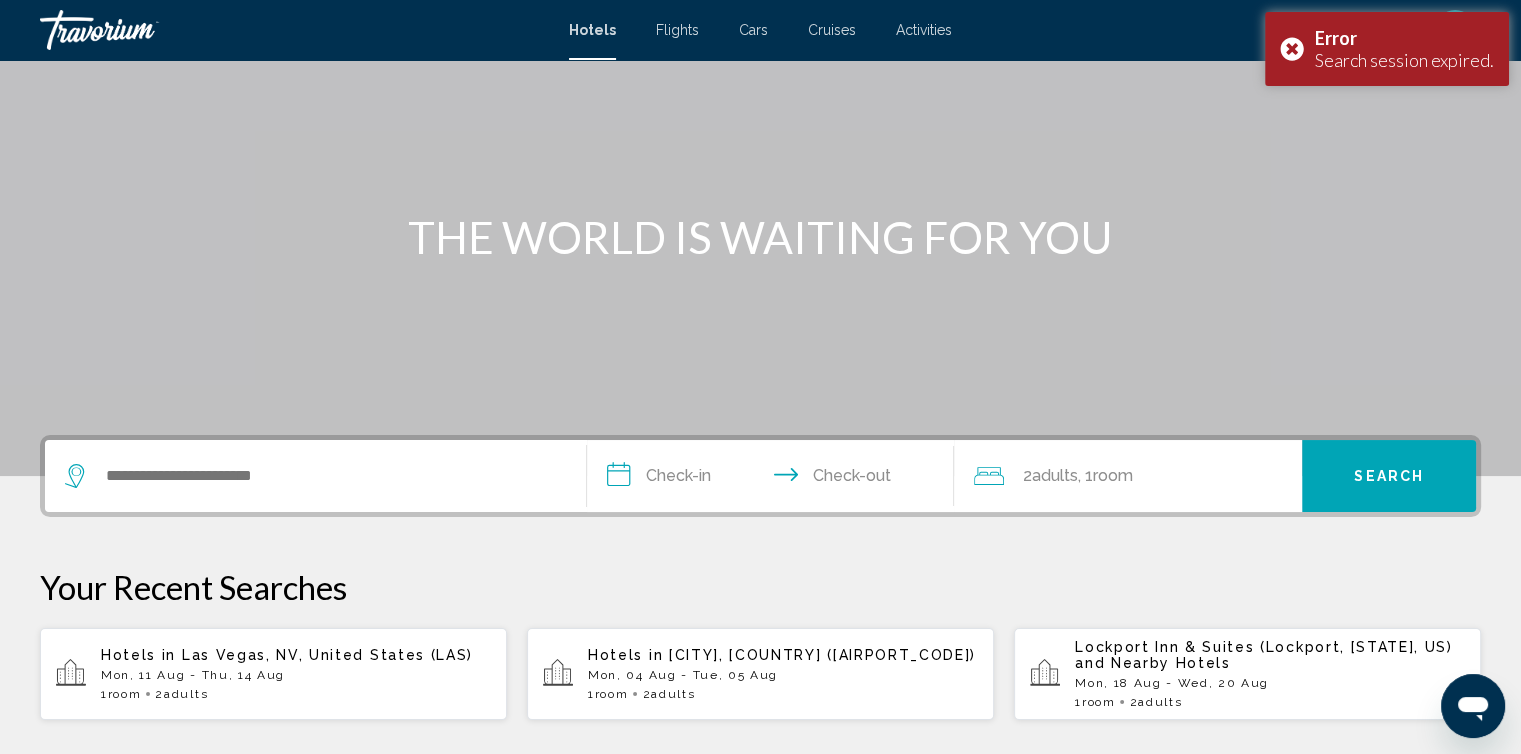 scroll, scrollTop: 0, scrollLeft: 0, axis: both 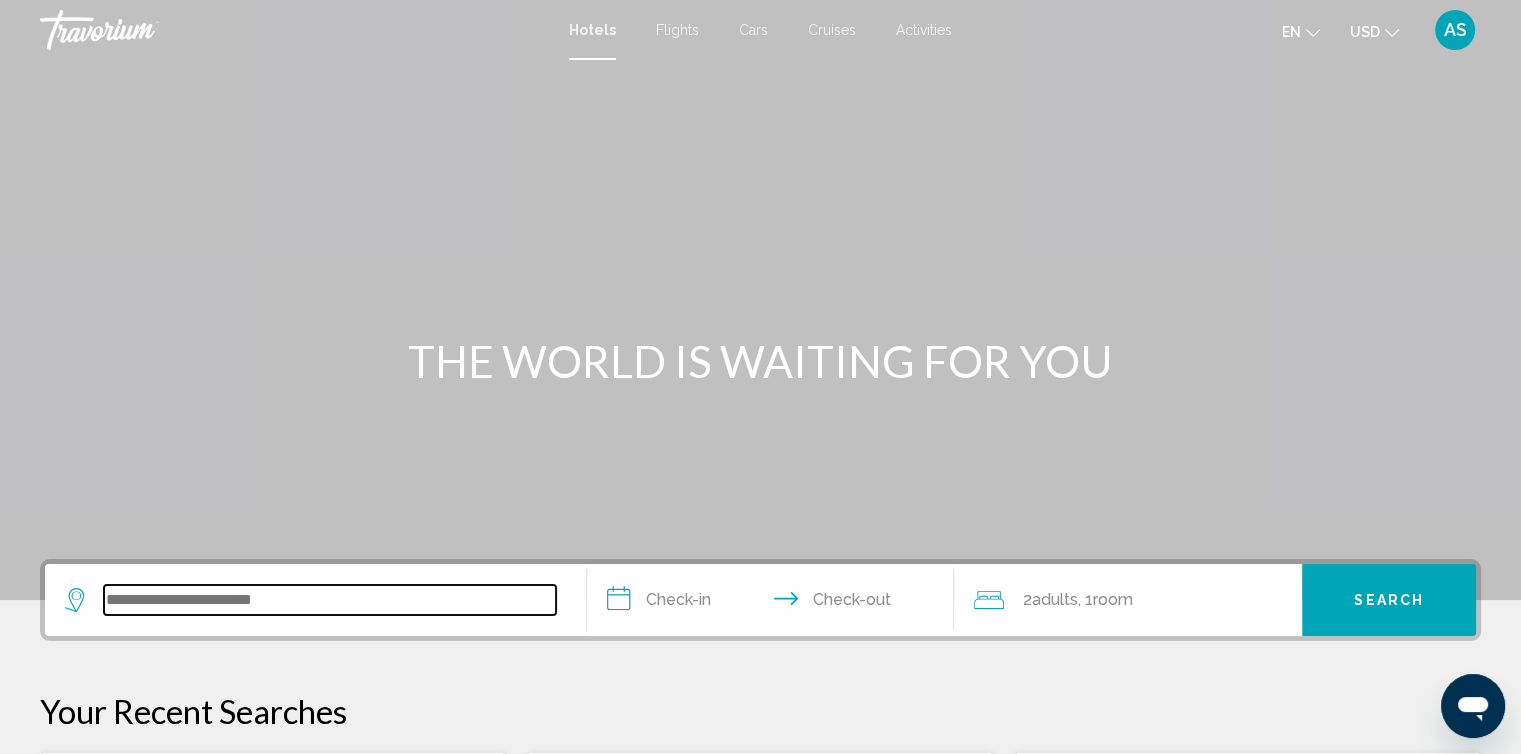 click at bounding box center [330, 600] 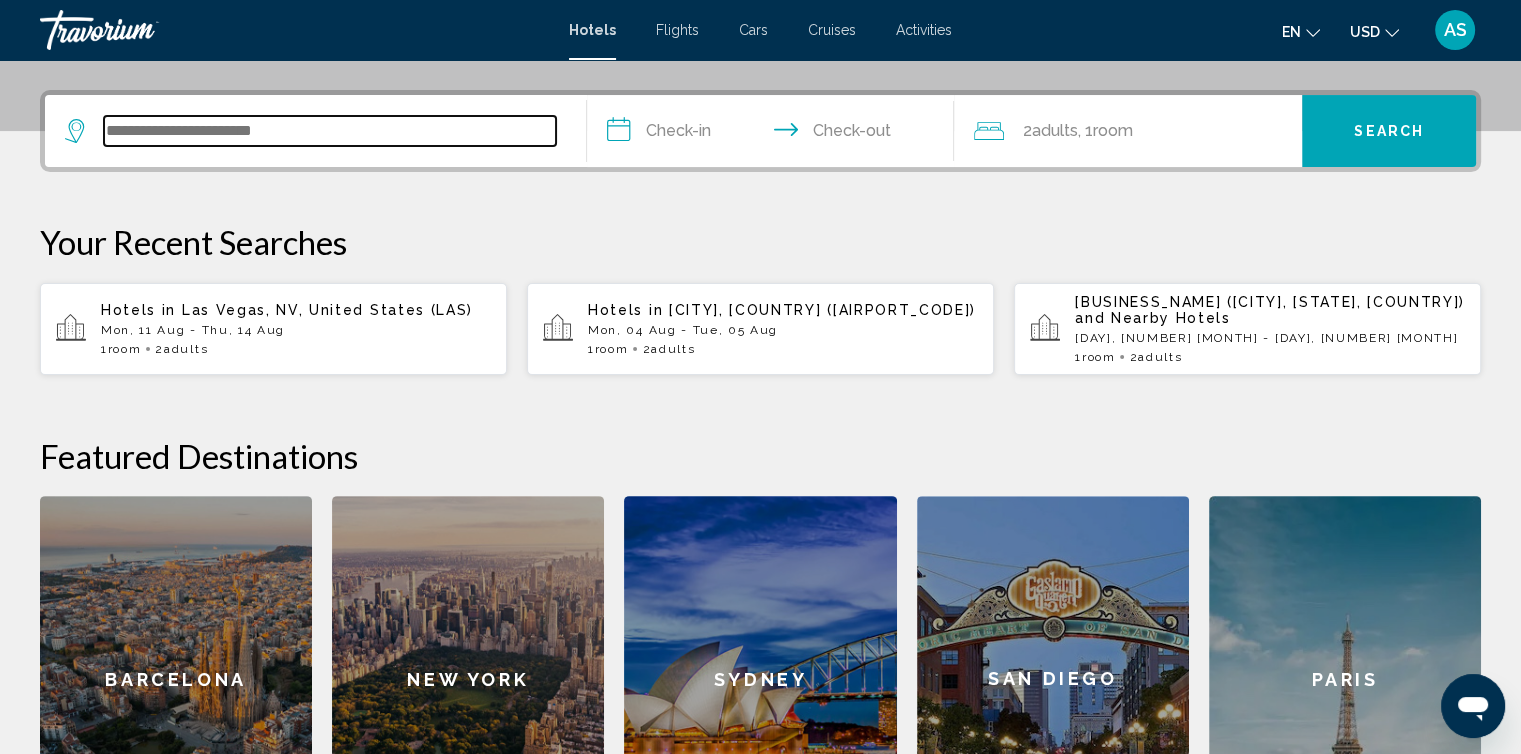 scroll, scrollTop: 493, scrollLeft: 0, axis: vertical 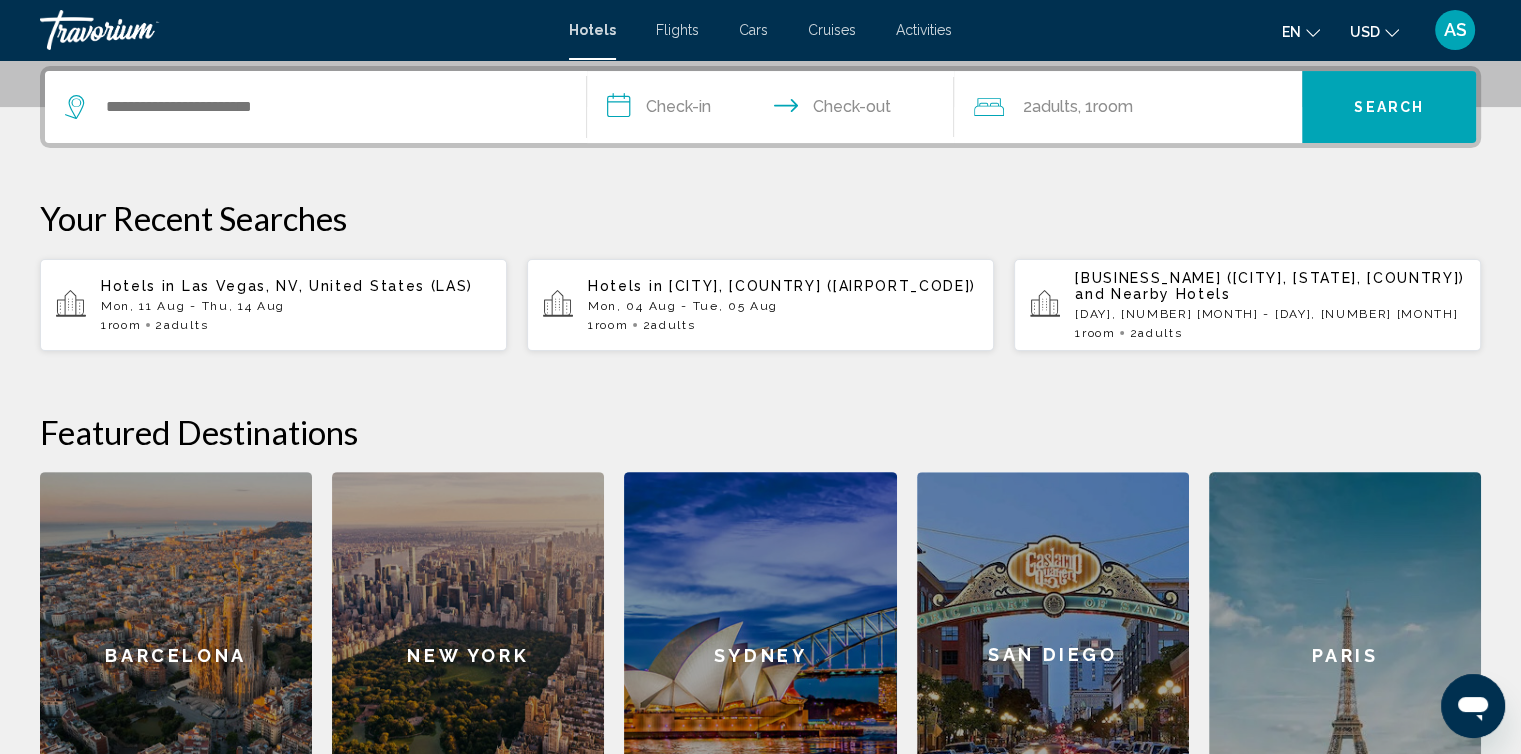 click on "1  Room rooms 2  Adult Adults" at bounding box center [296, 325] 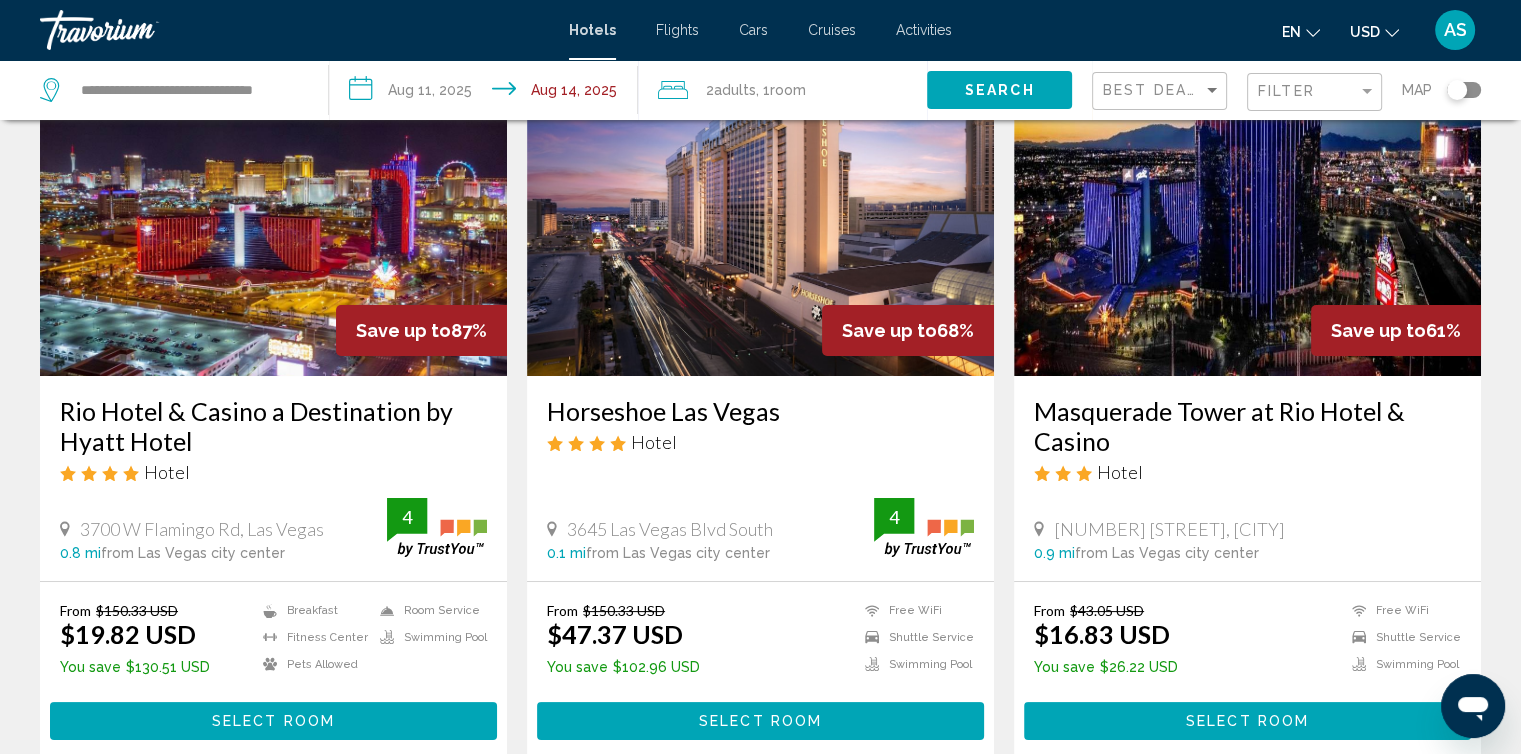 scroll, scrollTop: 159, scrollLeft: 0, axis: vertical 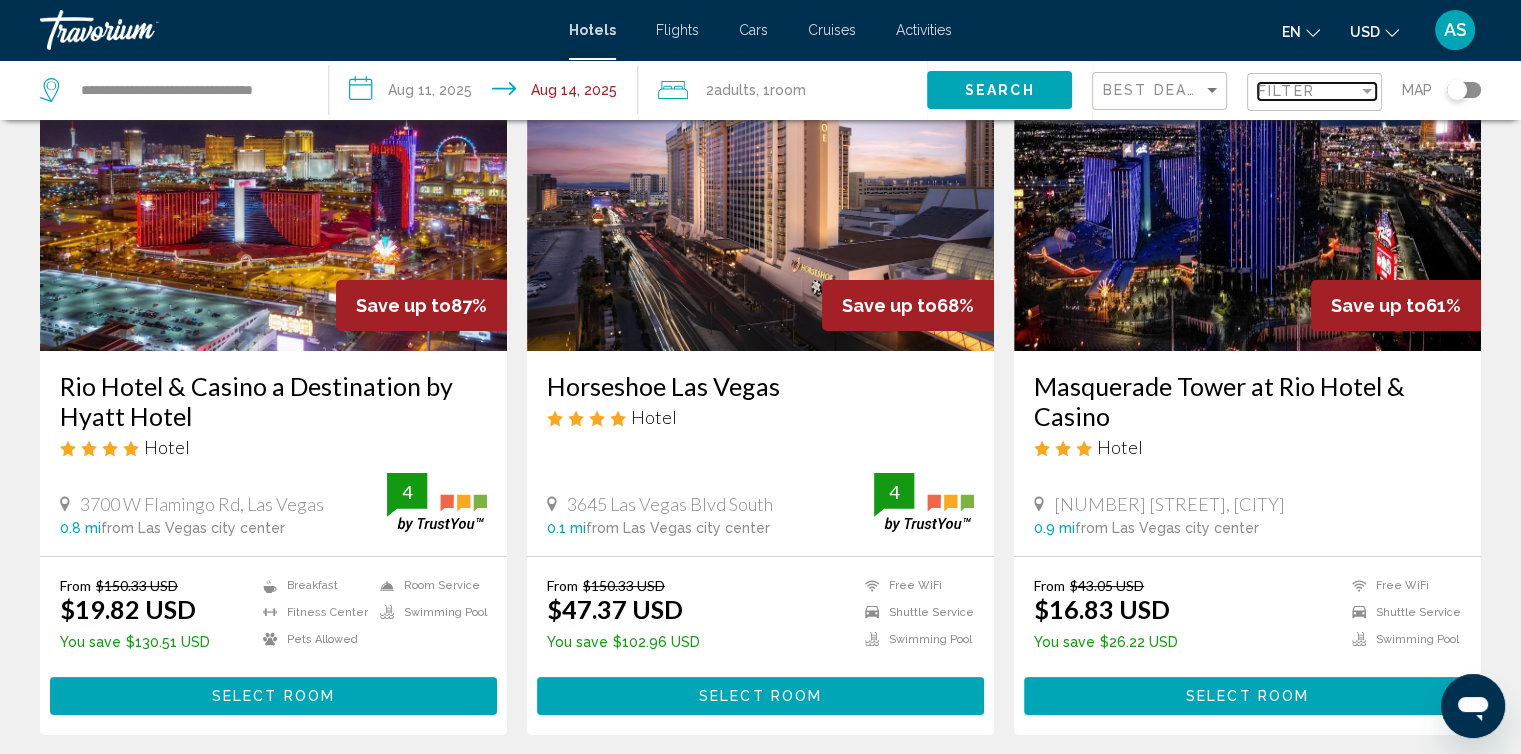 click on "Filter" at bounding box center [1317, 92] 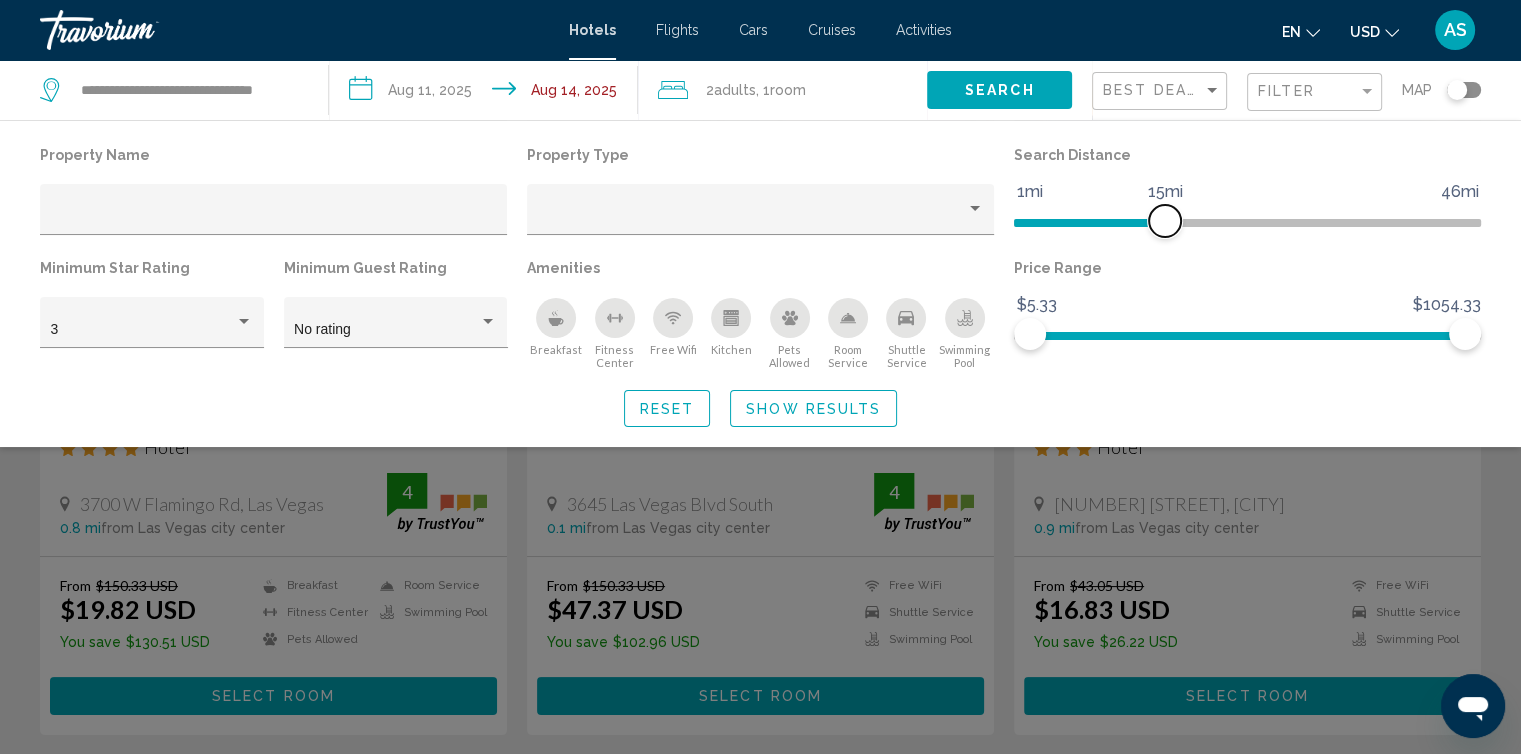 drag, startPoint x: 1316, startPoint y: 220, endPoint x: 1163, endPoint y: 245, distance: 155.02902 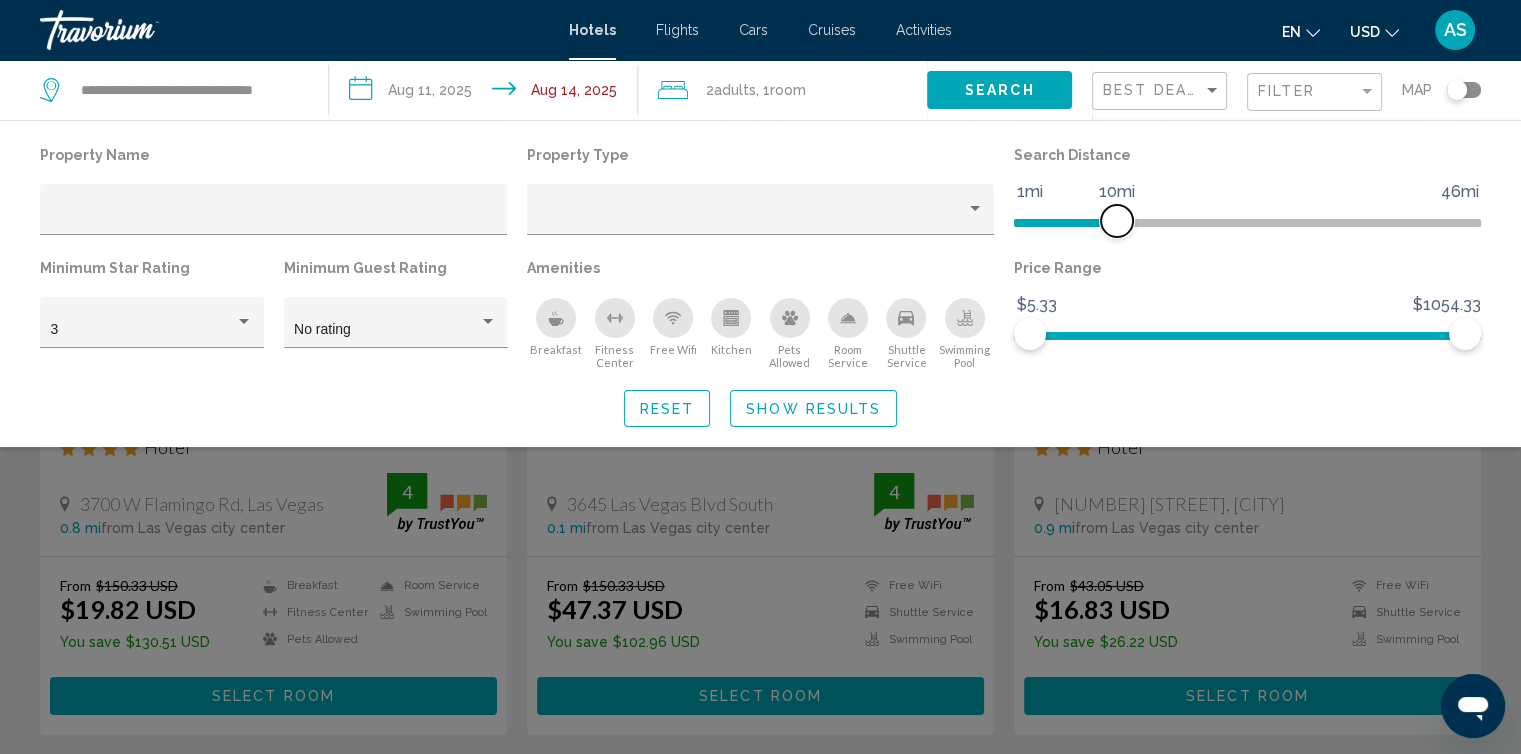 drag, startPoint x: 1153, startPoint y: 217, endPoint x: 1116, endPoint y: 241, distance: 44.102154 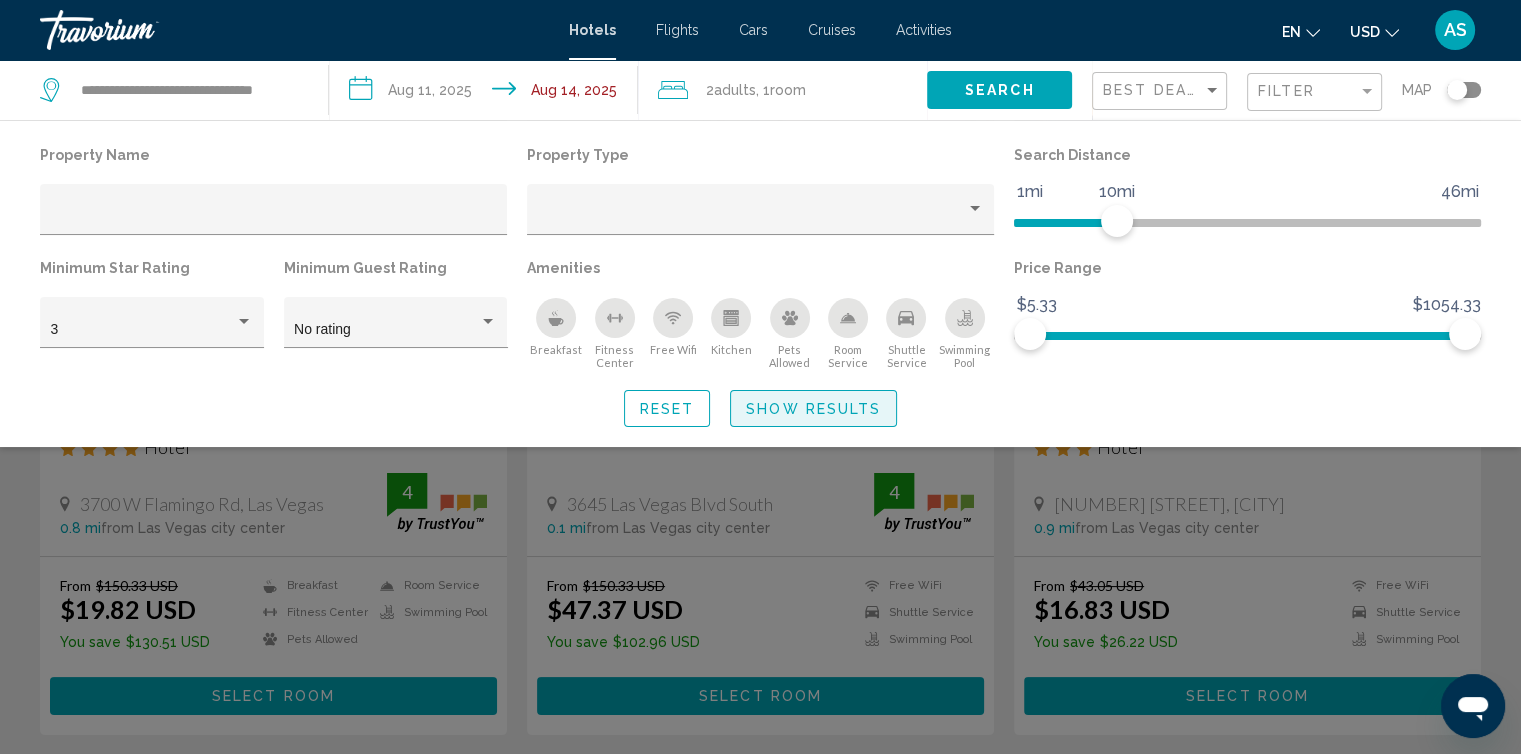 click on "Show Results" 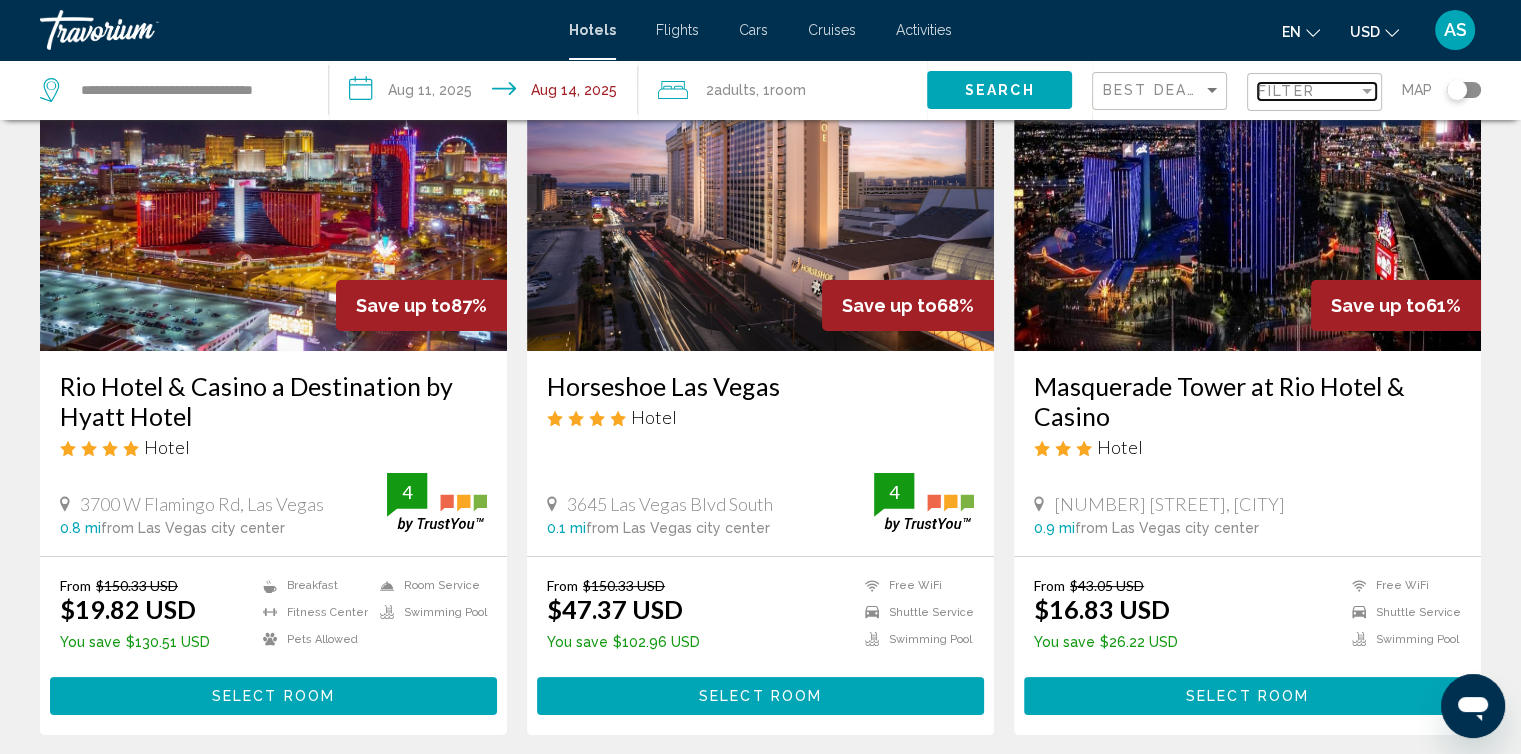 click on "Filter" at bounding box center (1308, 91) 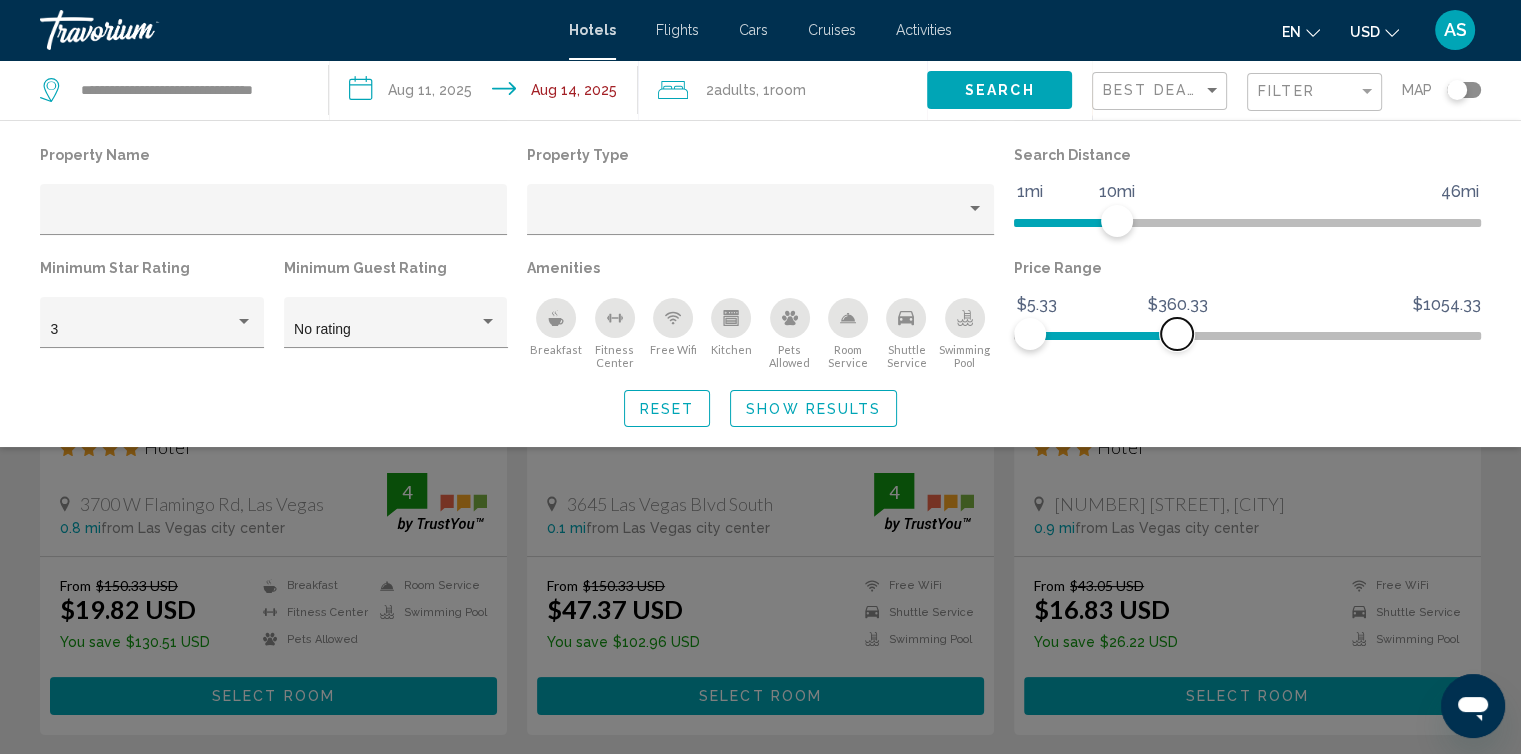 drag, startPoint x: 1479, startPoint y: 334, endPoint x: 1177, endPoint y: 393, distance: 307.7093 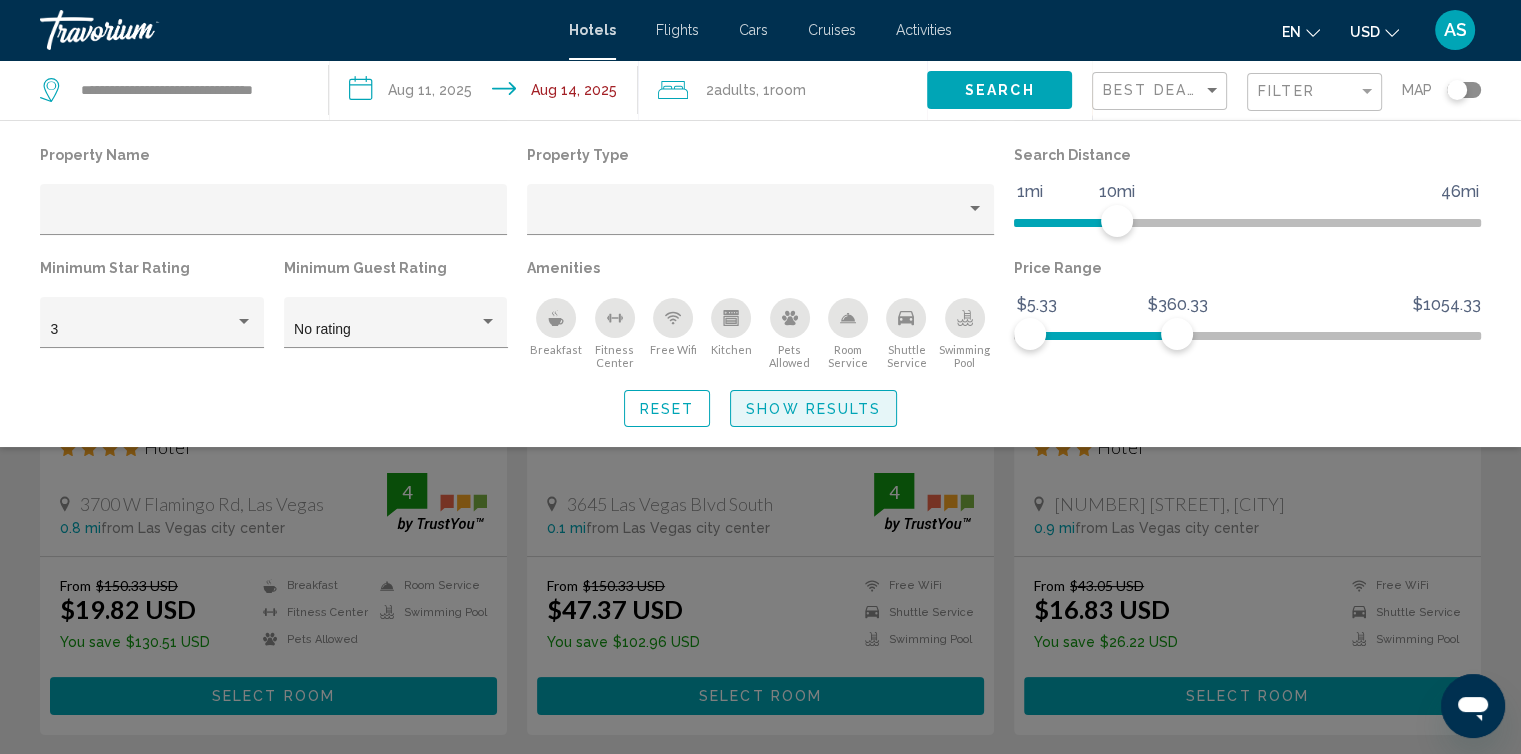 click on "Show Results" 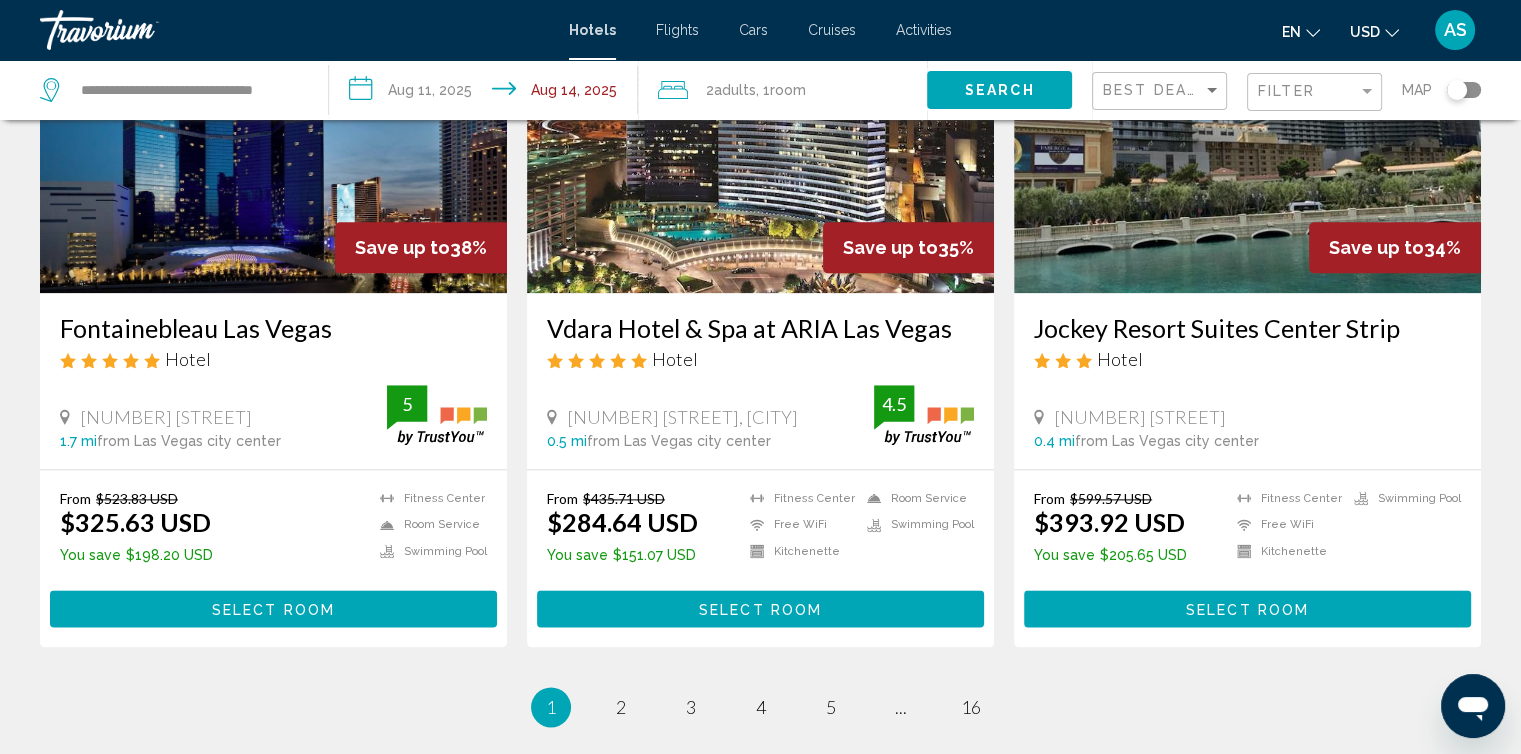 scroll, scrollTop: 2423, scrollLeft: 0, axis: vertical 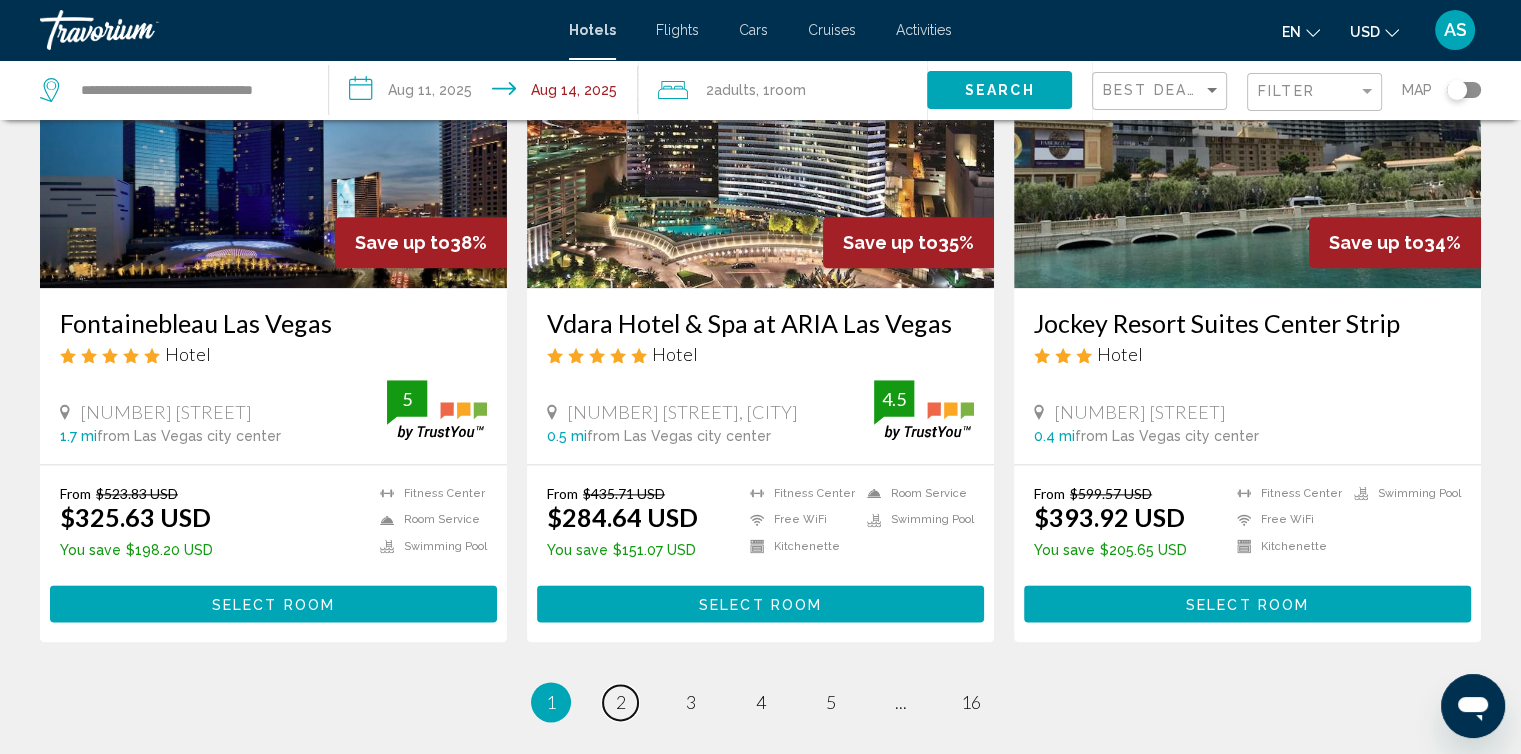 click on "page  2" at bounding box center (620, 702) 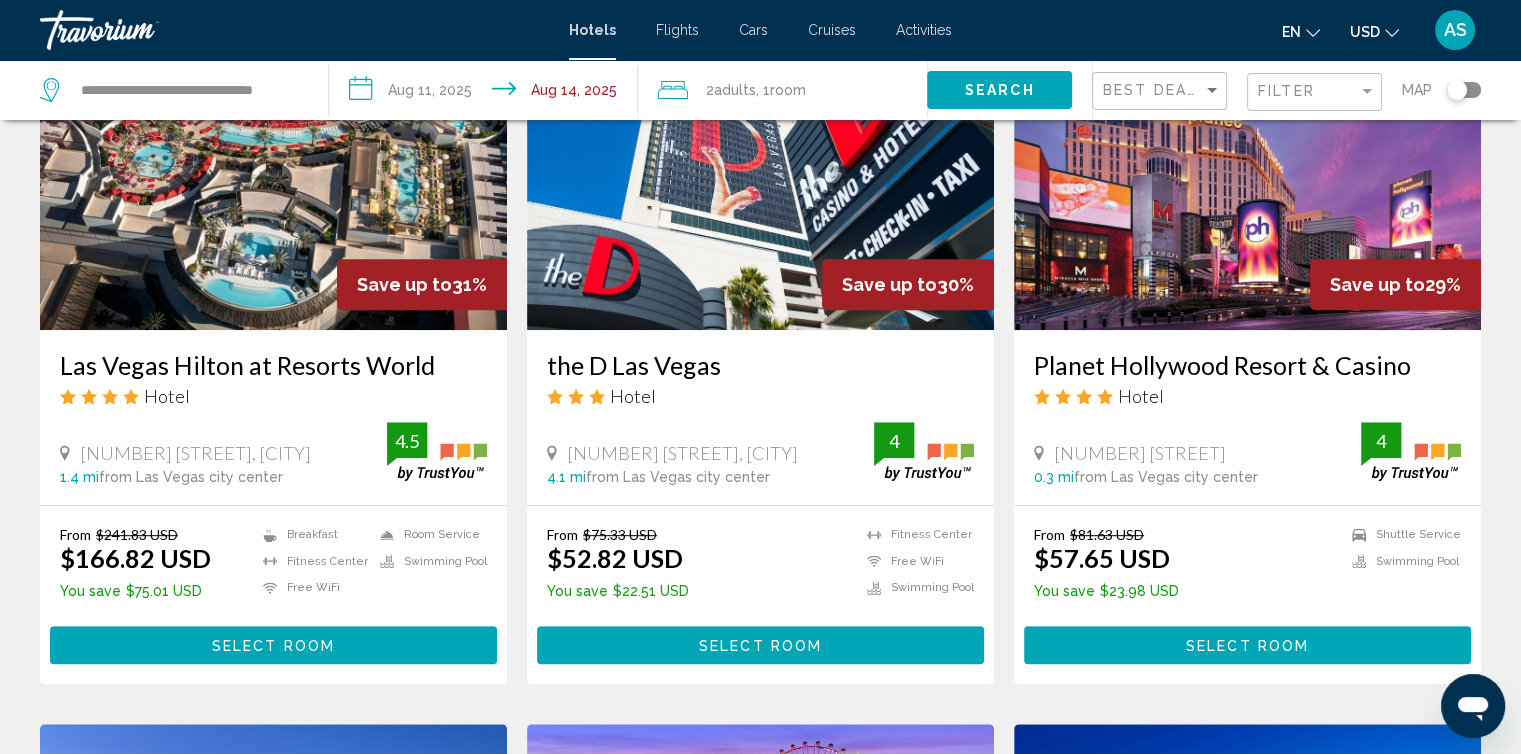 scroll, scrollTop: 896, scrollLeft: 0, axis: vertical 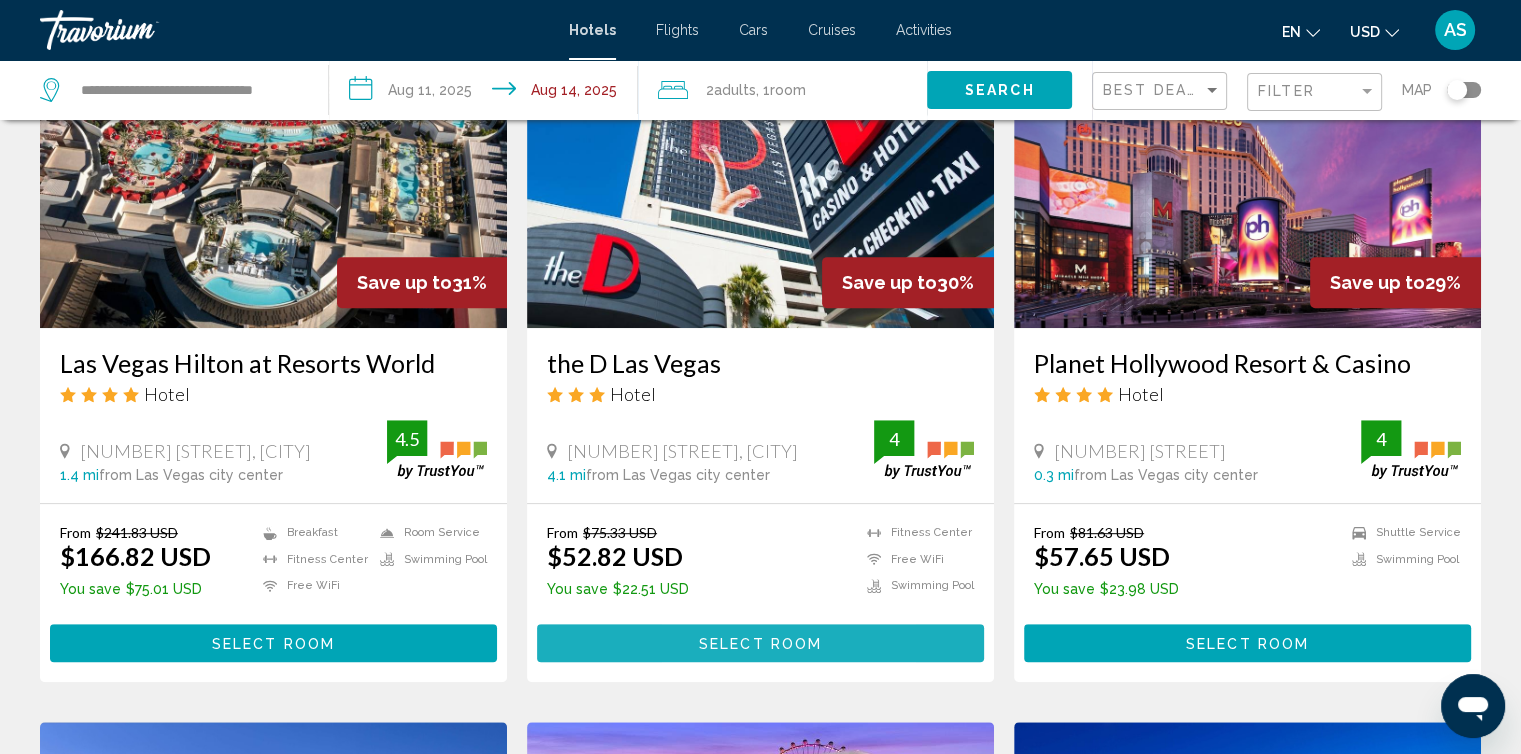click on "Select Room" at bounding box center (760, 642) 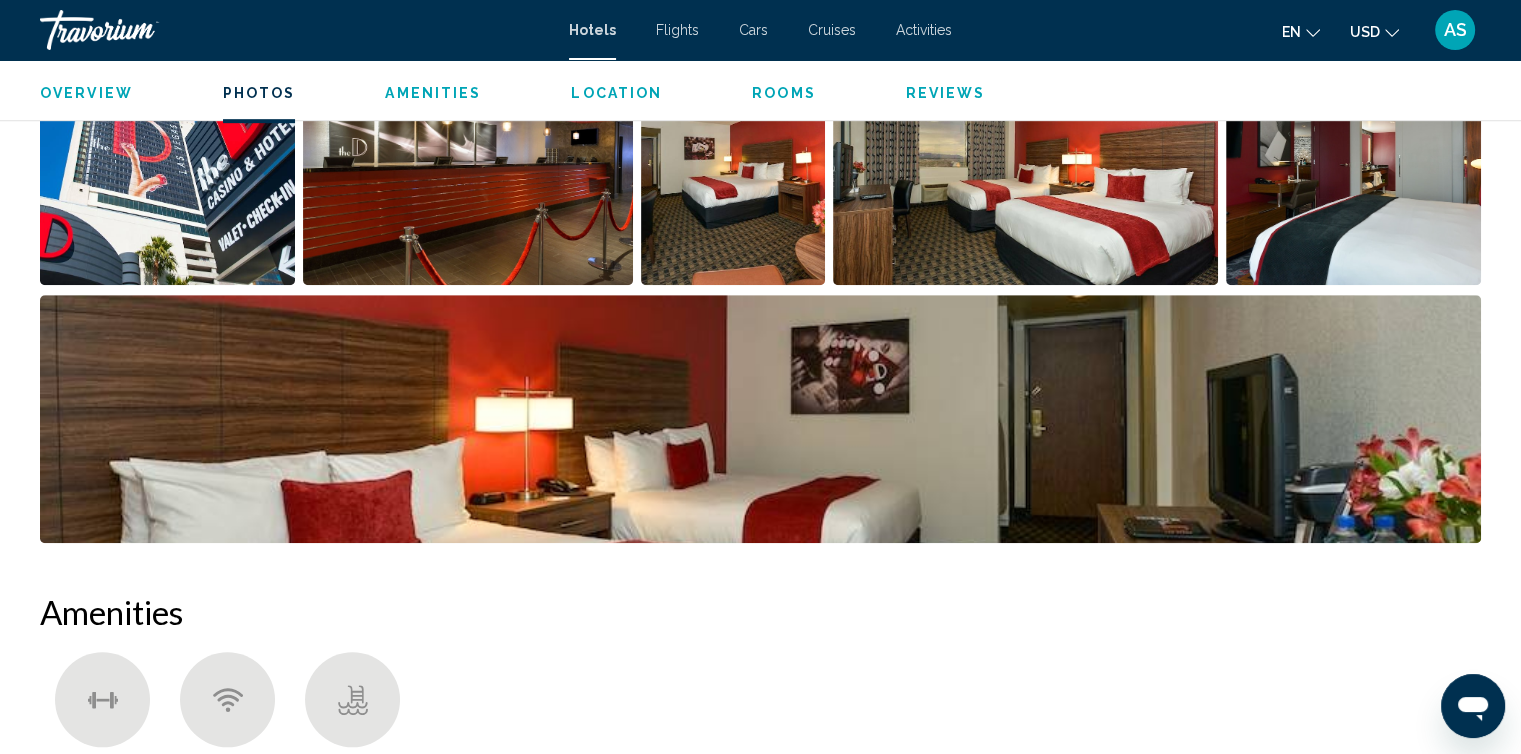 scroll, scrollTop: 1123, scrollLeft: 0, axis: vertical 